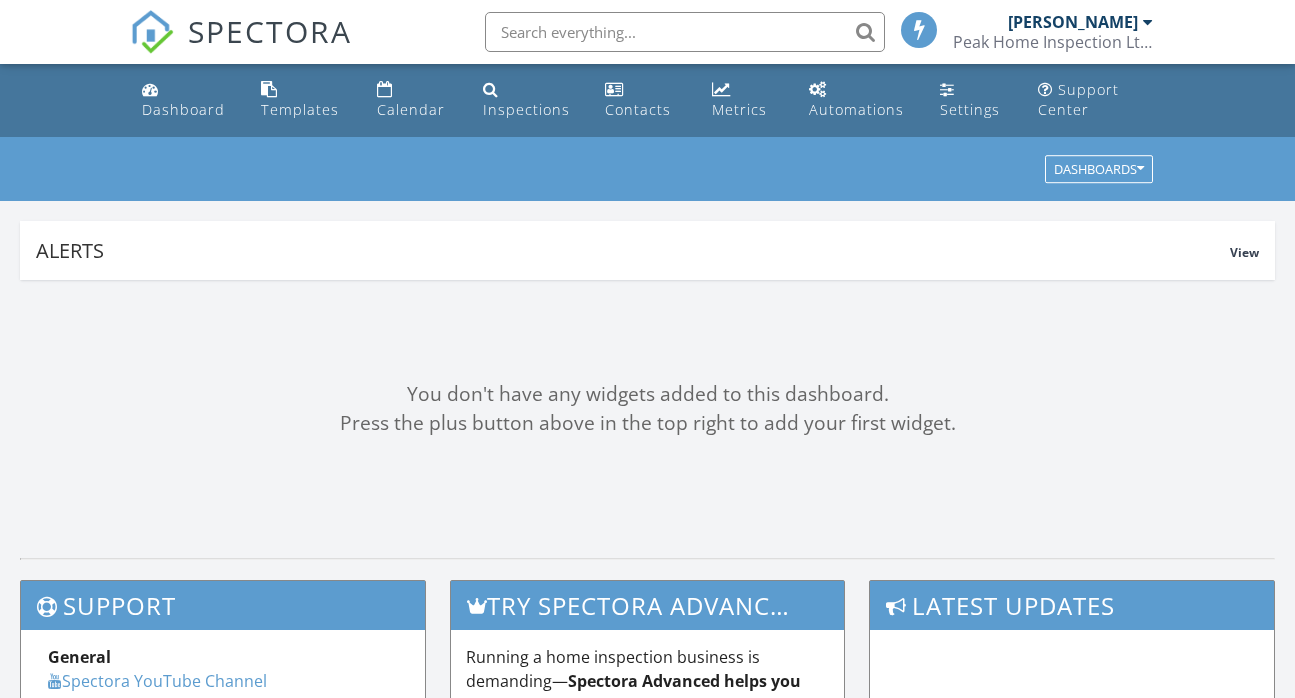 scroll, scrollTop: 0, scrollLeft: 0, axis: both 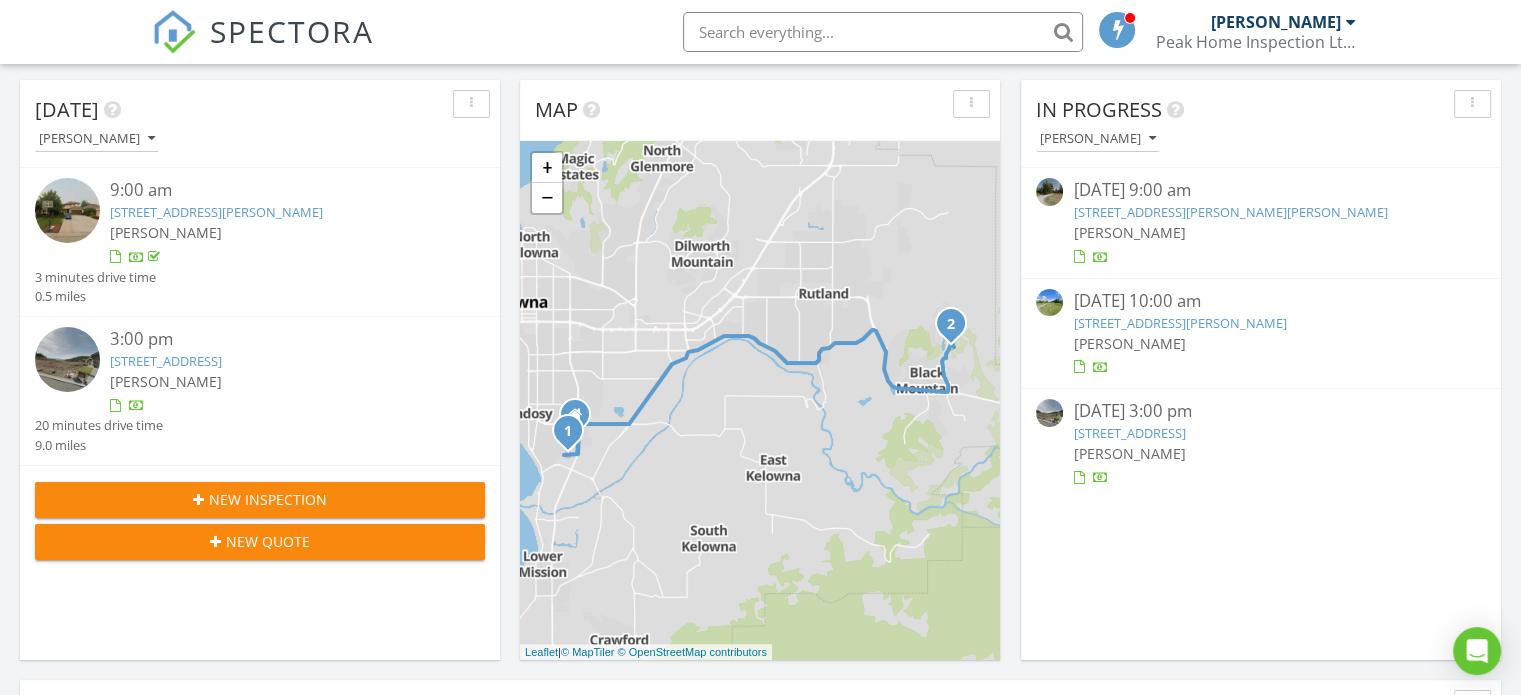 click on "875 Stockley St 6, Kelowna, BC V1P 1R6" at bounding box center [1129, 433] 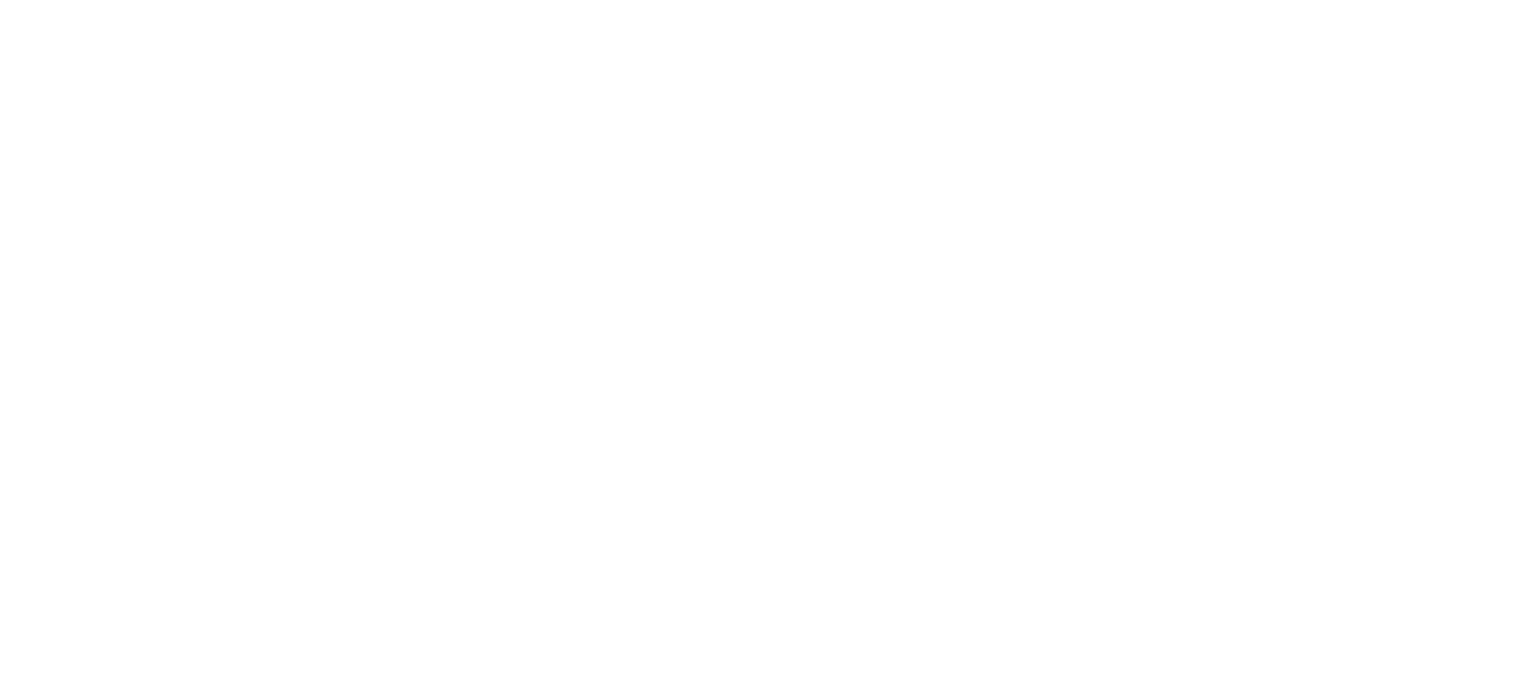 scroll, scrollTop: 0, scrollLeft: 0, axis: both 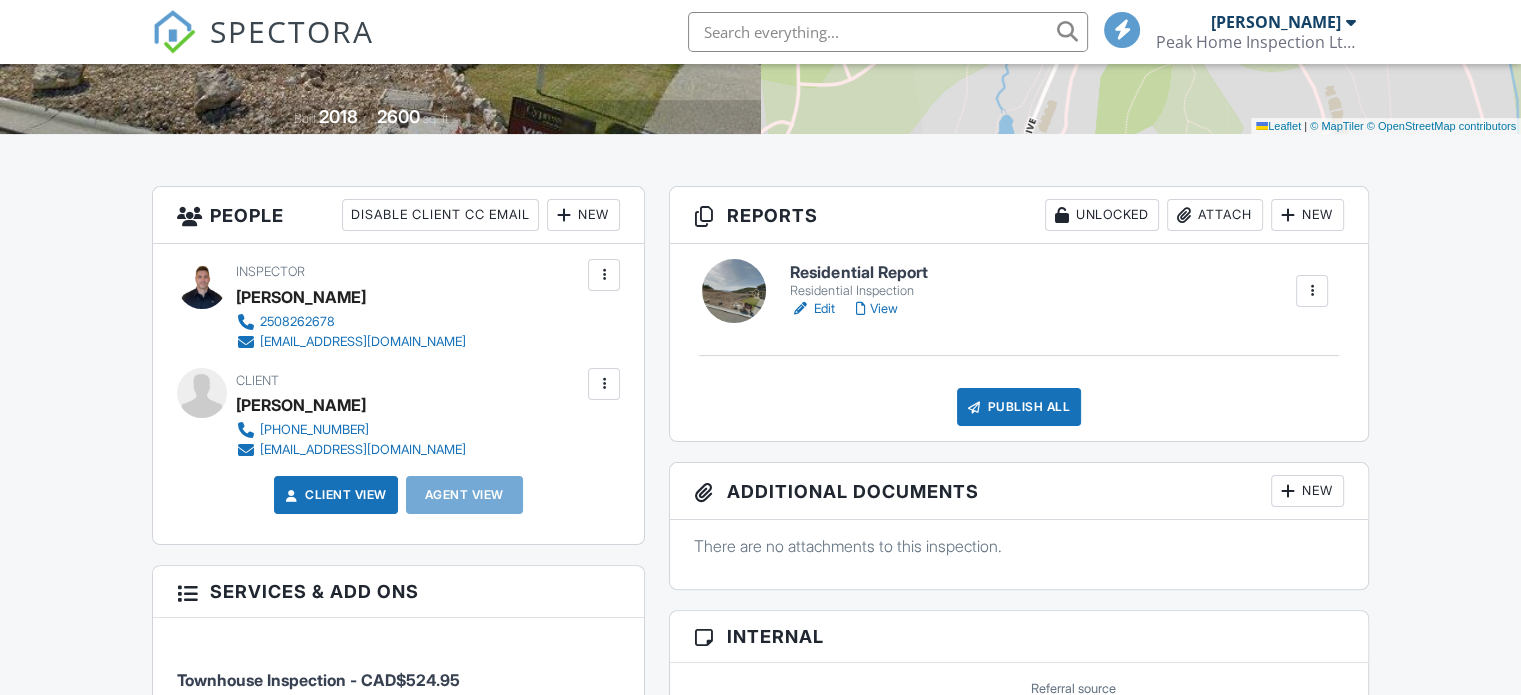 click on "Edit" at bounding box center (812, 309) 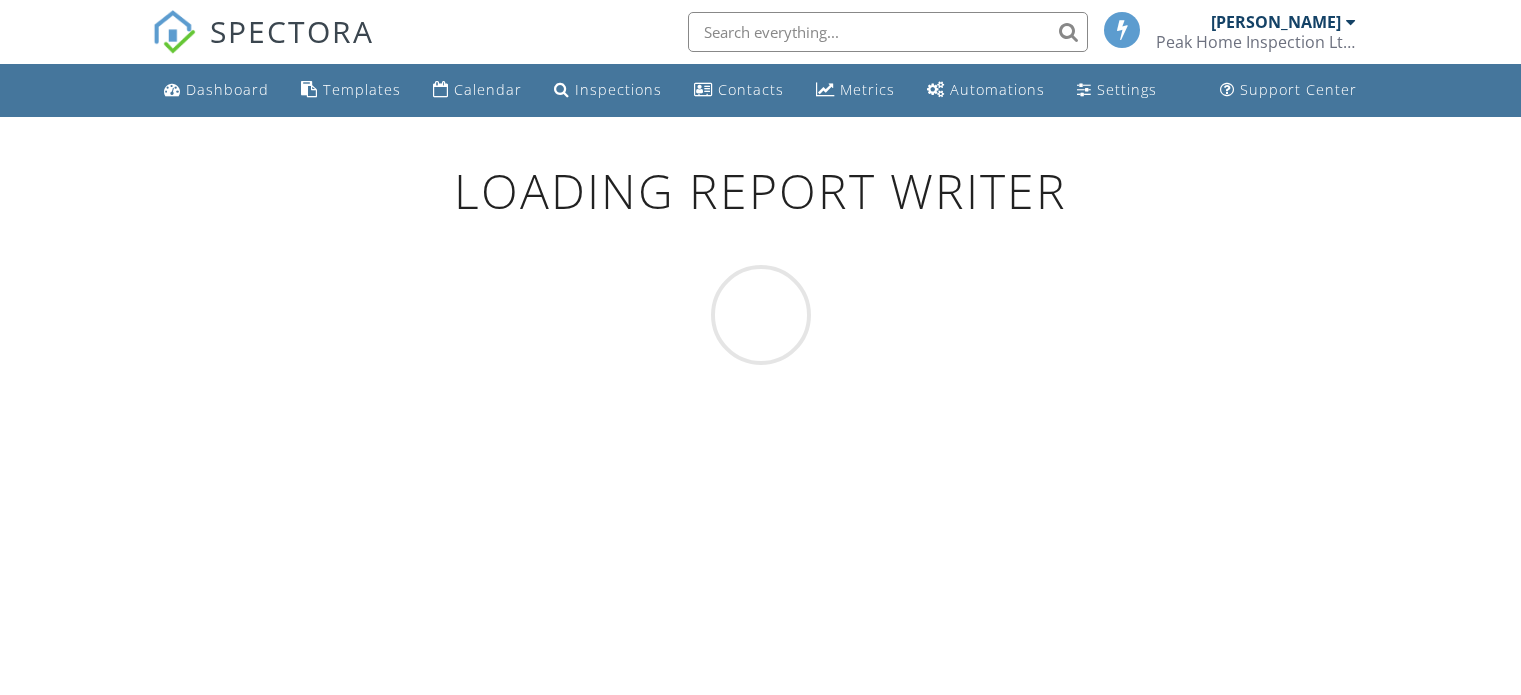 scroll, scrollTop: 0, scrollLeft: 0, axis: both 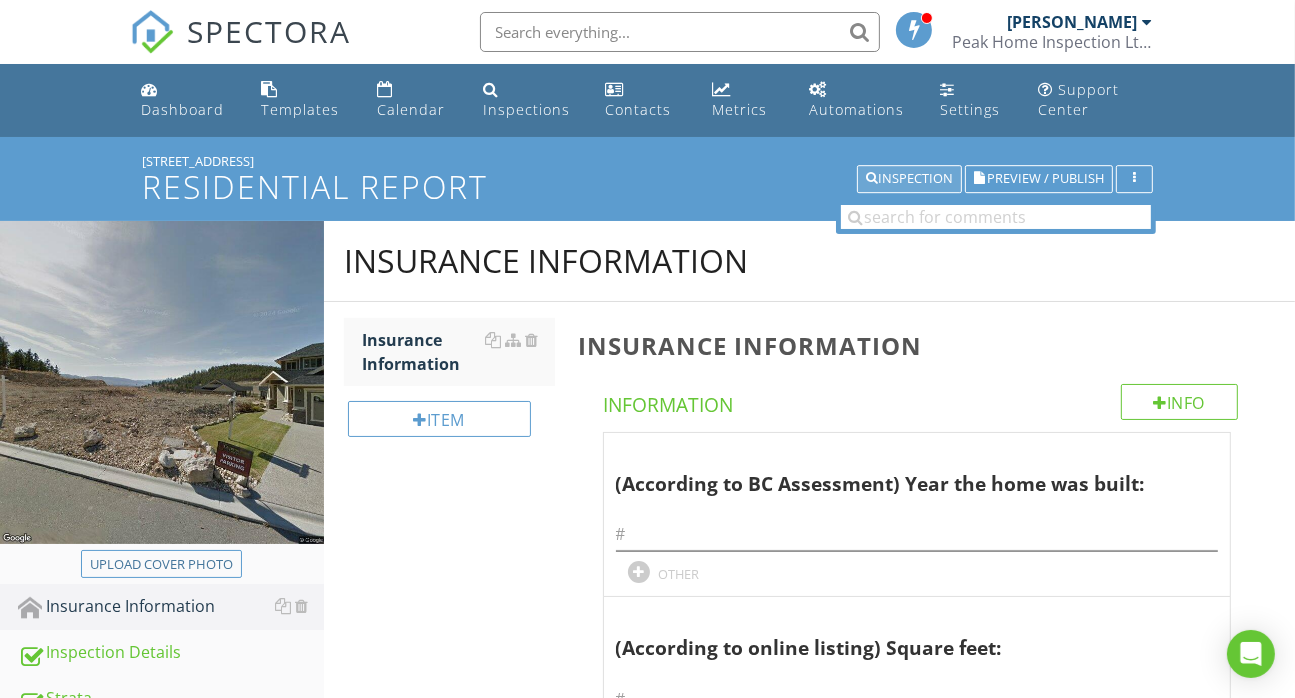 click on "Inspection" at bounding box center (909, 179) 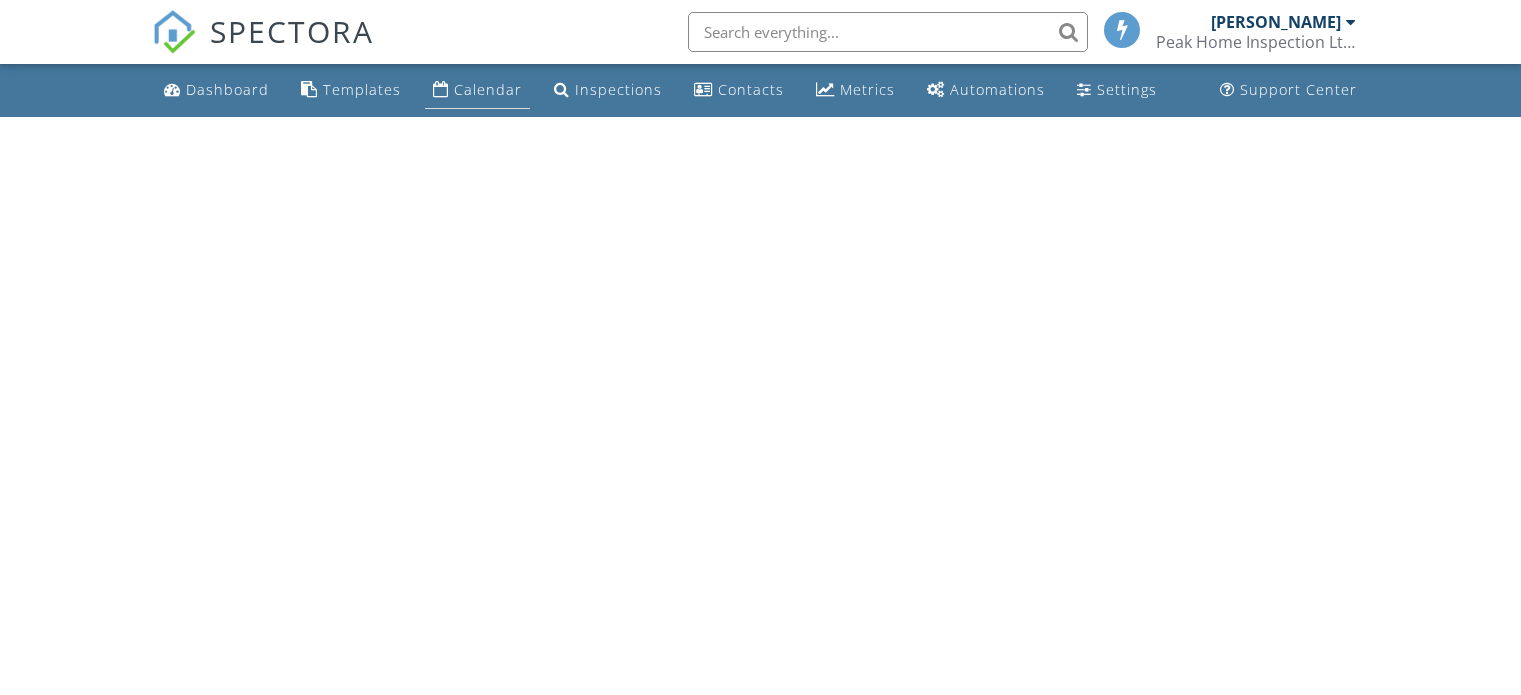 scroll, scrollTop: 0, scrollLeft: 0, axis: both 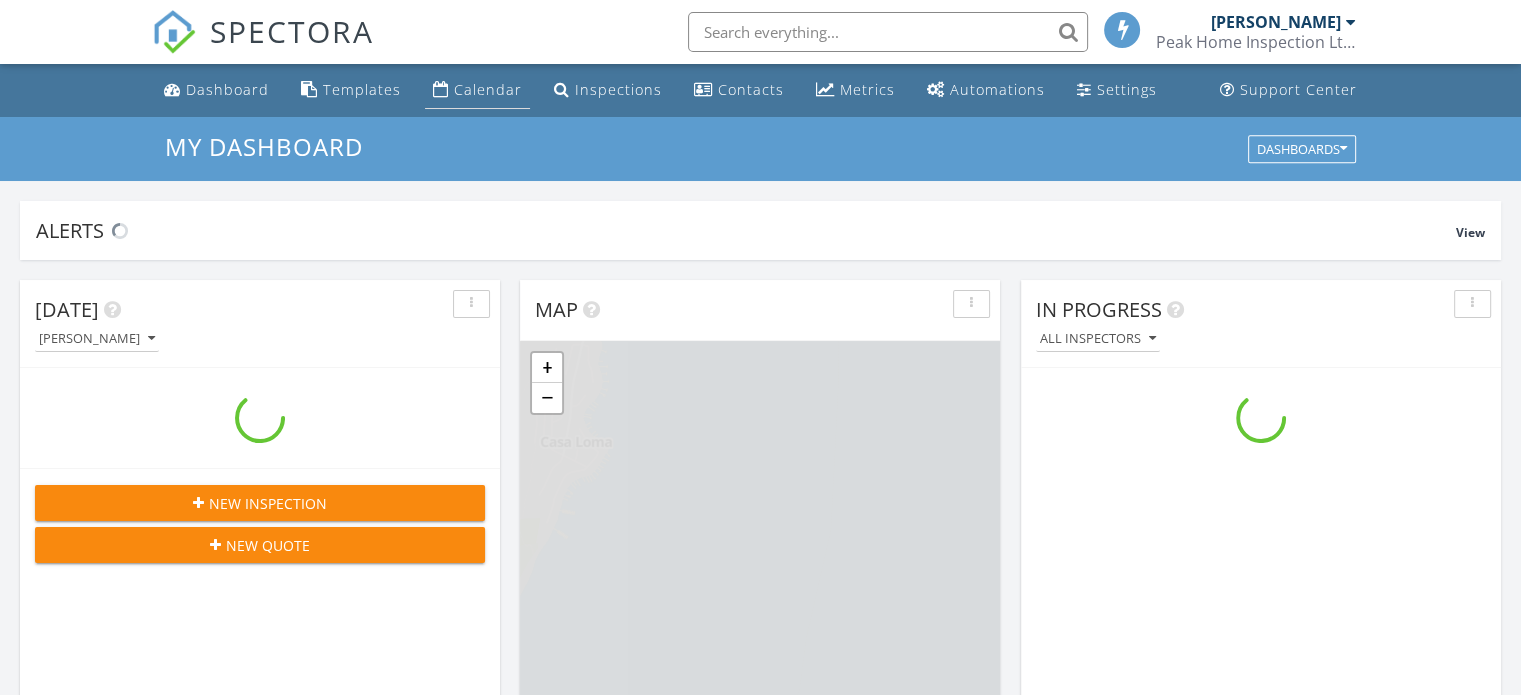 click on "Calendar" at bounding box center (477, 90) 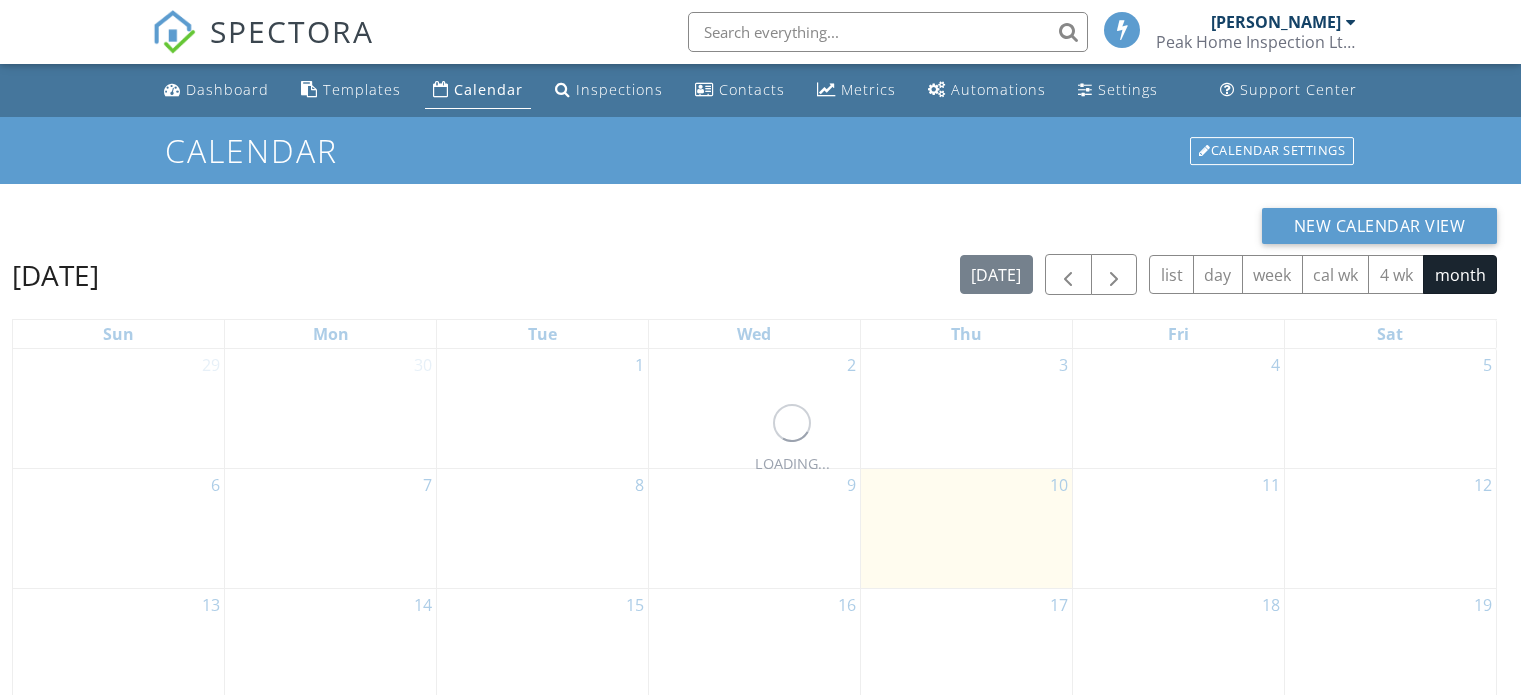 scroll, scrollTop: 0, scrollLeft: 0, axis: both 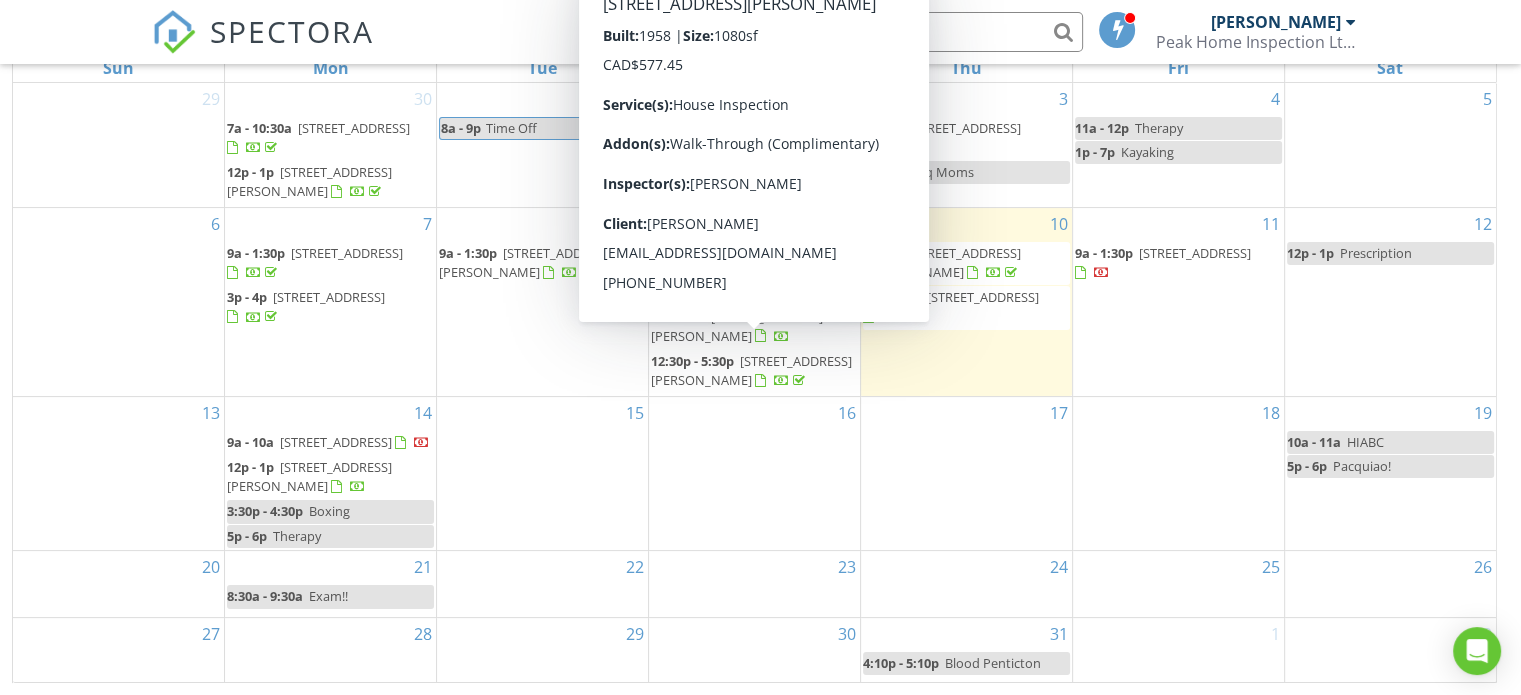 click on "16" at bounding box center [754, 473] 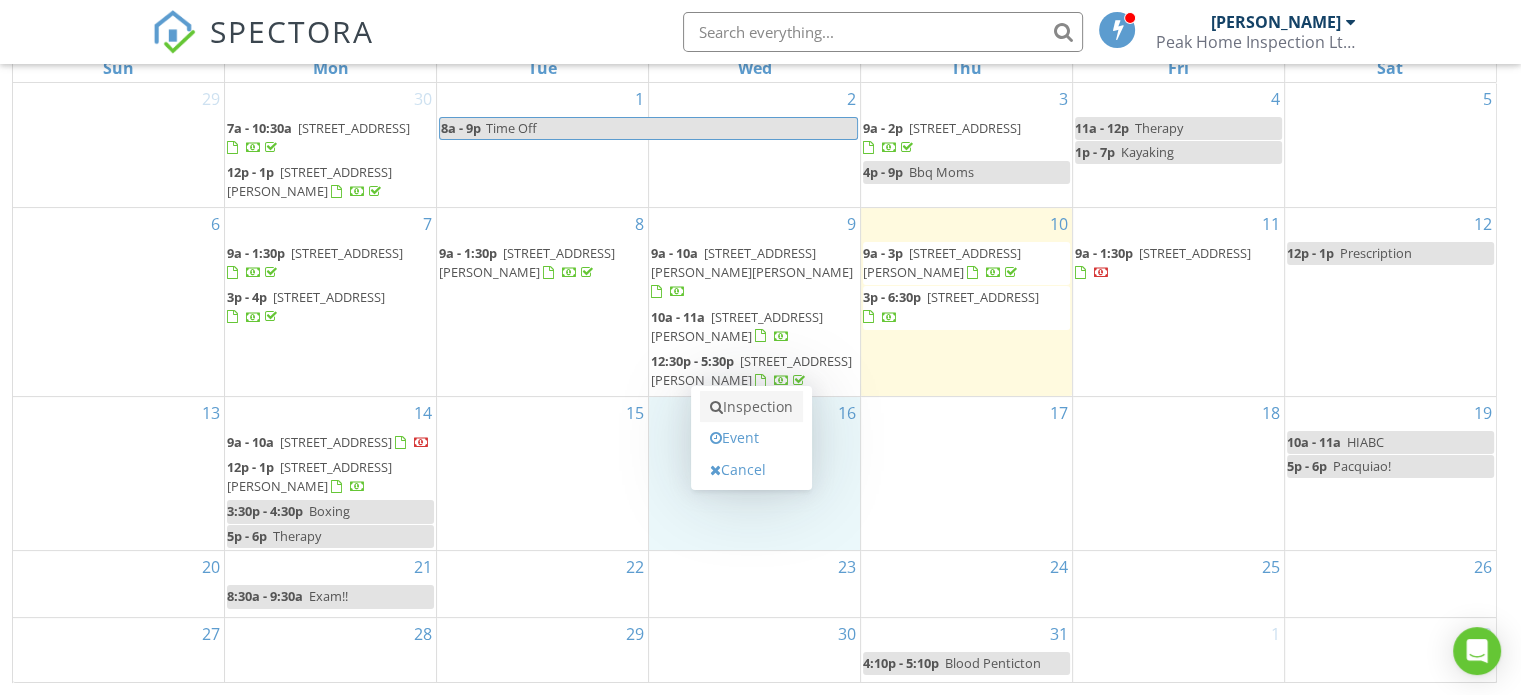 click on "Inspection" at bounding box center (751, 407) 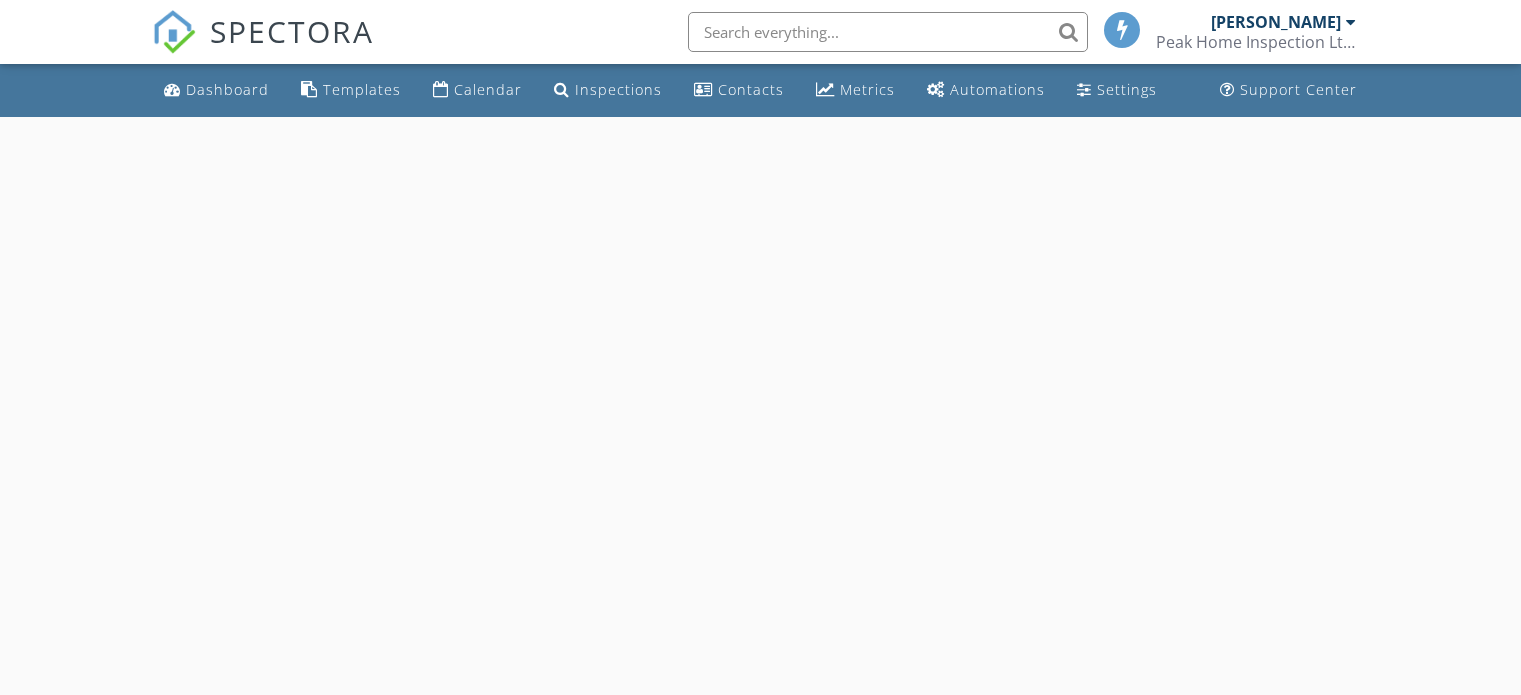 scroll, scrollTop: 0, scrollLeft: 0, axis: both 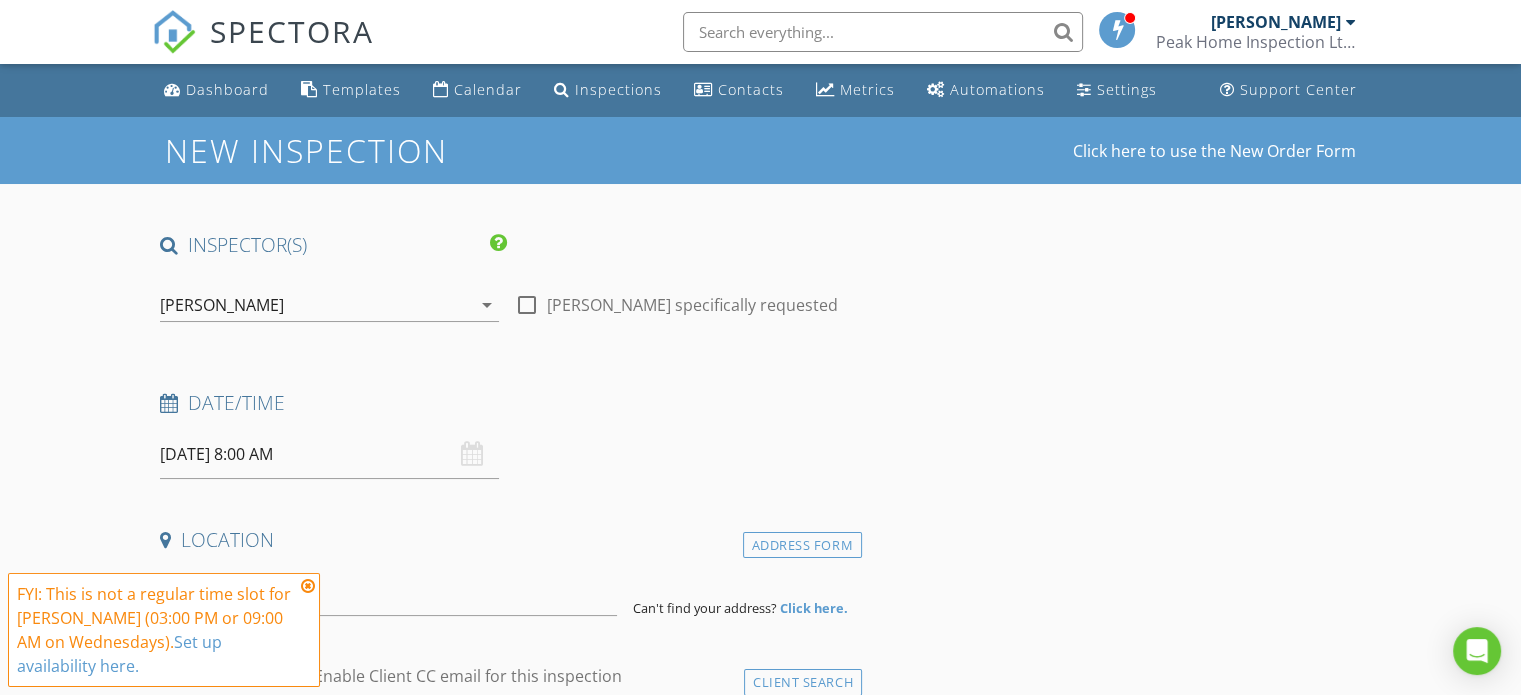 click on "[DATE] 8:00 AM" at bounding box center (329, 454) 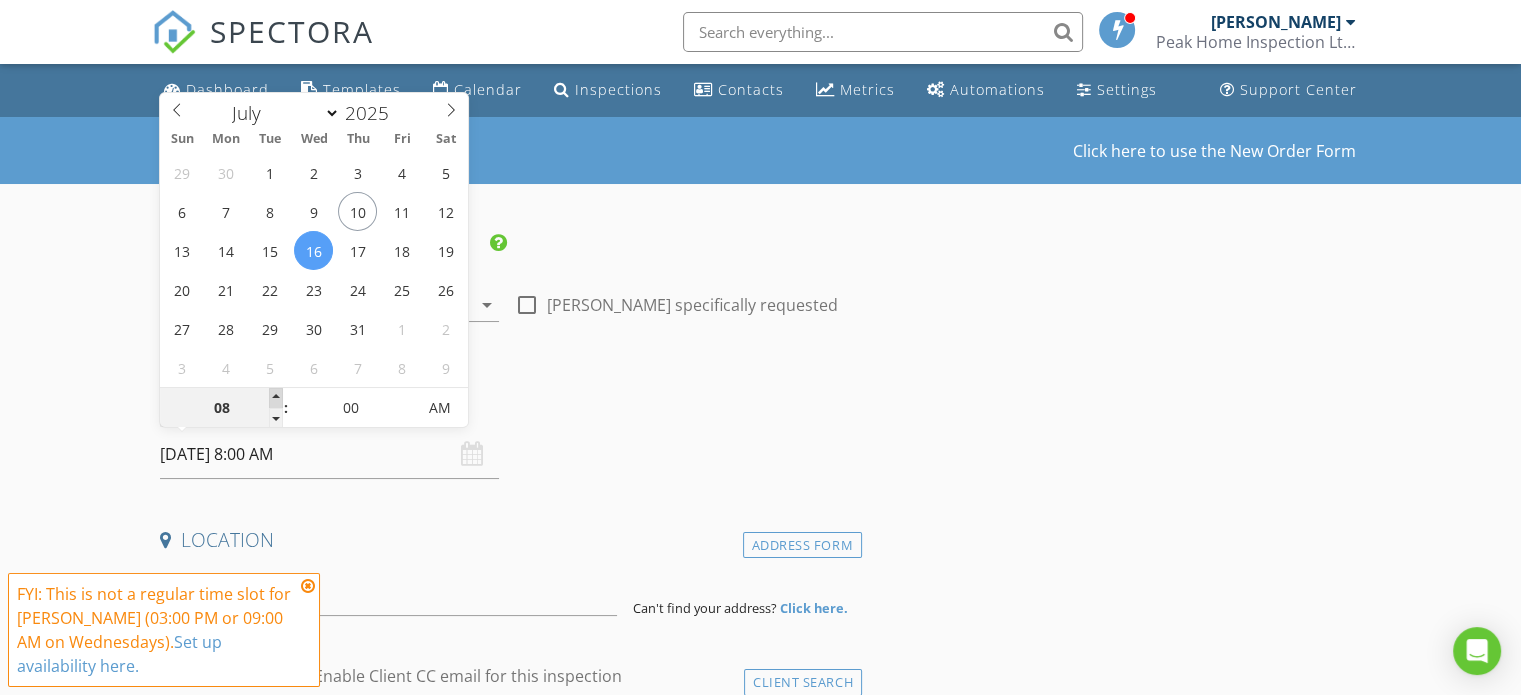 type on "09" 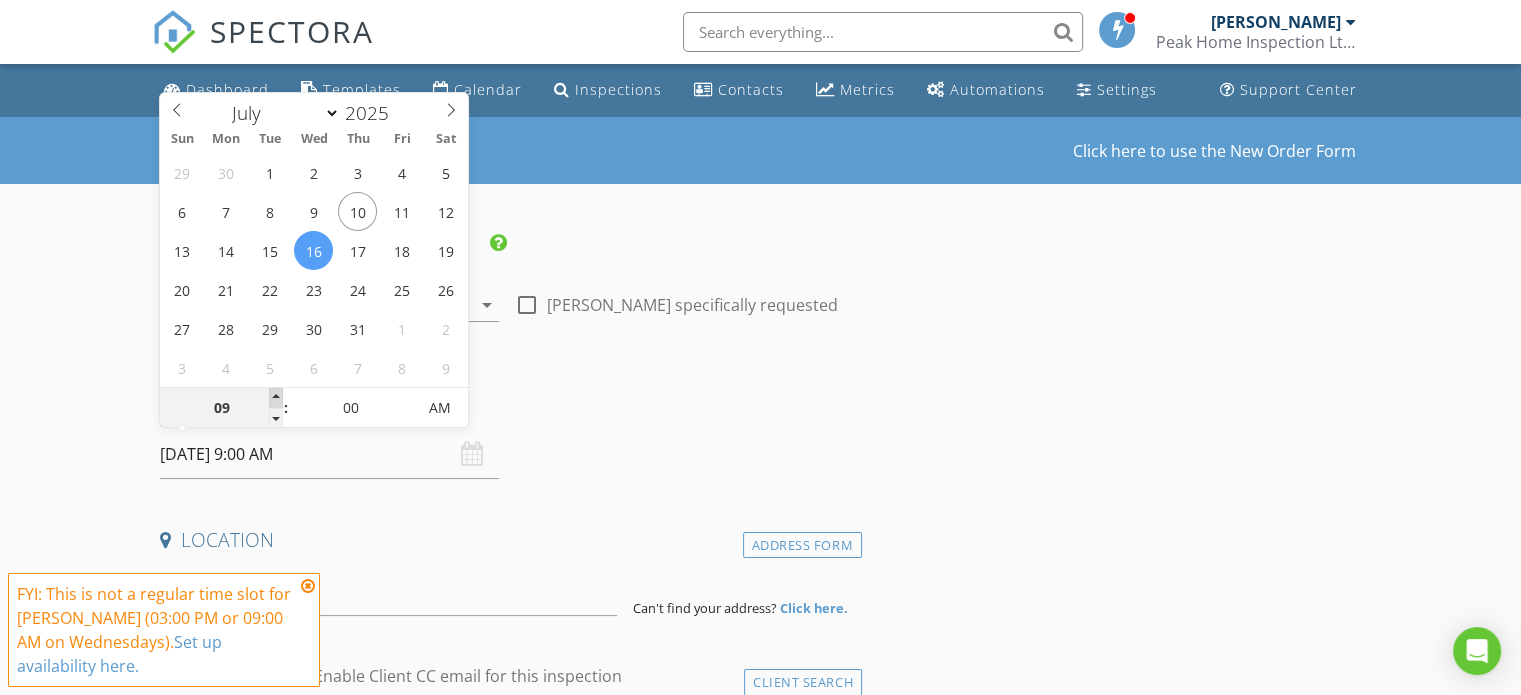 click at bounding box center (276, 398) 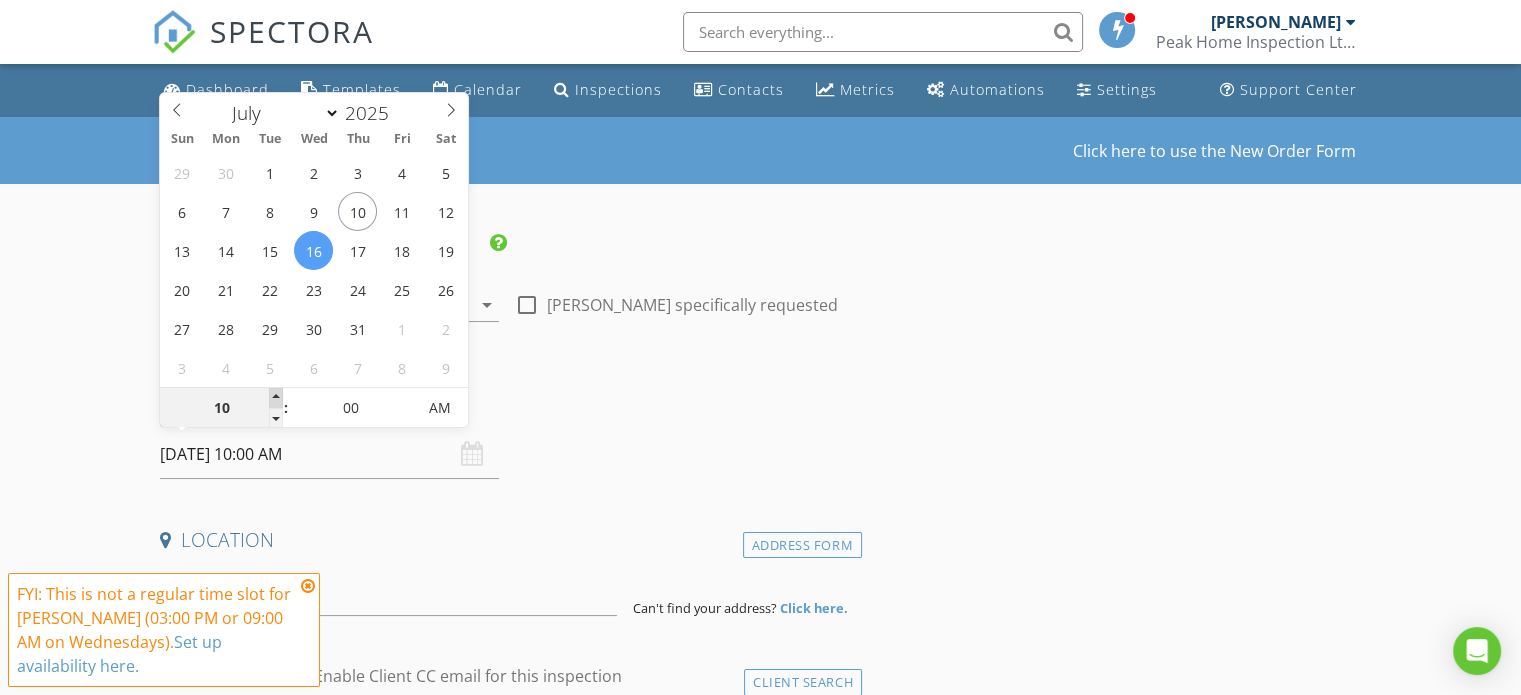 click at bounding box center [276, 398] 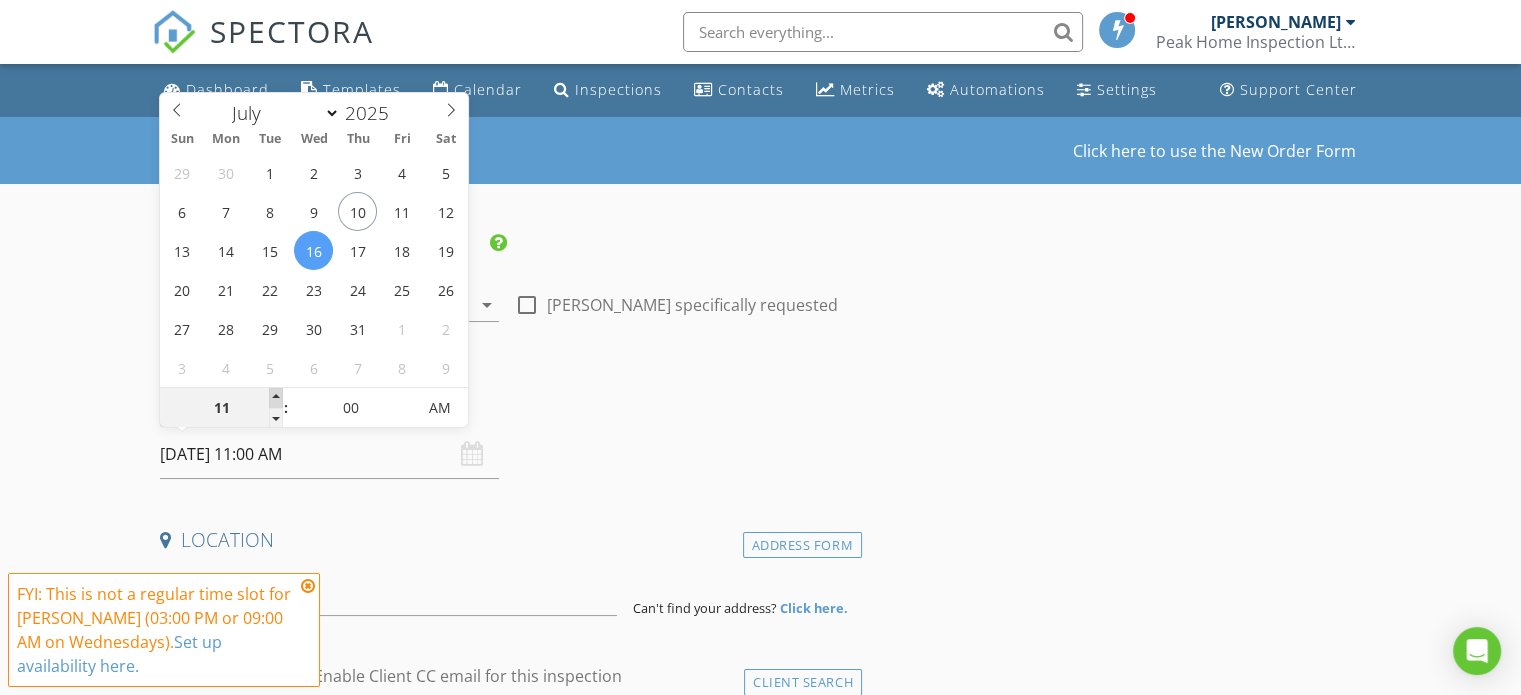 click at bounding box center [276, 398] 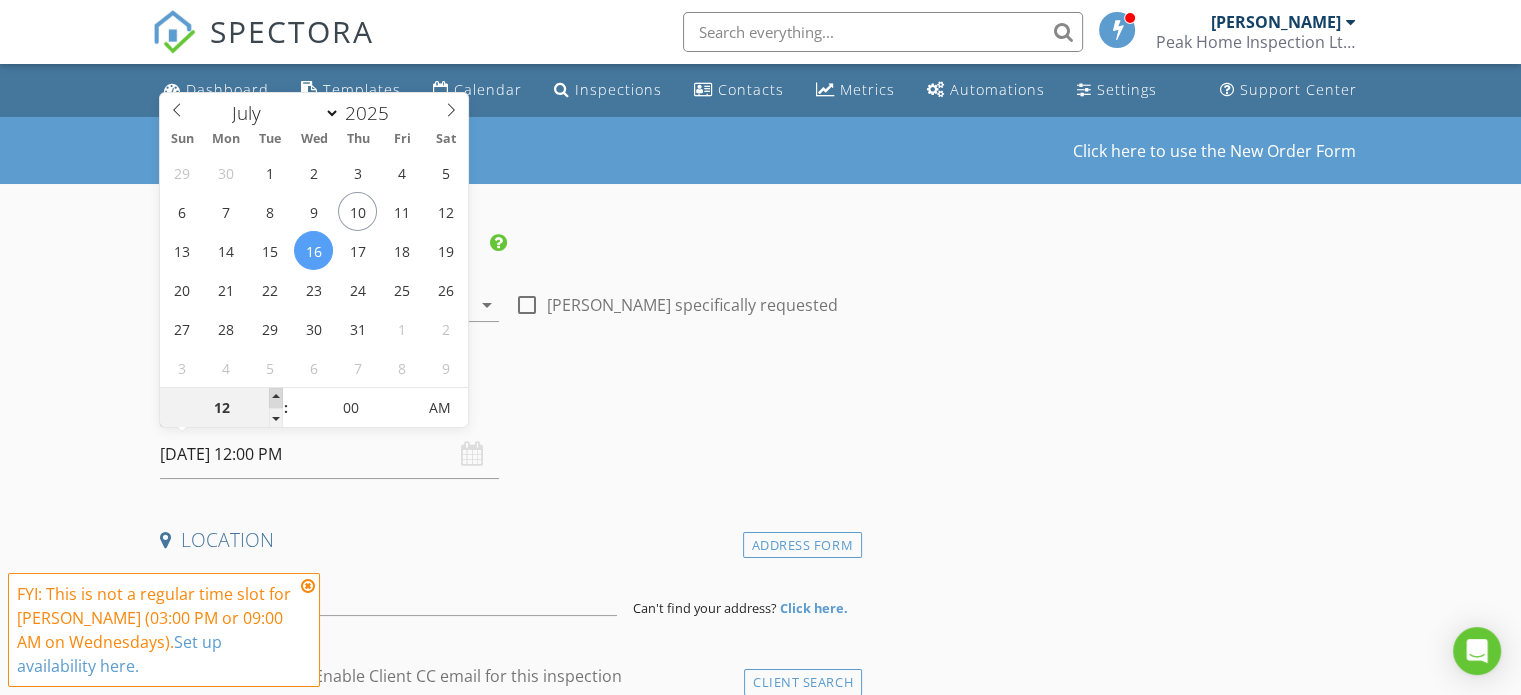 click at bounding box center (276, 398) 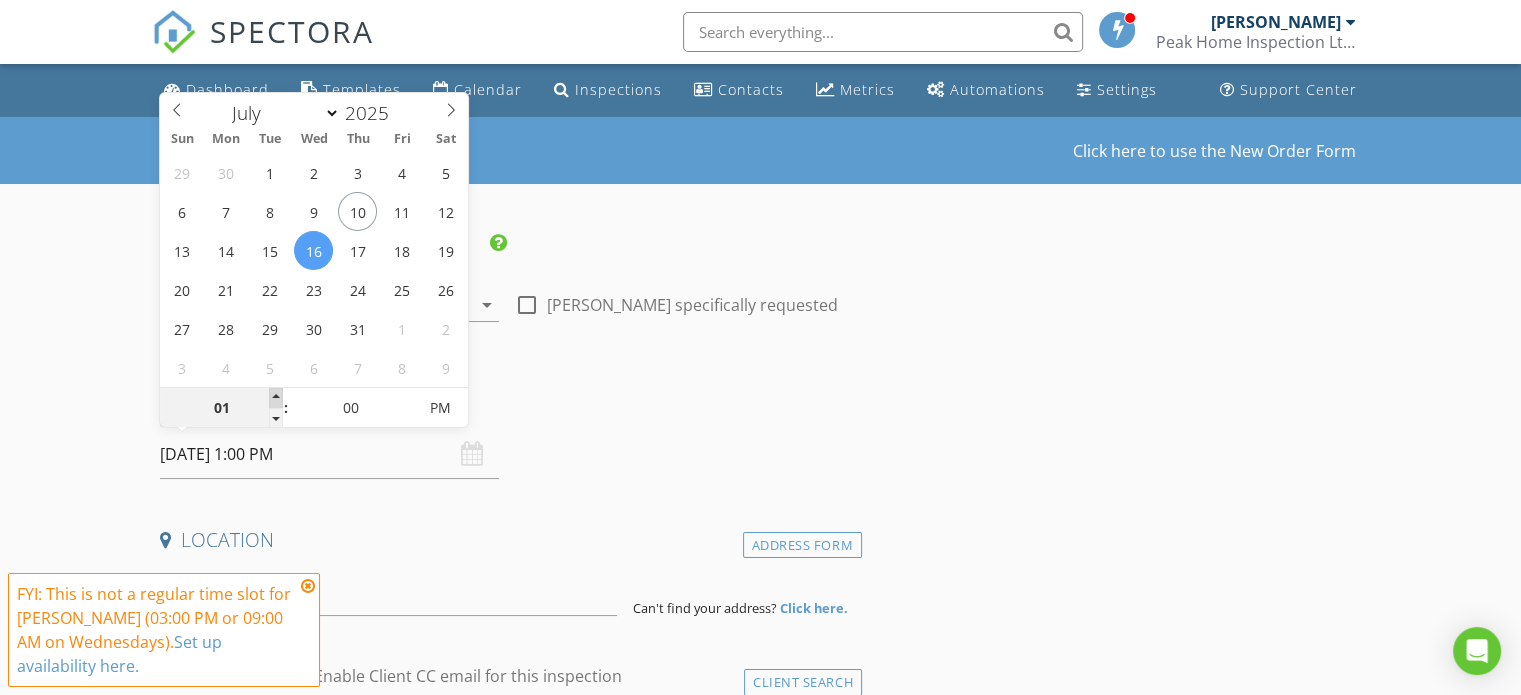 click at bounding box center (276, 398) 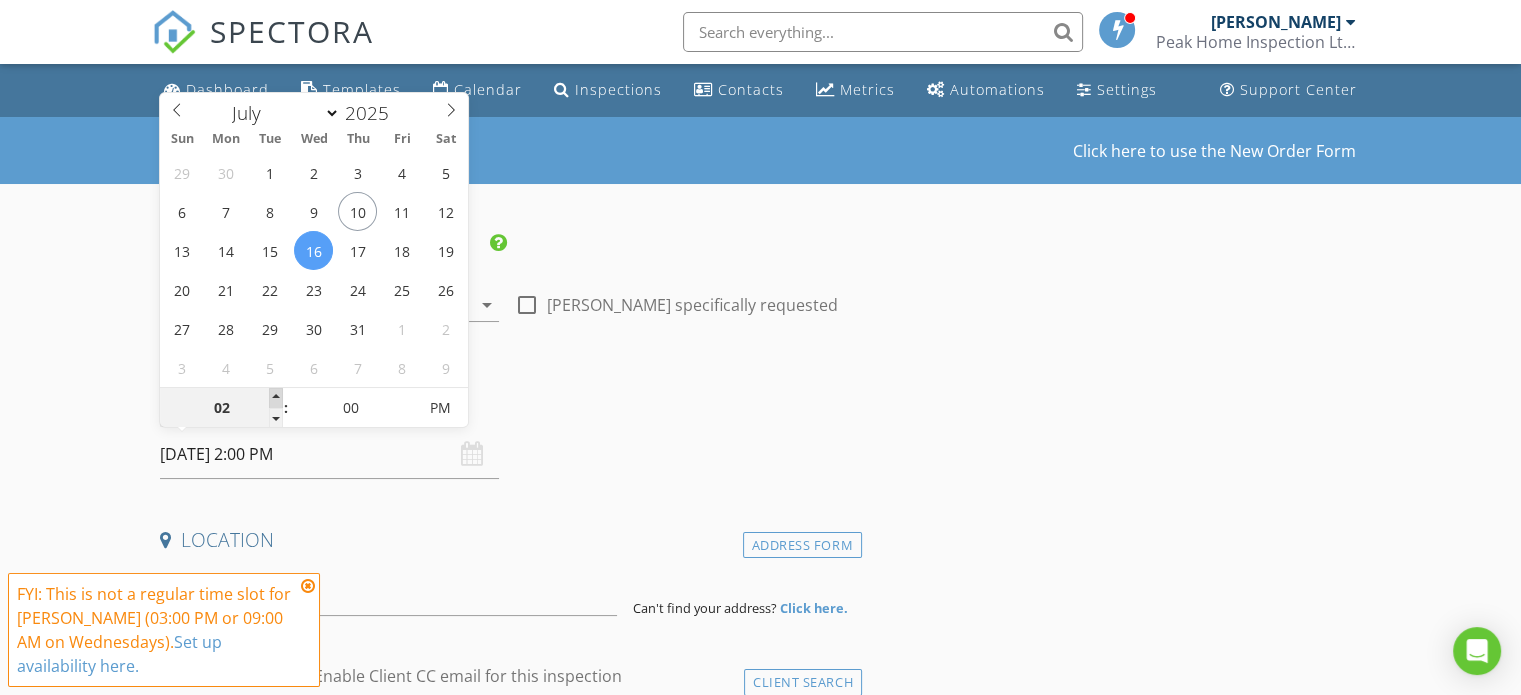 click at bounding box center (276, 398) 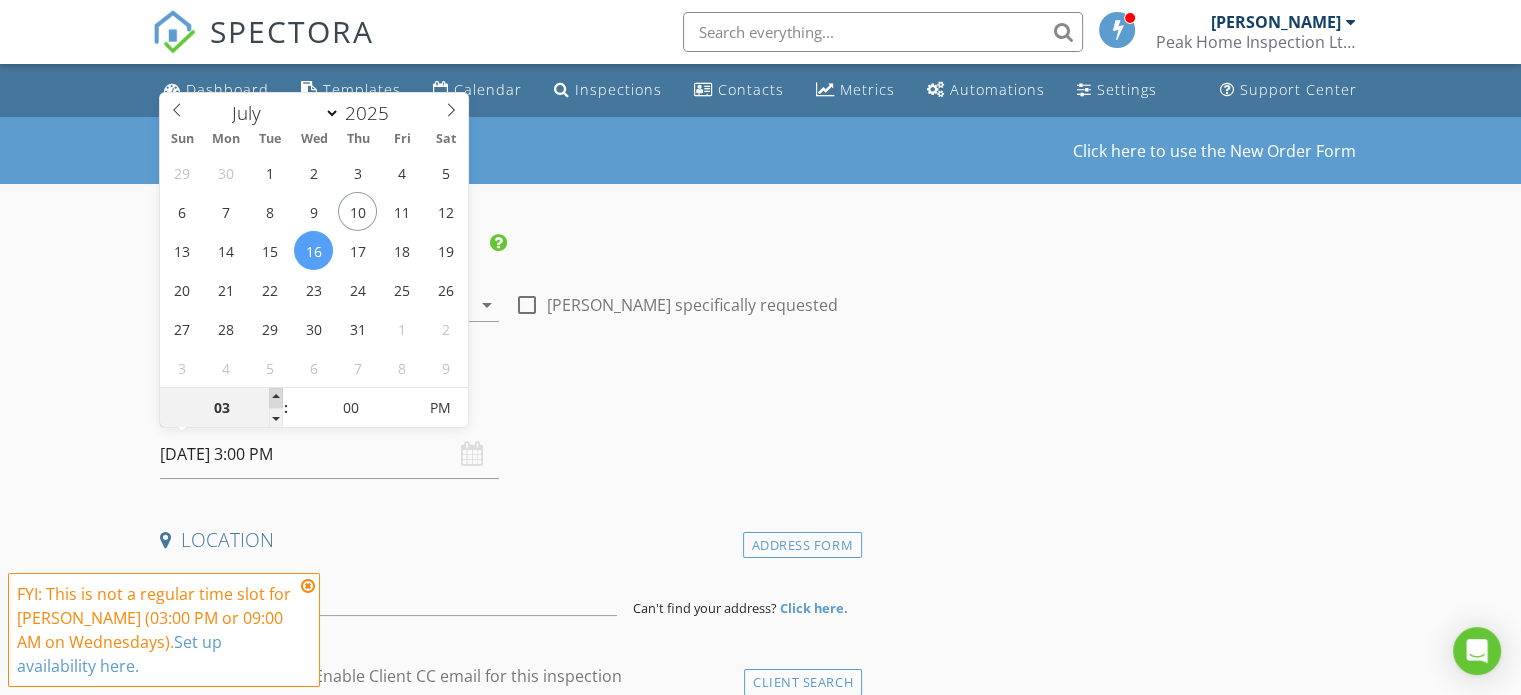 click at bounding box center (276, 398) 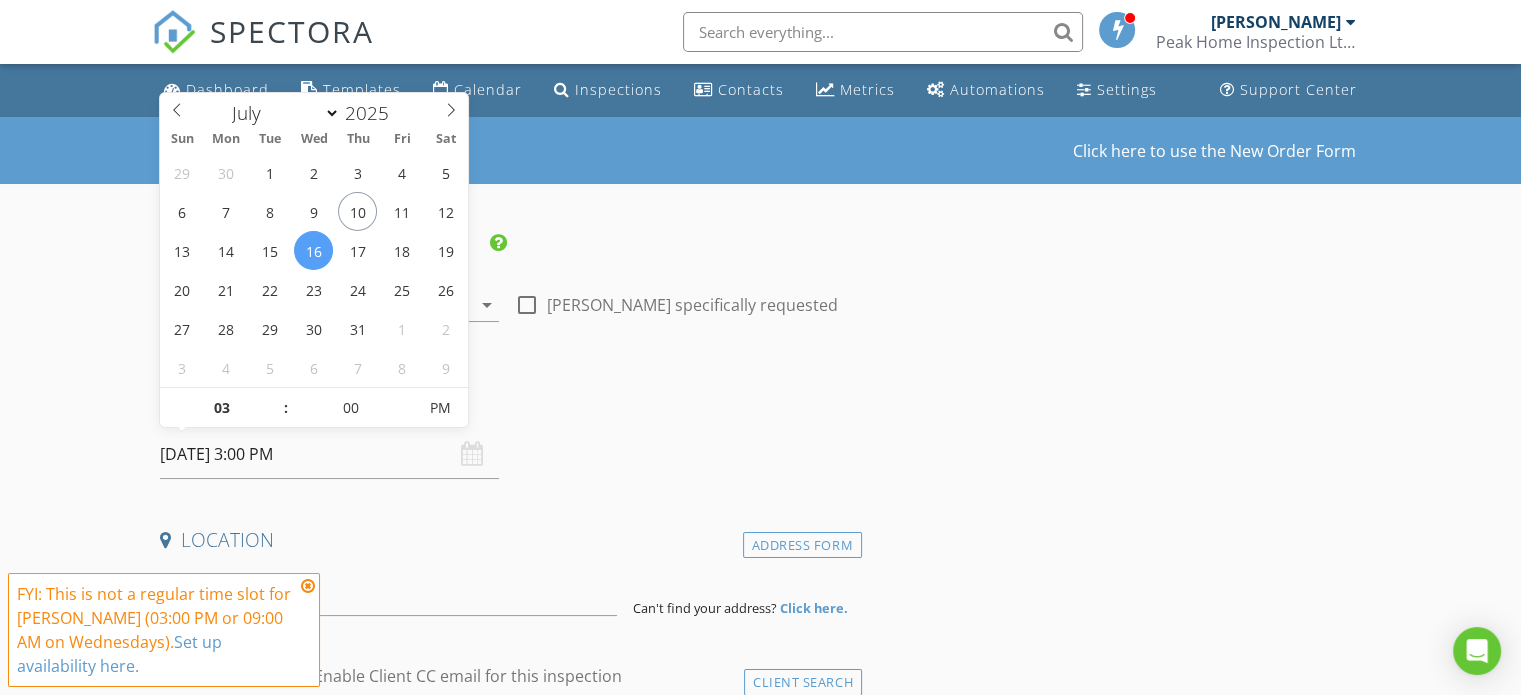click on "Date/Time
07/16/2025 3:00 PM" at bounding box center (507, 434) 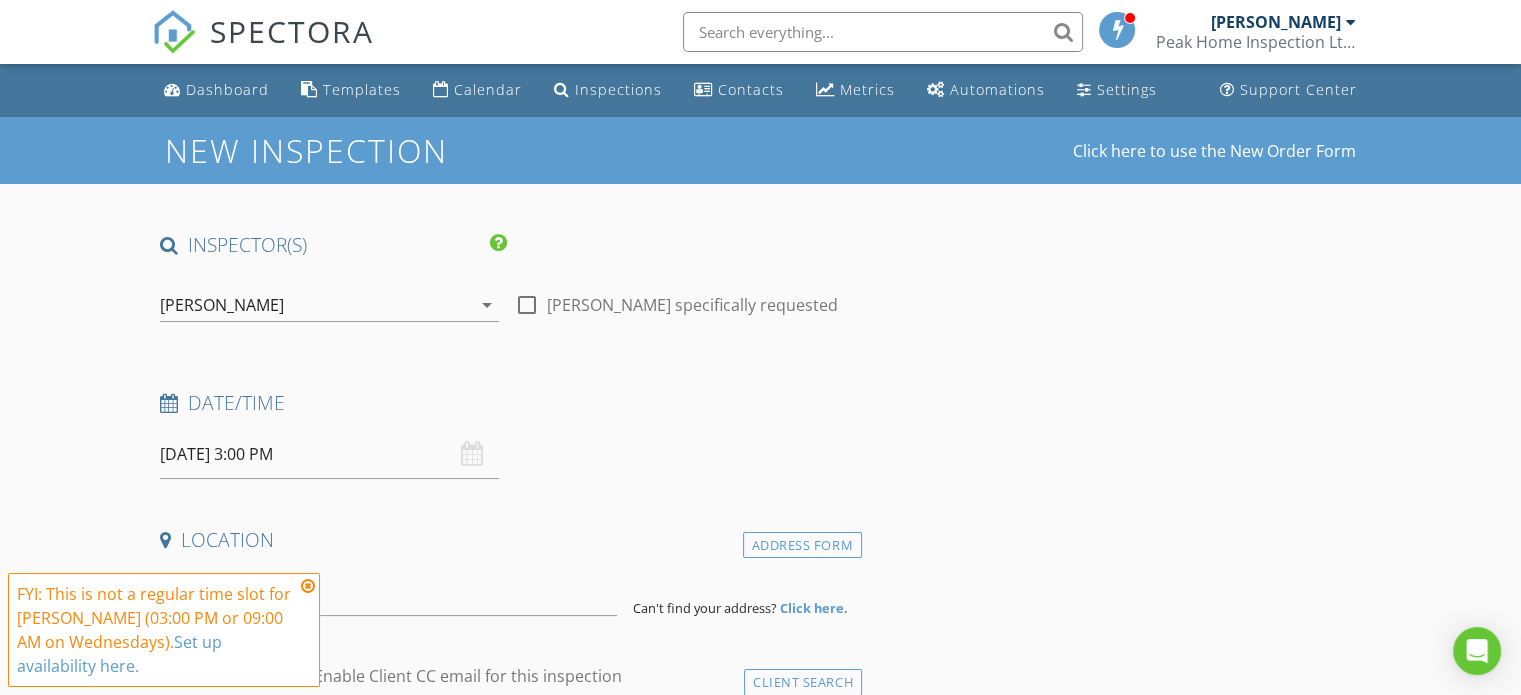 click at bounding box center [308, 586] 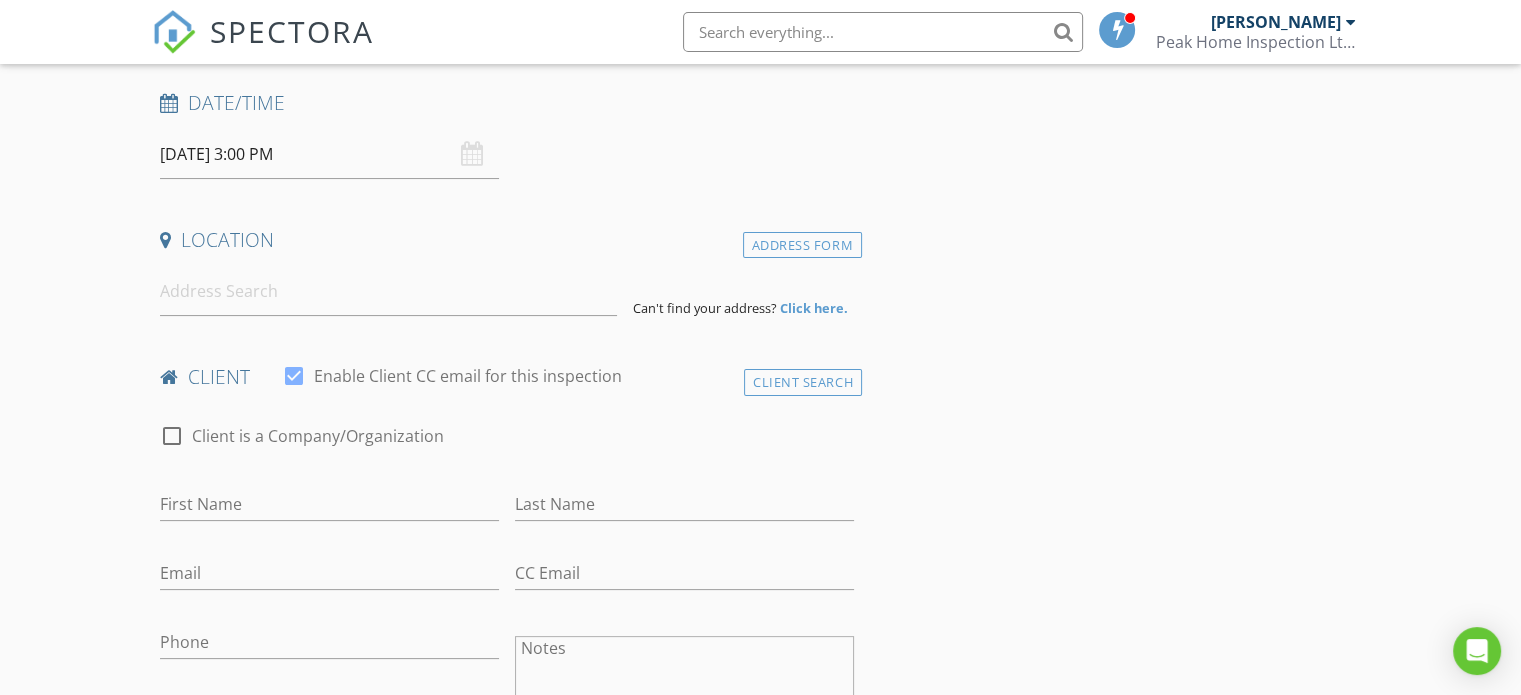 scroll, scrollTop: 100, scrollLeft: 0, axis: vertical 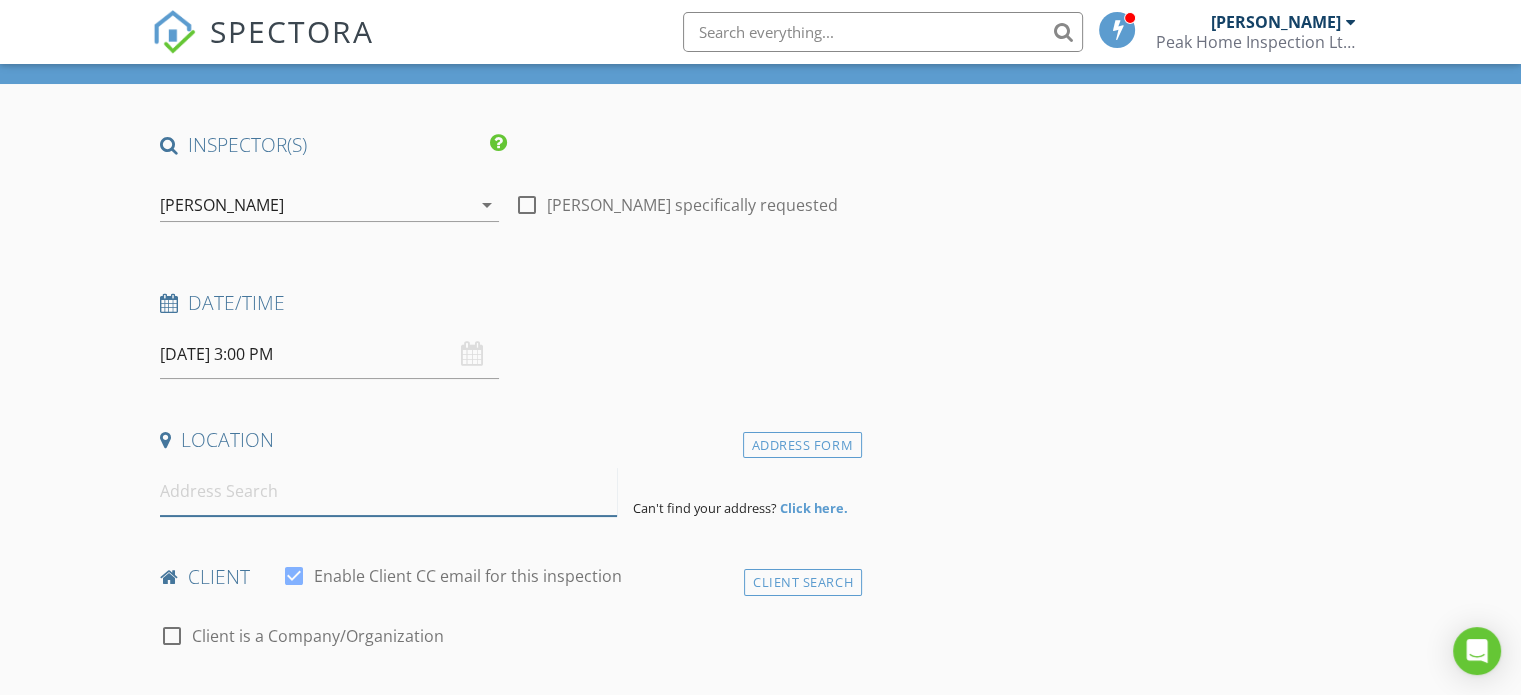 click at bounding box center (388, 491) 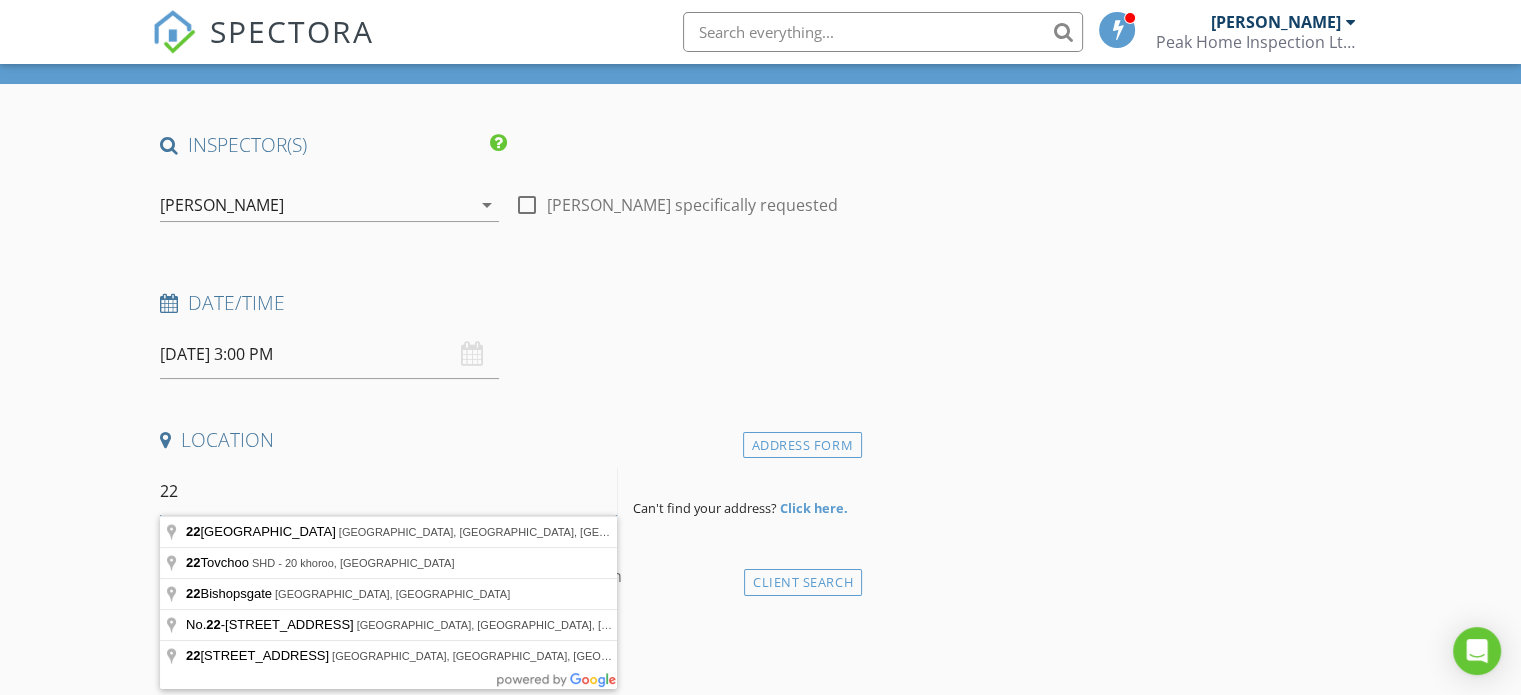 type on "2" 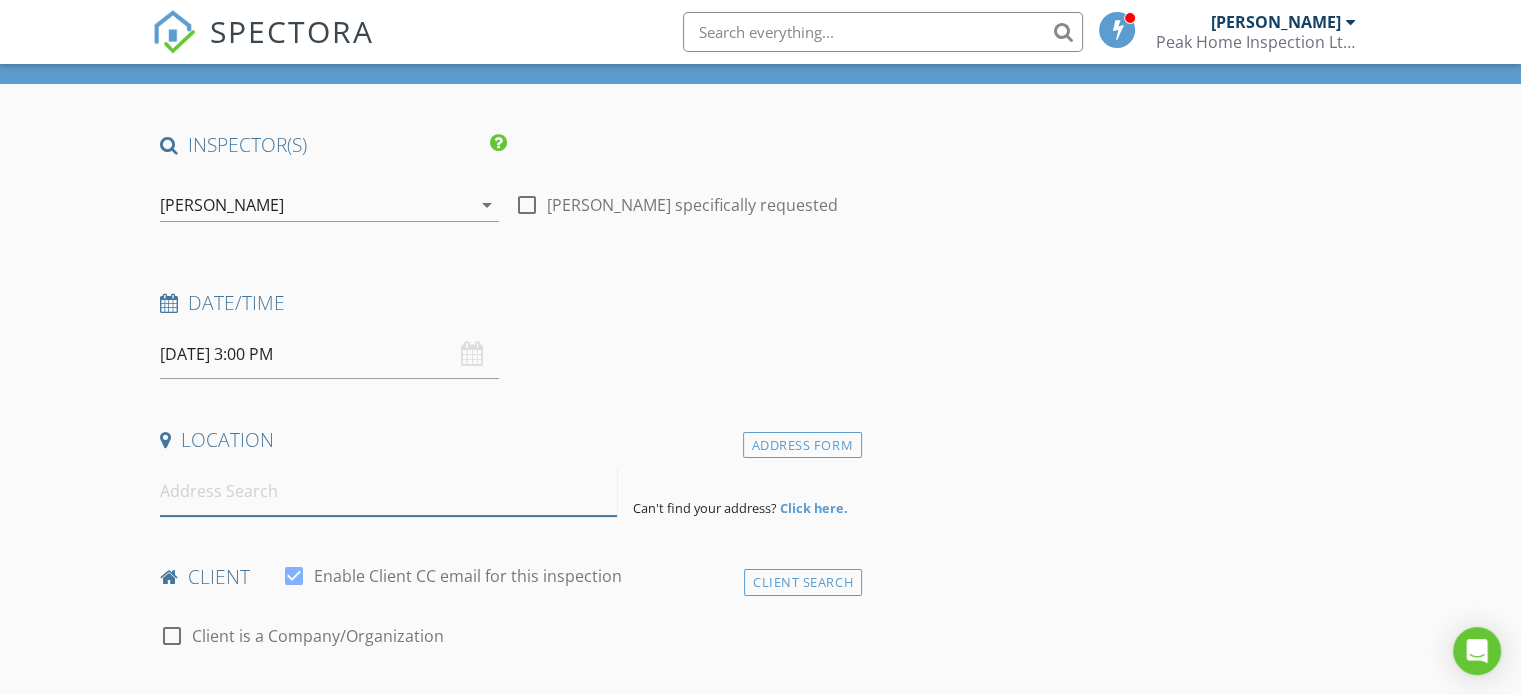 click at bounding box center [388, 491] 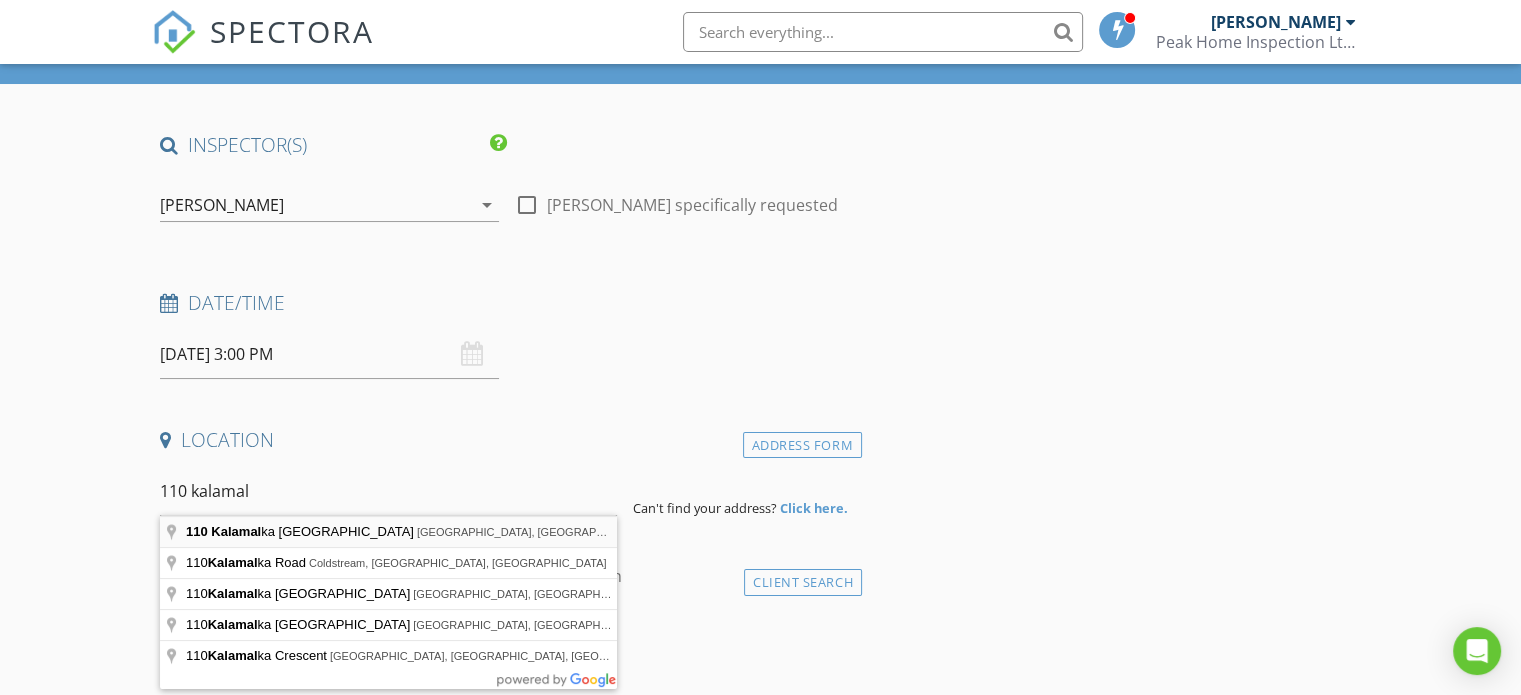 type on "110 Kalamalka Lake Road, Vernon, BC, Canada" 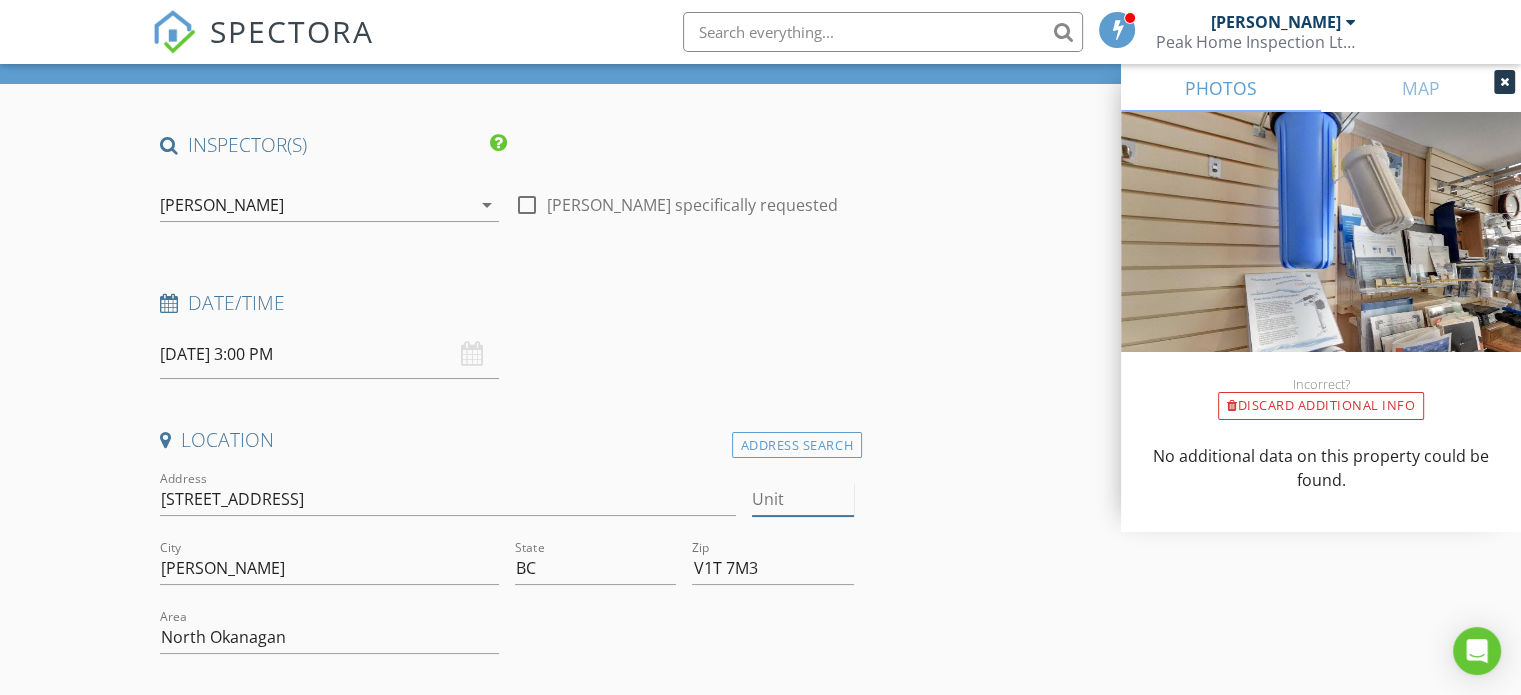 click on "Unit" at bounding box center [803, 499] 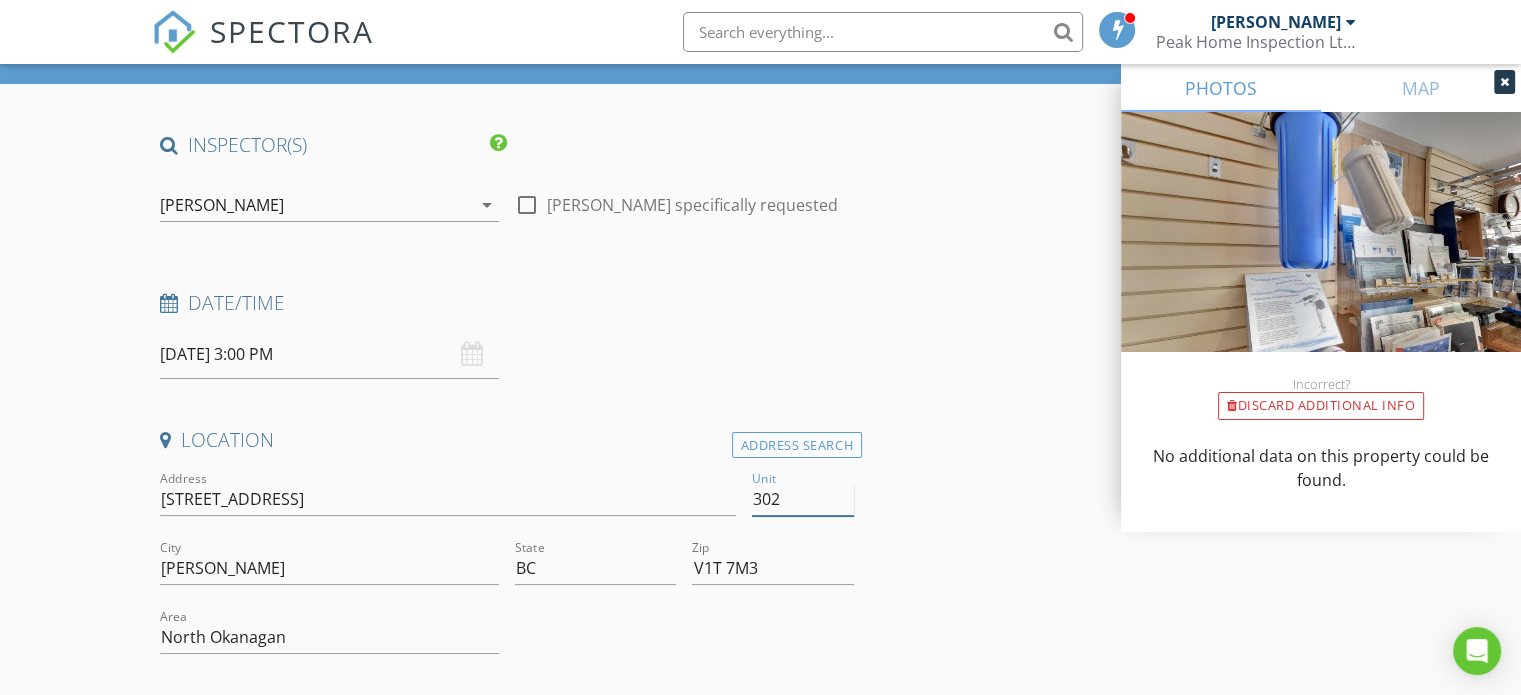 type on "302" 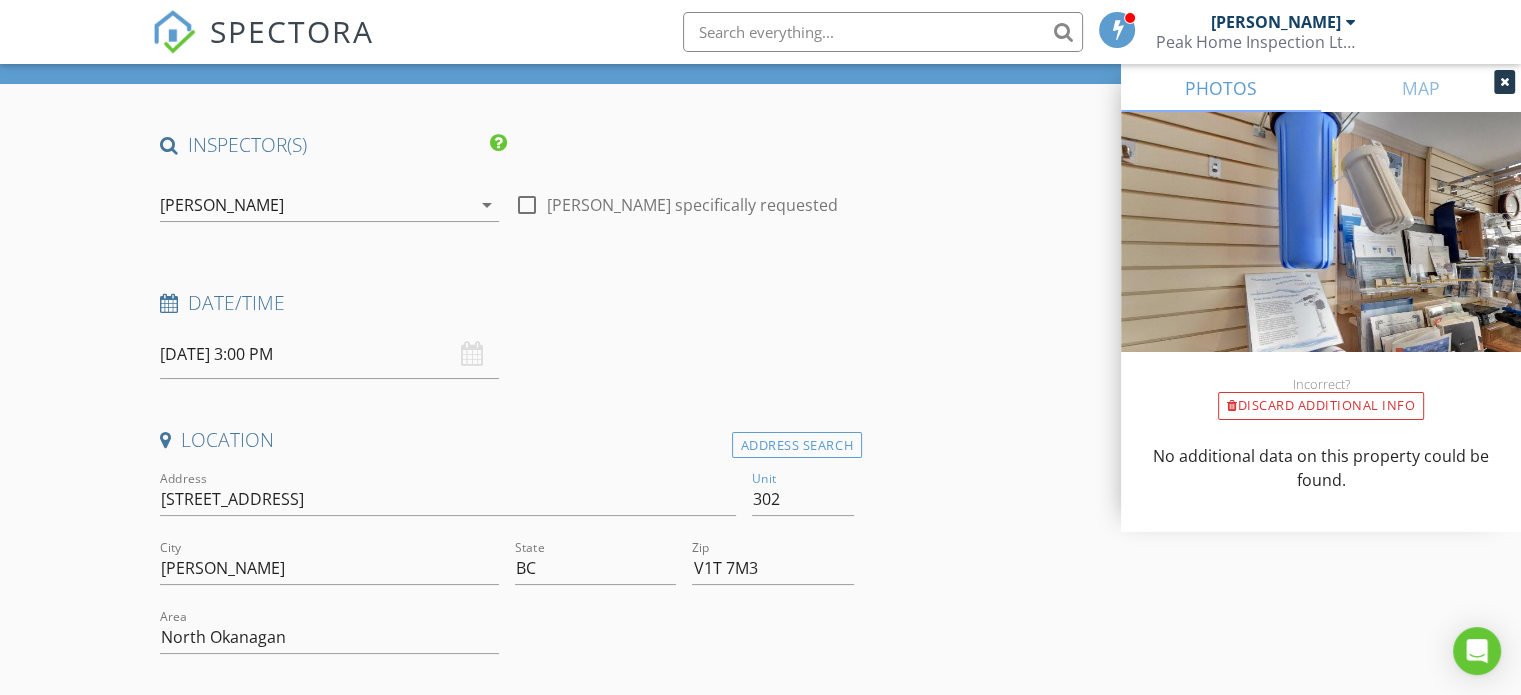 click on "INSPECTOR(S)
check_box   Ben Hall   PRIMARY   Ben Hall arrow_drop_down   check_box_outline_blank Ben Hall specifically requested
Date/Time
07/16/2025 3:00 PM
Location
Address Search       Address 110 Kalamalka Lake Rd   Unit 302   City Vernon   State BC   Zip V1T 7M3   Area North Okanagan     Square Feet   Year Built   Foundation arrow_drop_down     Ben Hall     32.5 miles     (an hour)
client
check_box Enable Client CC email for this inspection   Client Search     check_box_outline_blank Client is a Company/Organization     First Name   Last Name   Email   CC Email   Phone           Notes   Private Notes
ADD ADDITIONAL client
SERVICES
check_box_outline_blank   Condo Inspection   (Common areas are outside the scope of inspection) check_box_outline_blank" at bounding box center (760, 1840) 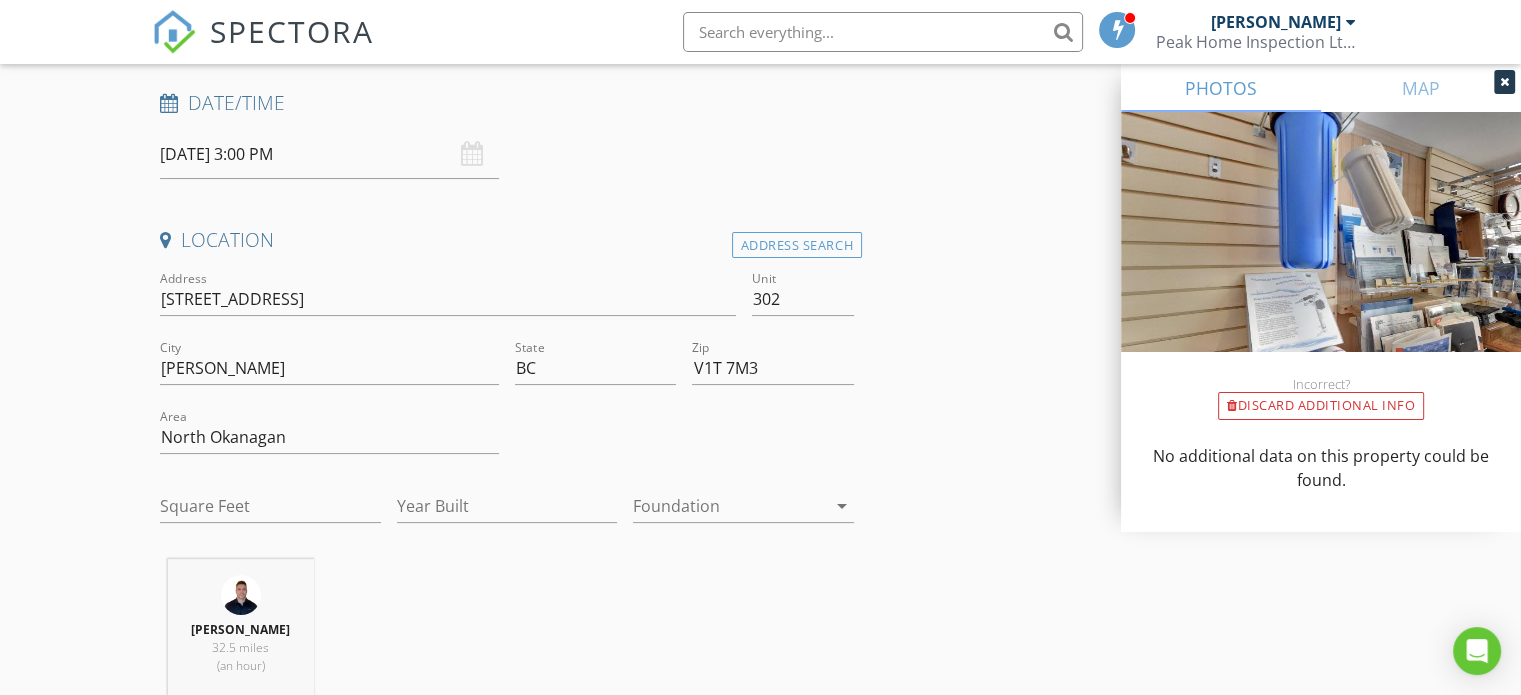 scroll, scrollTop: 500, scrollLeft: 0, axis: vertical 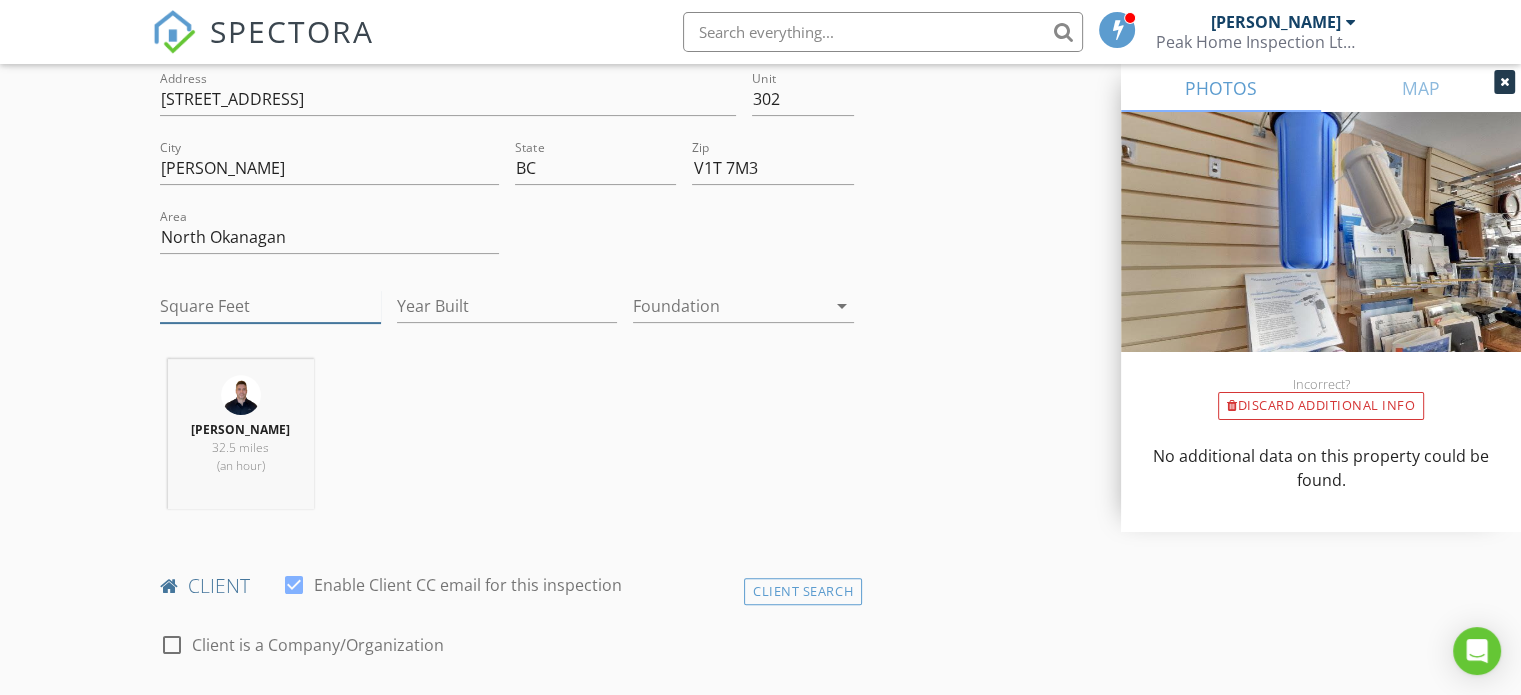 click on "Square Feet" at bounding box center [270, 306] 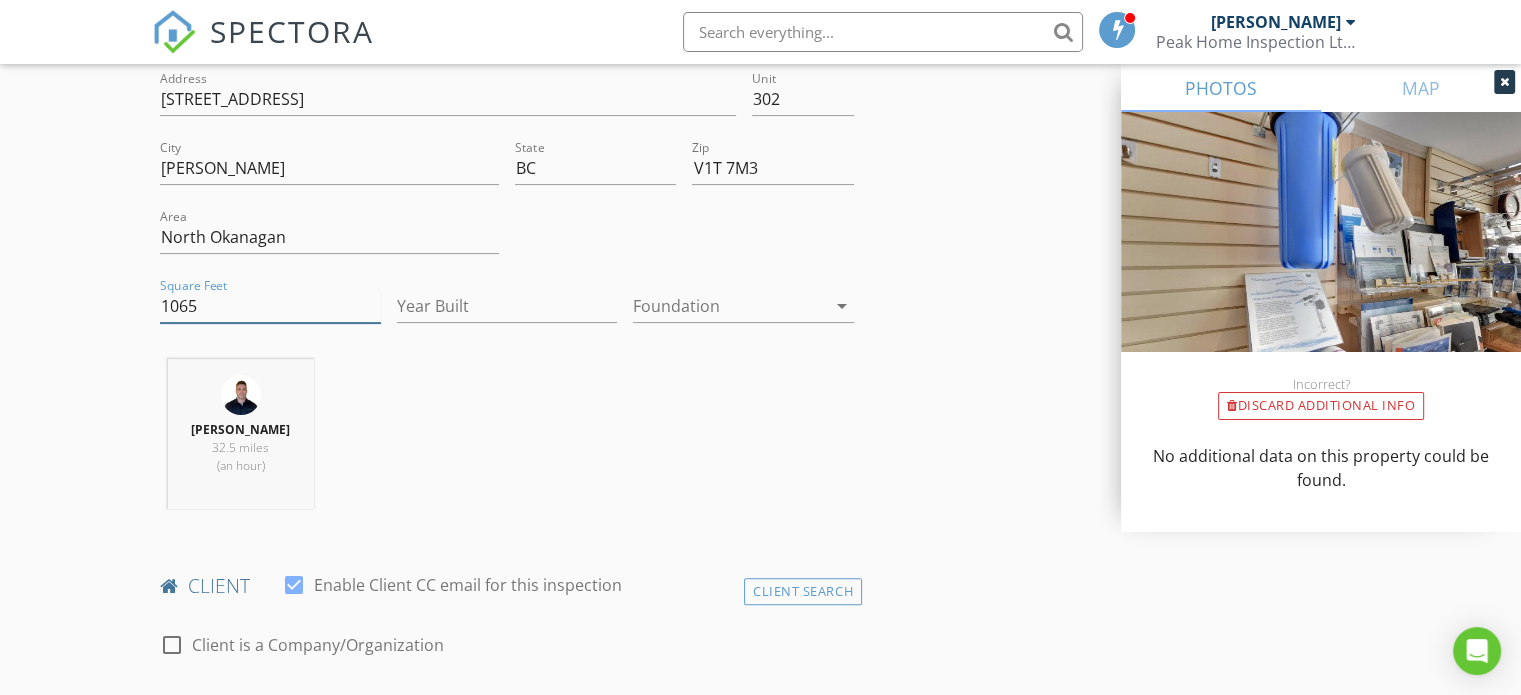 type on "1065" 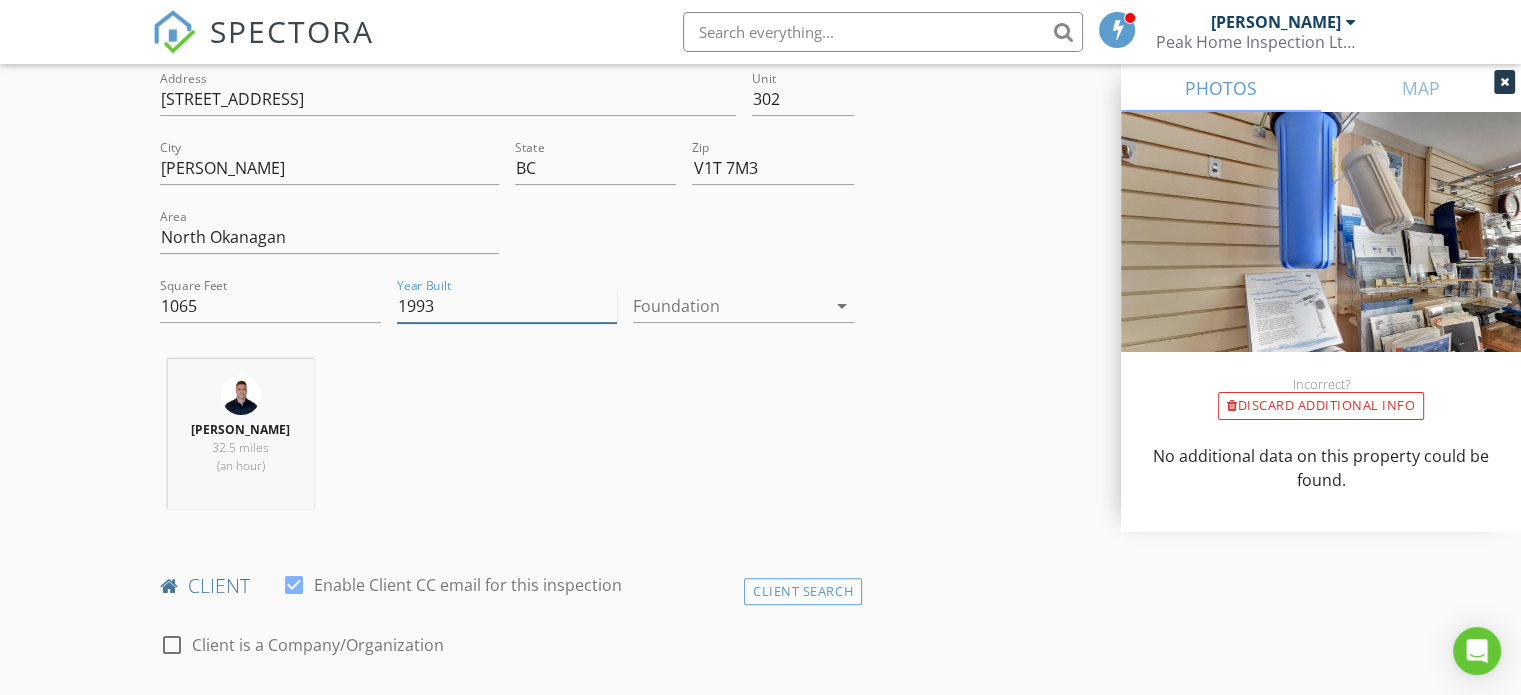 type on "1993" 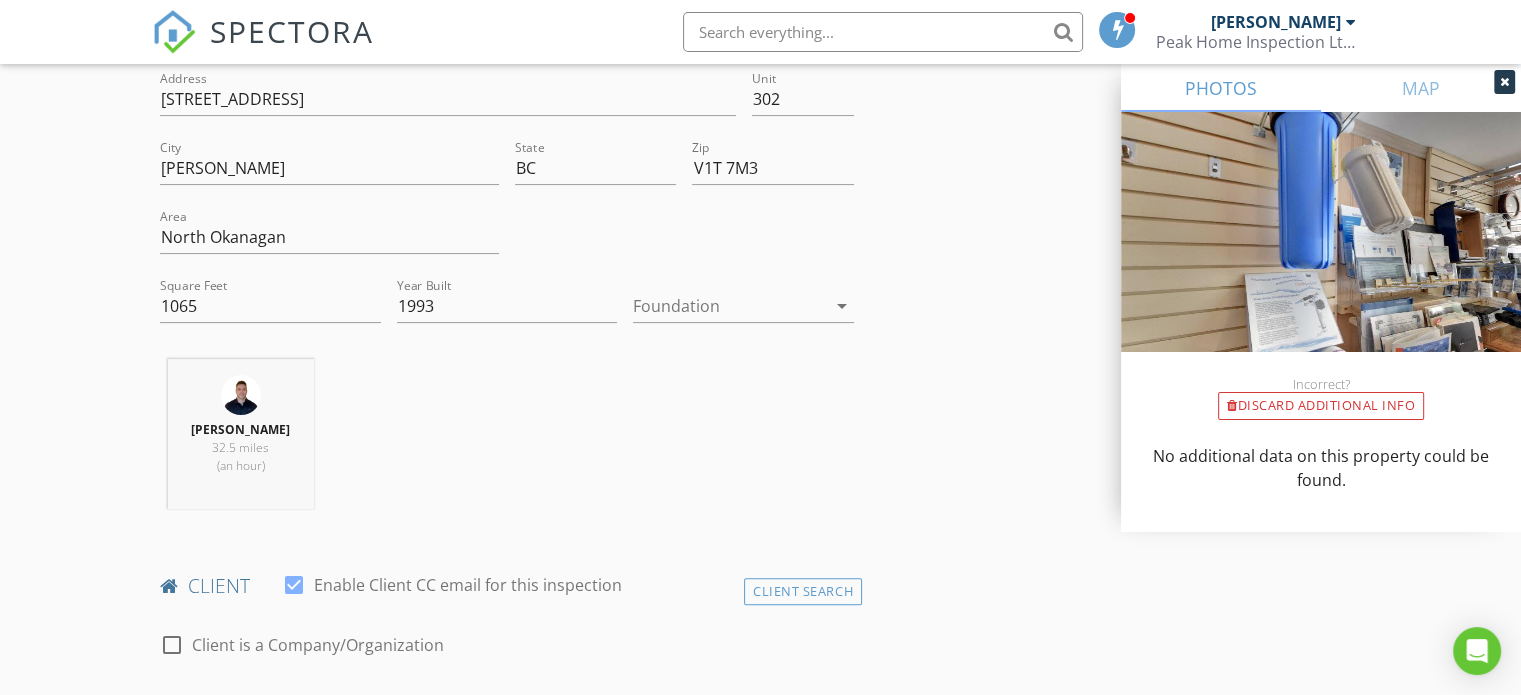 drag, startPoint x: 1044, startPoint y: 416, endPoint x: 1040, endPoint y: 433, distance: 17.464249 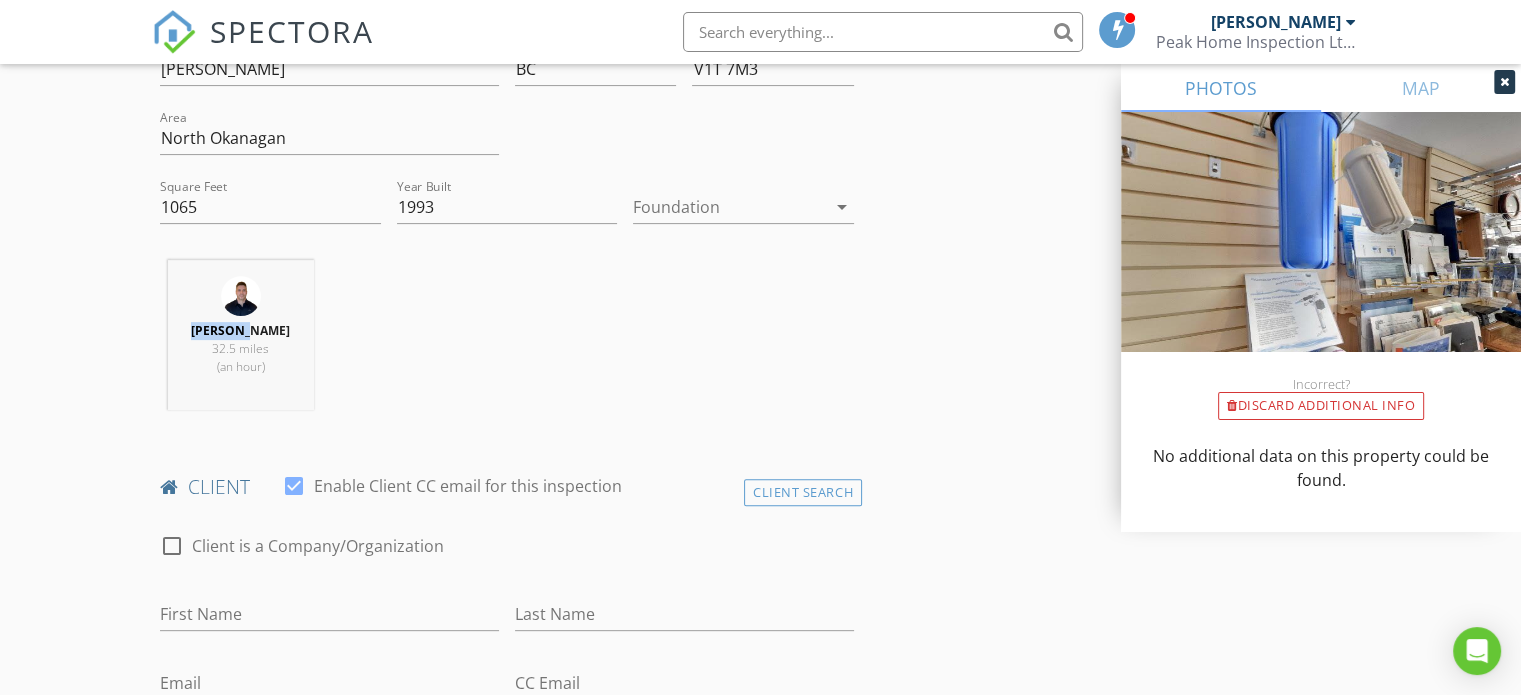 scroll, scrollTop: 800, scrollLeft: 0, axis: vertical 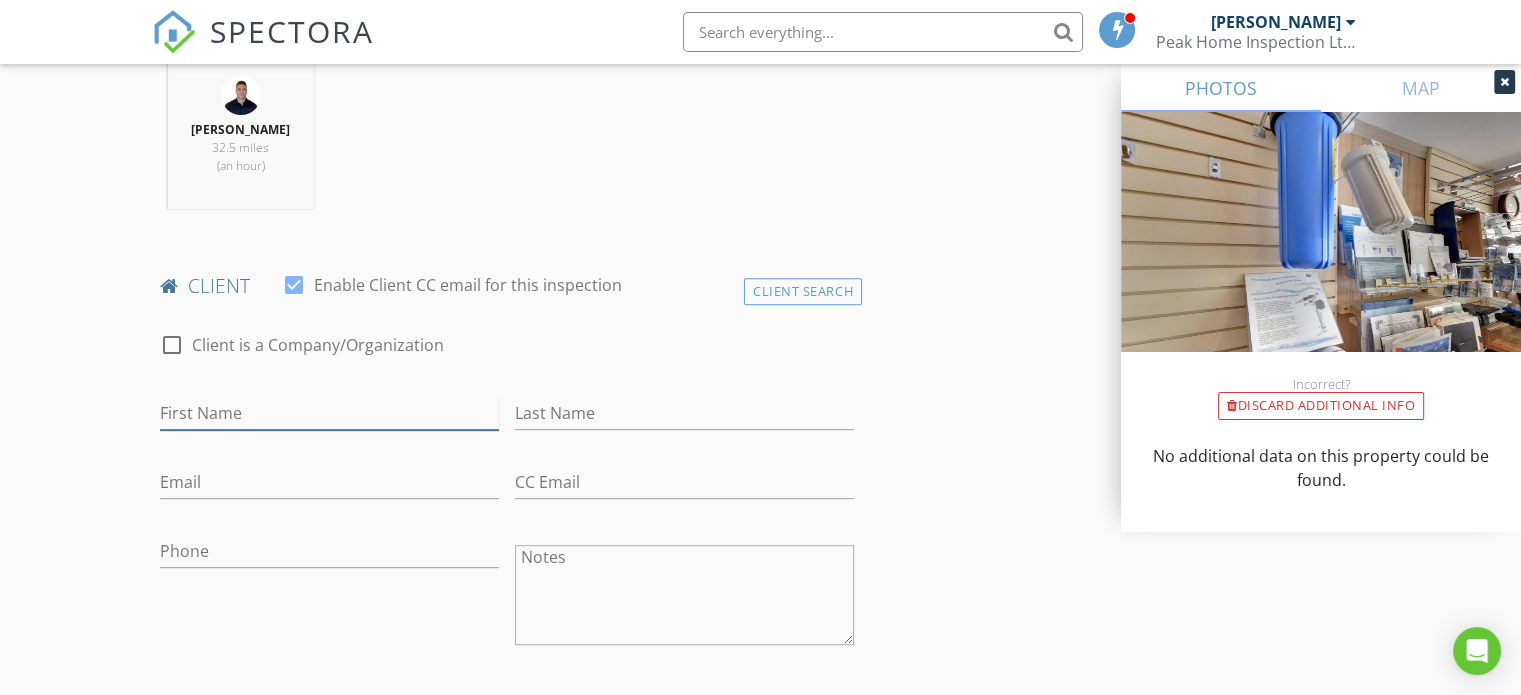 click on "First Name" at bounding box center [329, 413] 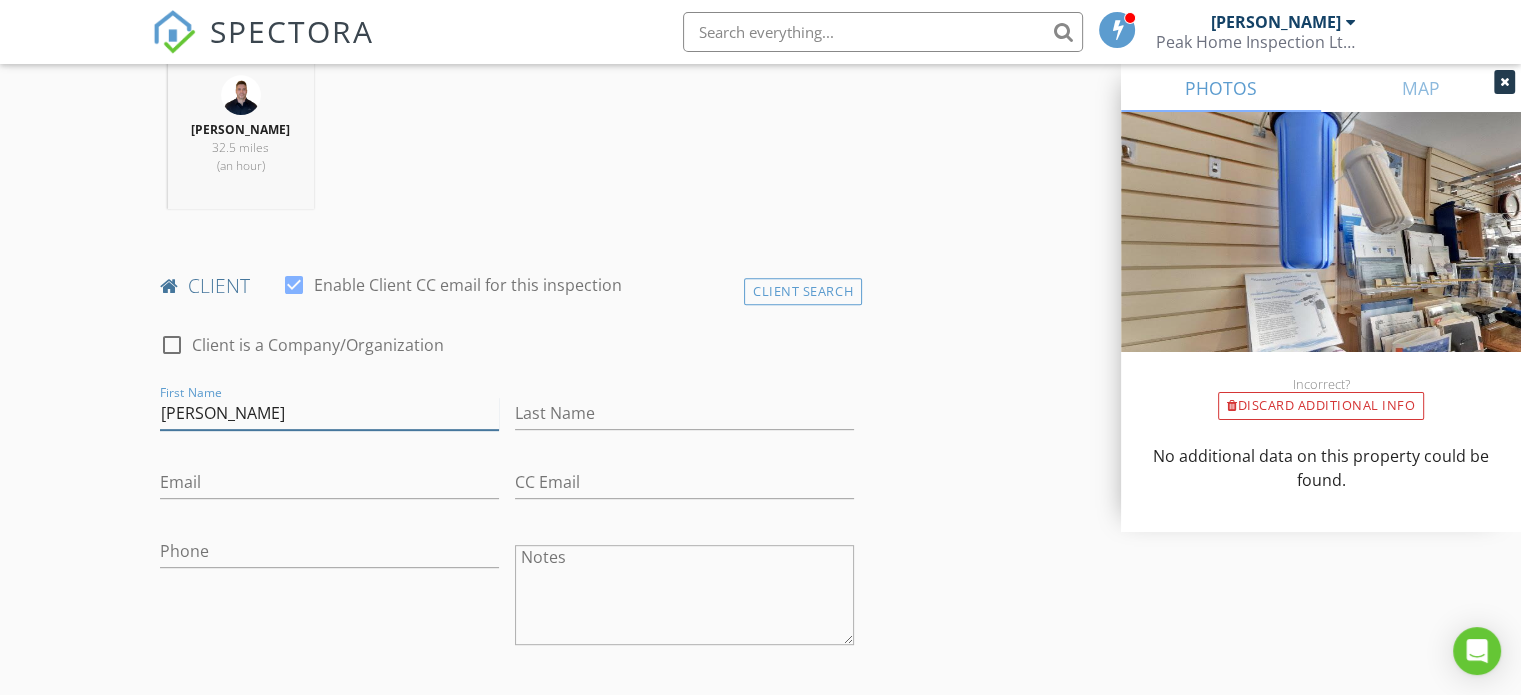 type on "Cassidy" 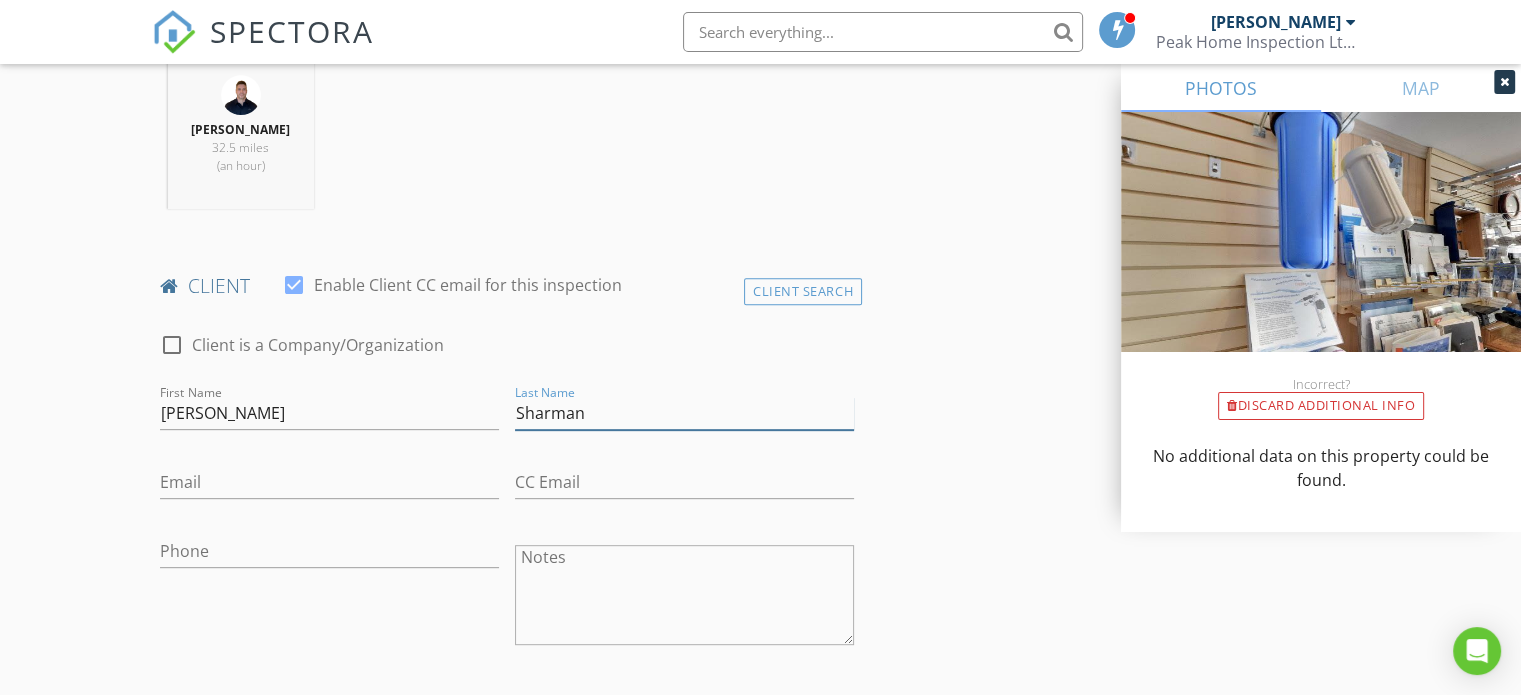 type on "Sharman" 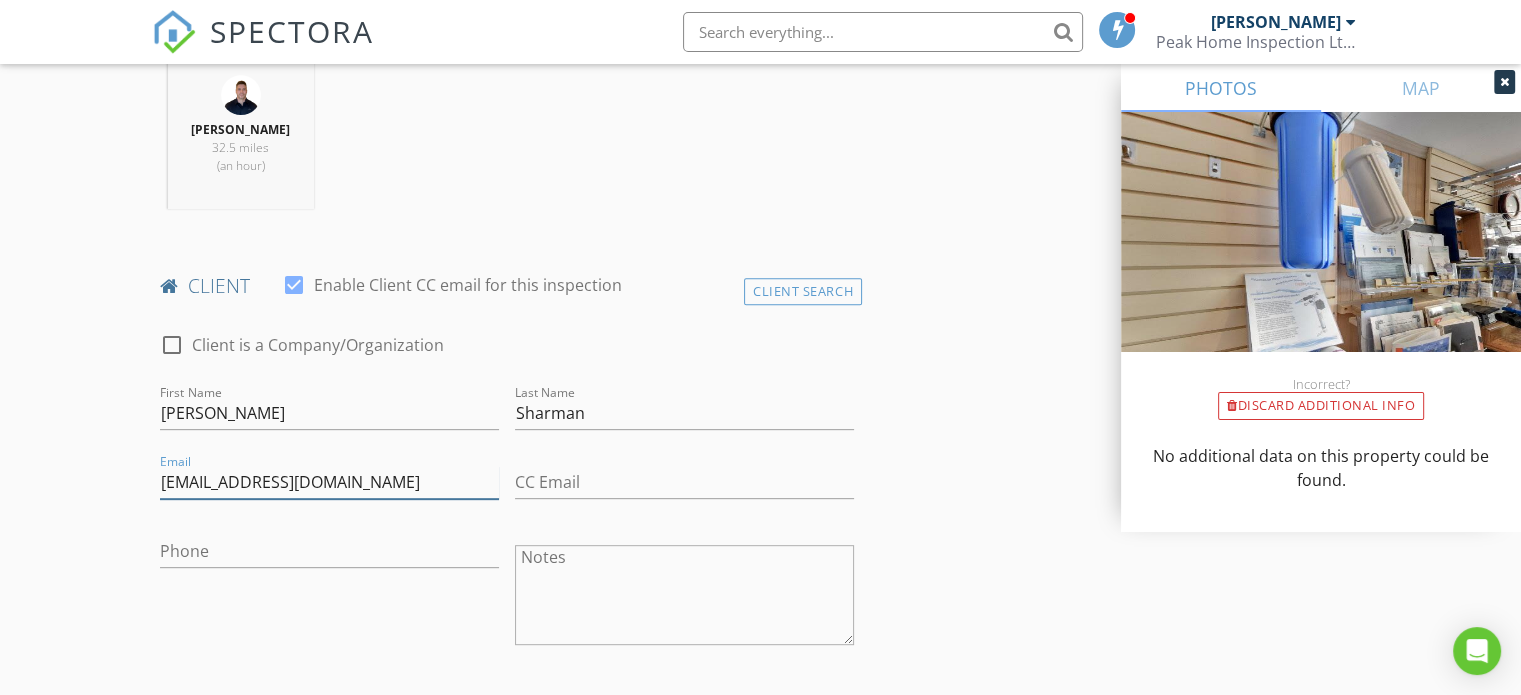 type on "cassidysharman14@gmail.com" 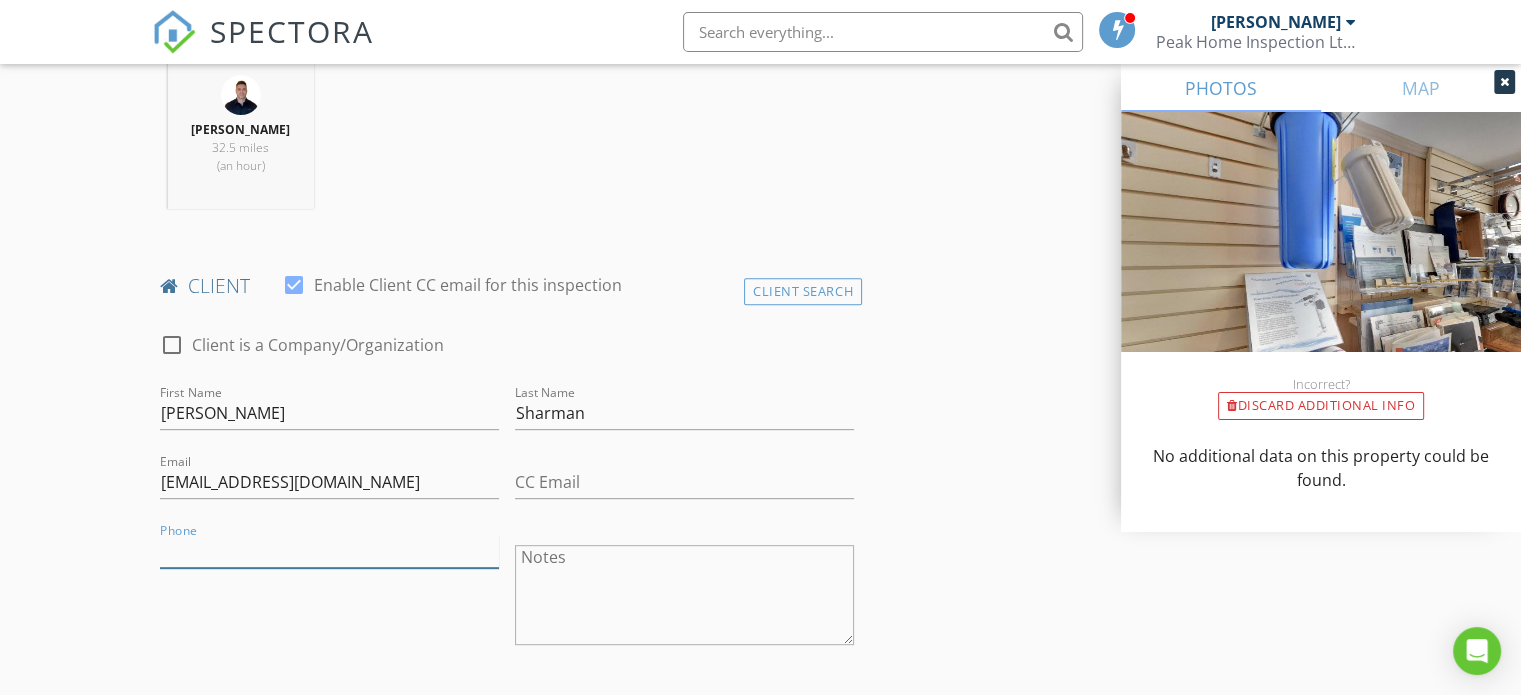 click on "Phone" at bounding box center (329, 551) 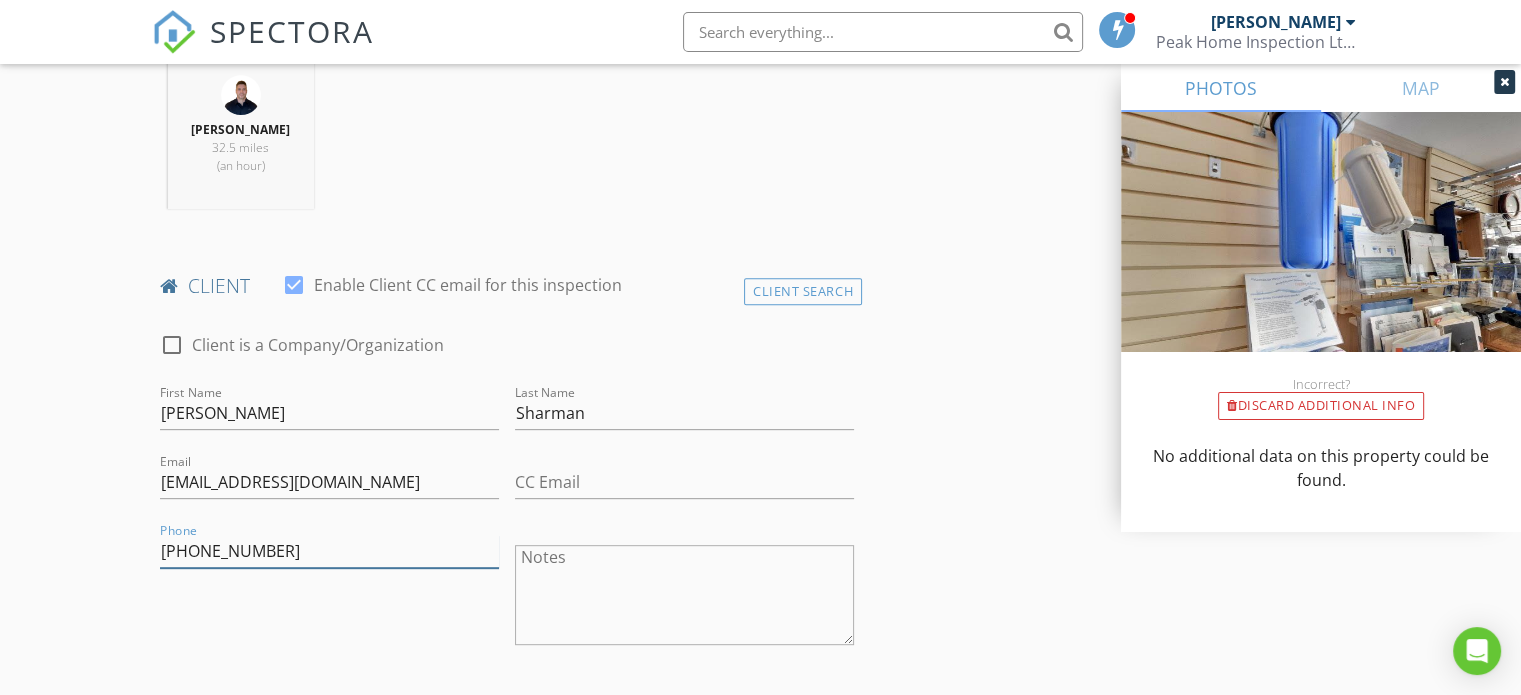 type on "250-306-9760" 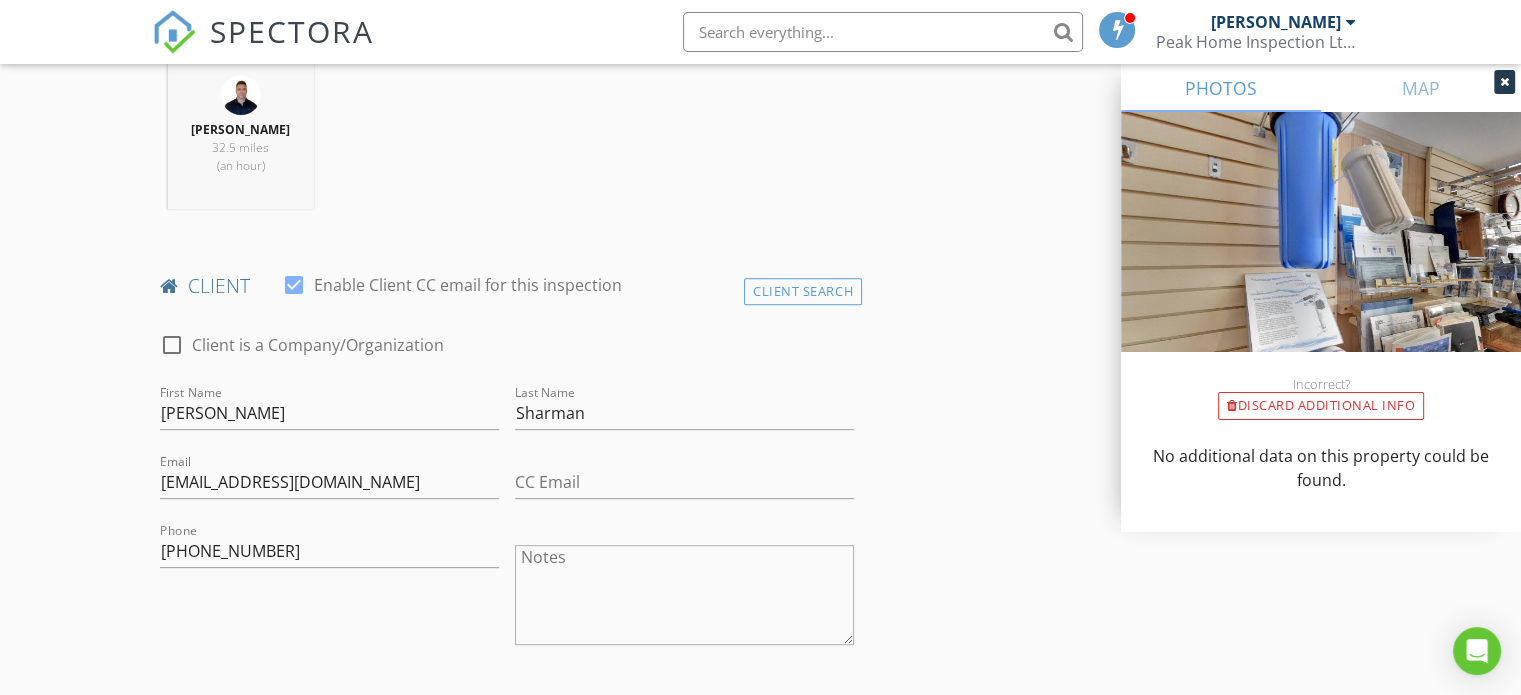 click on "INSPECTOR(S)
check_box   Ben Hall   PRIMARY   Ben Hall arrow_drop_down   check_box_outline_blank Ben Hall specifically requested
Date/Time
07/16/2025 3:00 PM
Location
Address Search       Address 110 Kalamalka Lake Rd   Unit 302   City Vernon   State BC   Zip V1T 7M3   Area North Okanagan     Square Feet 1065   Year Built 1993   Foundation arrow_drop_down     Ben Hall     32.5 miles     (an hour)
client
check_box Enable Client CC email for this inspection   Client Search     check_box_outline_blank Client is a Company/Organization     First Name Cassidy   Last Name Sharman   Email cassidysharman14@gmail.com   CC Email   Phone 250-306-9760           Notes   Private Notes
ADD ADDITIONAL client
SERVICES
check_box_outline_blank   Condo Inspection   check_box_outline_blank" at bounding box center (760, 1140) 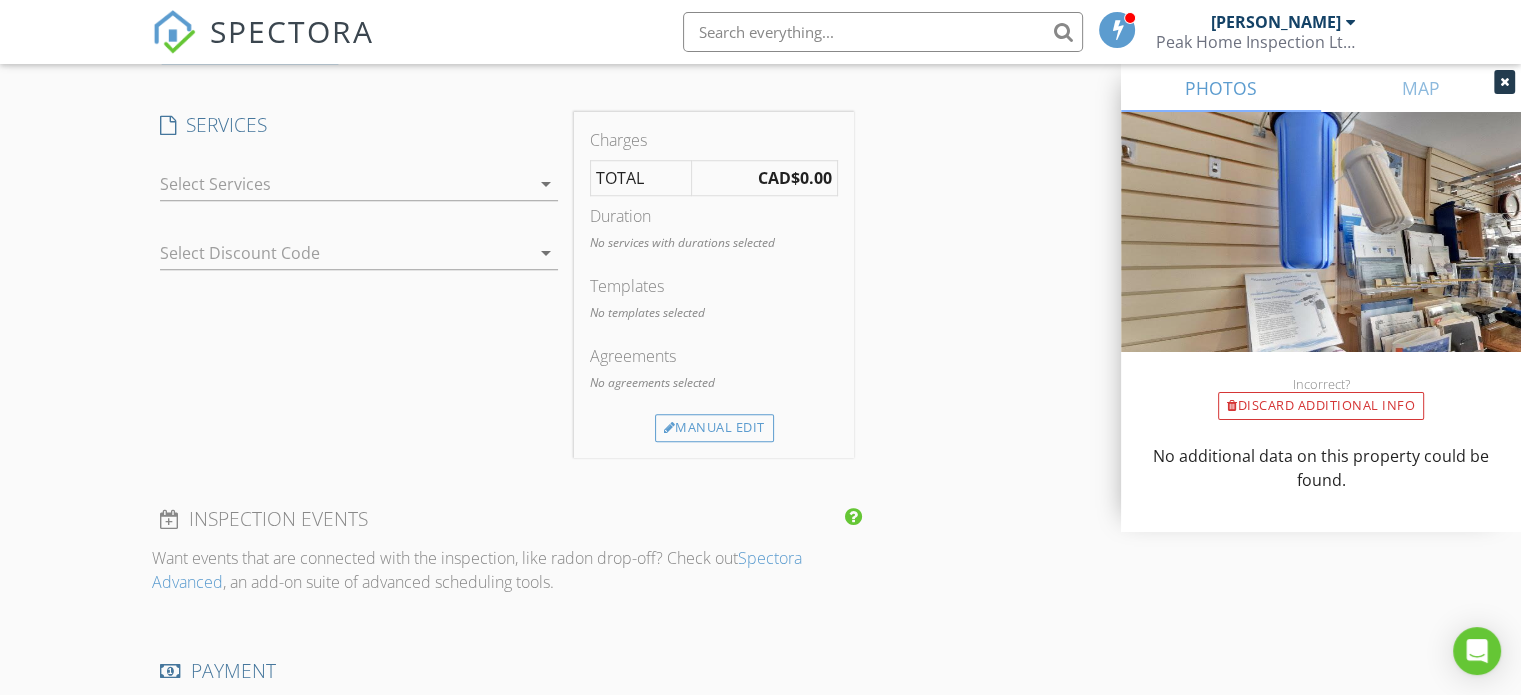 scroll, scrollTop: 1400, scrollLeft: 0, axis: vertical 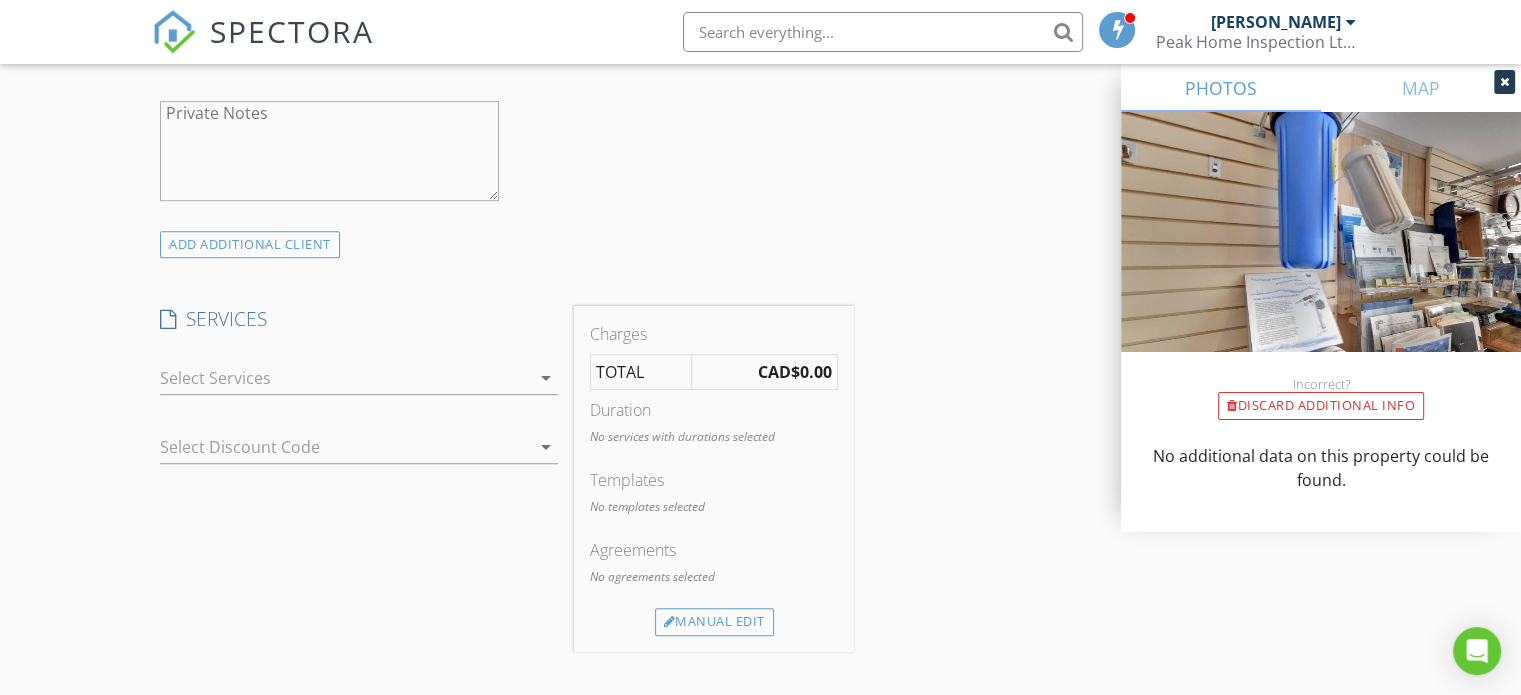 click at bounding box center [345, 378] 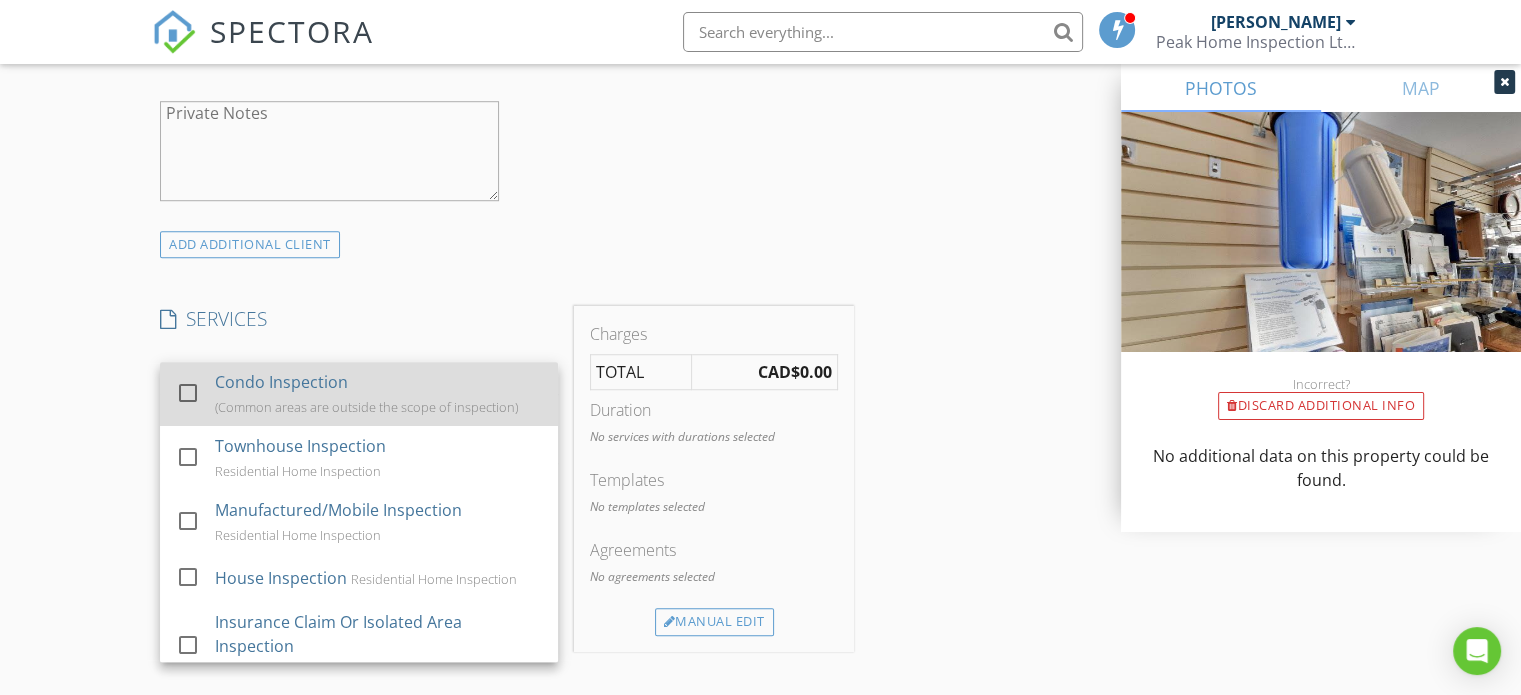 click on "Condo Inspection   (Common areas are outside the scope of inspection)" at bounding box center [379, 394] 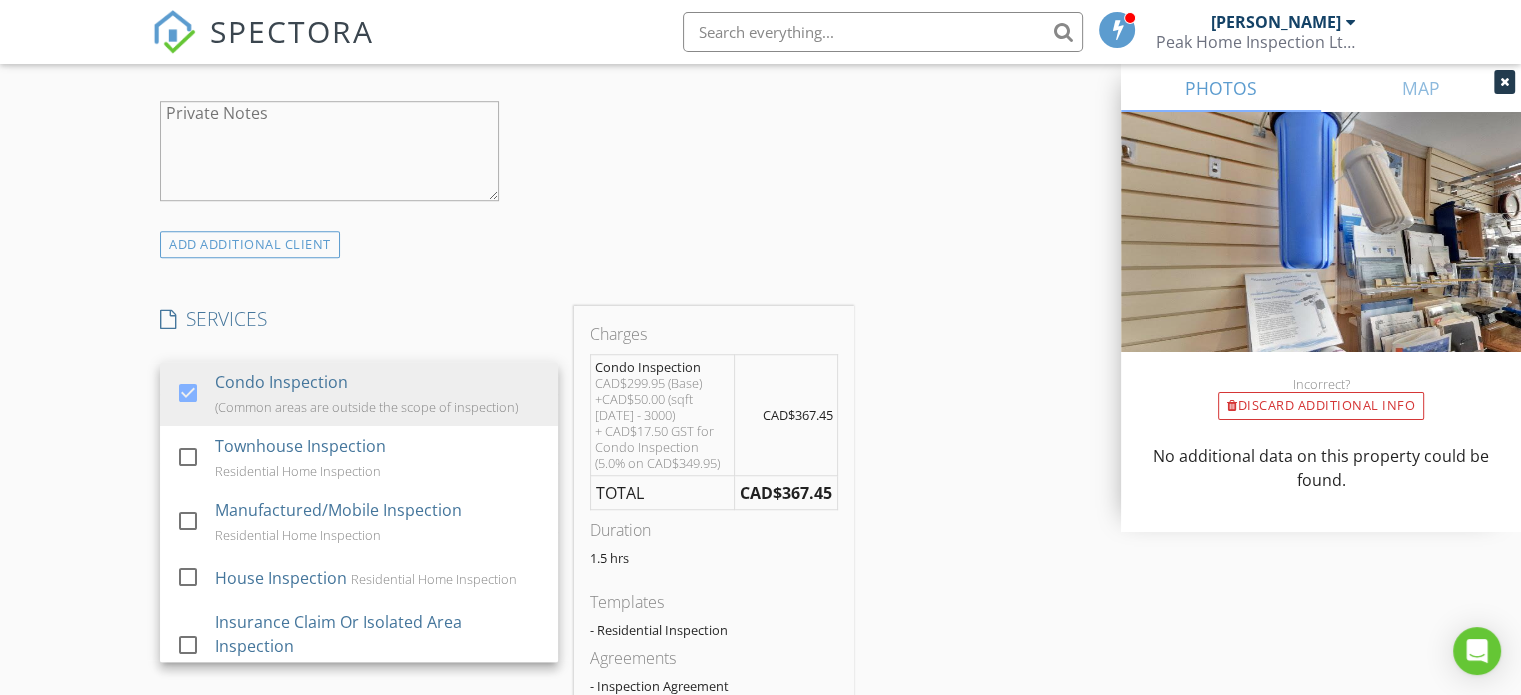 click on "INSPECTOR(S)
check_box   Ben Hall   PRIMARY   Ben Hall arrow_drop_down   check_box_outline_blank Ben Hall specifically requested
Date/Time
07/16/2025 3:00 PM
Location
Address Search       Address 110 Kalamalka Lake Rd   Unit 302   City Vernon   State BC   Zip V1T 7M3   Area North Okanagan     Square Feet 1065   Year Built 1993   Foundation arrow_drop_down     Ben Hall     32.5 miles     (an hour)
client
check_box Enable Client CC email for this inspection   Client Search     check_box_outline_blank Client is a Company/Organization     First Name Cassidy   Last Name Sharman   Email cassidysharman14@gmail.com   CC Email   Phone 250-306-9760           Notes   Private Notes
ADD ADDITIONAL client
SERVICES
check_box   Condo Inspection   check_box_outline_blank" at bounding box center (760, 587) 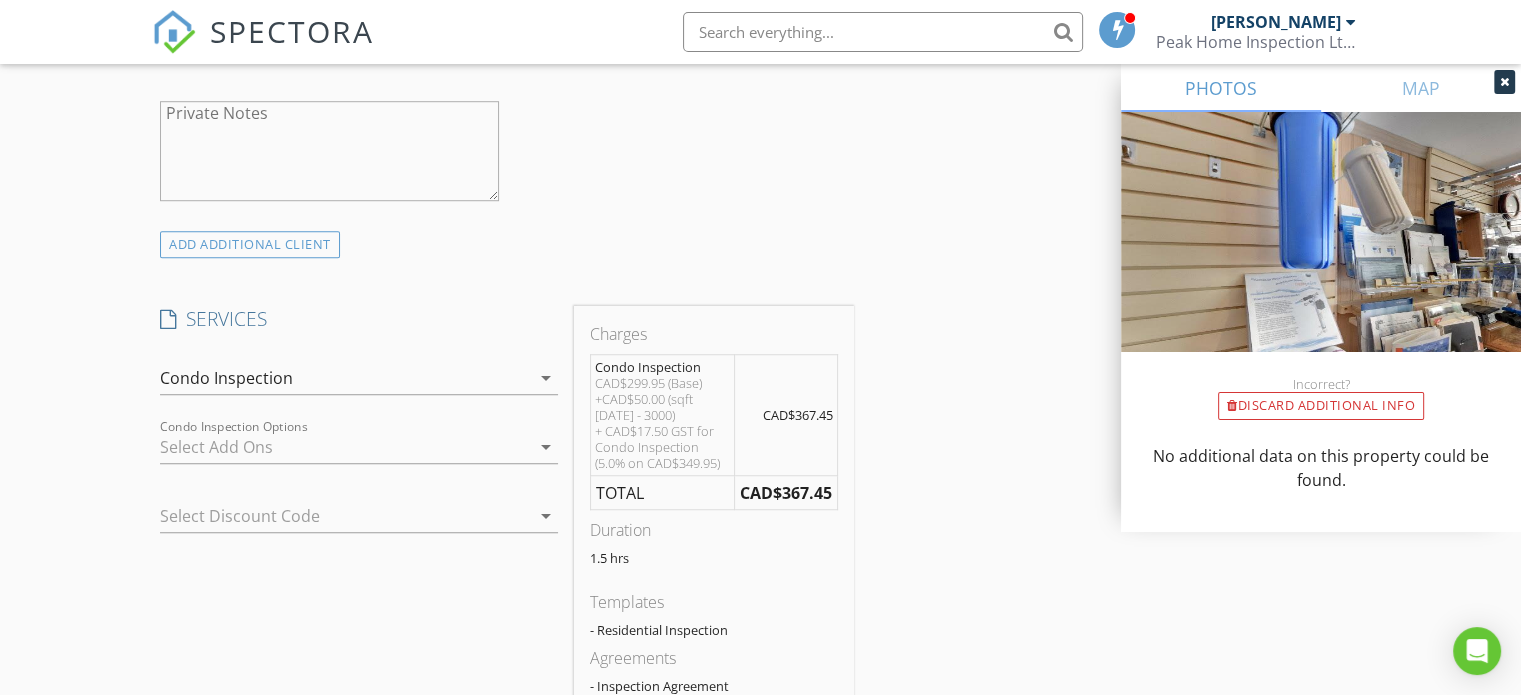 click at bounding box center [345, 447] 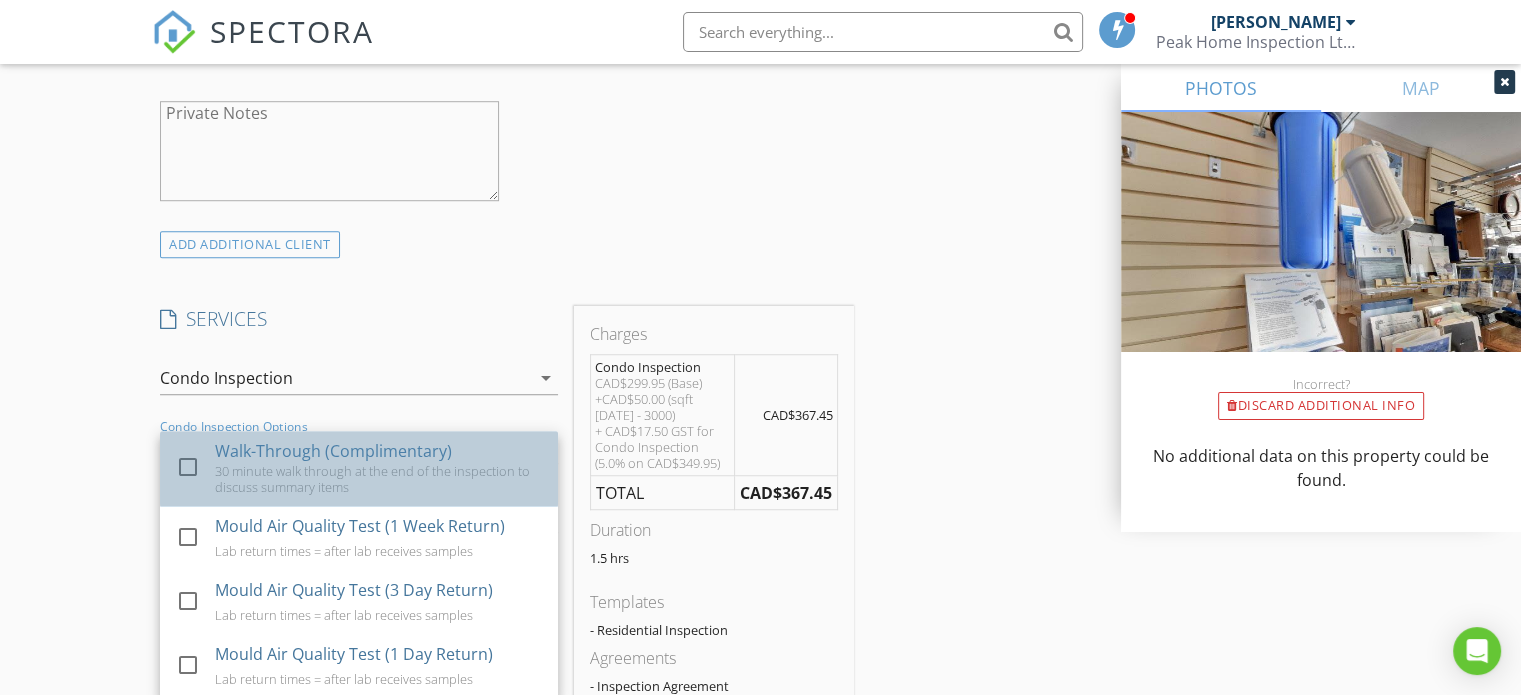 click on "30 minute walk through at the end of the inspection to discuss summary items" at bounding box center (379, 479) 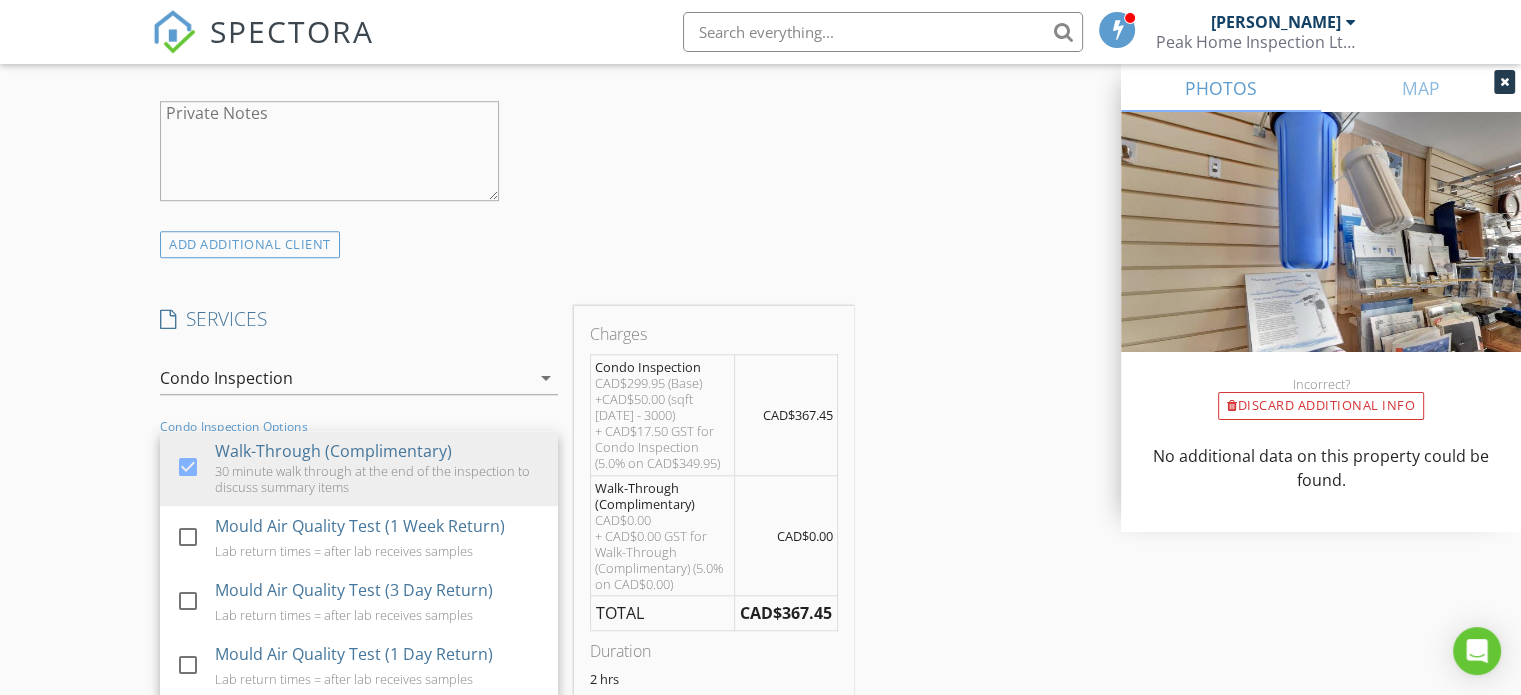 click on "INSPECTOR(S)
check_box   Ben Hall   PRIMARY   Ben Hall arrow_drop_down   check_box_outline_blank Ben Hall specifically requested
Date/Time
07/16/2025 3:00 PM
Location
Address Search       Address 110 Kalamalka Lake Rd   Unit 302   City Vernon   State BC   Zip V1T 7M3   Area North Okanagan     Square Feet 1065   Year Built 1993   Foundation arrow_drop_down     Ben Hall     32.5 miles     (an hour)
client
check_box Enable Client CC email for this inspection   Client Search     check_box_outline_blank Client is a Company/Organization     First Name Cassidy   Last Name Sharman   Email cassidysharman14@gmail.com   CC Email   Phone 250-306-9760           Notes   Private Notes
ADD ADDITIONAL client
SERVICES
check_box   Condo Inspection   check_box_outline_blank" at bounding box center (760, 648) 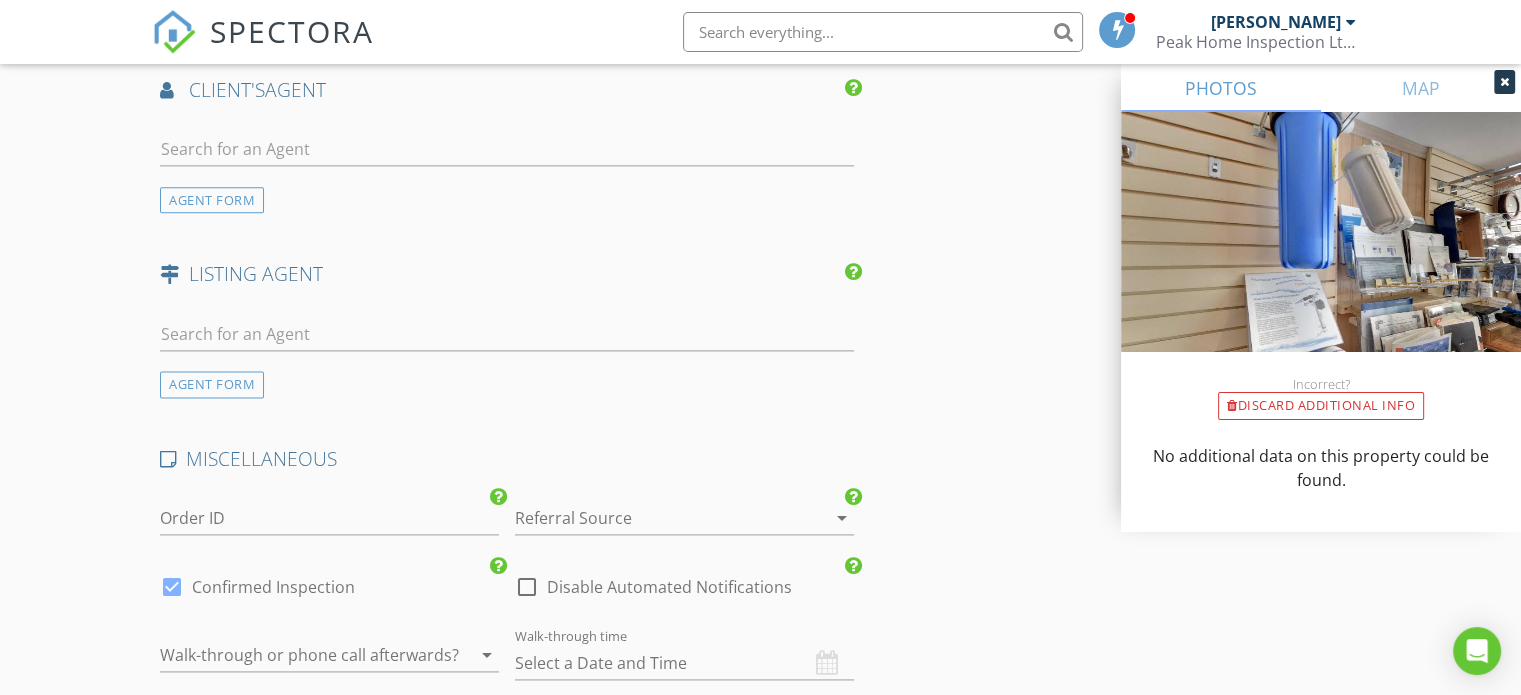scroll, scrollTop: 3100, scrollLeft: 0, axis: vertical 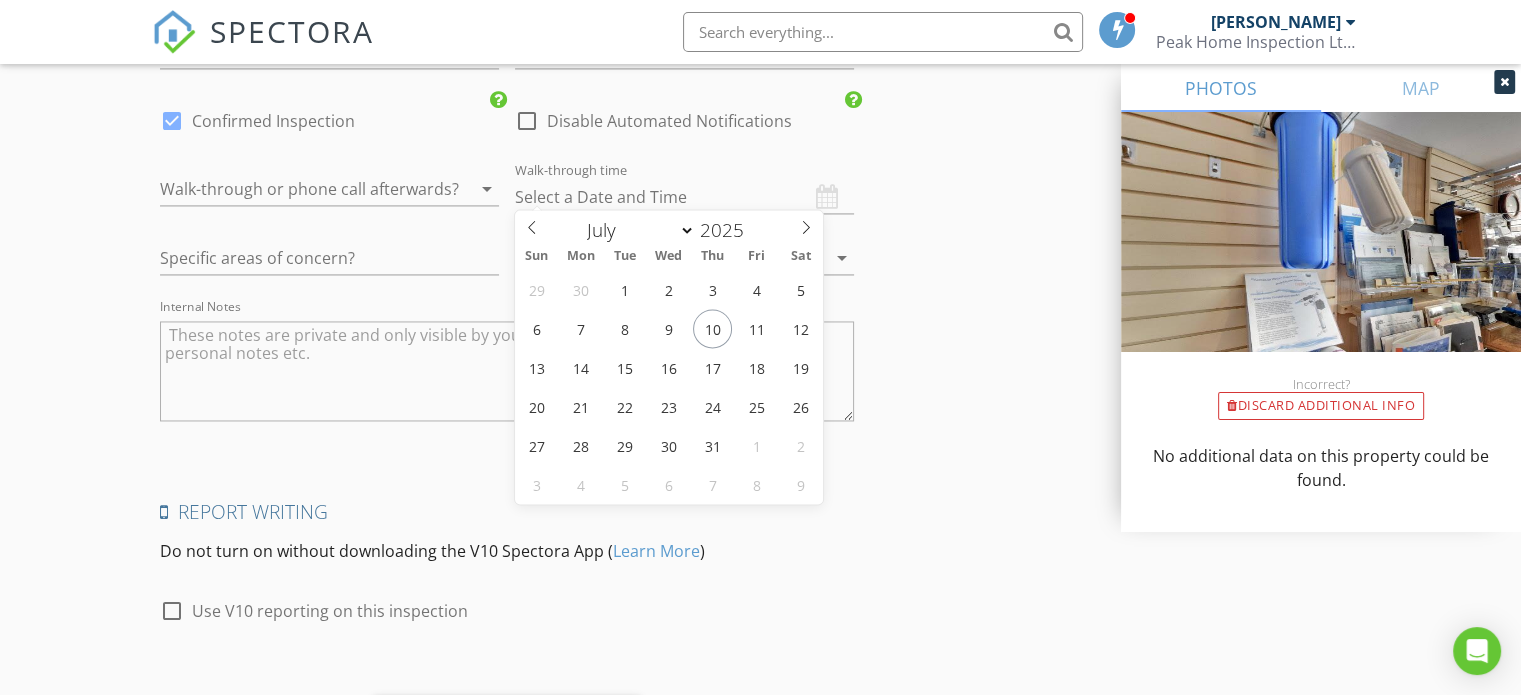 click at bounding box center [684, 197] 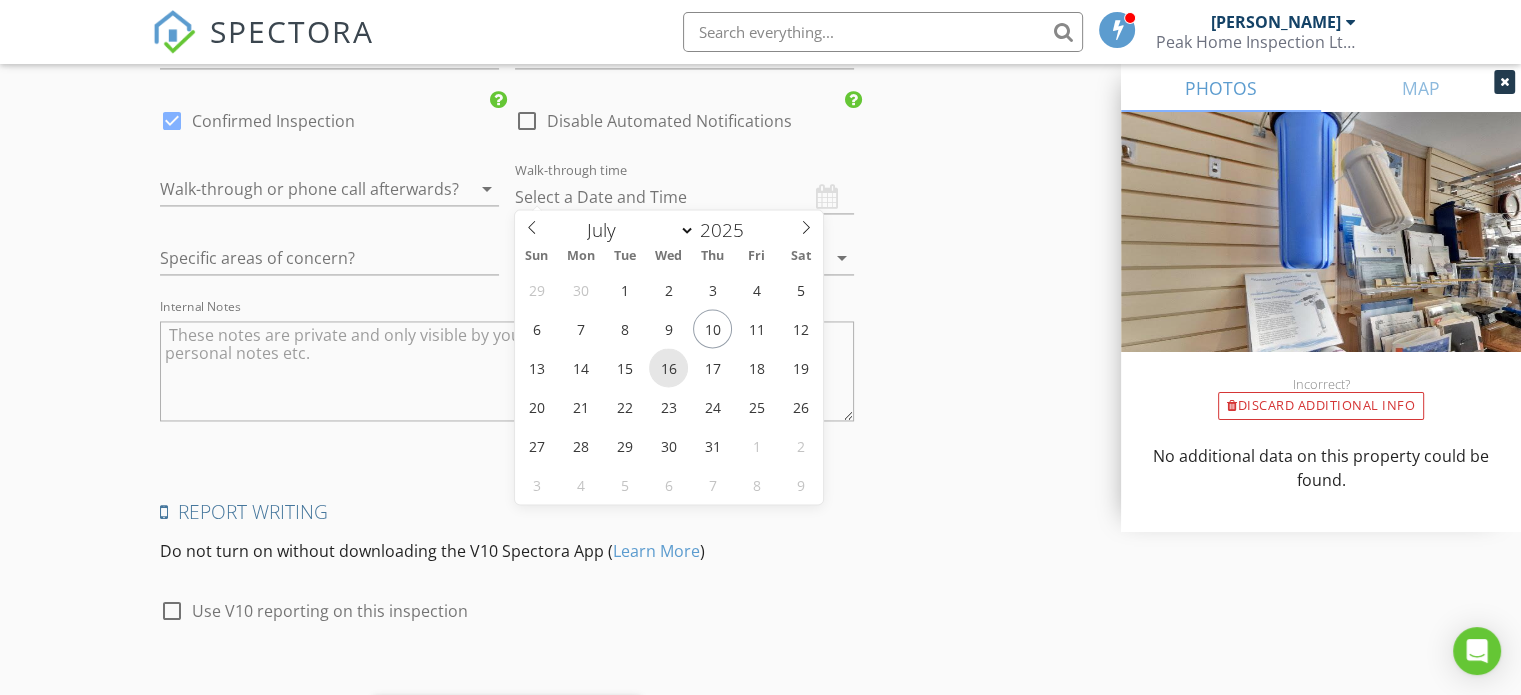 type on "07/16/2025 12:00 PM" 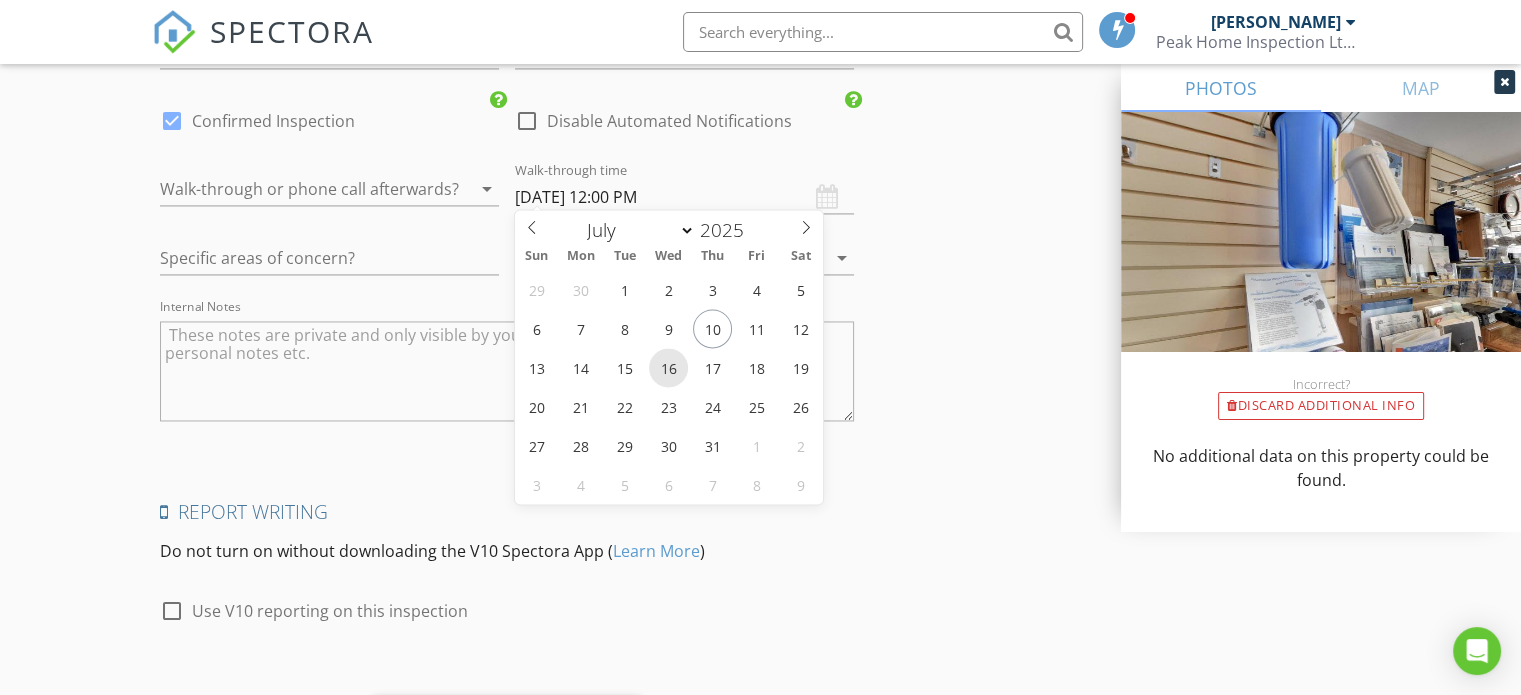 scroll, scrollTop: 1, scrollLeft: 0, axis: vertical 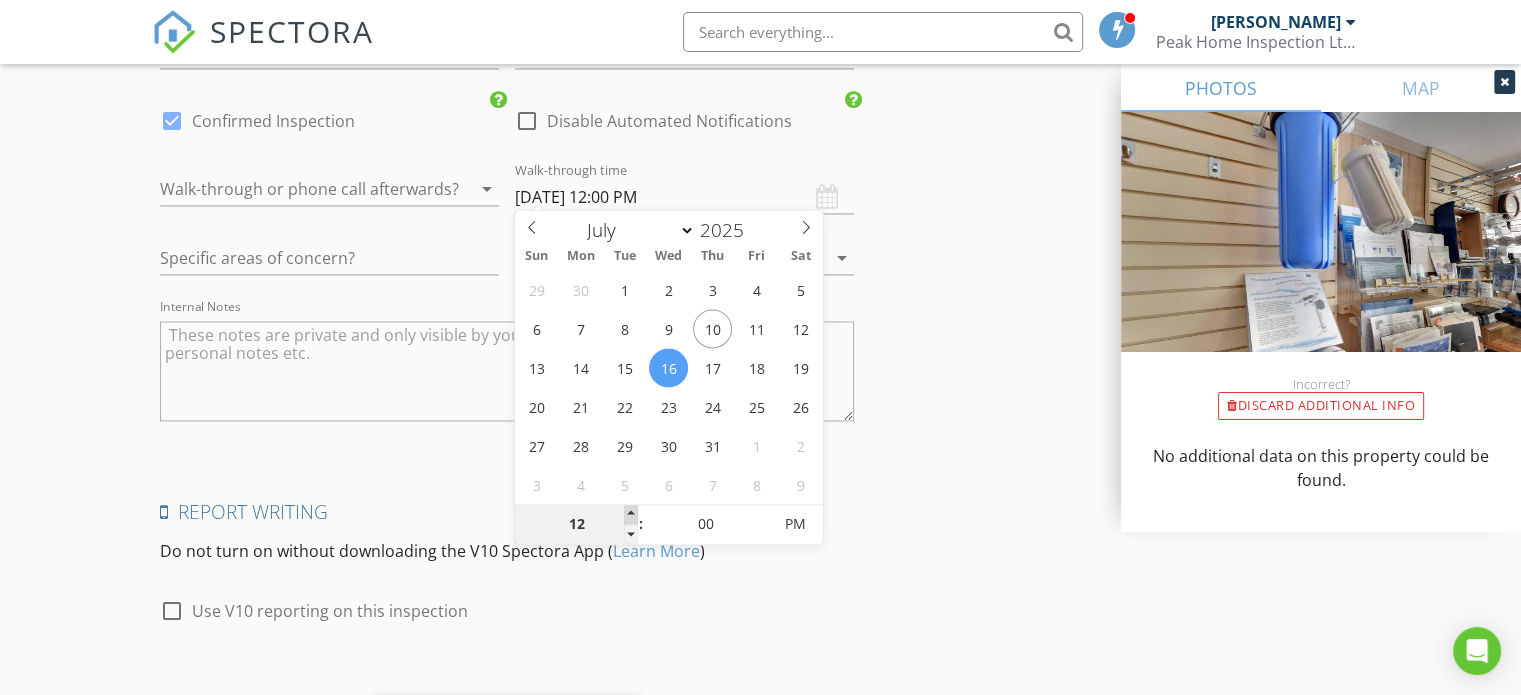 type on "01" 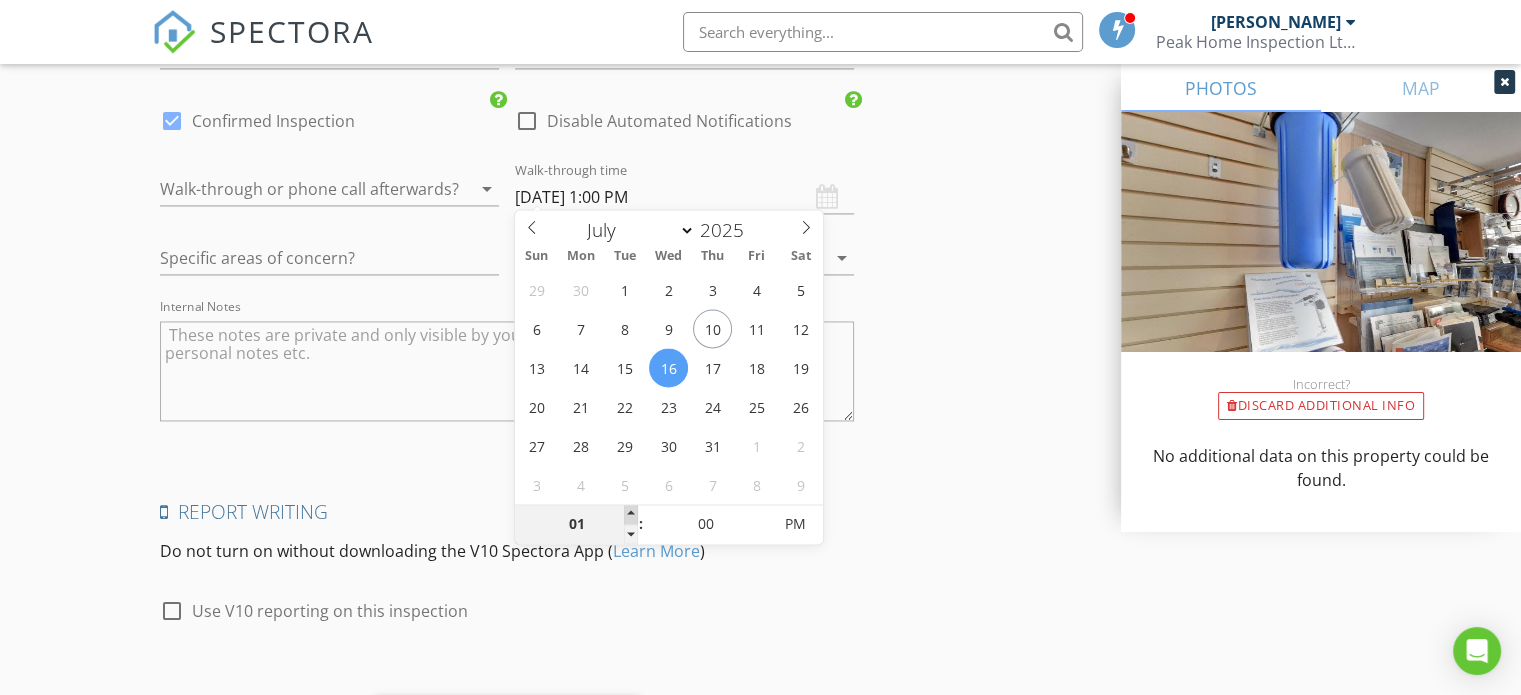 click at bounding box center [631, 514] 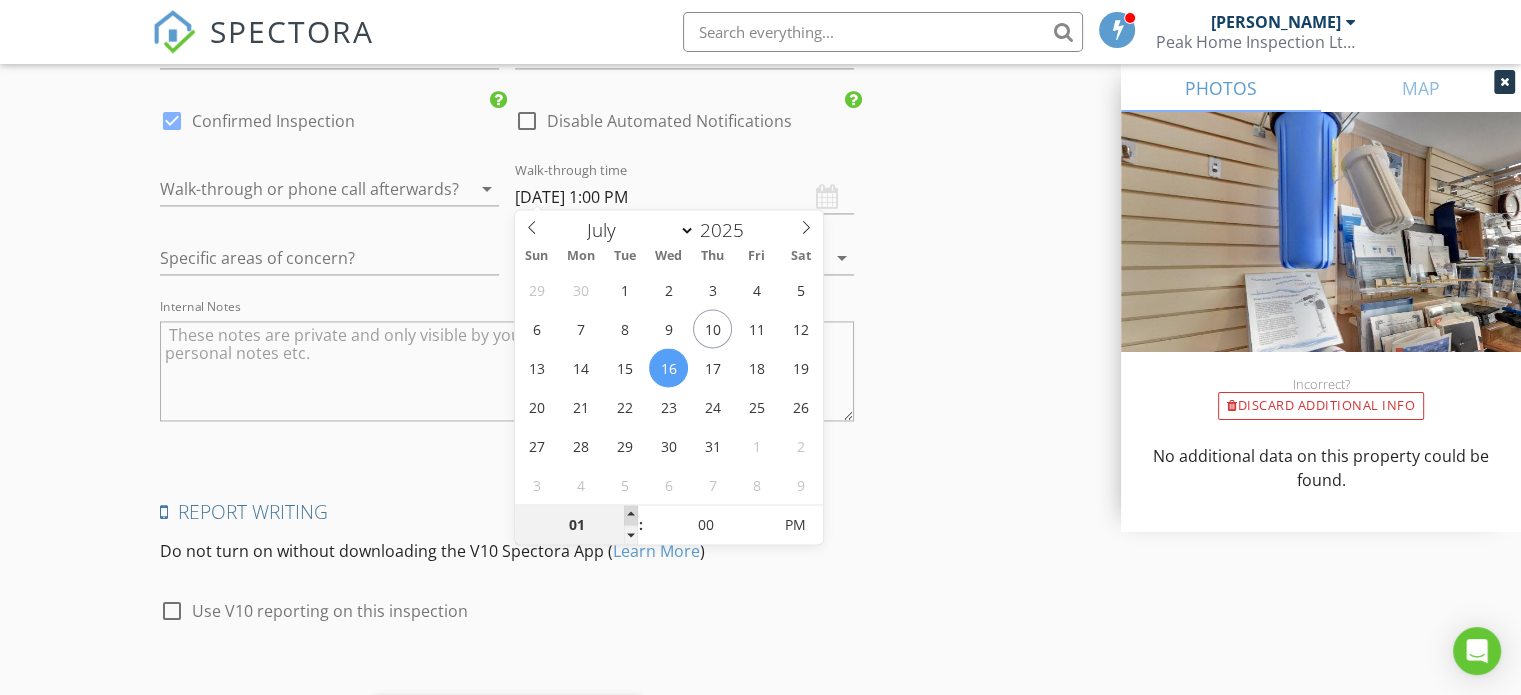 type on "02" 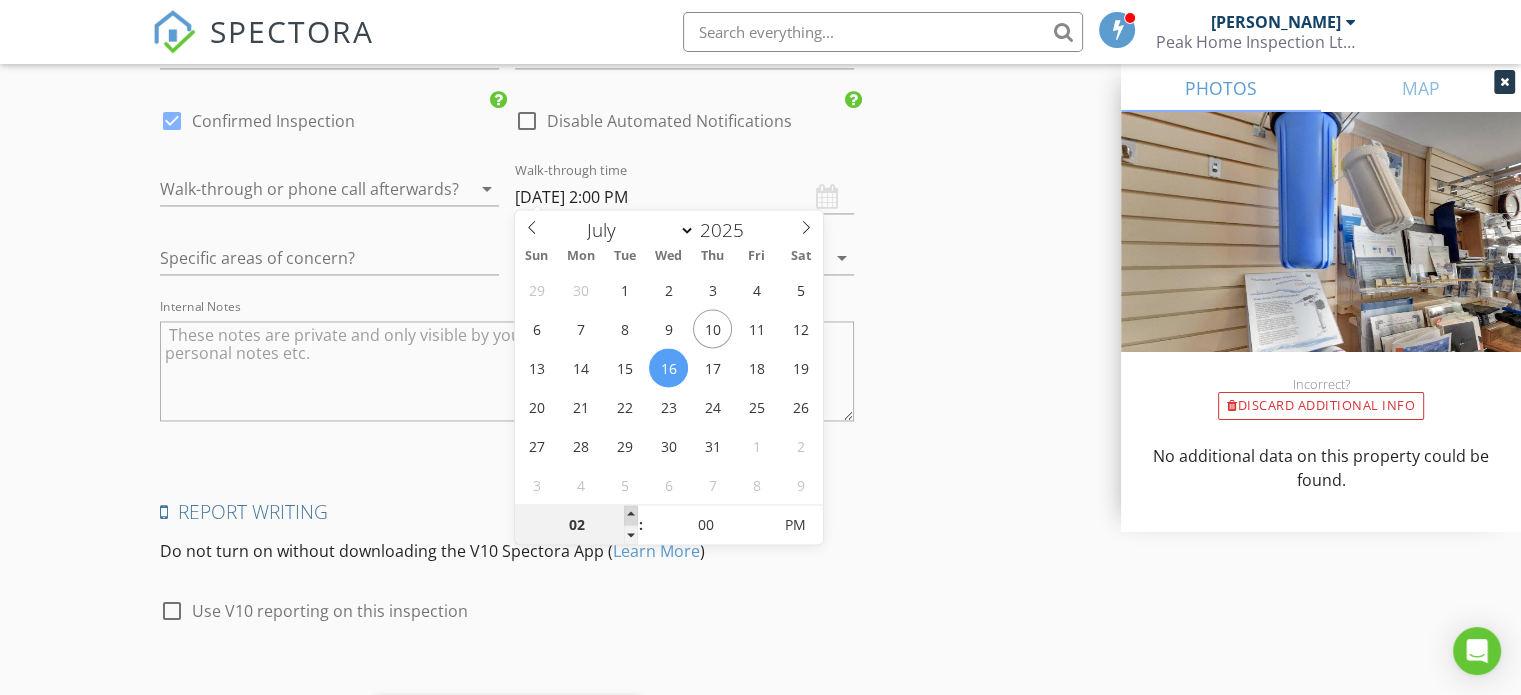 click at bounding box center [631, 515] 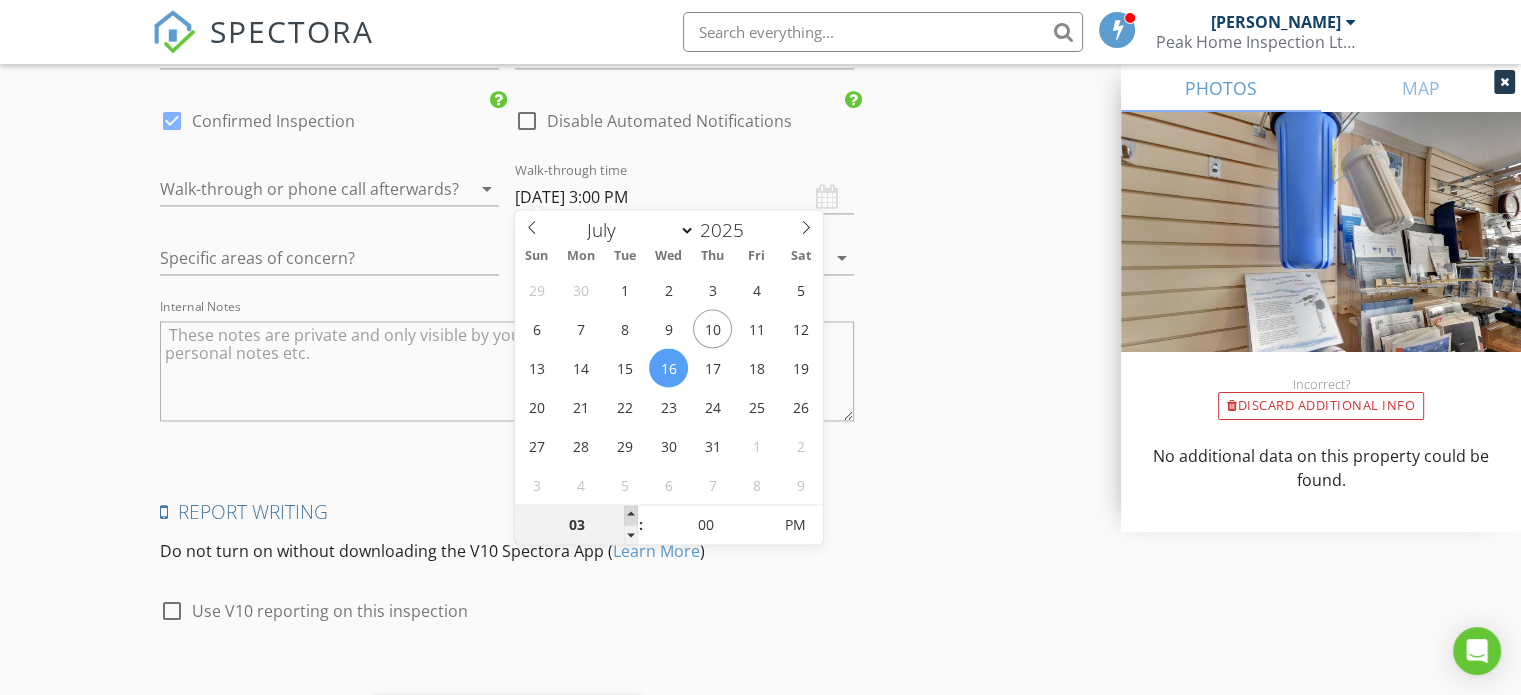 click at bounding box center (631, 515) 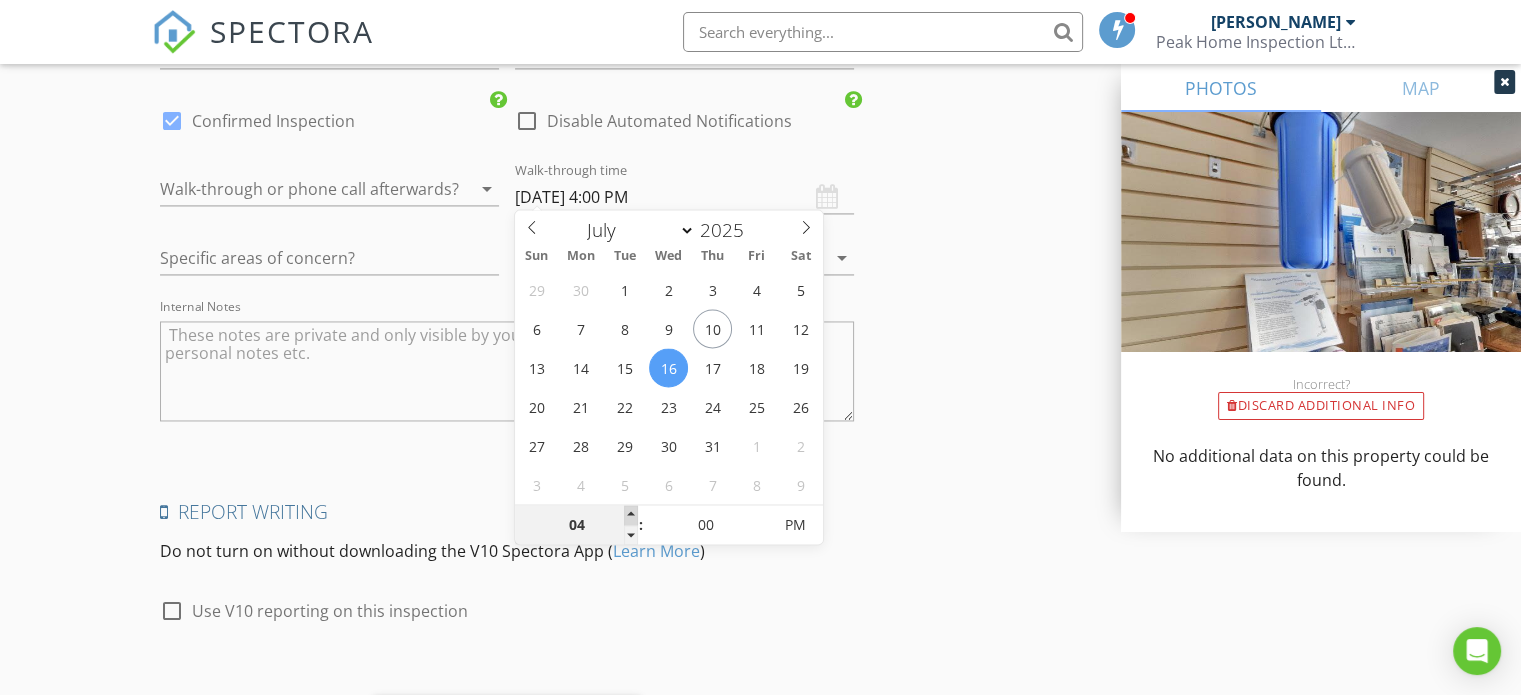 click at bounding box center (631, 515) 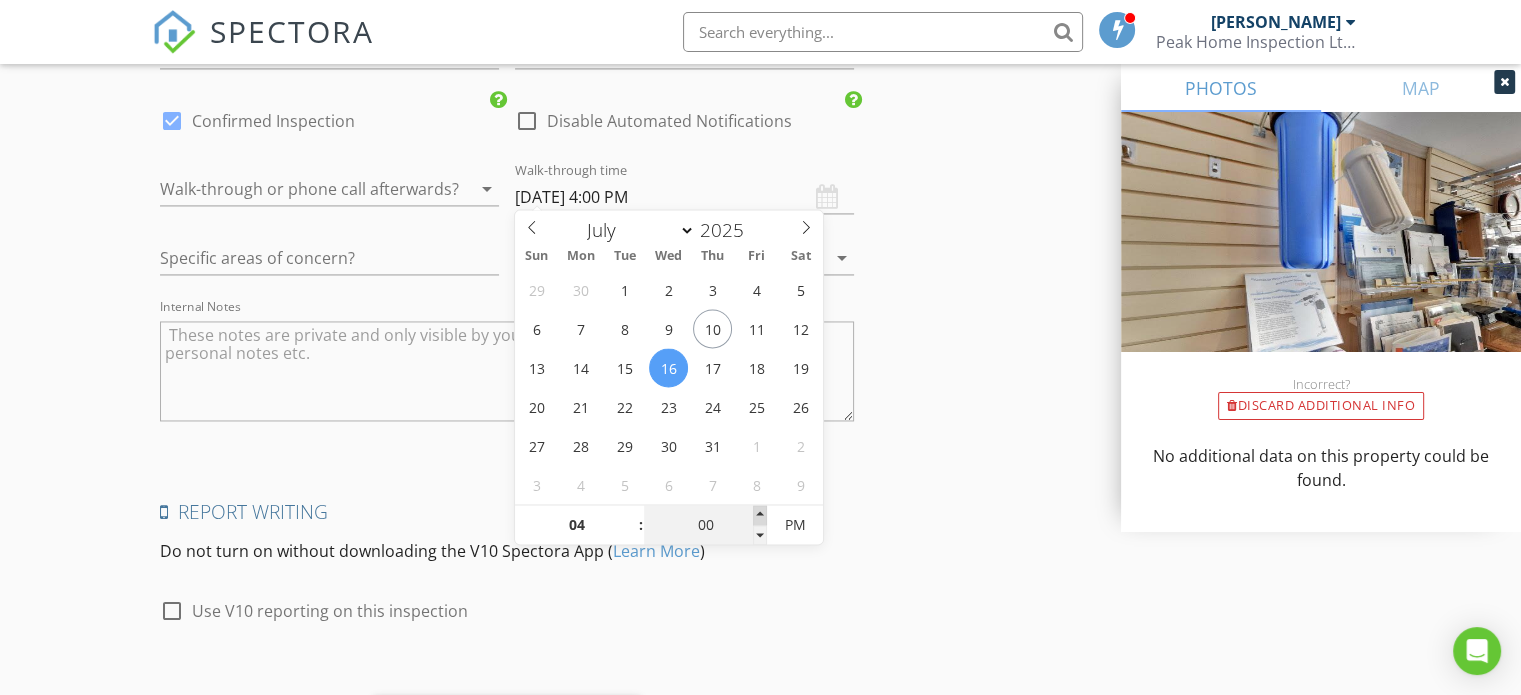 type on "05" 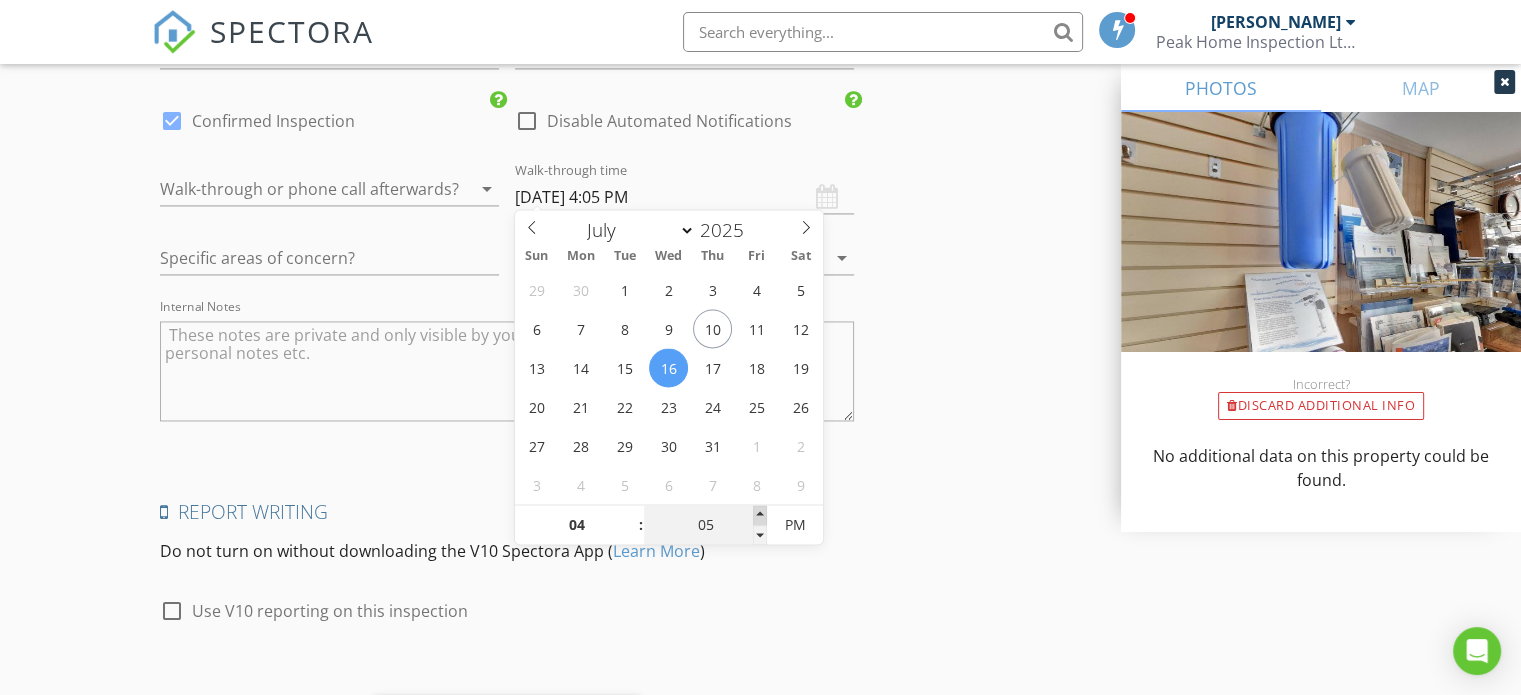 click at bounding box center (760, 515) 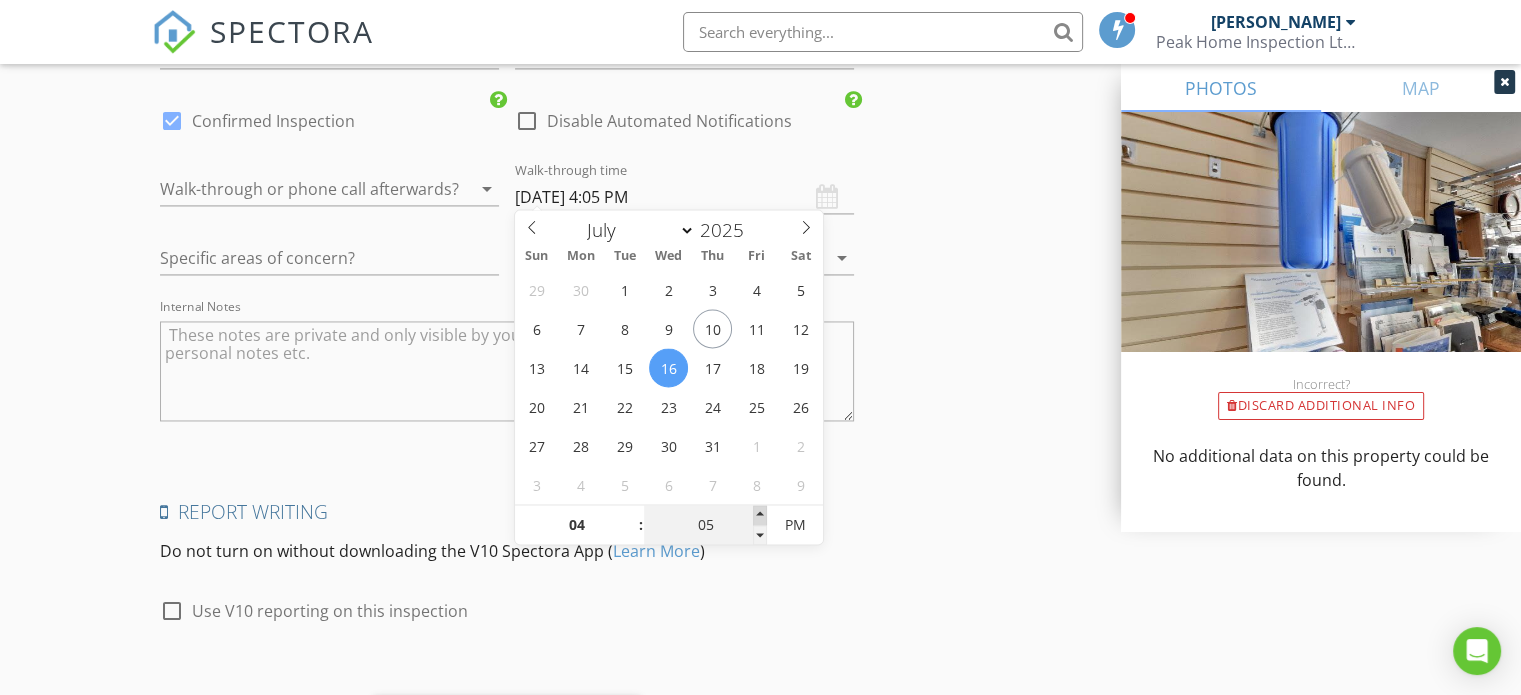type on "10" 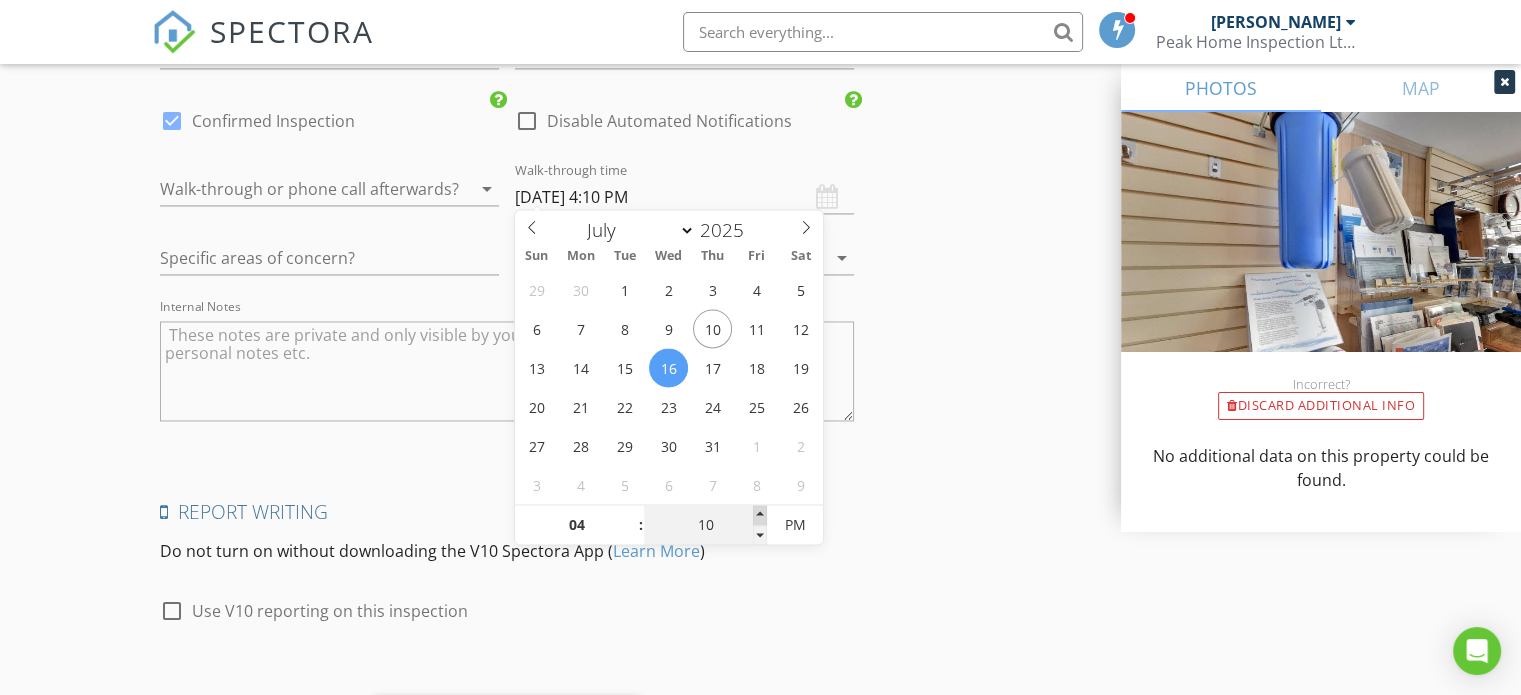 click at bounding box center [760, 515] 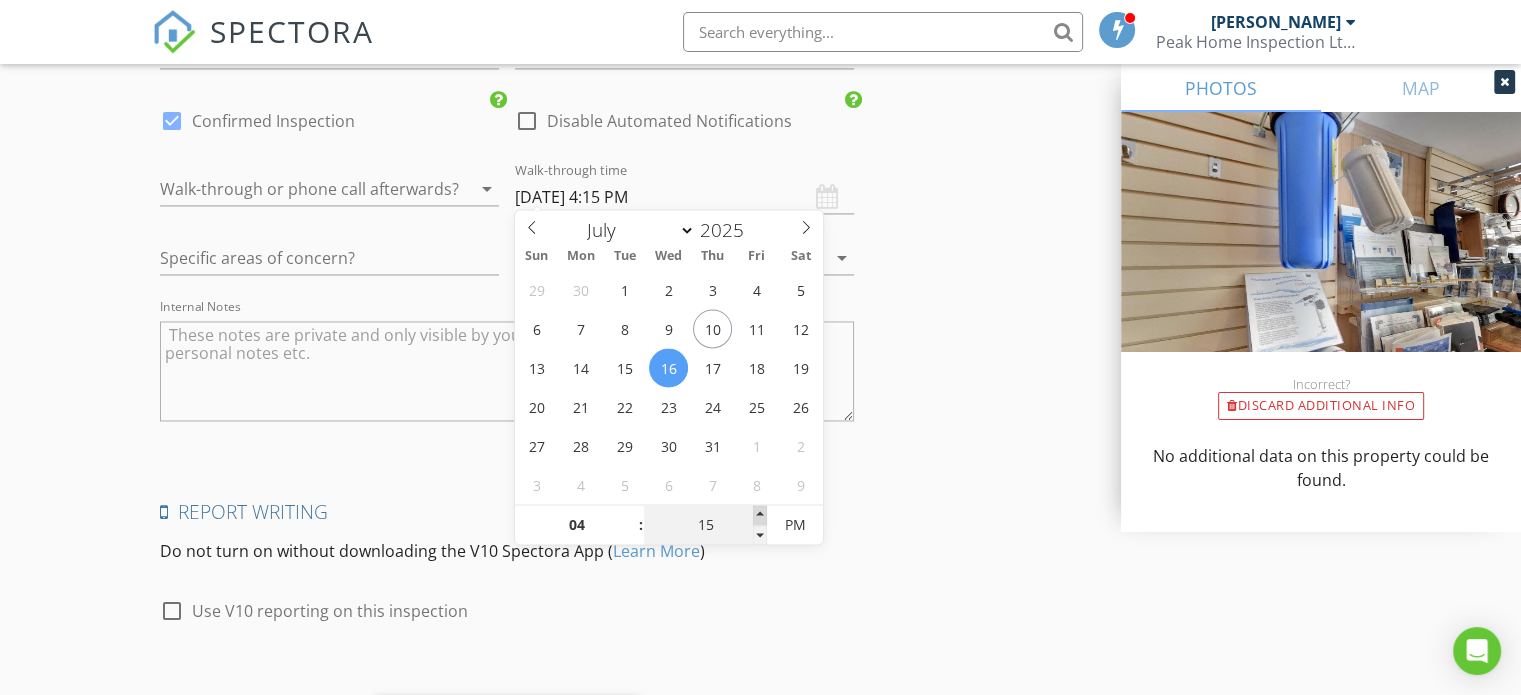 click at bounding box center (760, 515) 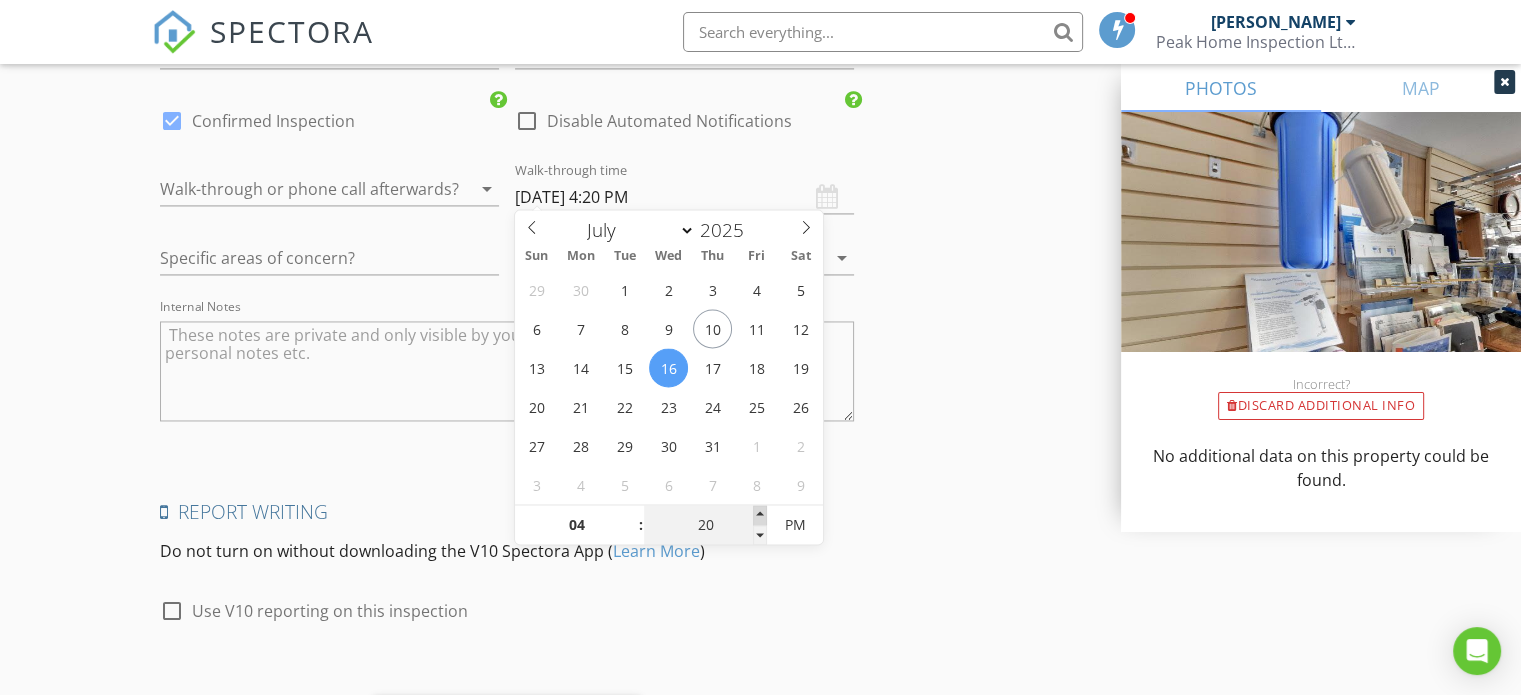 click at bounding box center (760, 515) 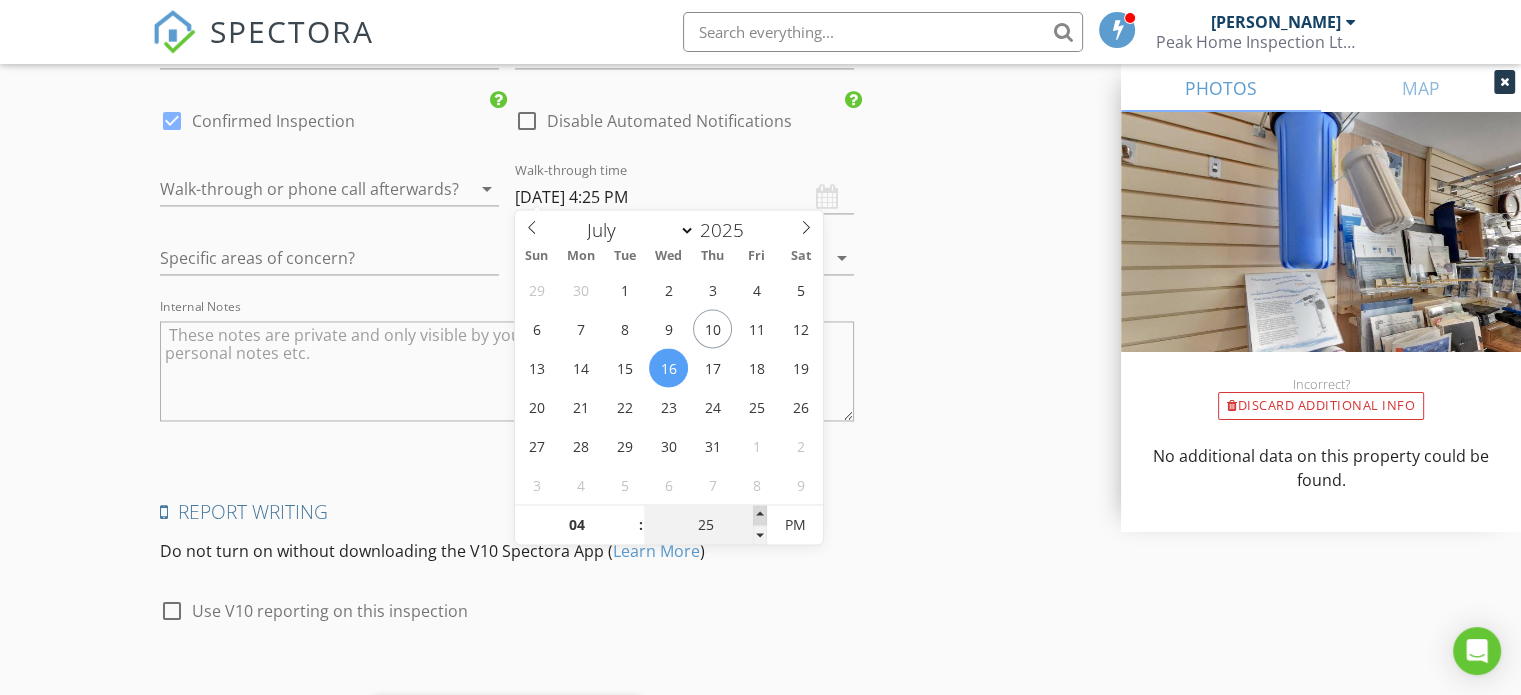 click at bounding box center [760, 515] 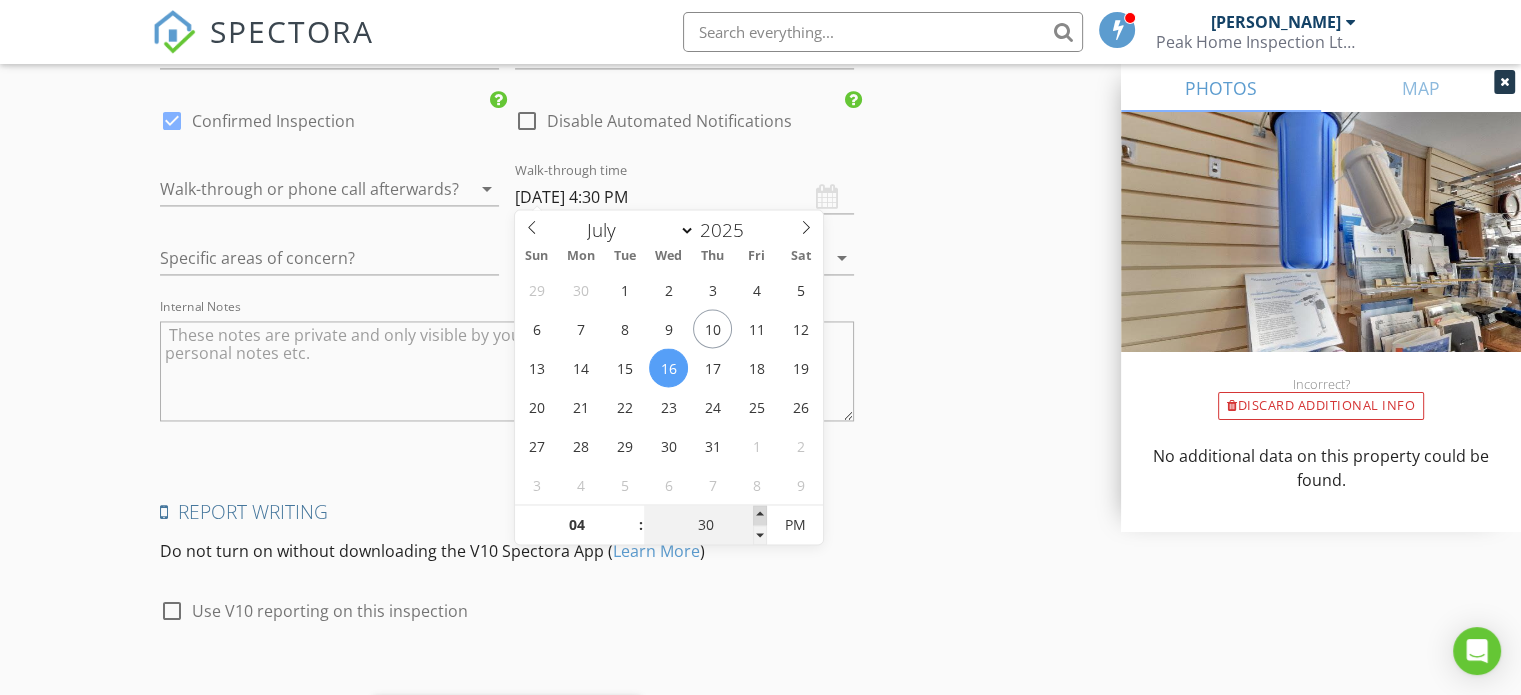 click at bounding box center [760, 515] 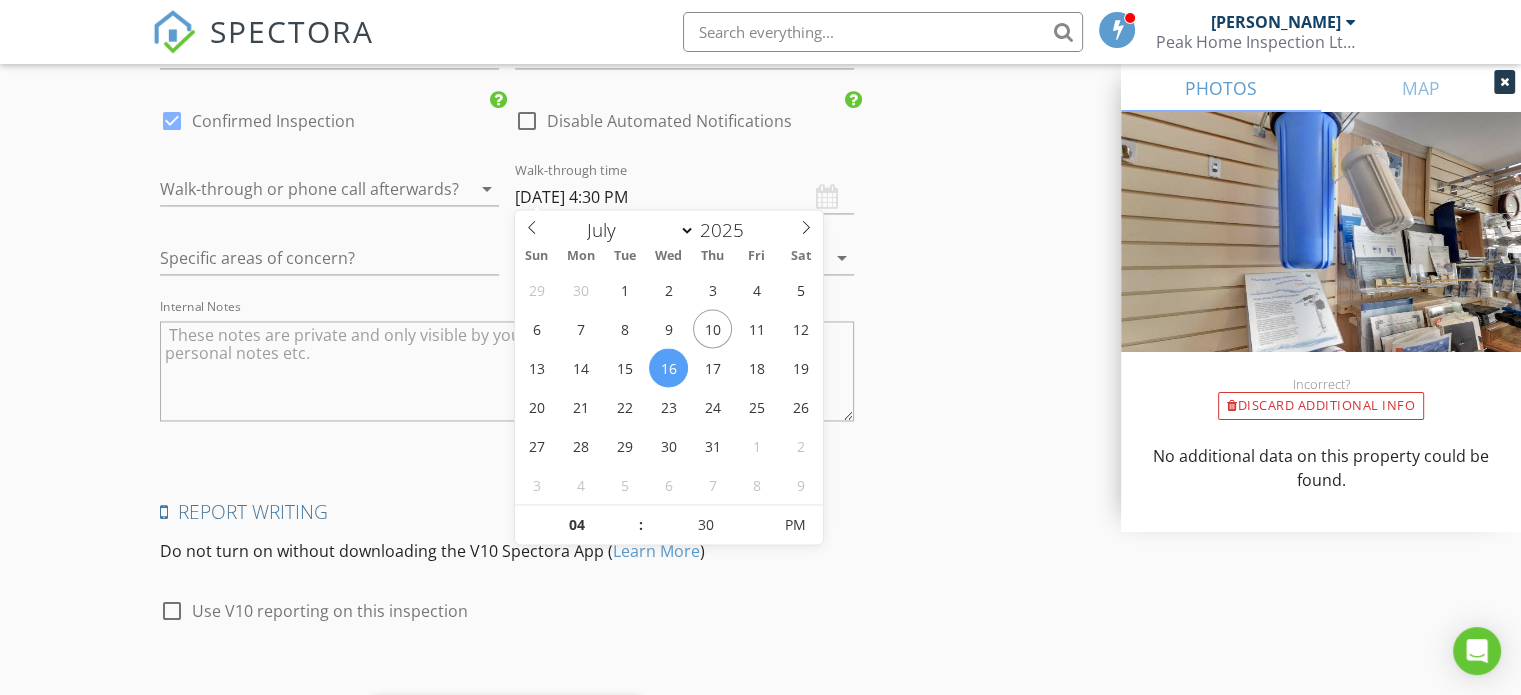click on "INSPECTOR(S)
check_box   Ben Hall   PRIMARY   Ben Hall arrow_drop_down   check_box_outline_blank Ben Hall specifically requested
Date/Time
07/16/2025 3:00 PM
Location
Address Search       Address 110 Kalamalka Lake Rd   Unit 302   City Vernon   State BC   Zip V1T 7M3   Area North Okanagan     Square Feet 1065   Year Built 1993   Foundation arrow_drop_down     Ben Hall     32.5 miles     (an hour)
client
check_box Enable Client CC email for this inspection   Client Search     check_box_outline_blank Client is a Company/Organization     First Name Cassidy   Last Name Sharman   Email cassidysharman14@gmail.com   CC Email   Phone 250-306-9760           Notes   Private Notes
ADD ADDITIONAL client
SERVICES
check_box   Condo Inspection   check_box_outline_blank" at bounding box center (760, -1052) 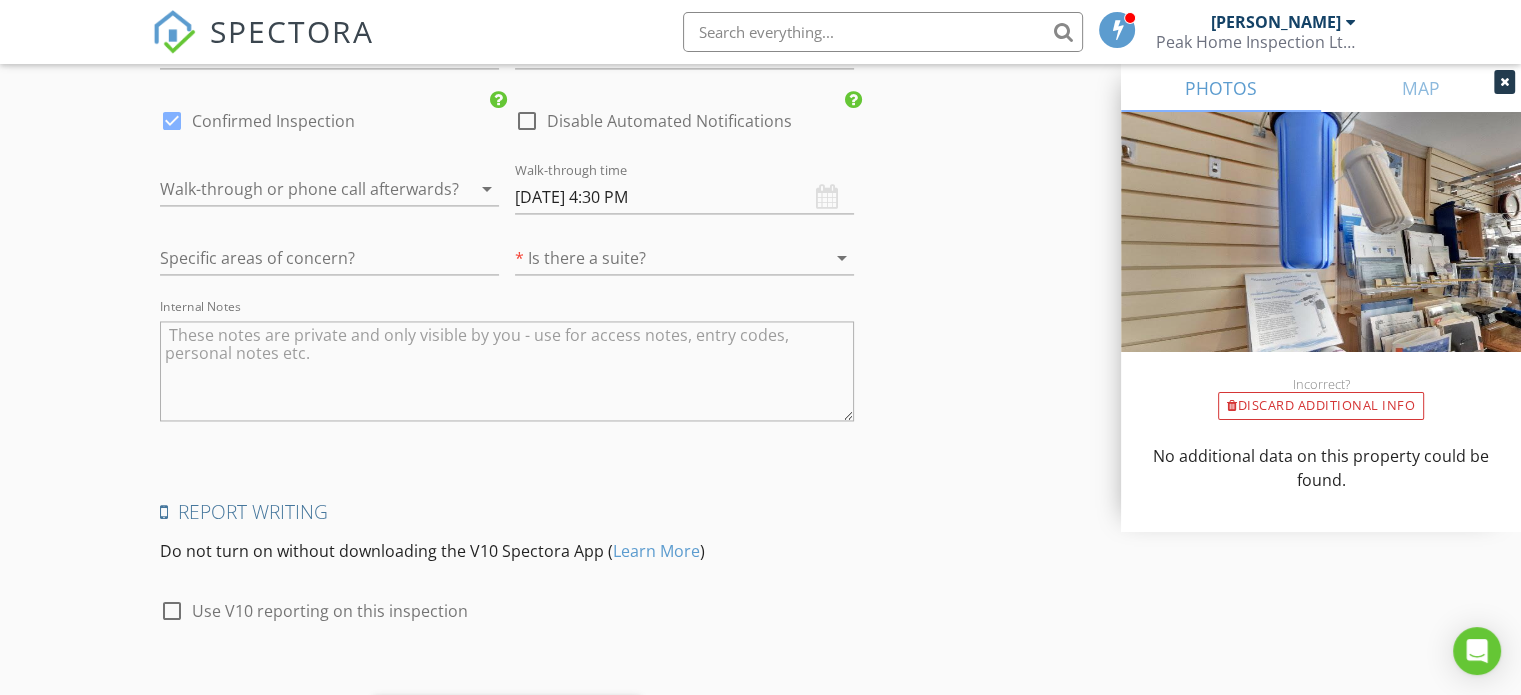 scroll, scrollTop: 3211, scrollLeft: 0, axis: vertical 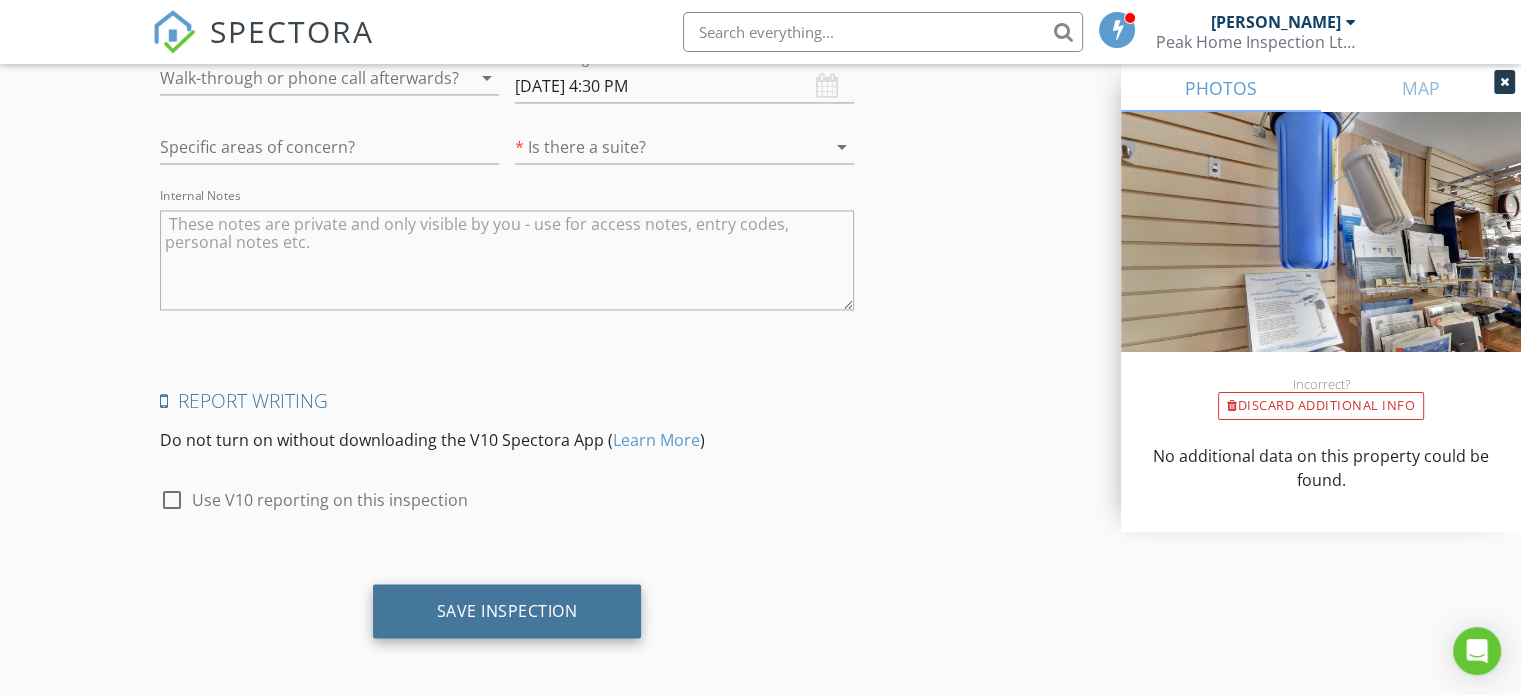 click on "Save Inspection" at bounding box center [507, 611] 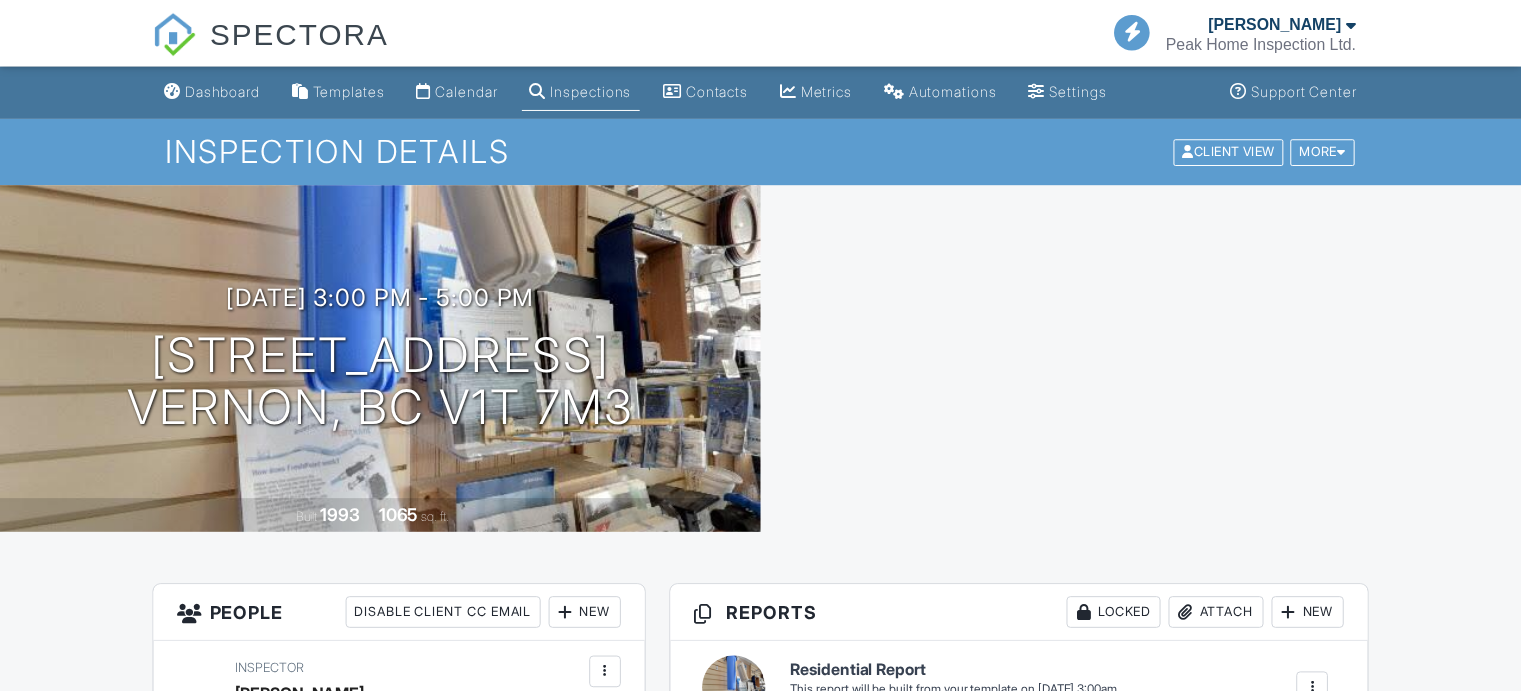 scroll, scrollTop: 0, scrollLeft: 0, axis: both 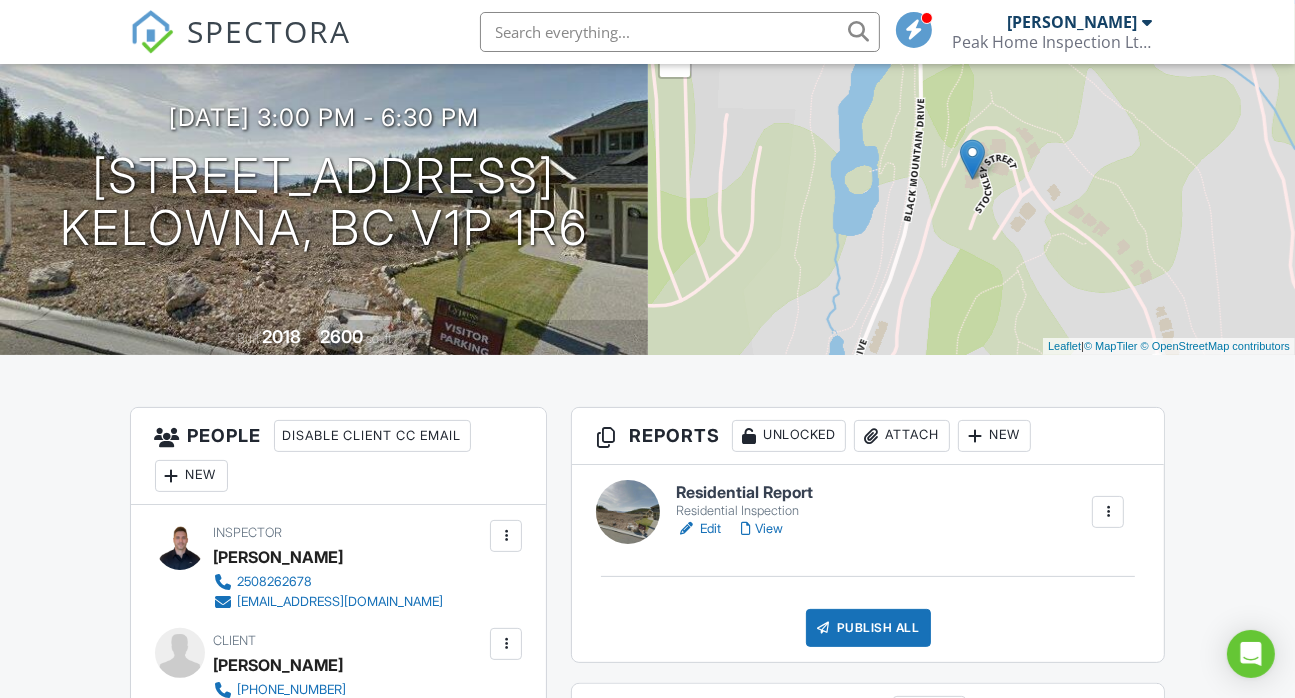 click on "Edit" at bounding box center (698, 529) 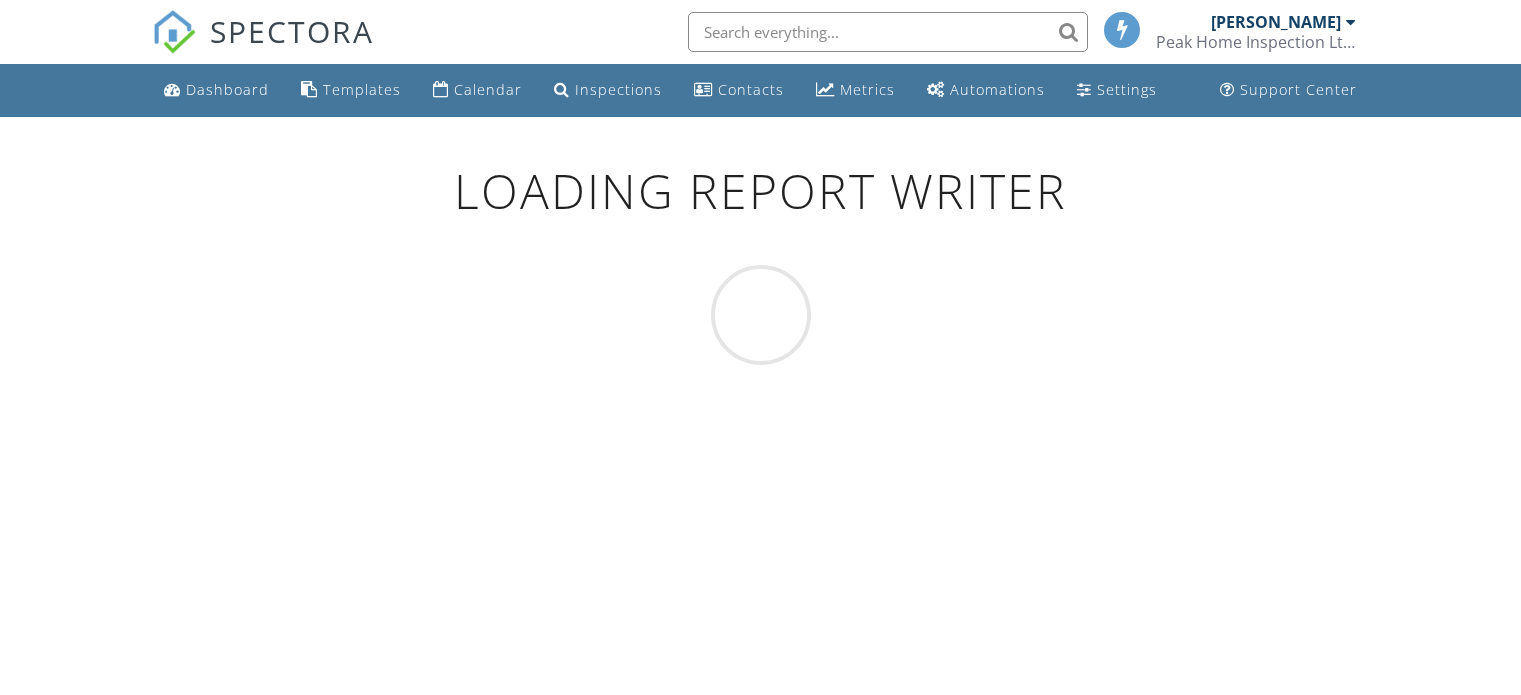 scroll, scrollTop: 0, scrollLeft: 0, axis: both 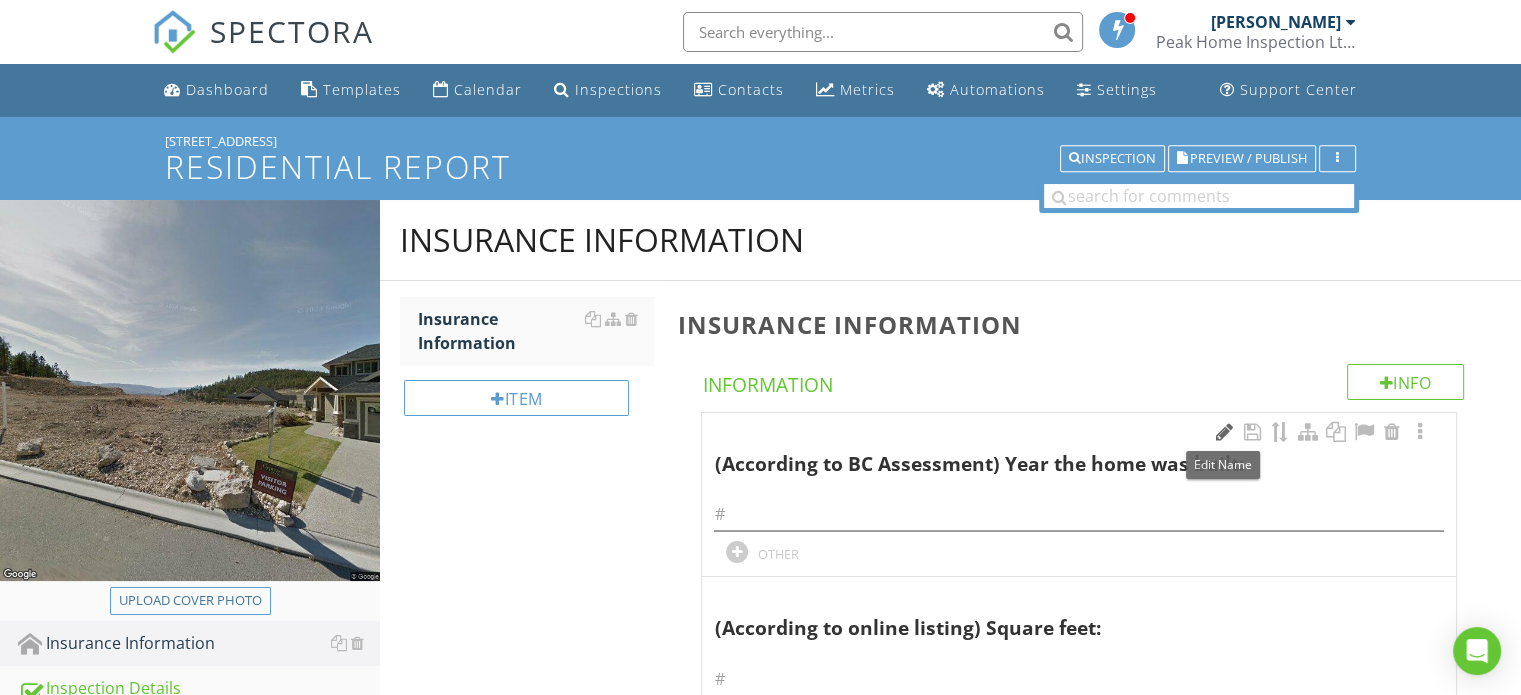 click at bounding box center [1224, 432] 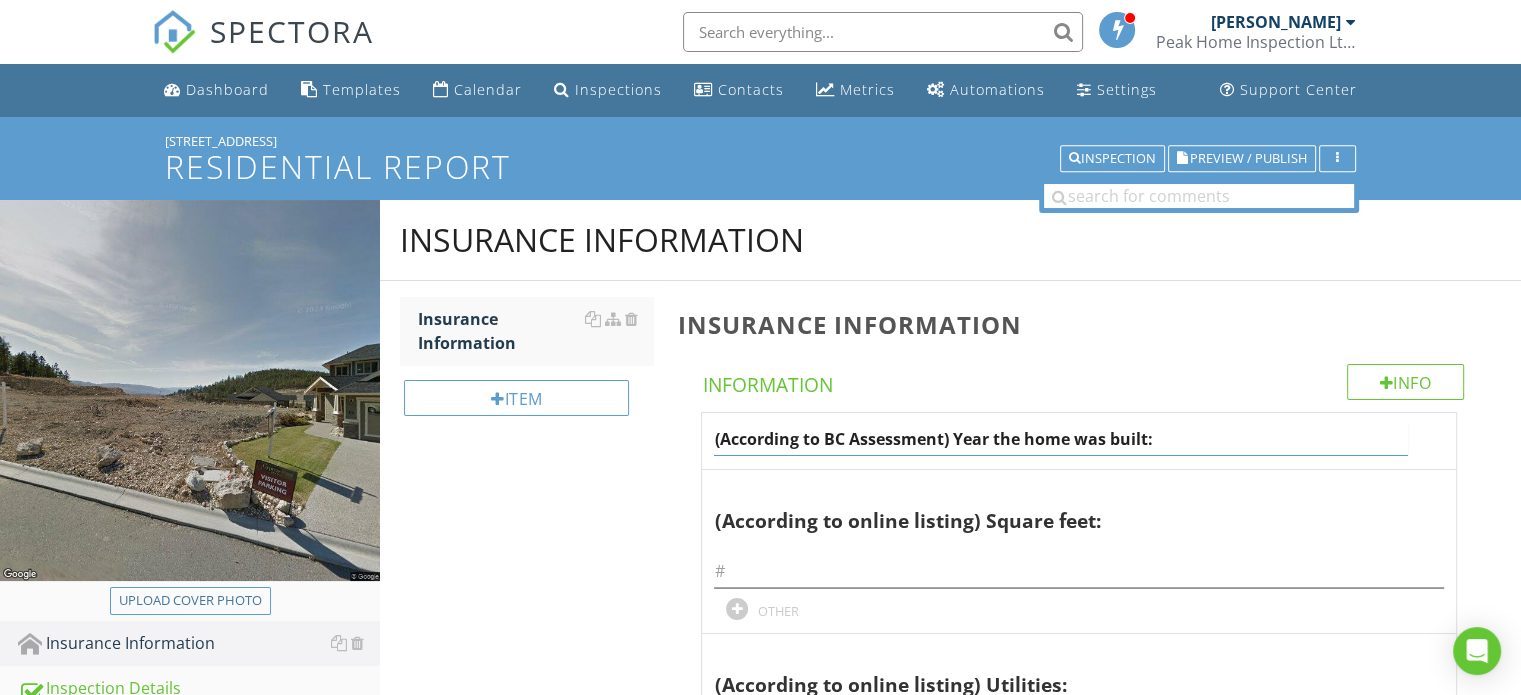 drag, startPoint x: 942, startPoint y: 439, endPoint x: 826, endPoint y: 431, distance: 116.275536 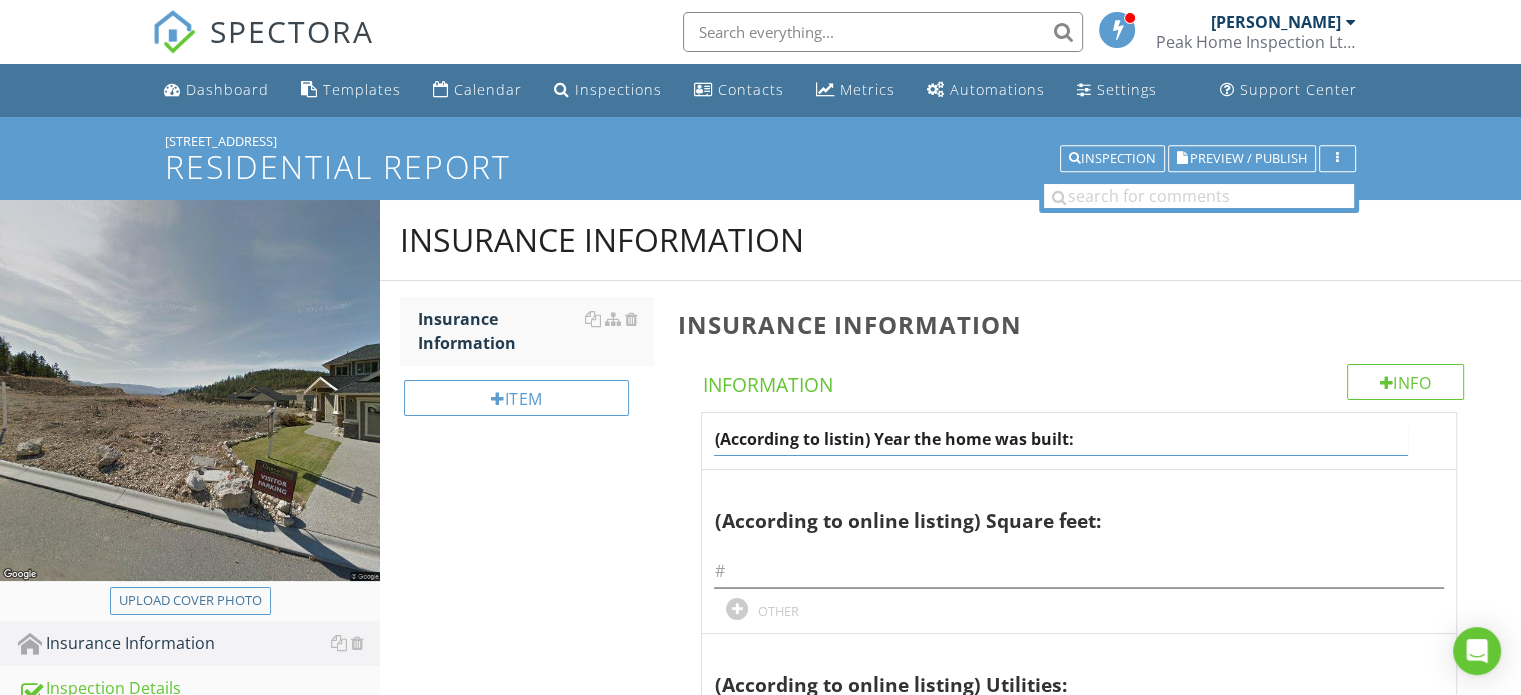 type on "(According to listing) Year the home was built:" 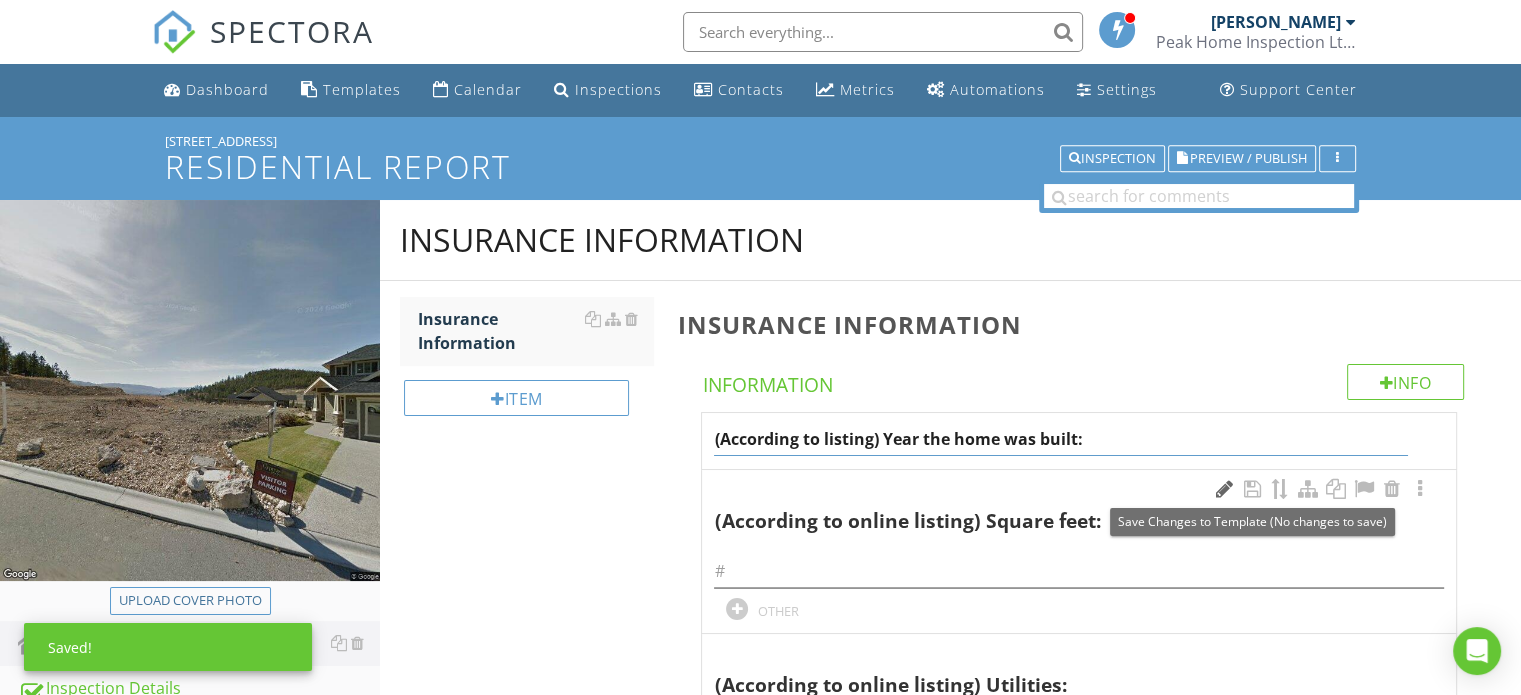 click on "(According to listing) Year the home was built:
(According to online listing) Square feet:
OTHER
(According to online listing) Utilities:
check_box_outline_blank Municipal water   check_box_outline_blank Municipal sewage   check_box_outline_blank Well   check_box_outline_blank Septic   check_box_outline_blank Irrigation District         OTHER
Air Conditioning Unit
check_box_outline_blank Electric   check_box_outline_blank Gas   check_box_outline_blank (Review strata depreciation report – common area)   check_box_outline_blank Wall Mount   check_box_outline_blank Central         OTHER
Crawlspace Type
check_box_outline_blank Dirt floor   check_box_outline_blank Concrete floor   check_box_outline_blank Vented   check_box_outline_blank Conditioned   check_box_outline_blank" at bounding box center (1083, 2198) 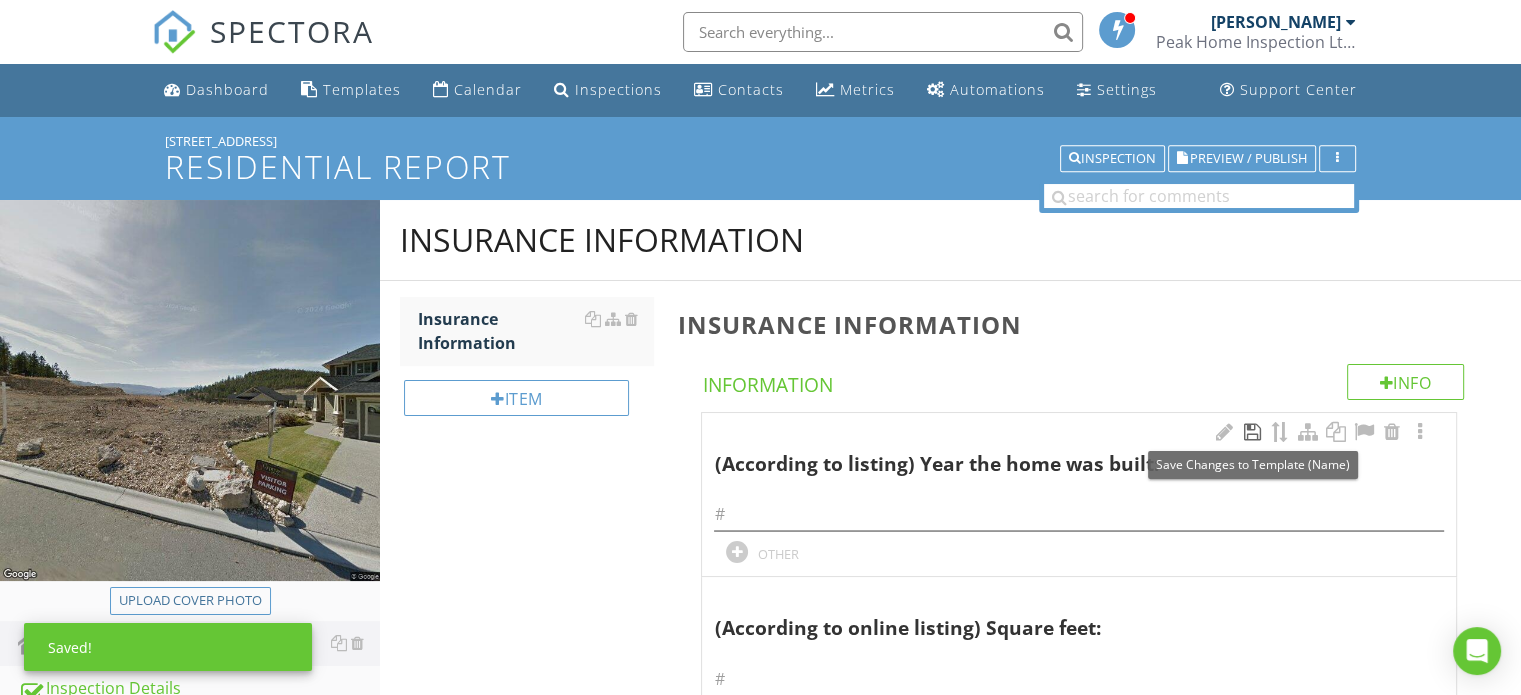 click at bounding box center [1252, 432] 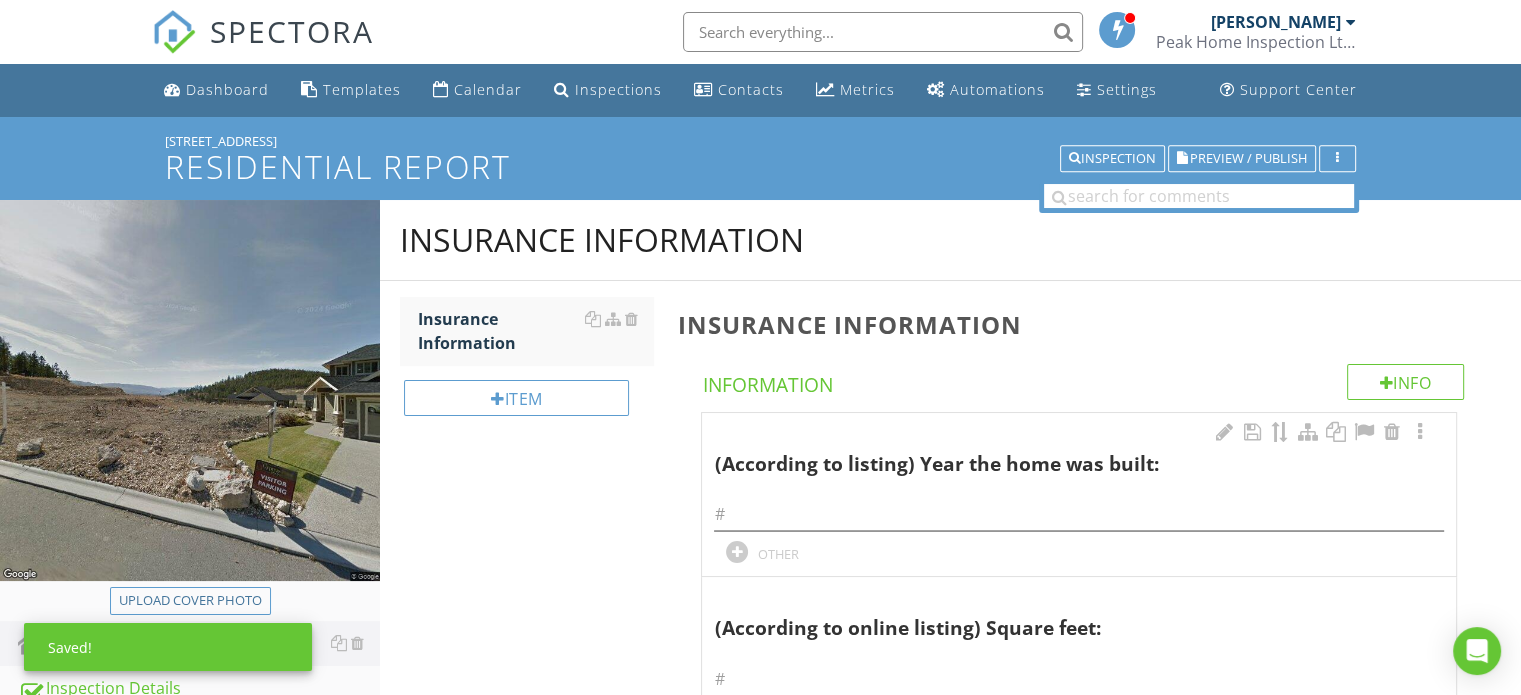 scroll, scrollTop: 100, scrollLeft: 0, axis: vertical 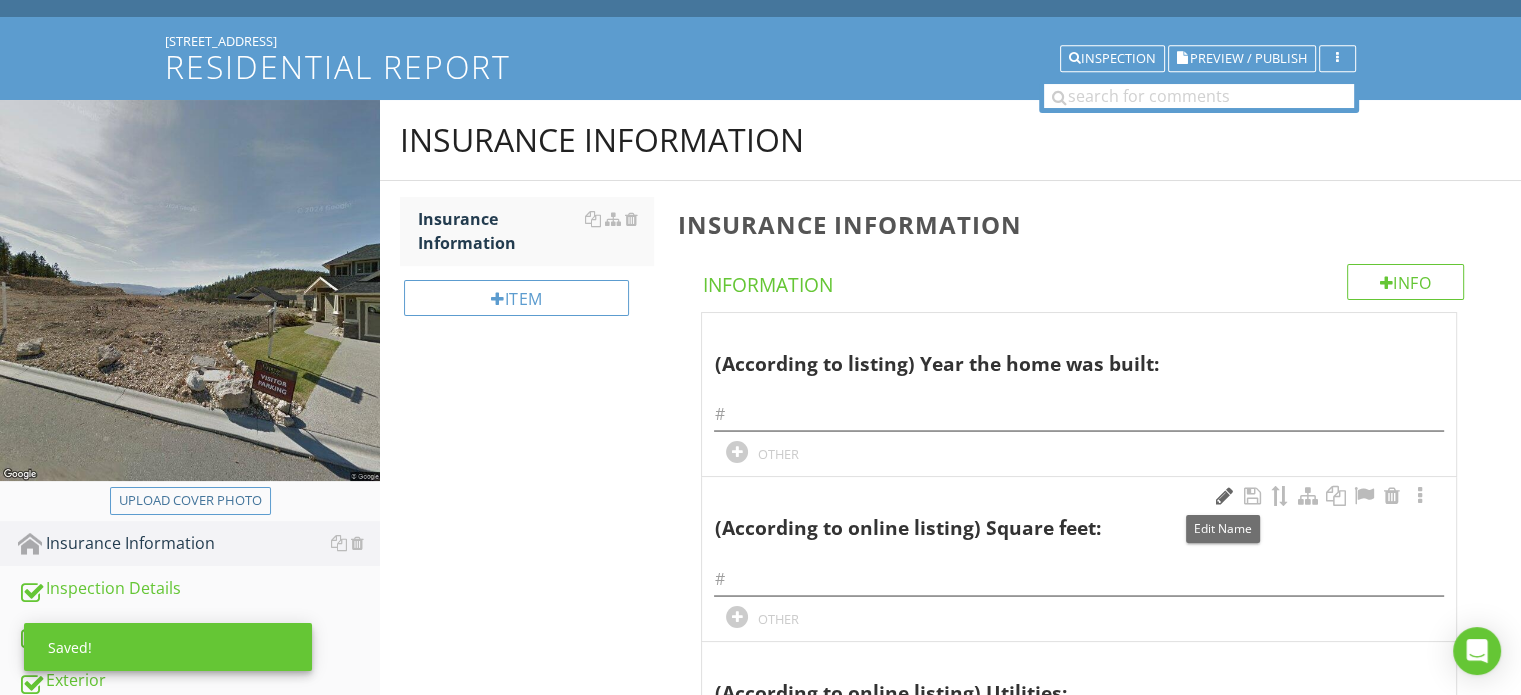 click at bounding box center (1224, 496) 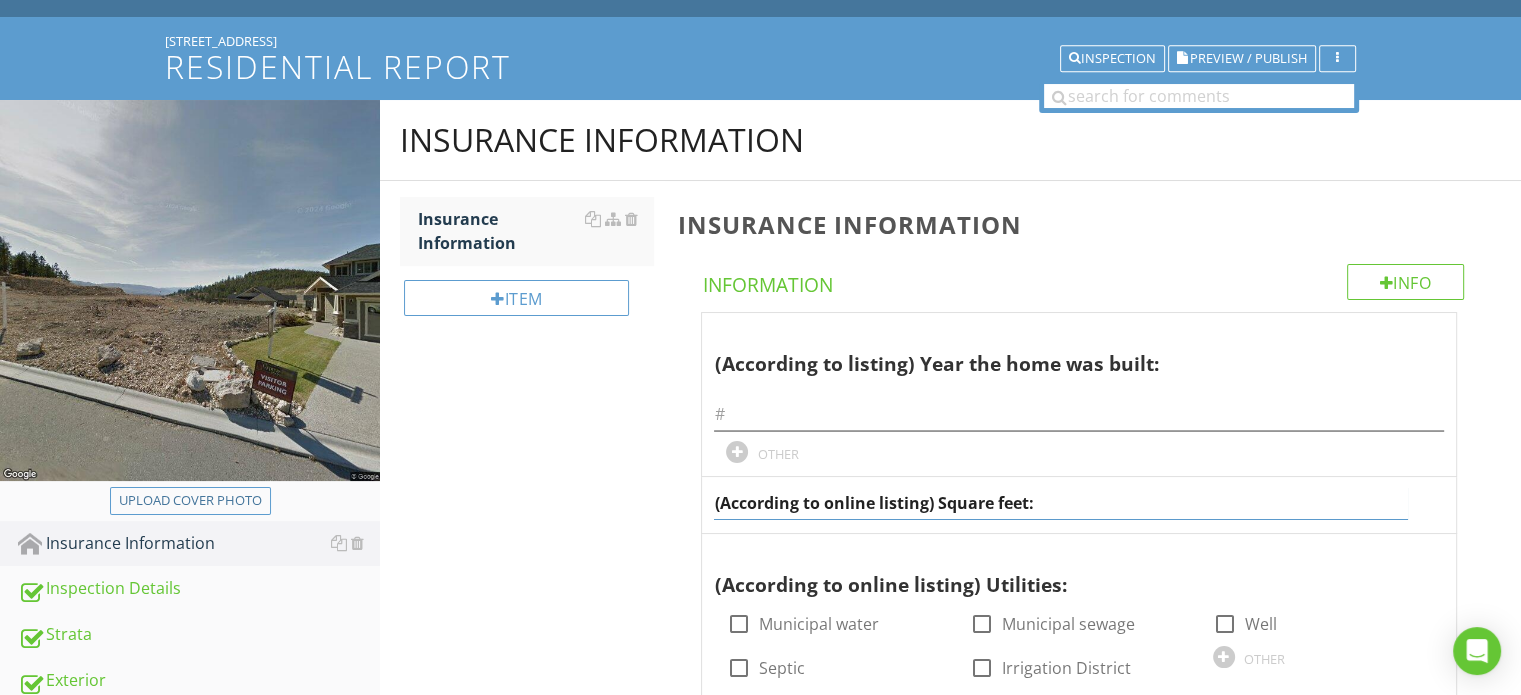 drag, startPoint x: 880, startPoint y: 507, endPoint x: 826, endPoint y: 508, distance: 54.00926 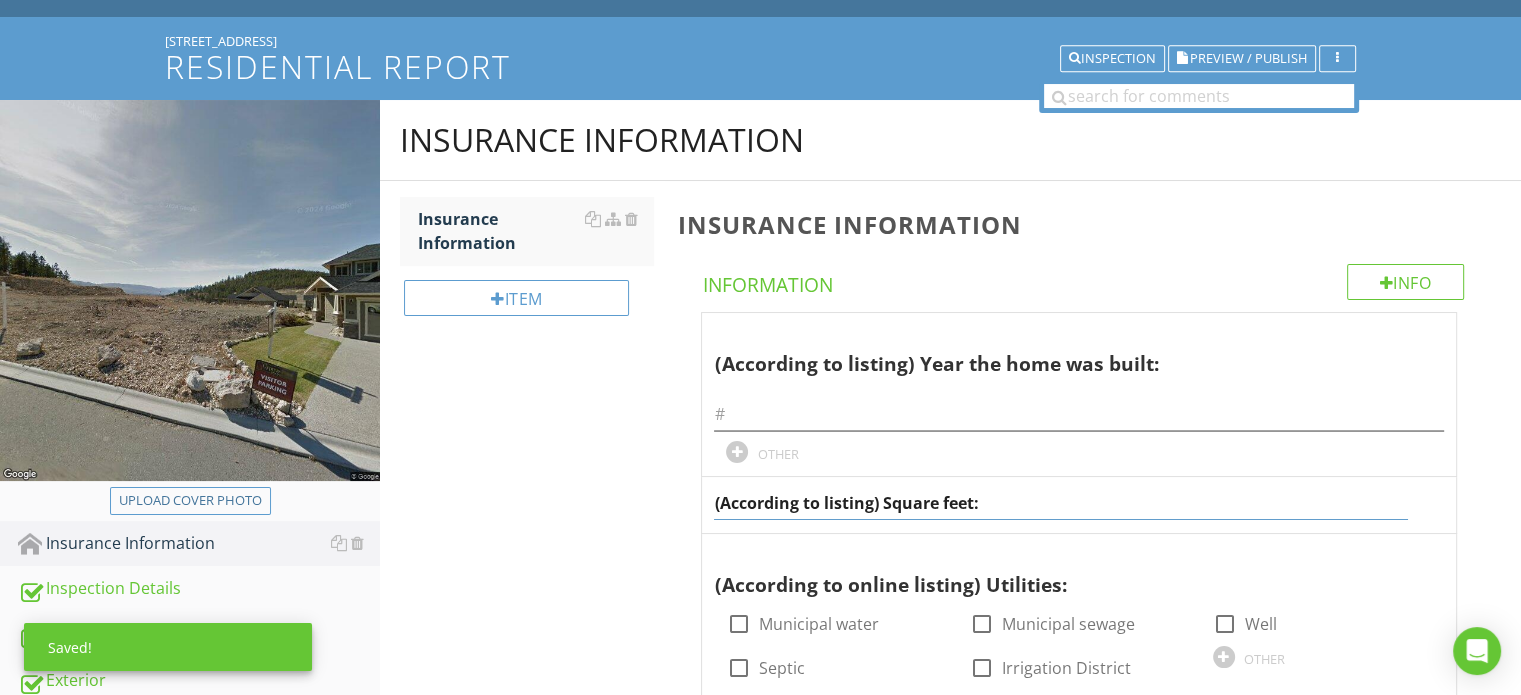 click on "(According to listing) Year the home was built:
OTHER         (According to listing) Square feet:
(According to online listing) Utilities:
check_box_outline_blank Municipal water   check_box_outline_blank Municipal sewage   check_box_outline_blank Well   check_box_outline_blank Septic   check_box_outline_blank Irrigation District         OTHER
Air Conditioning Unit
check_box_outline_blank Electric   check_box_outline_blank Gas   check_box_outline_blank (Review strata depreciation report – common area)   check_box_outline_blank Wall Mount   check_box_outline_blank Central         OTHER
Crawlspace Type
check_box_outline_blank Dirt floor   check_box_outline_blank Concrete floor   check_box_outline_blank Vented   check_box_outline_blank Conditioned   check_box_outline_blank N/A" at bounding box center (1083, 2098) 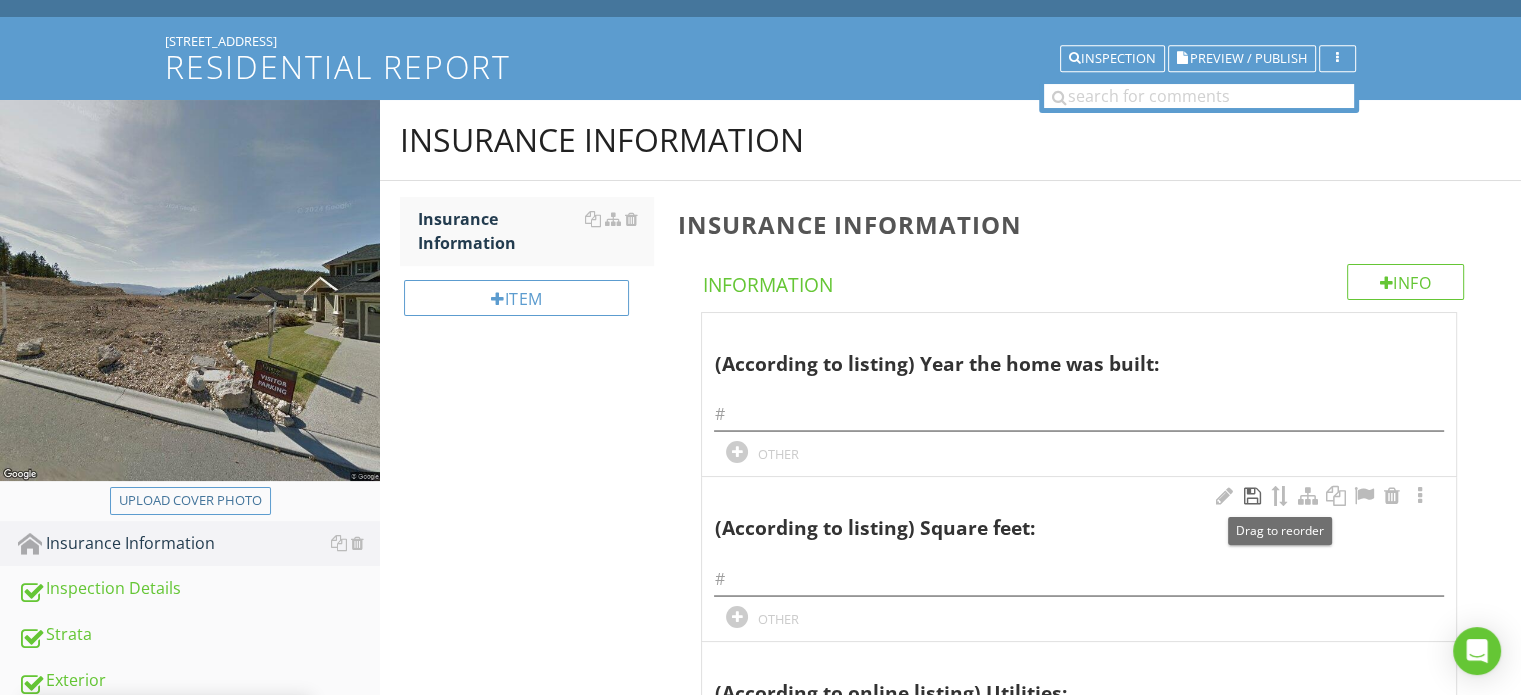 click at bounding box center [1252, 496] 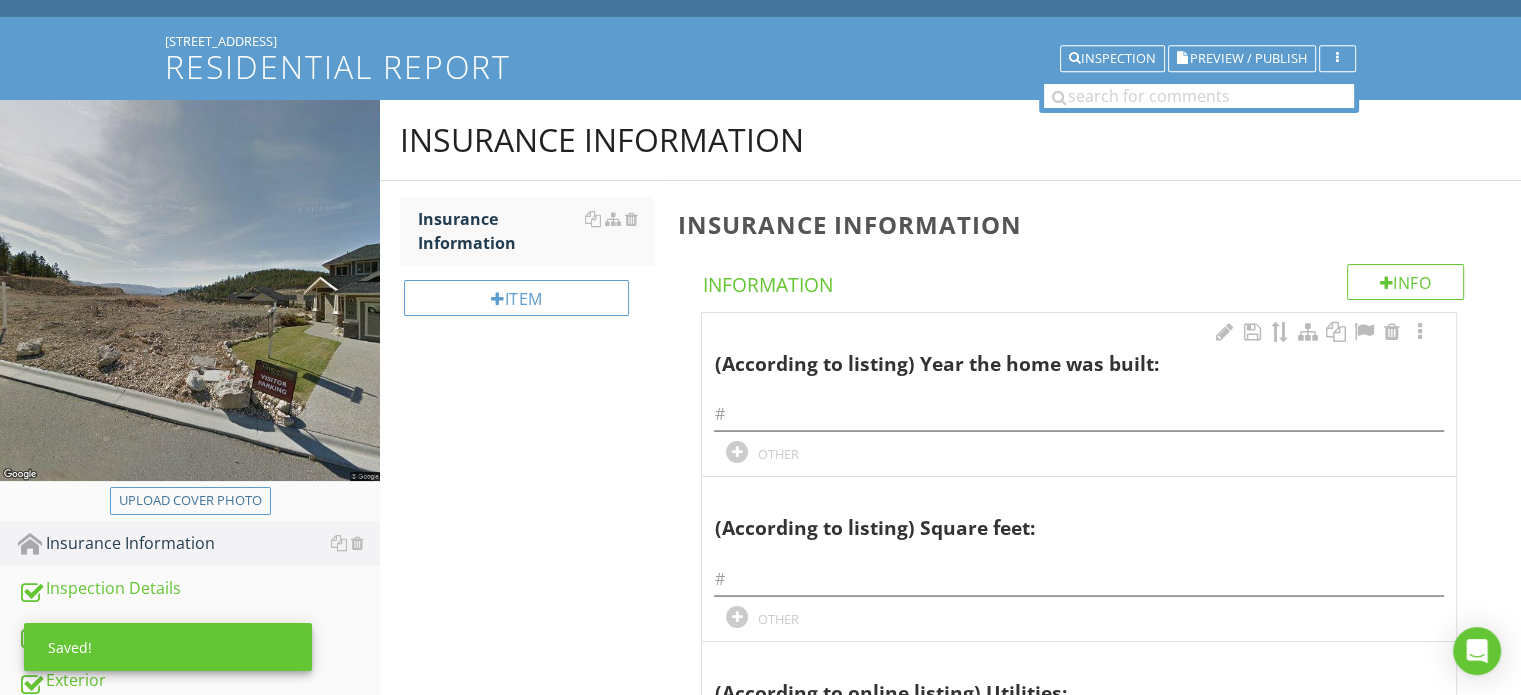 scroll, scrollTop: 400, scrollLeft: 0, axis: vertical 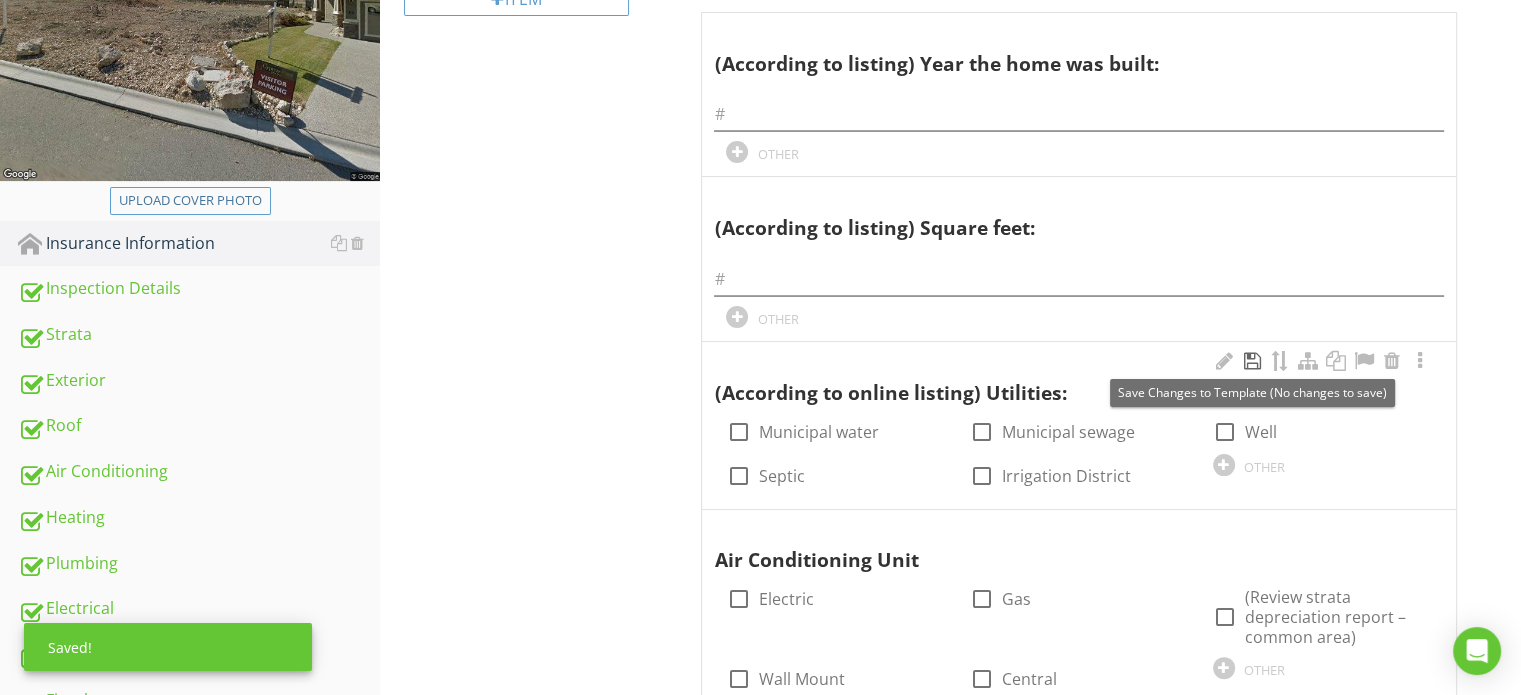 click at bounding box center [1252, 361] 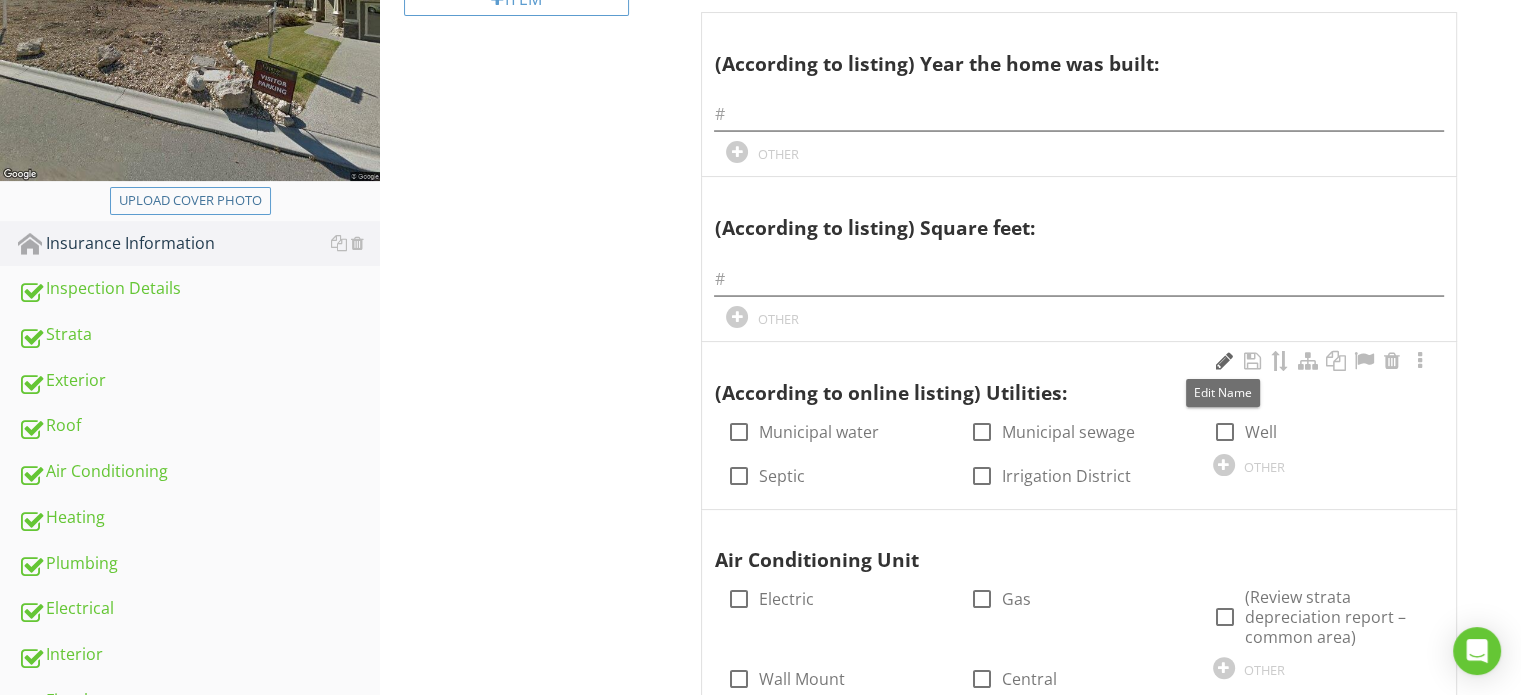 click at bounding box center (1224, 361) 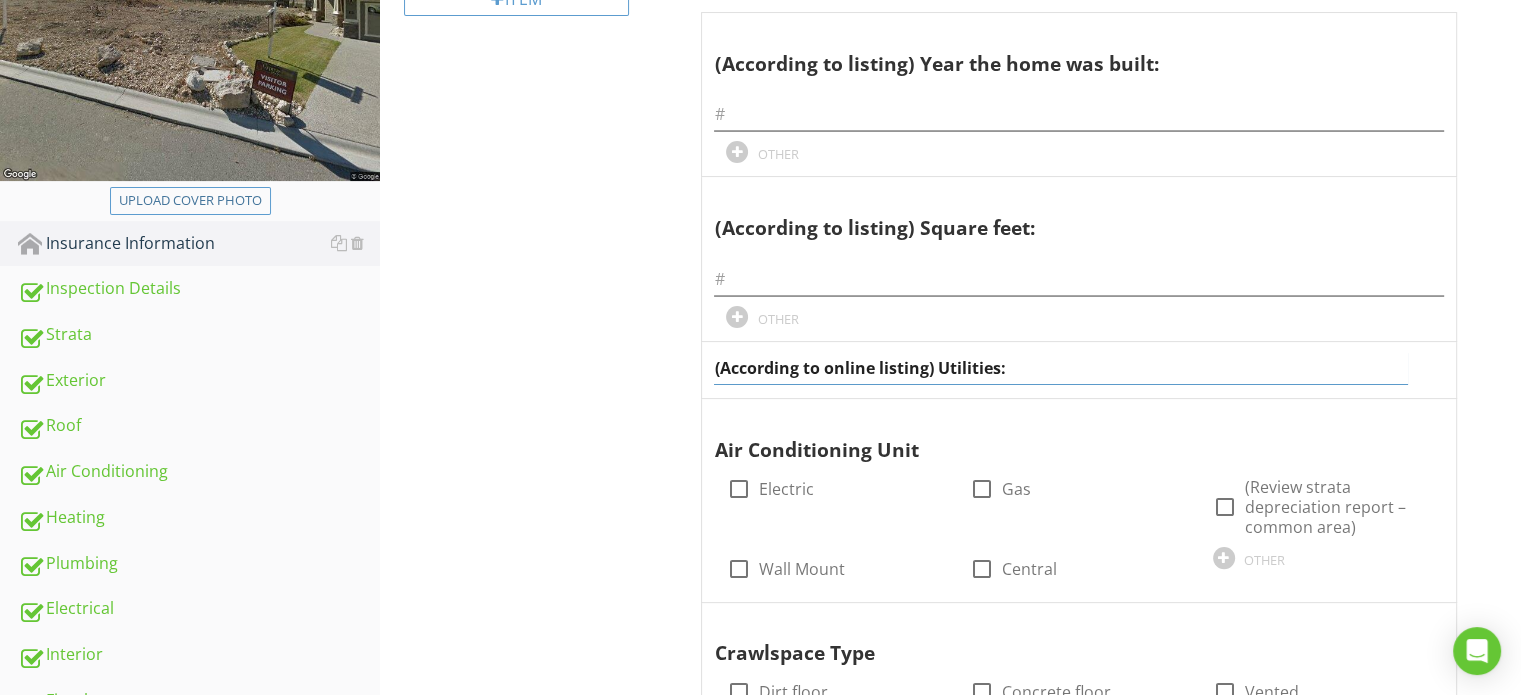 drag, startPoint x: 875, startPoint y: 360, endPoint x: 819, endPoint y: 364, distance: 56.142673 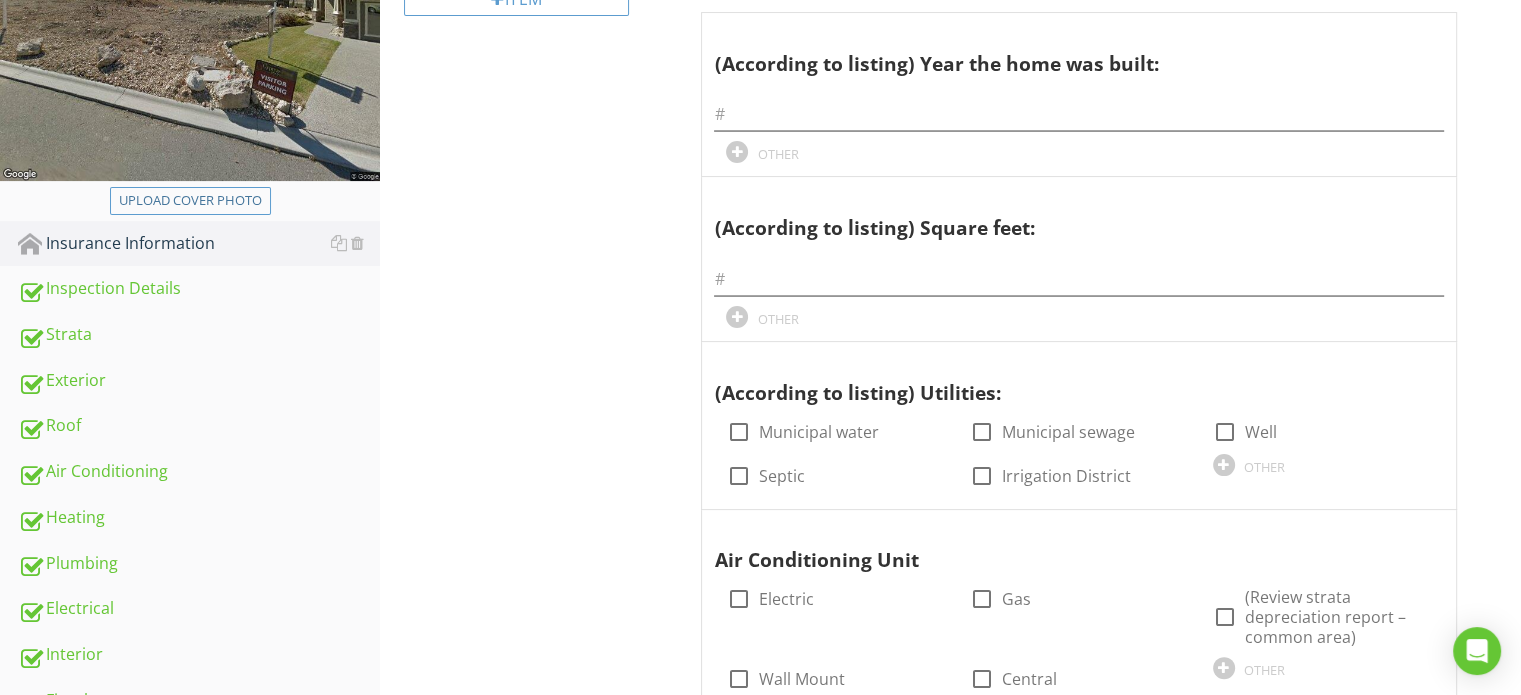 click on "(According to listing) Year the home was built:
OTHER
(According to listing) Square feet:
OTHER
(According to listing) Utilities:
check_box_outline_blank Municipal water   check_box_outline_blank Municipal sewage   check_box_outline_blank Well   check_box_outline_blank Septic   check_box_outline_blank Irrigation District         OTHER
Air Conditioning Unit
check_box_outline_blank Electric   check_box_outline_blank Gas   check_box_outline_blank (Review strata depreciation report – common area)   check_box_outline_blank Wall Mount   check_box_outline_blank Central         OTHER
Crawlspace Type
check_box_outline_blank Dirt floor   check_box_outline_blank Concrete floor   check_box_outline_blank Vented     N/A" at bounding box center [1083, 1852] 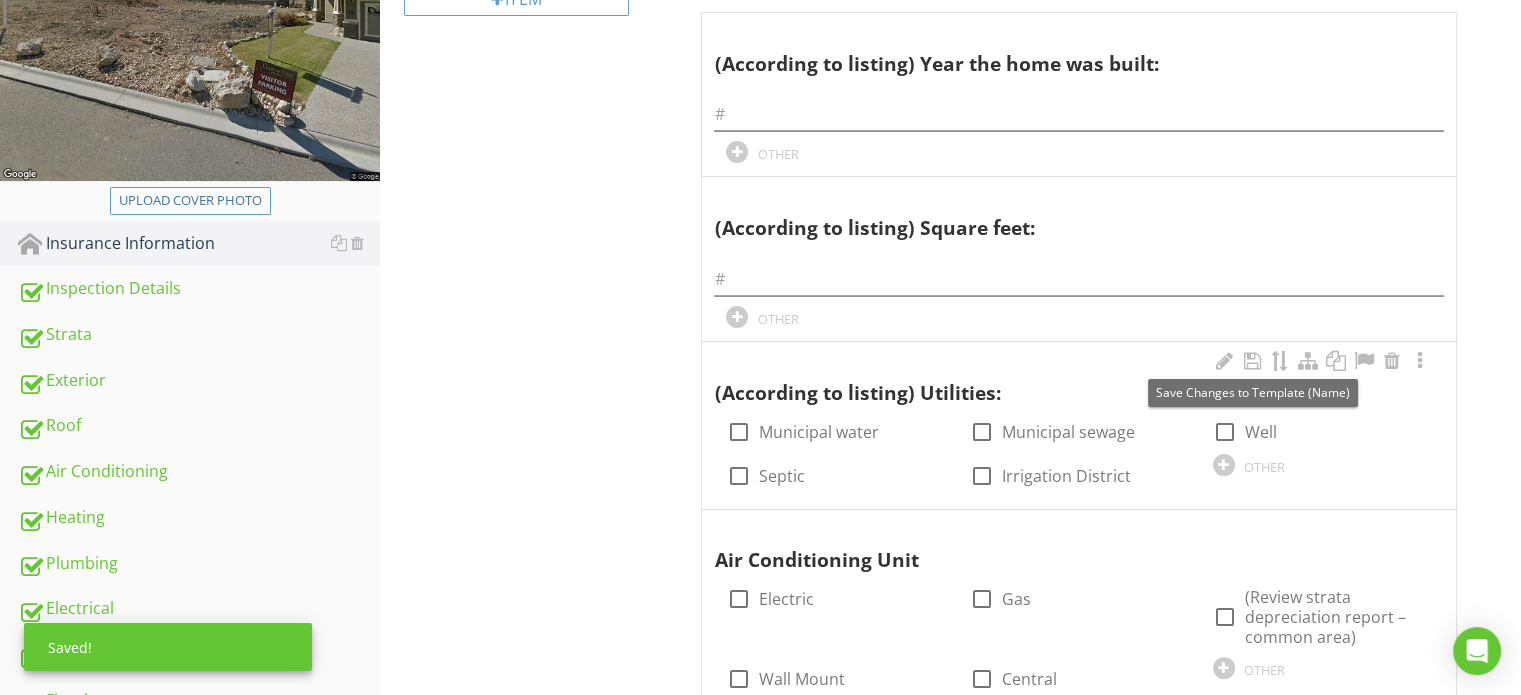 click at bounding box center [1322, 362] 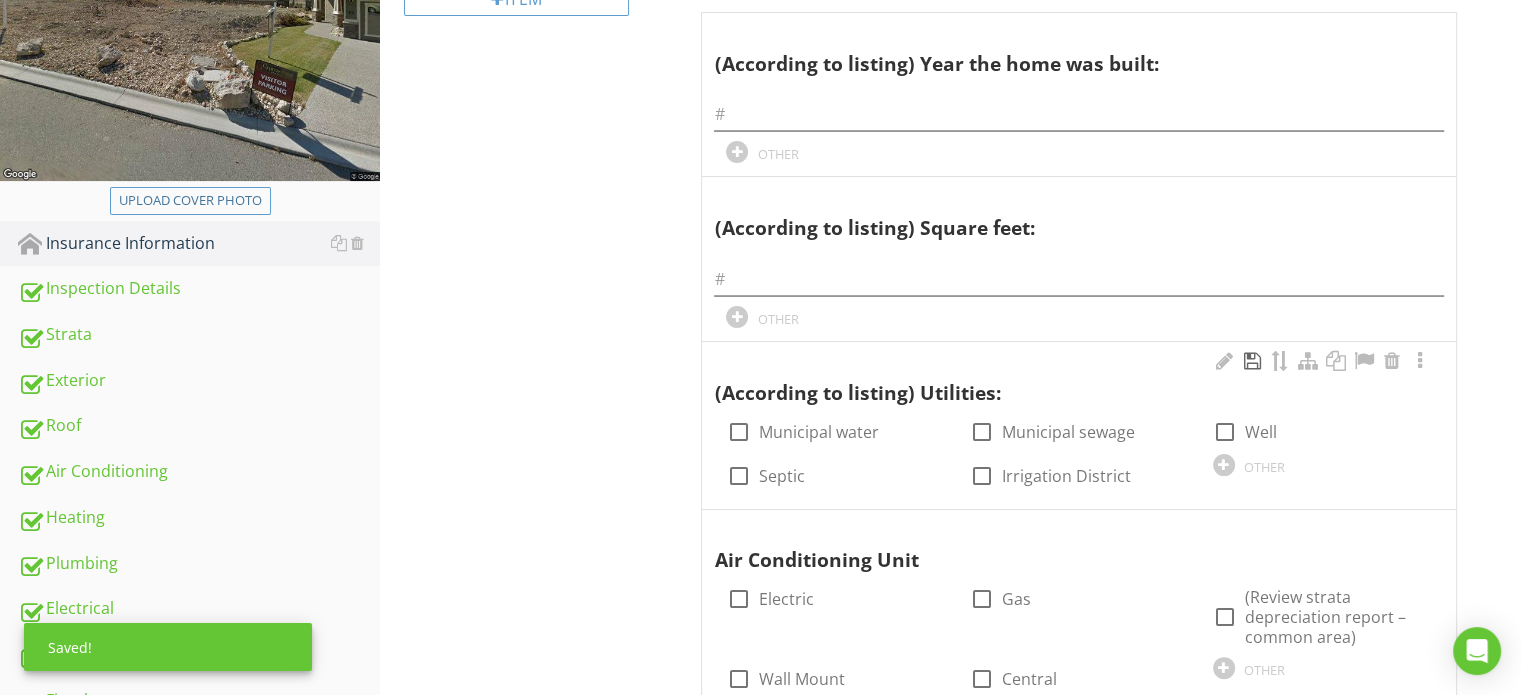 click at bounding box center [1252, 361] 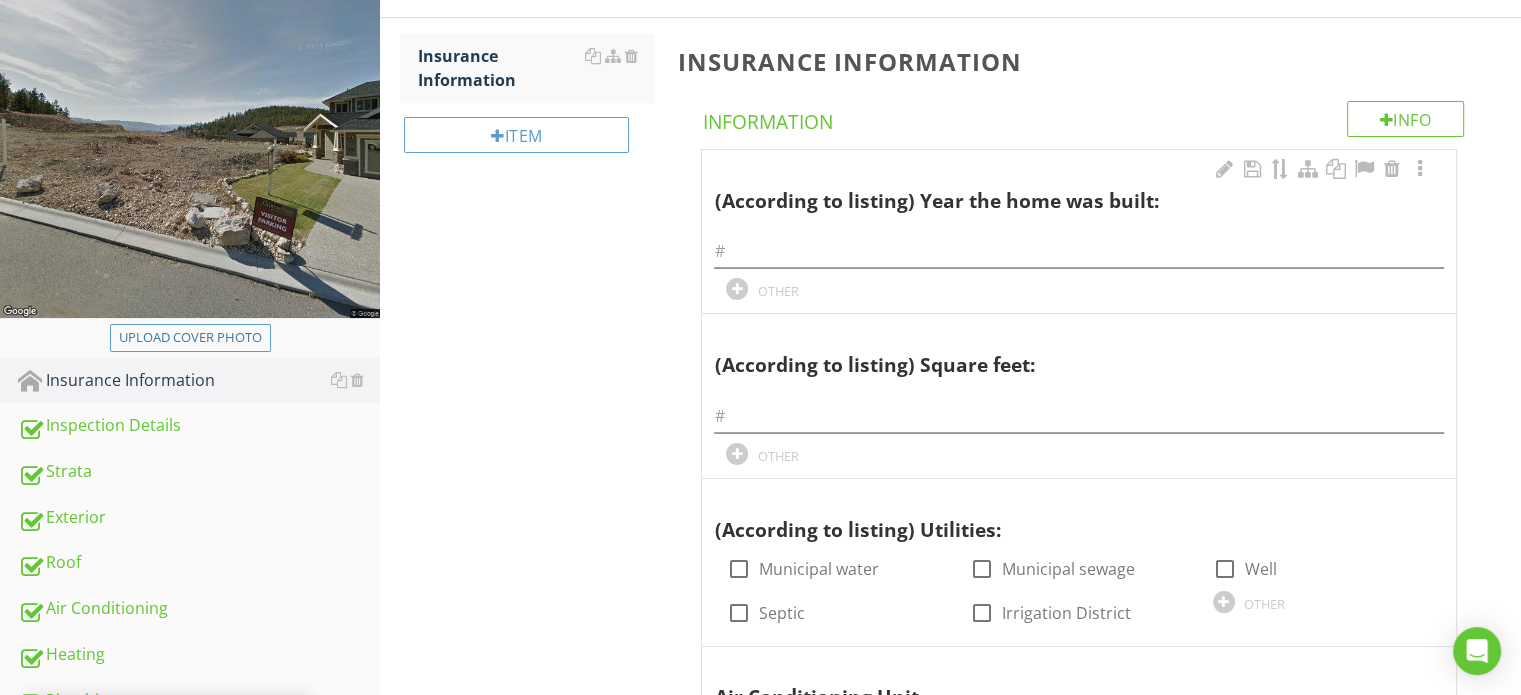 scroll, scrollTop: 100, scrollLeft: 0, axis: vertical 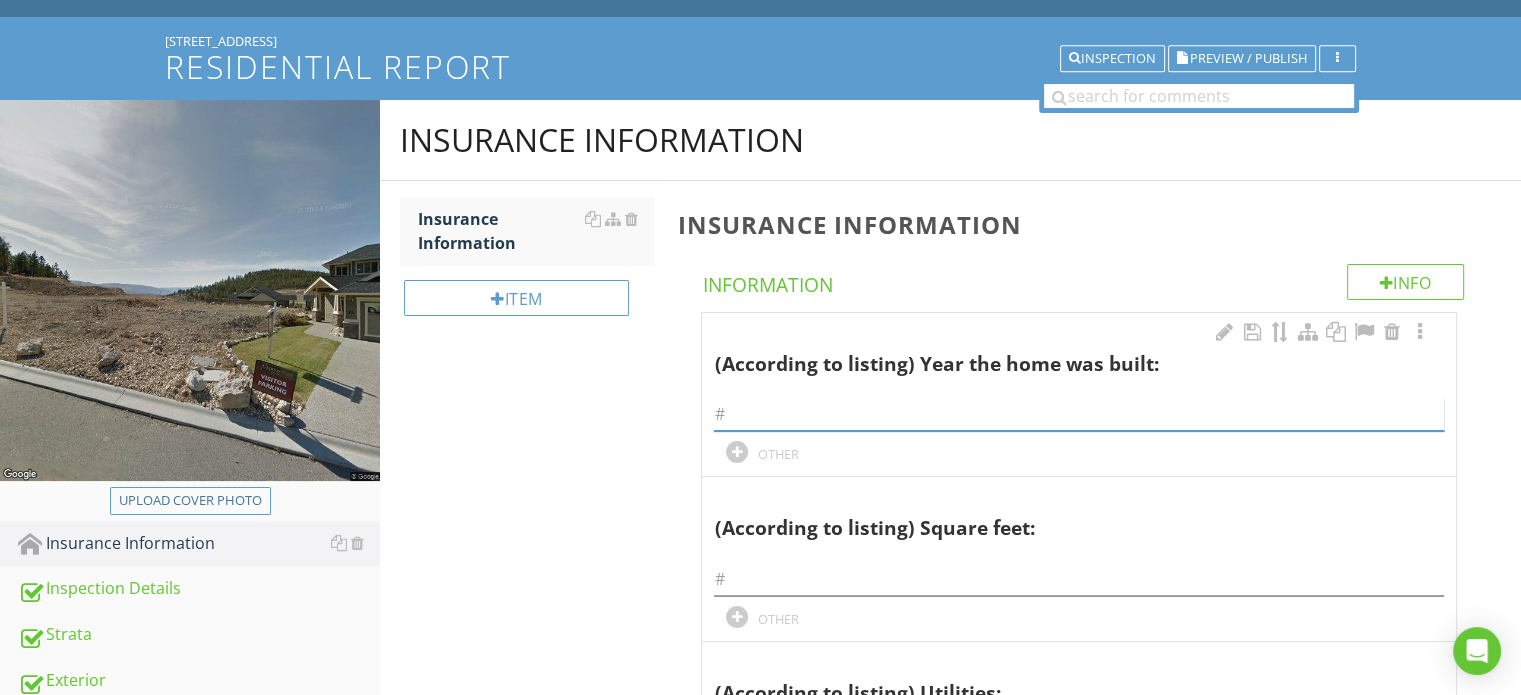 click at bounding box center [1079, 414] 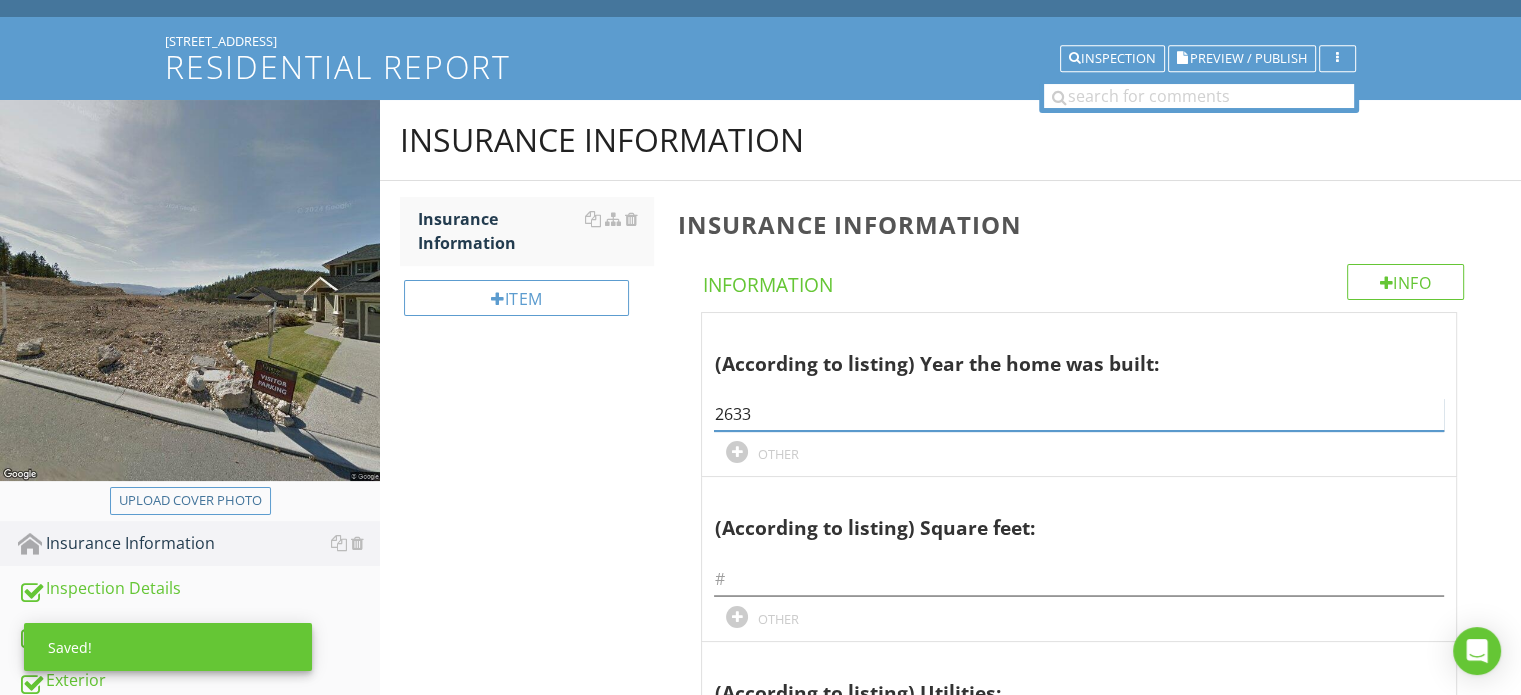 drag, startPoint x: 832, startPoint y: 412, endPoint x: 683, endPoint y: 409, distance: 149.0302 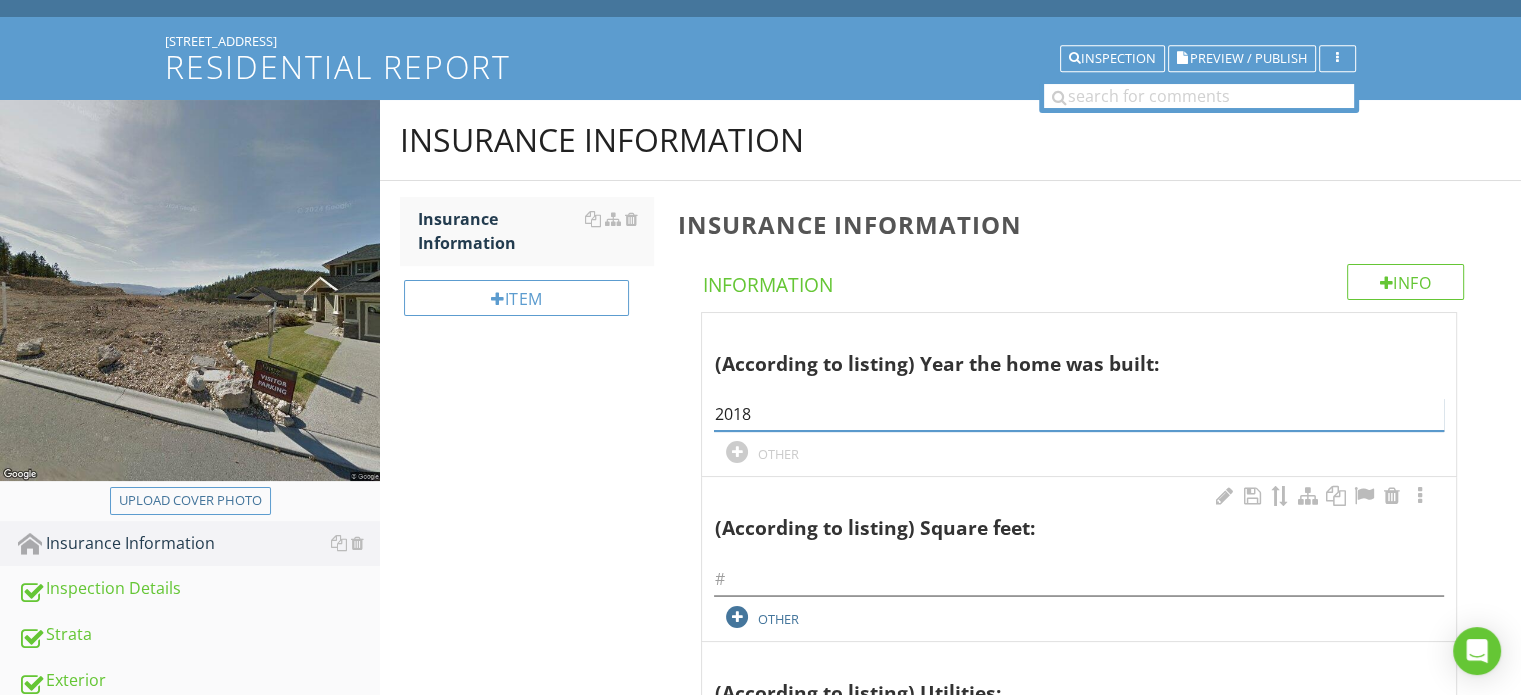 type on "2018" 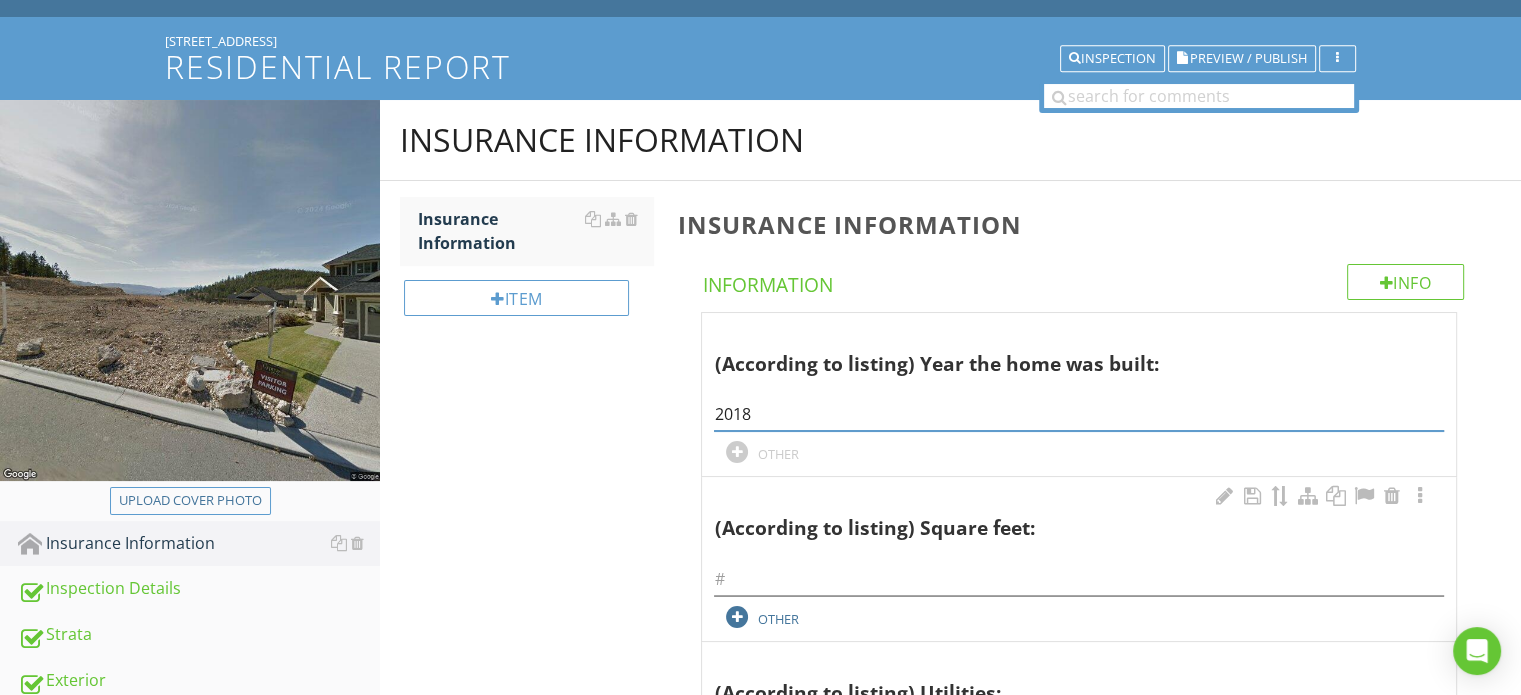 click on "OTHER" at bounding box center [835, 616] 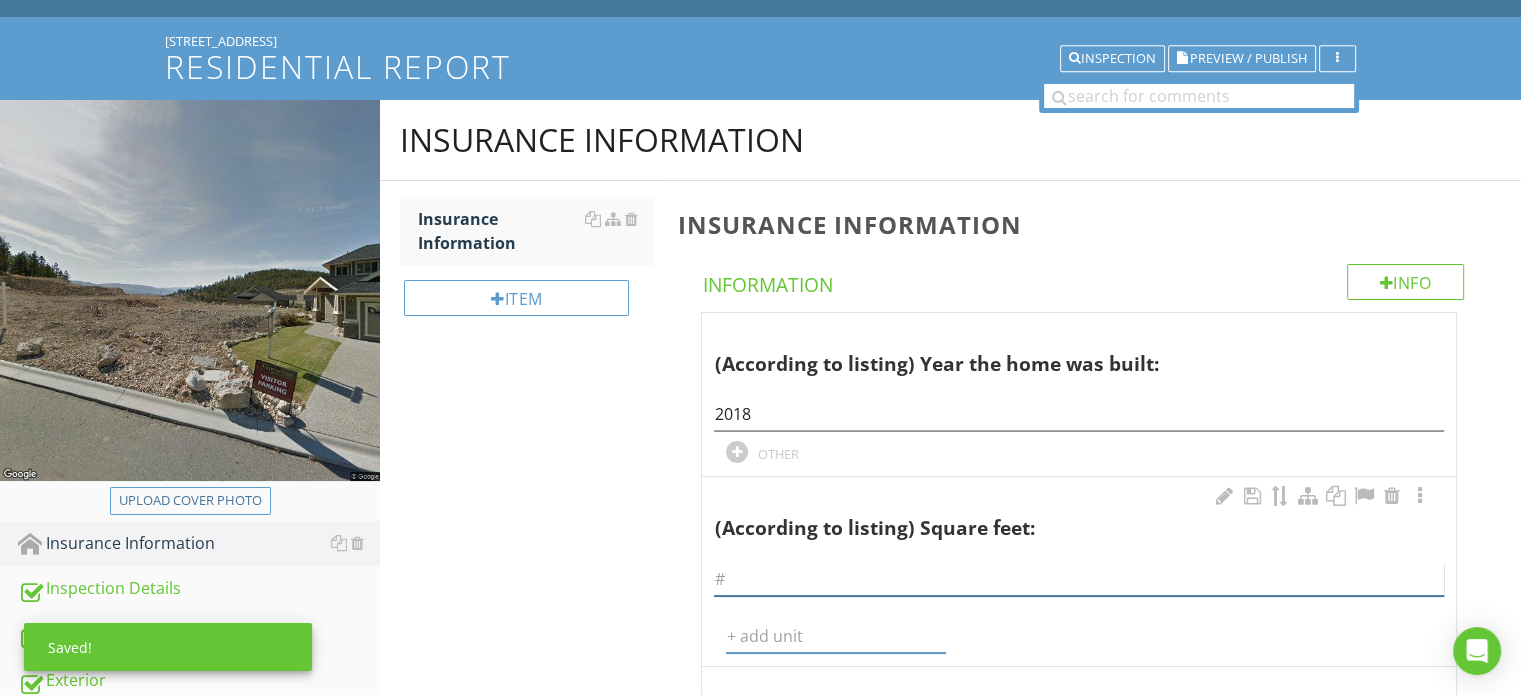 click at bounding box center (1079, 579) 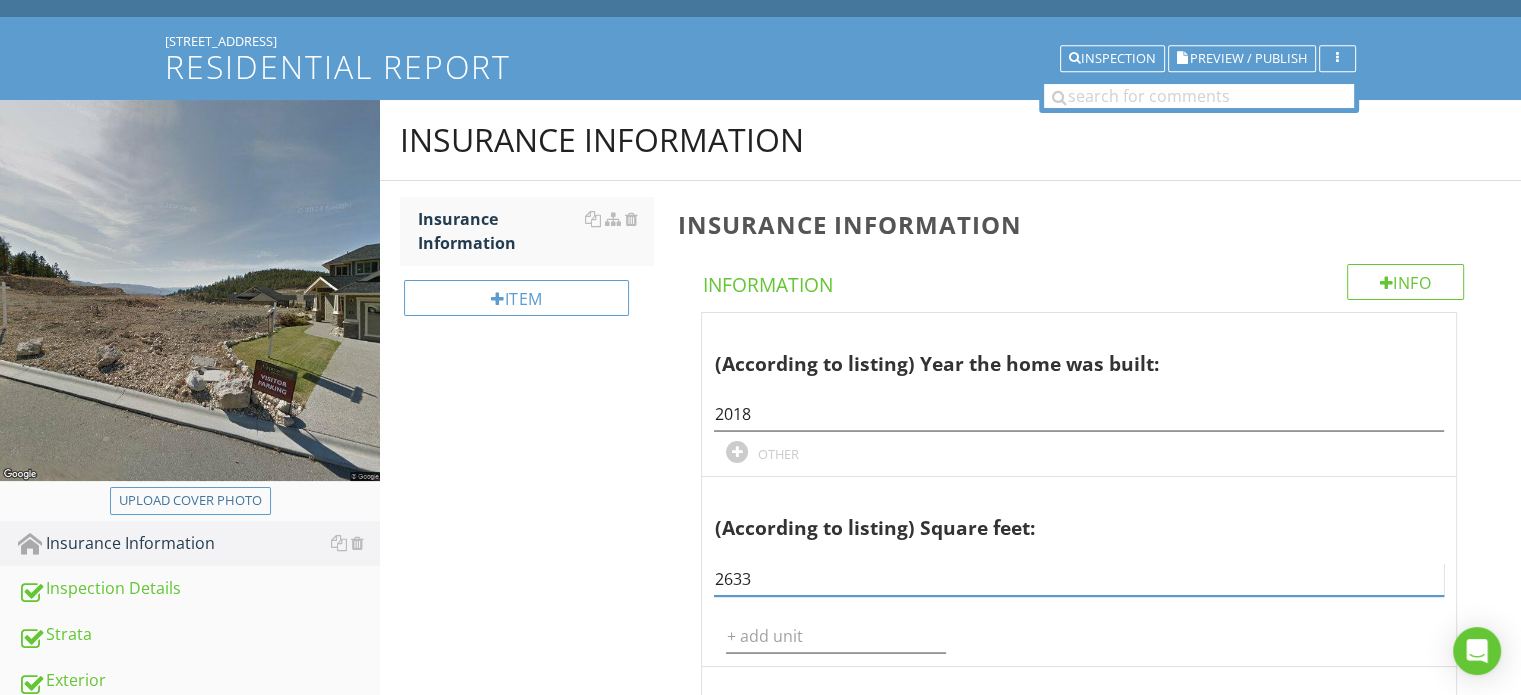 type on "2633" 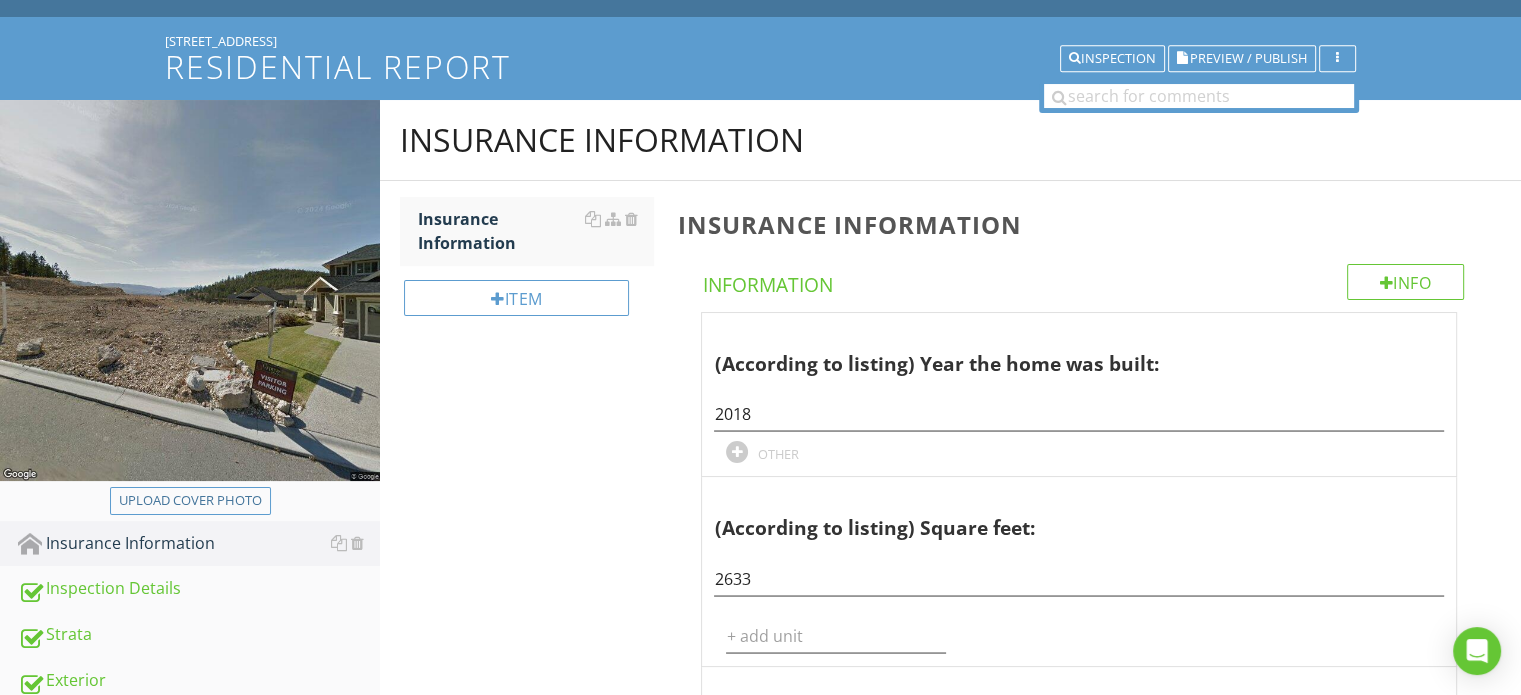 click on "Insurance Information
Insurance Information
Item
Insurance Information
Info
Information
(According to listing) Year the home was built:
2018         OTHER
(According to listing) Square feet:
2633         OTHER
(According to listing) Utilities:
check_box_outline_blank Municipal water   check_box_outline_blank Municipal sewage   check_box_outline_blank Well   check_box_outline_blank Septic   check_box_outline_blank Irrigation District         OTHER
Air Conditioning Unit
check_box_outline_blank Electric   check_box_outline_blank Gas   check_box_outline_blank   Wall Mount" at bounding box center [950, 2170] 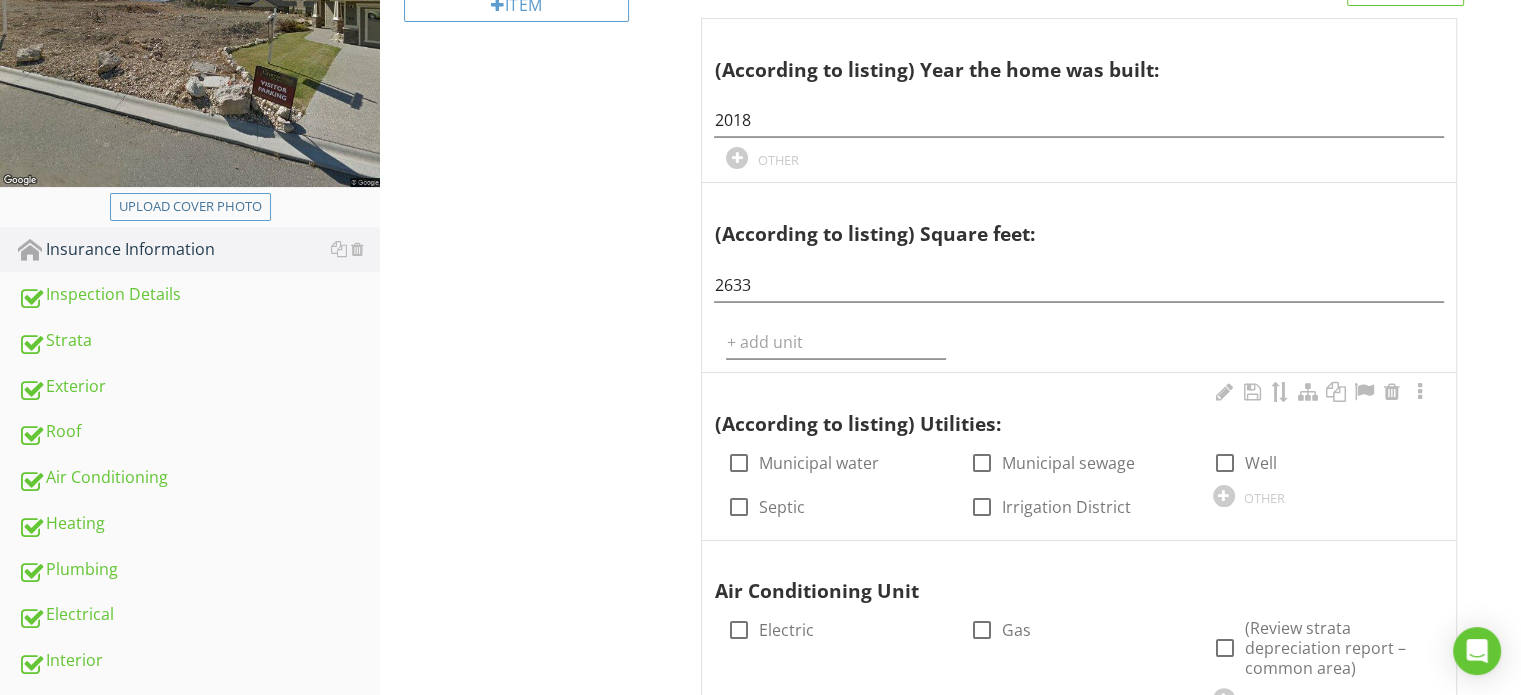 scroll, scrollTop: 400, scrollLeft: 0, axis: vertical 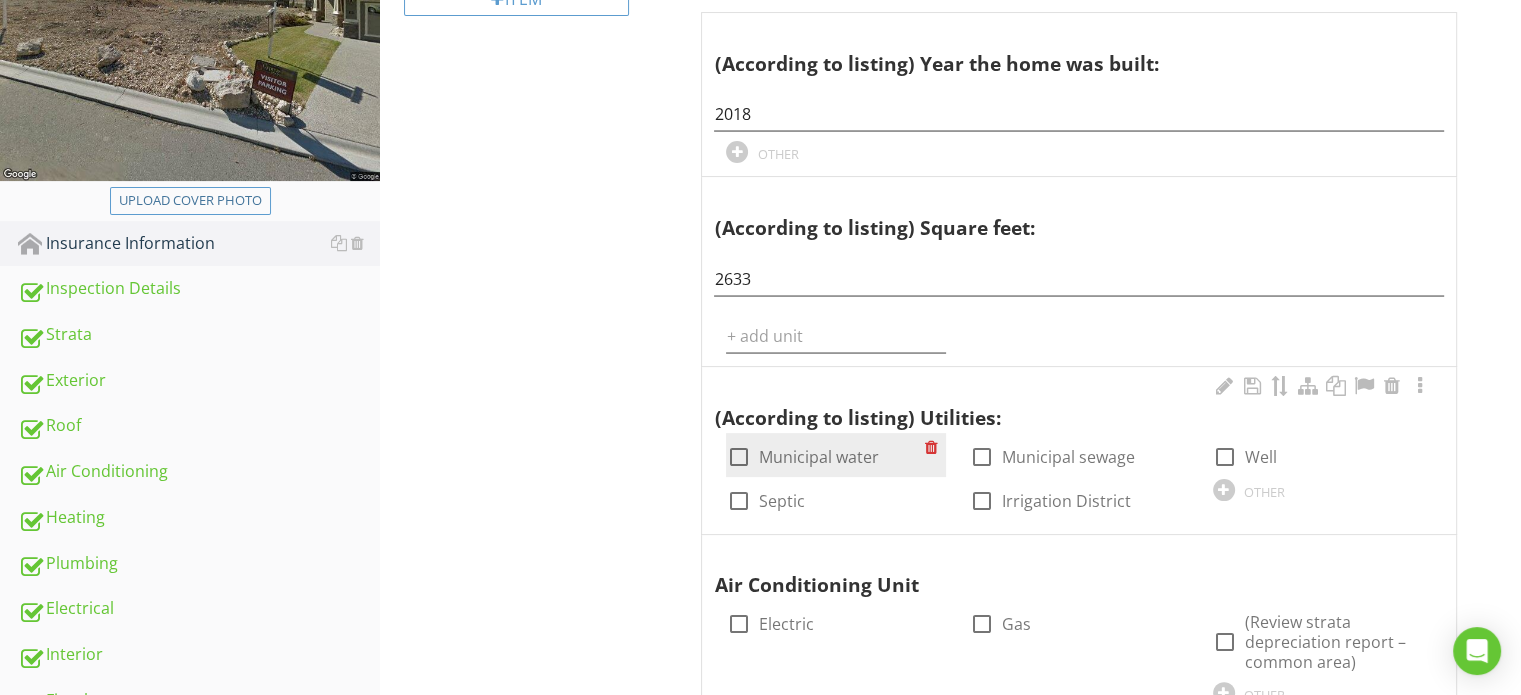 click at bounding box center (738, 457) 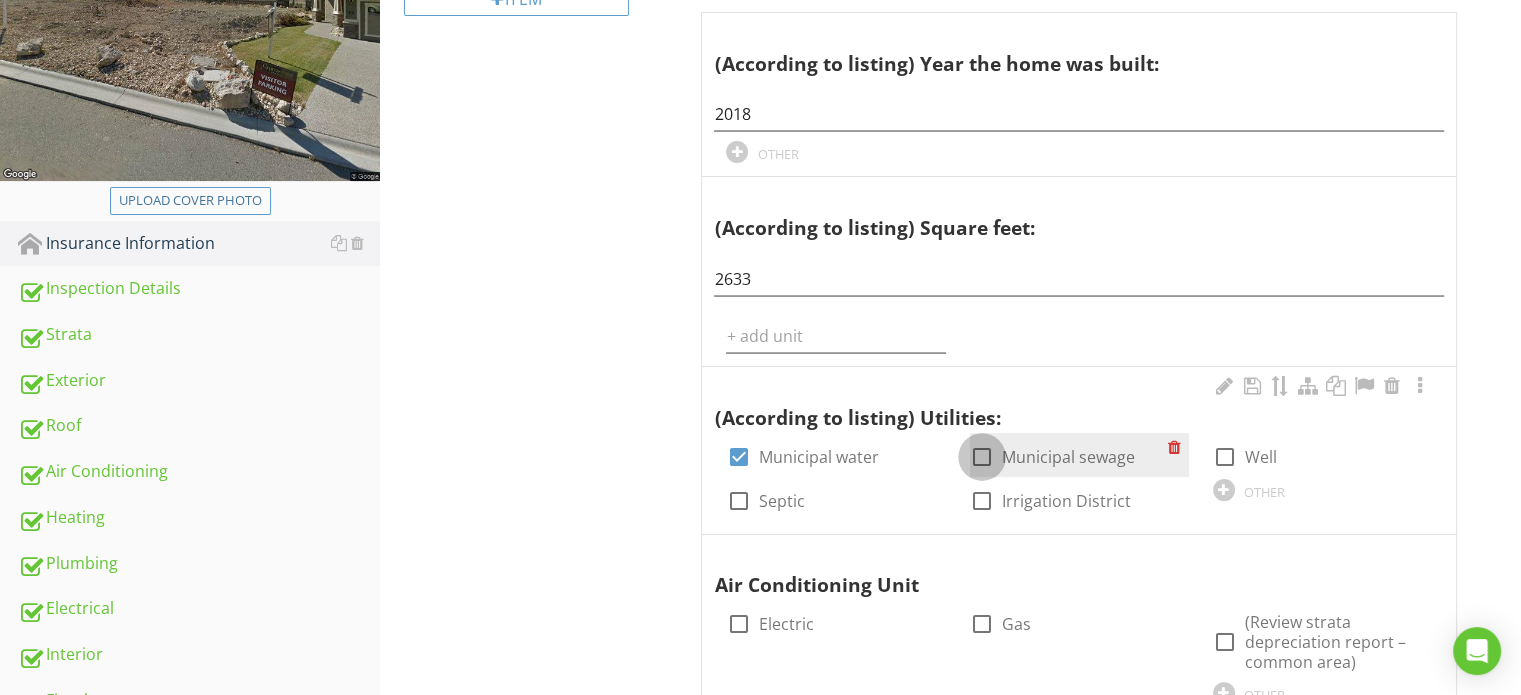 click at bounding box center [982, 457] 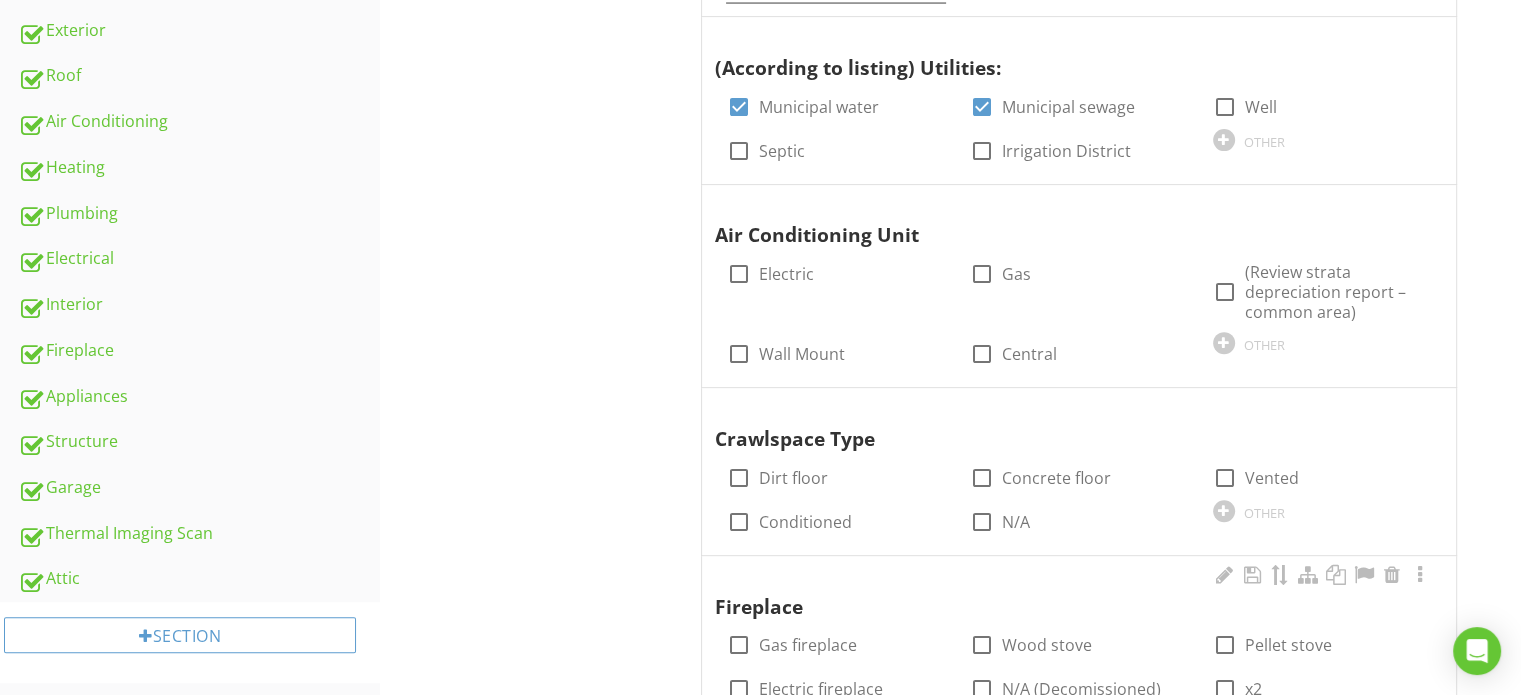 scroll, scrollTop: 900, scrollLeft: 0, axis: vertical 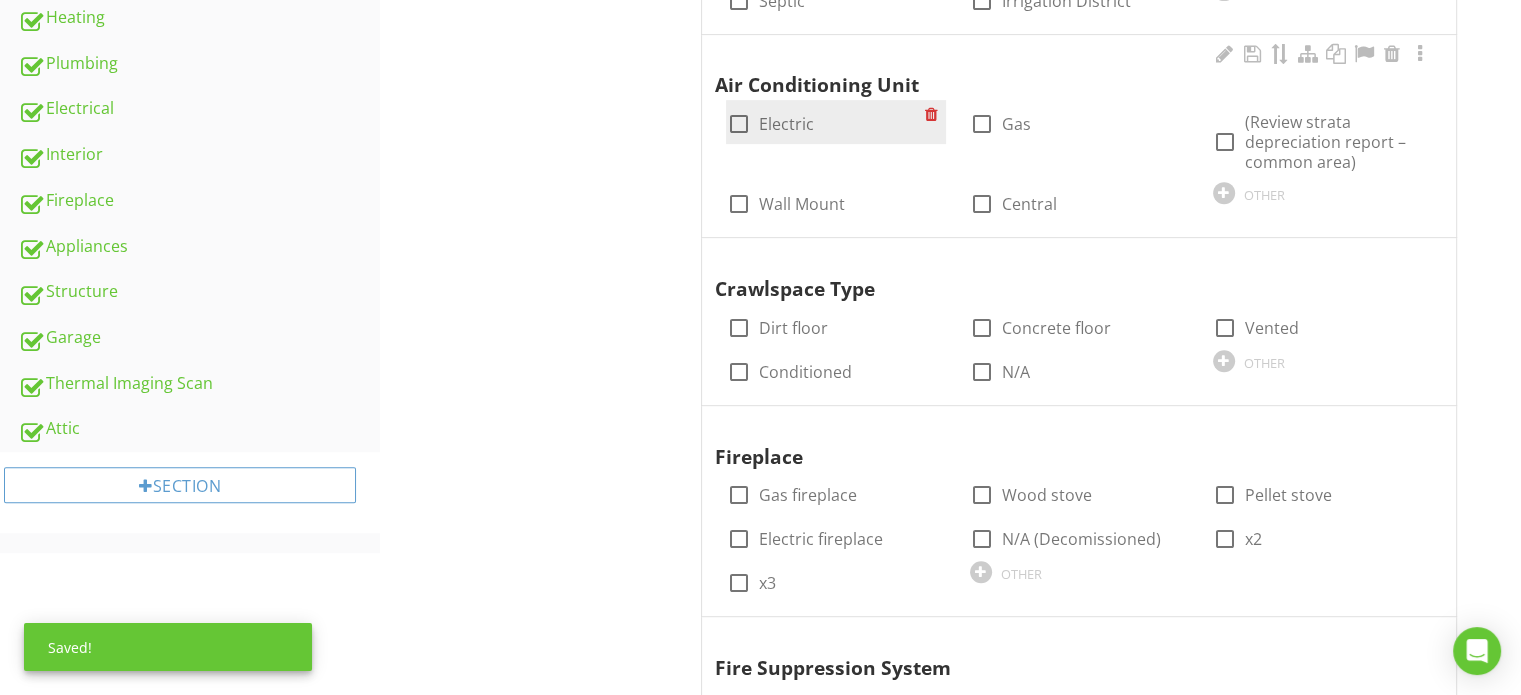 click at bounding box center (738, 124) 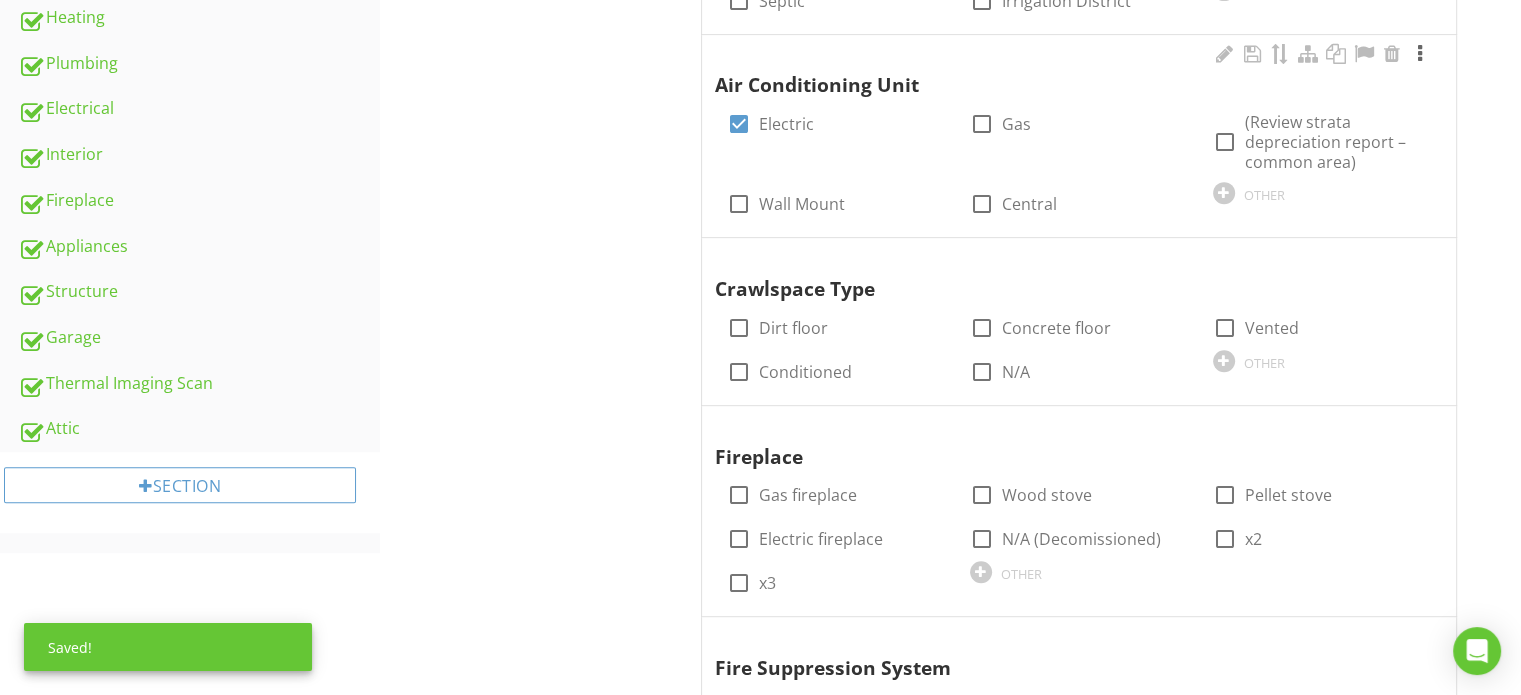 click at bounding box center [1420, 54] 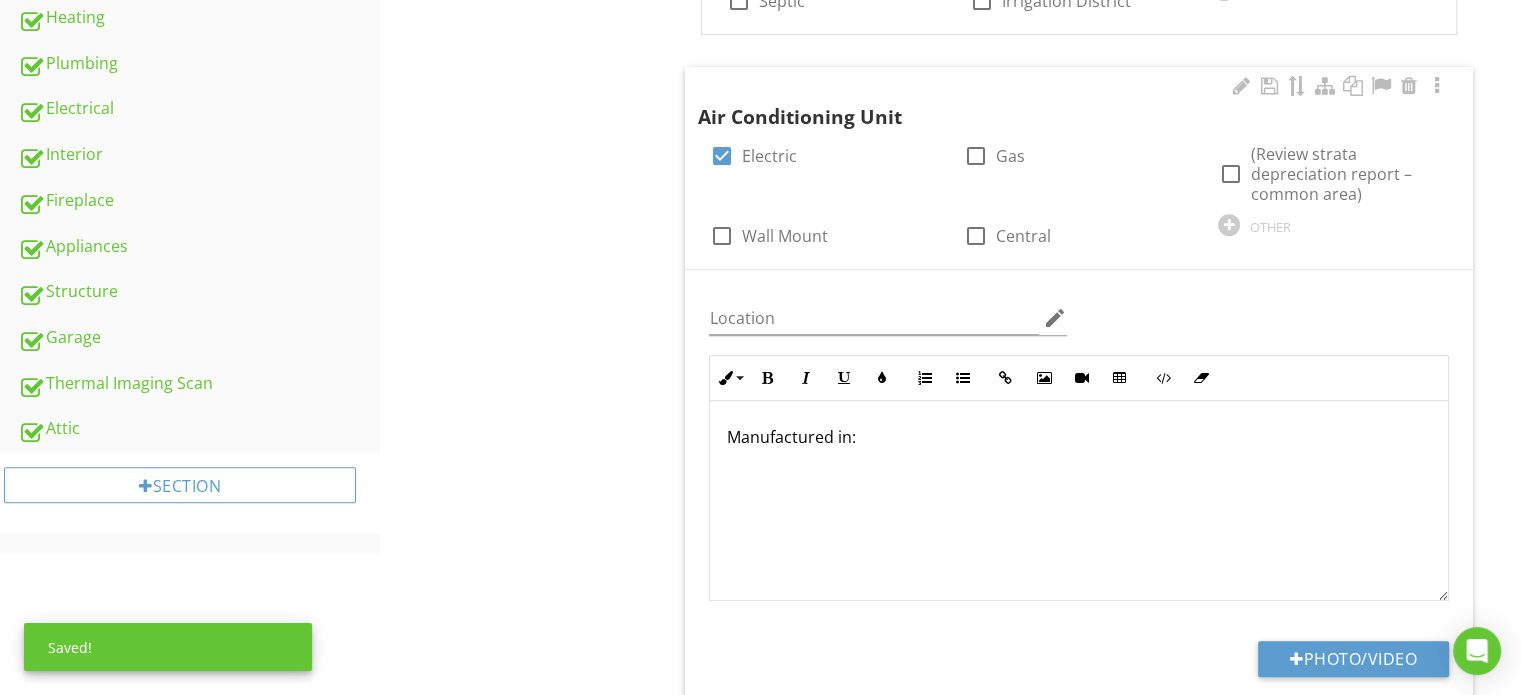 click on "Manufactured in:" at bounding box center (1079, 437) 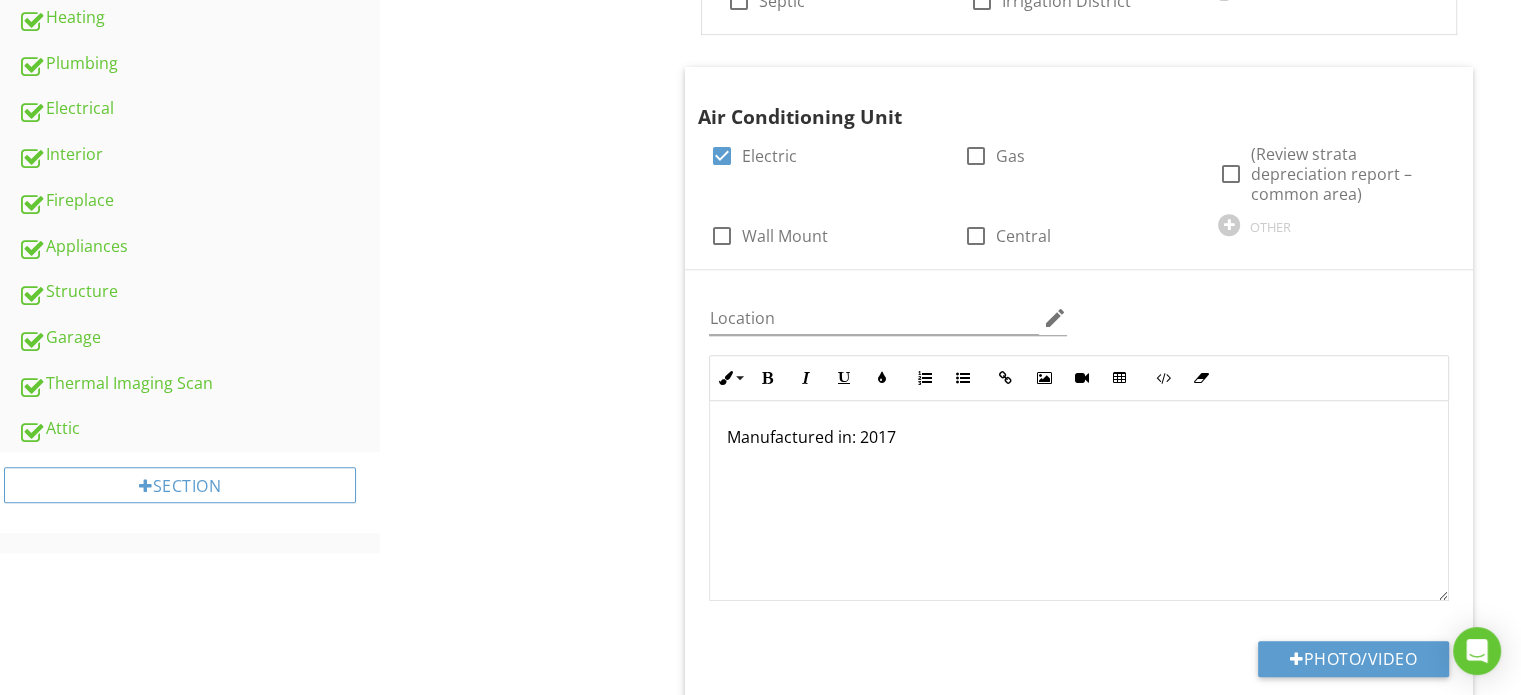 click on "Insurance Information
Insurance Information
Item
Insurance Information
Info
Information
(According to listing) Year the home was built:
2018         OTHER
(According to listing) Square feet:
2633         OTHER
(According to listing) Utilities:
check_box Municipal water   check_box Municipal sewage   check_box_outline_blank Well   check_box_outline_blank Septic   check_box_outline_blank Irrigation District         OTHER
Air Conditioning Unit
check_box Electric   check_box_outline_blank Gas   check_box_outline_blank (Review strata depreciation report – common area)" at bounding box center [950, 1640] 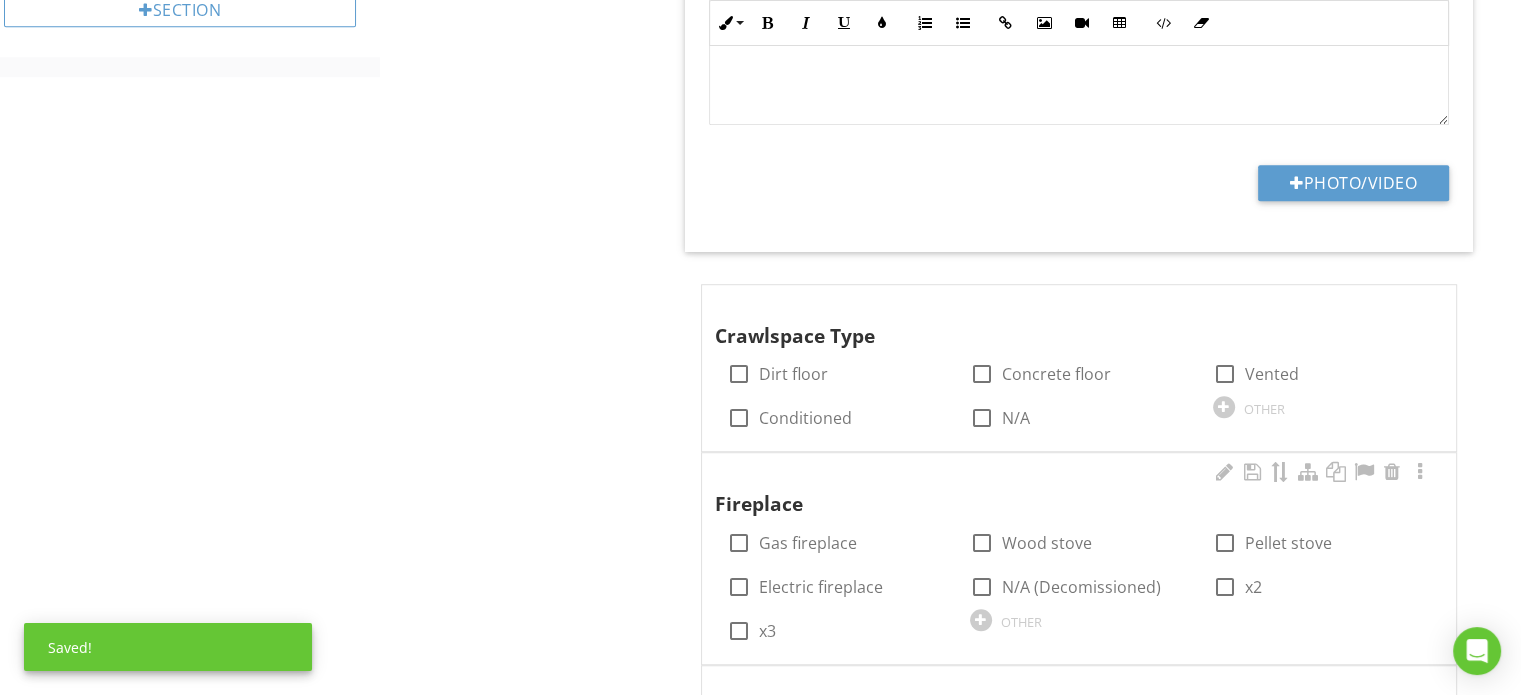 scroll, scrollTop: 1400, scrollLeft: 0, axis: vertical 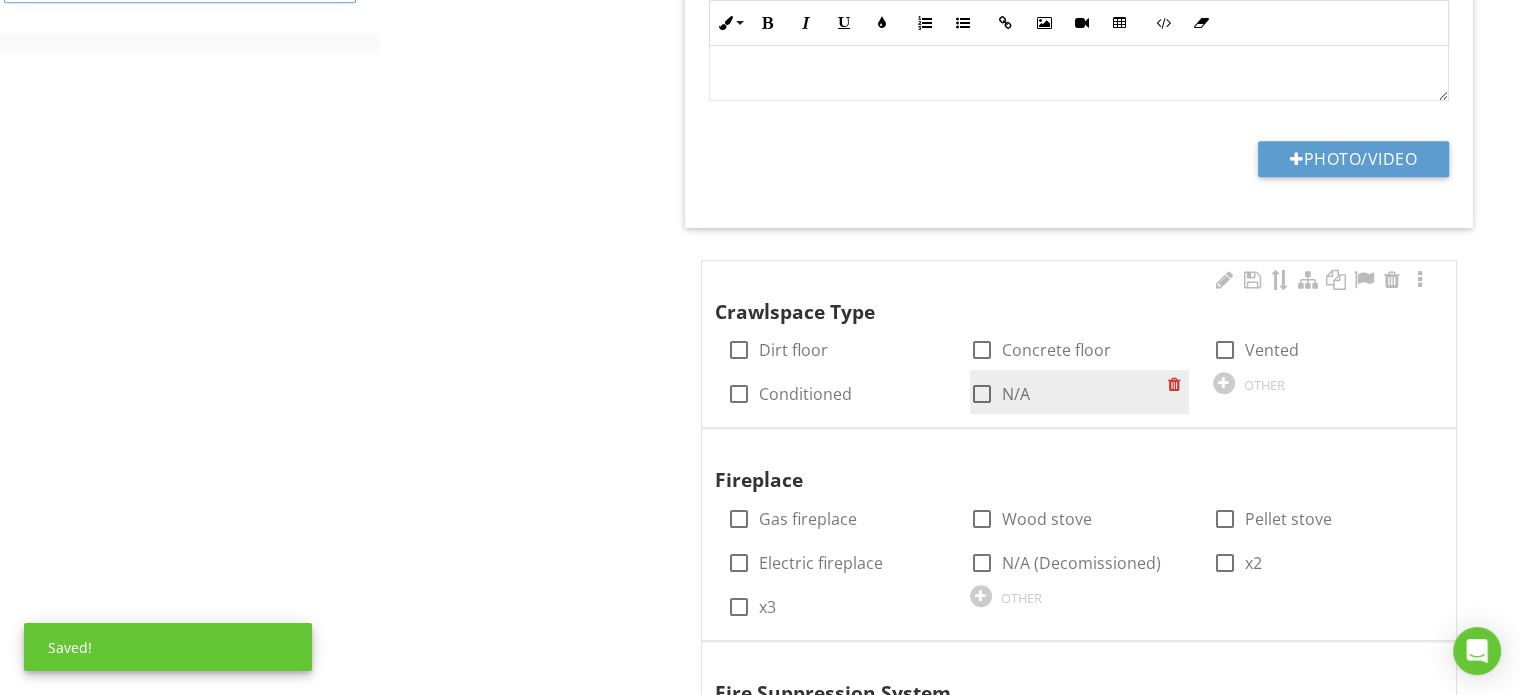 click at bounding box center (982, 394) 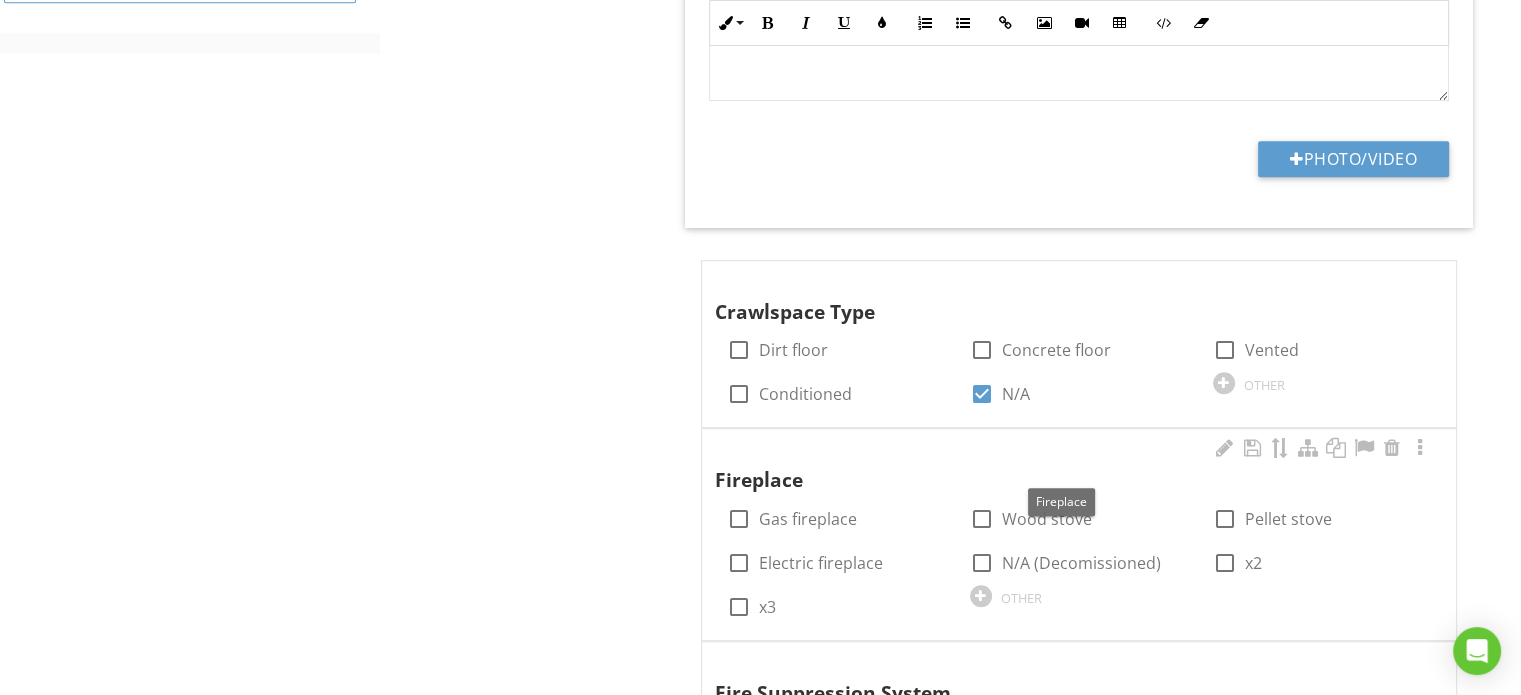 scroll, scrollTop: 1700, scrollLeft: 0, axis: vertical 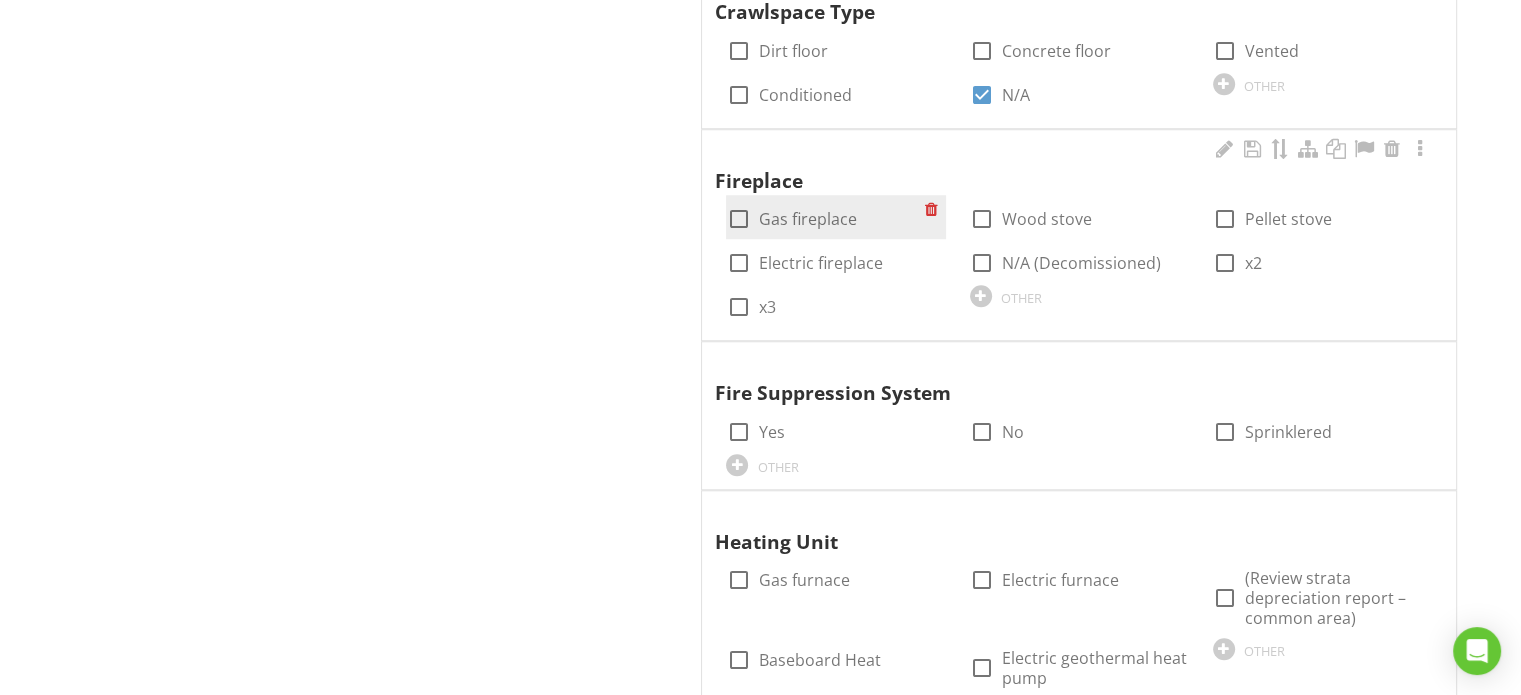 click on "Gas fireplace" at bounding box center [807, 219] 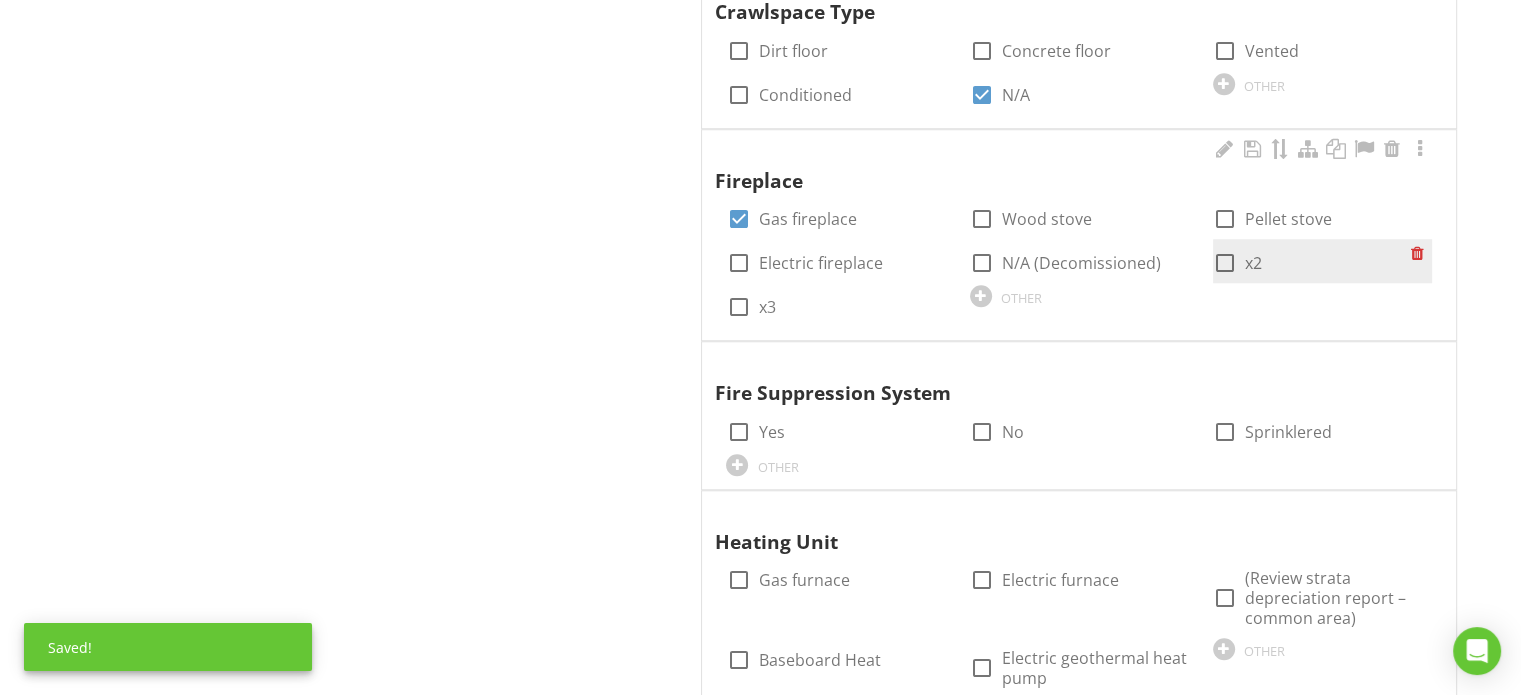 click at bounding box center (1225, 263) 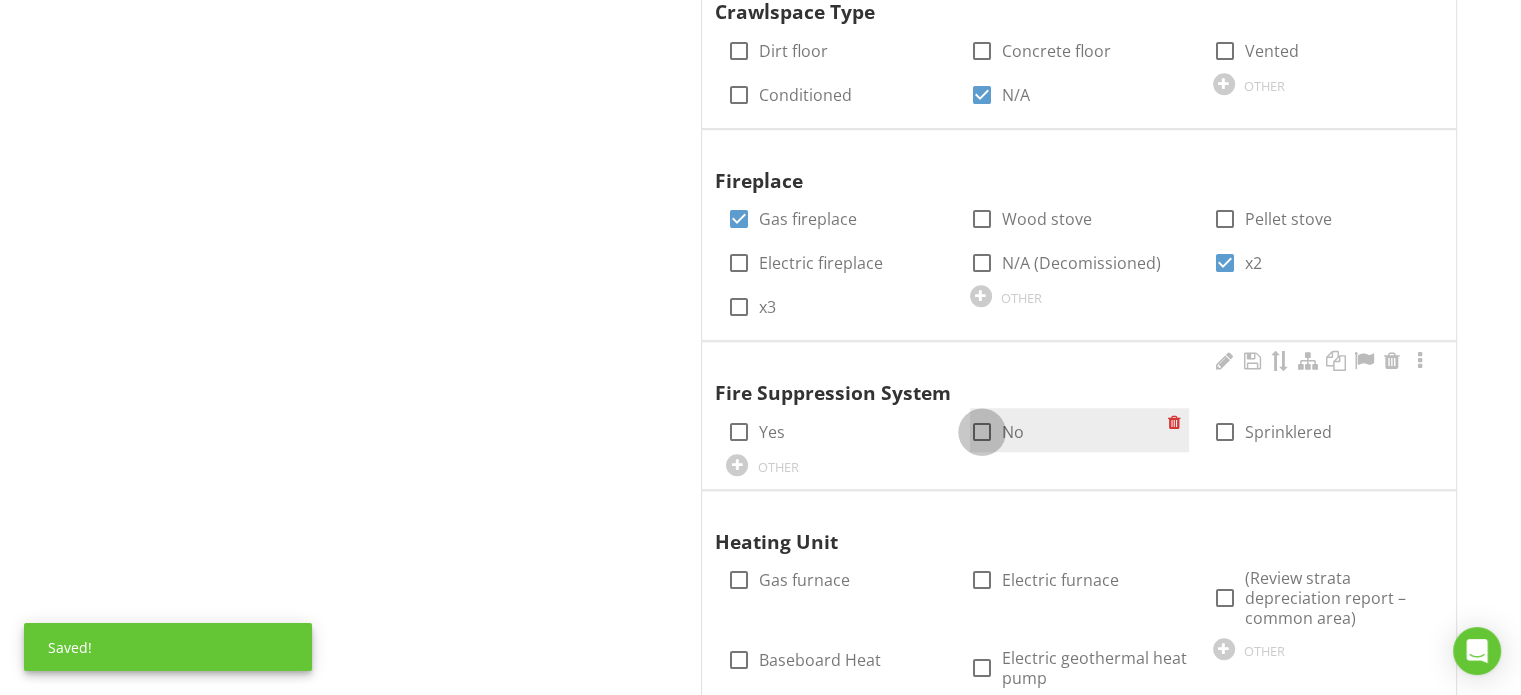 click at bounding box center [982, 432] 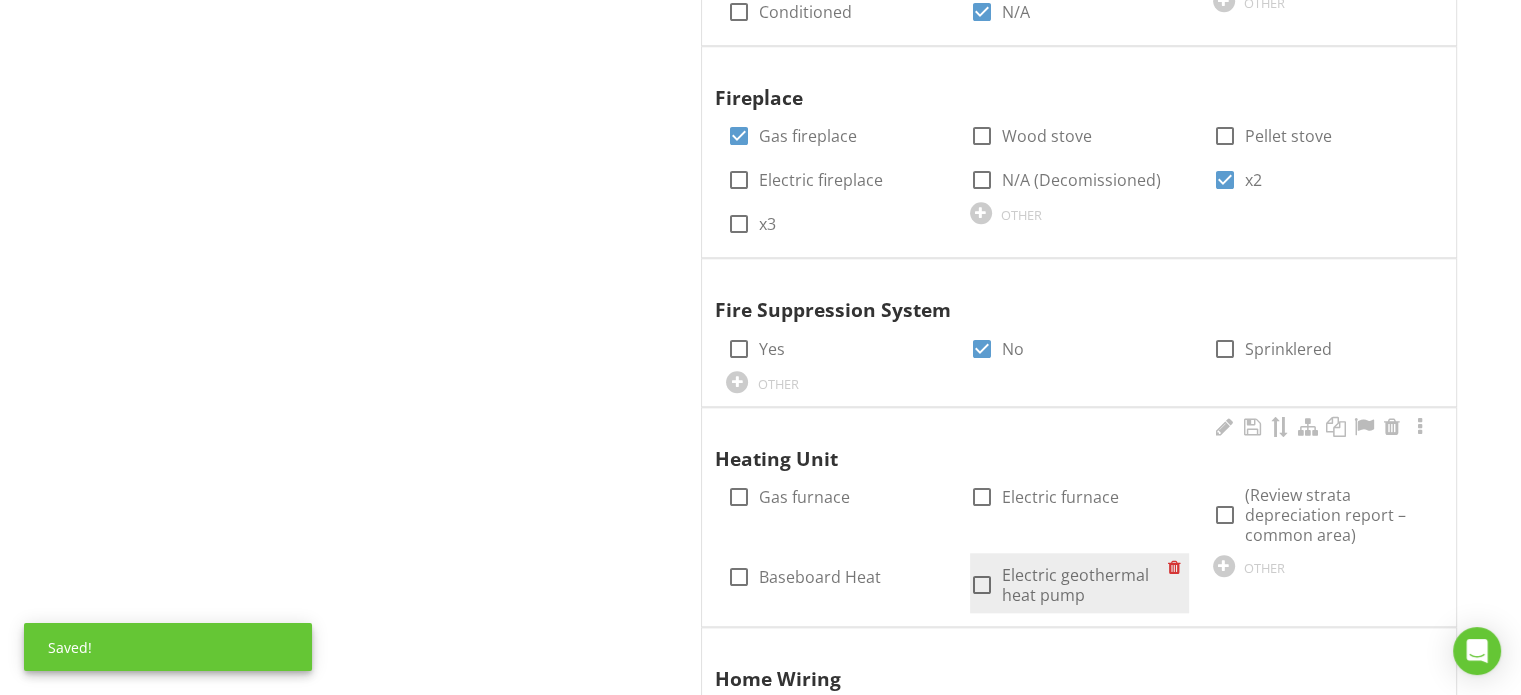 scroll, scrollTop: 1900, scrollLeft: 0, axis: vertical 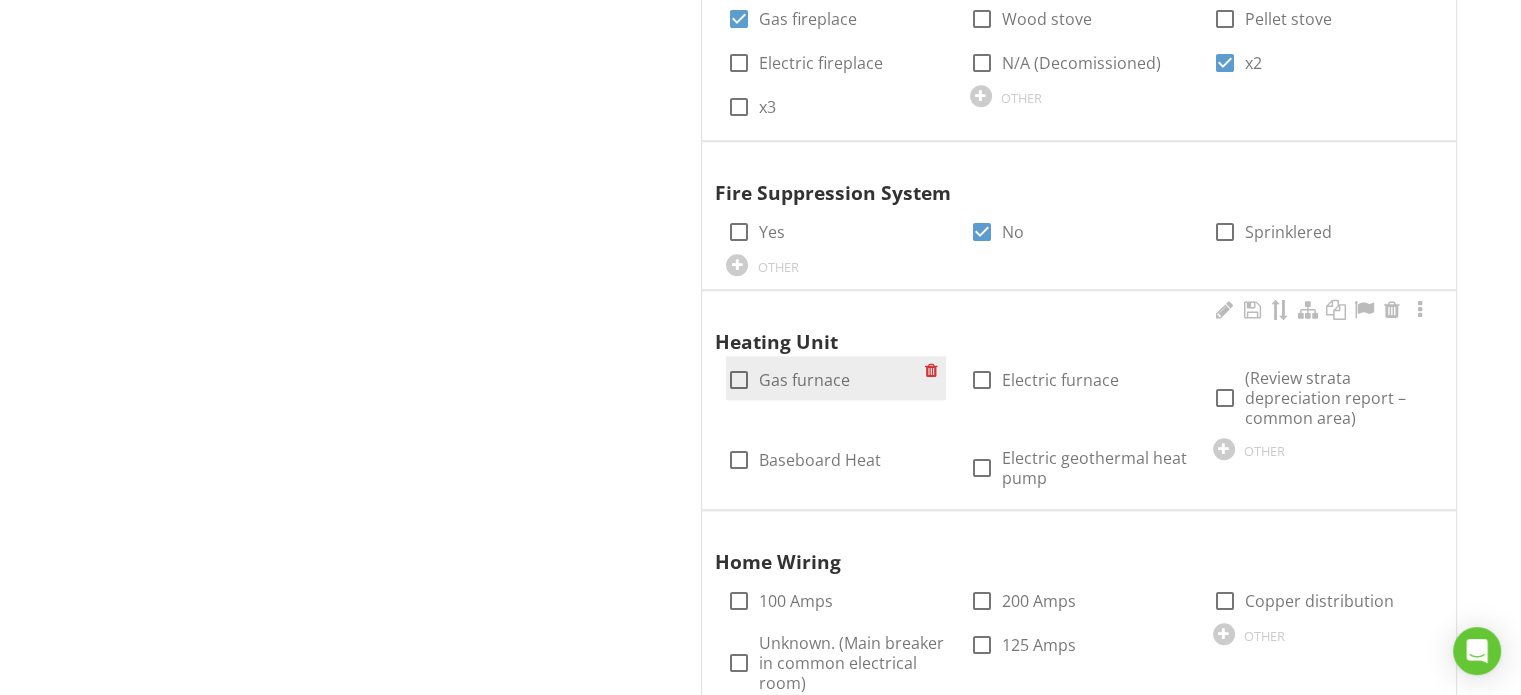 click at bounding box center (738, 380) 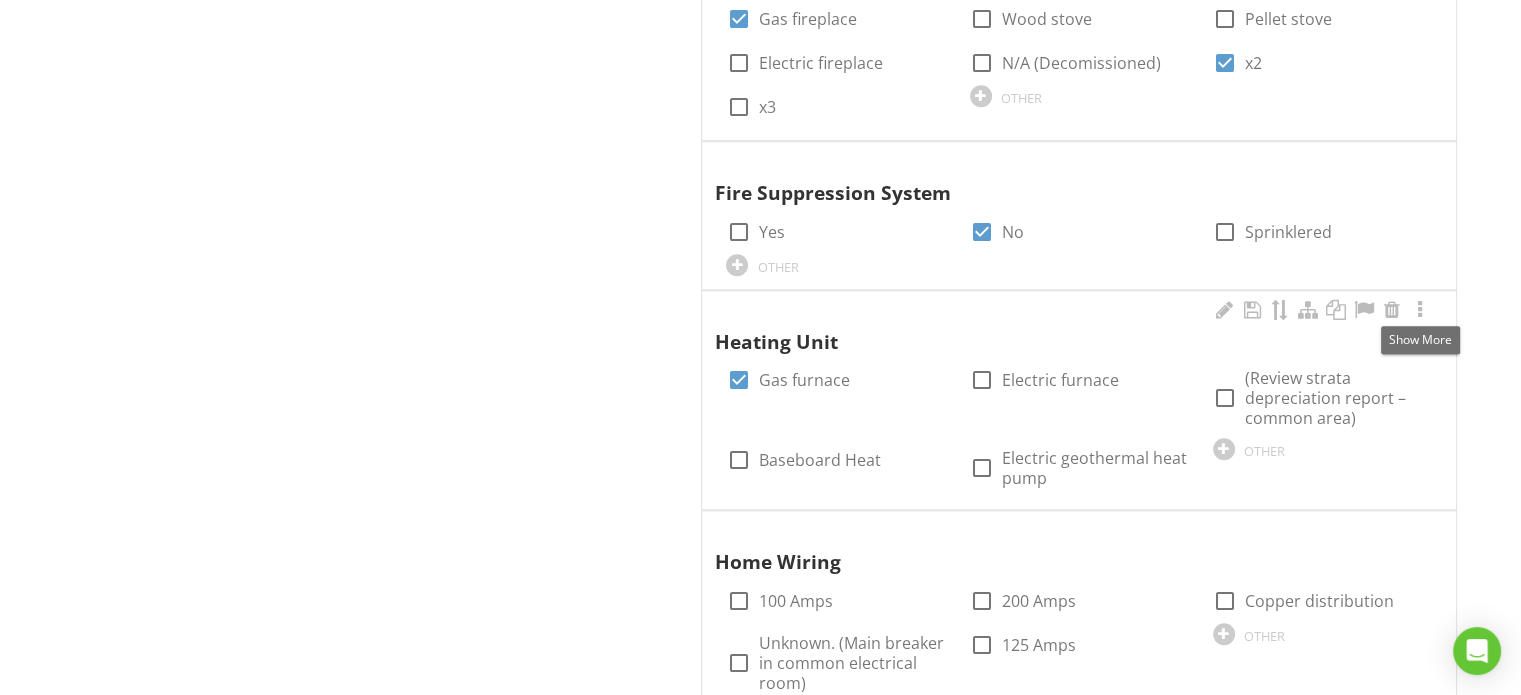 click at bounding box center (1322, 311) 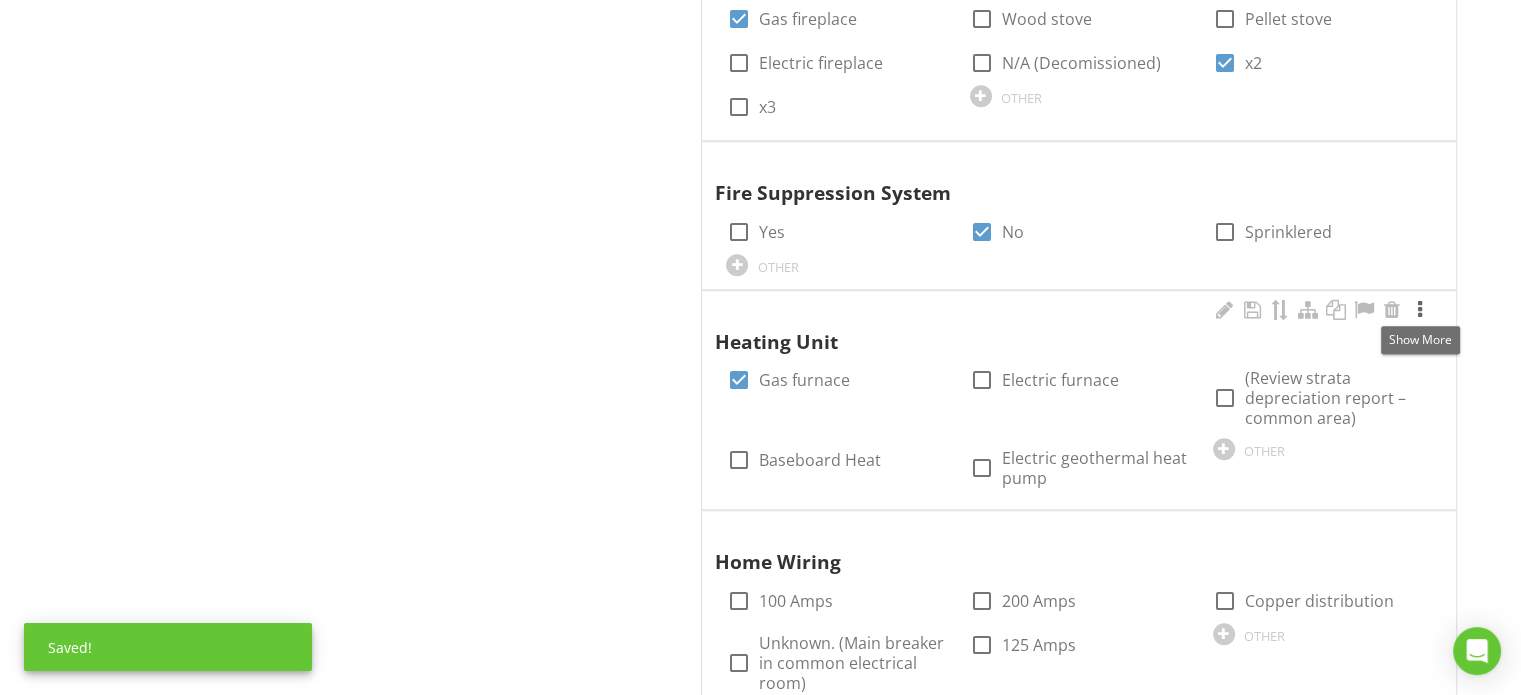 click at bounding box center [1420, 310] 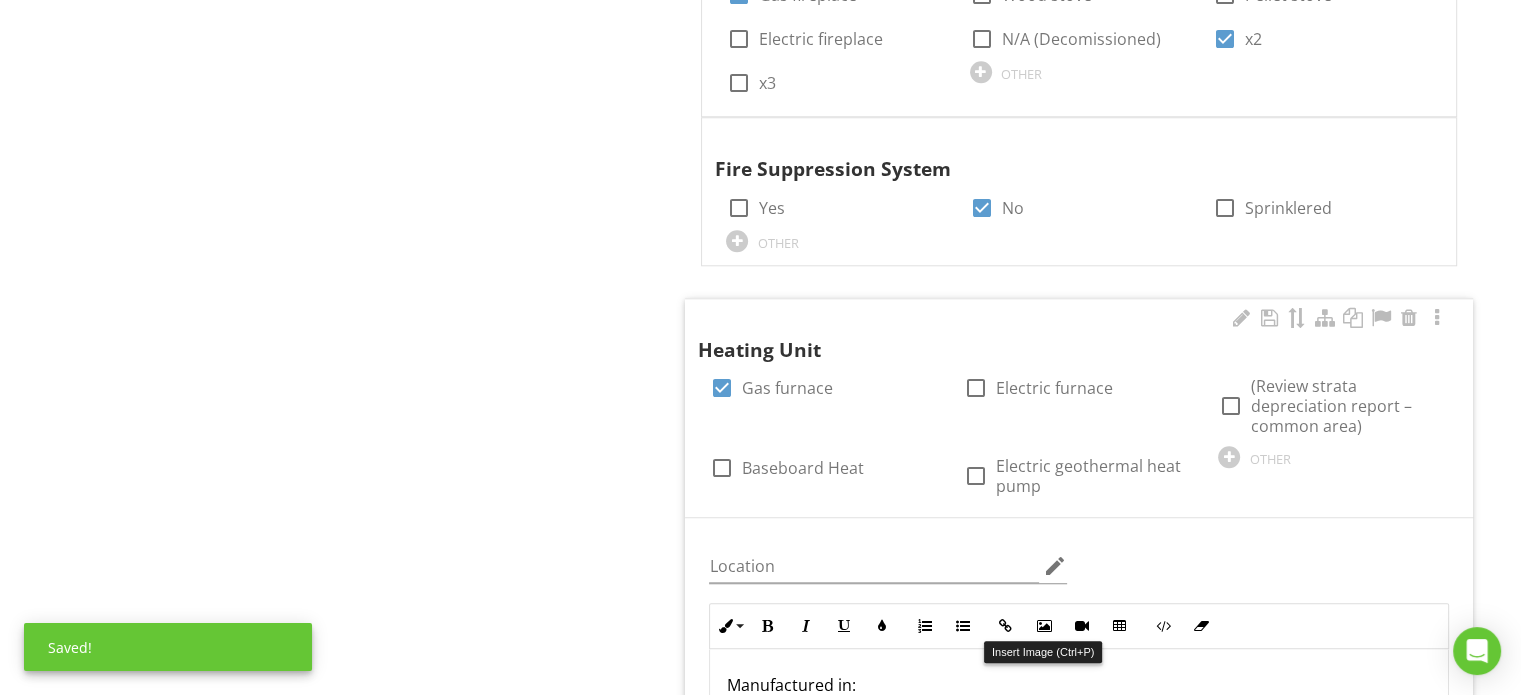 scroll, scrollTop: 2100, scrollLeft: 0, axis: vertical 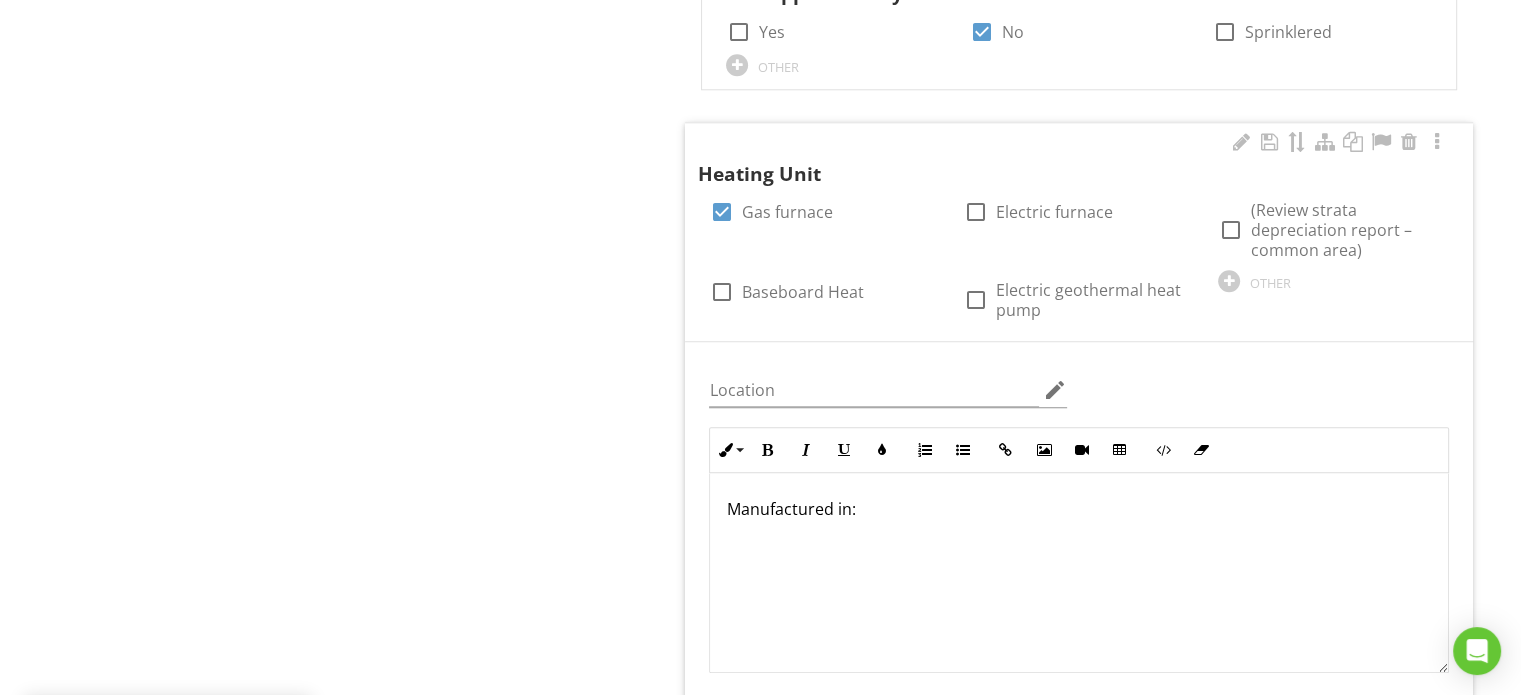 click on "Manufactured in:" at bounding box center [1079, 573] 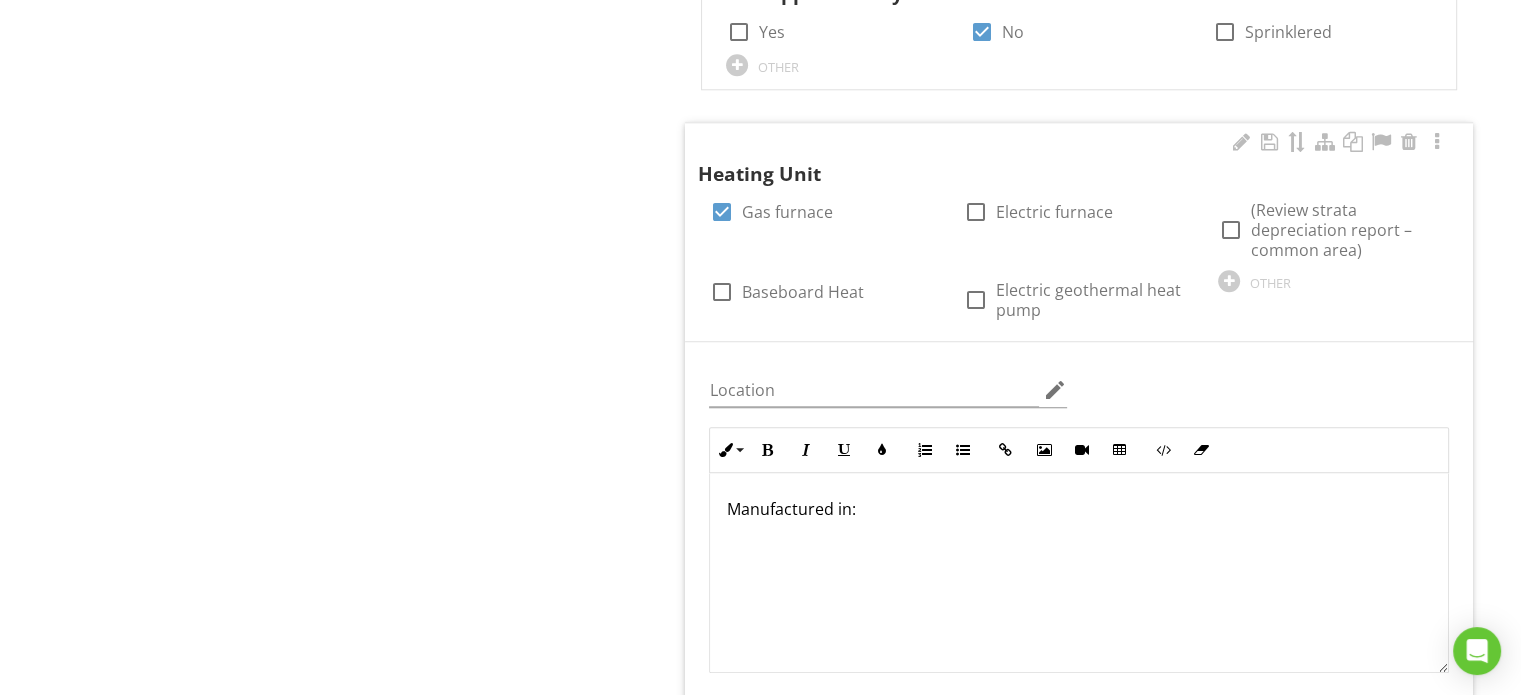 type 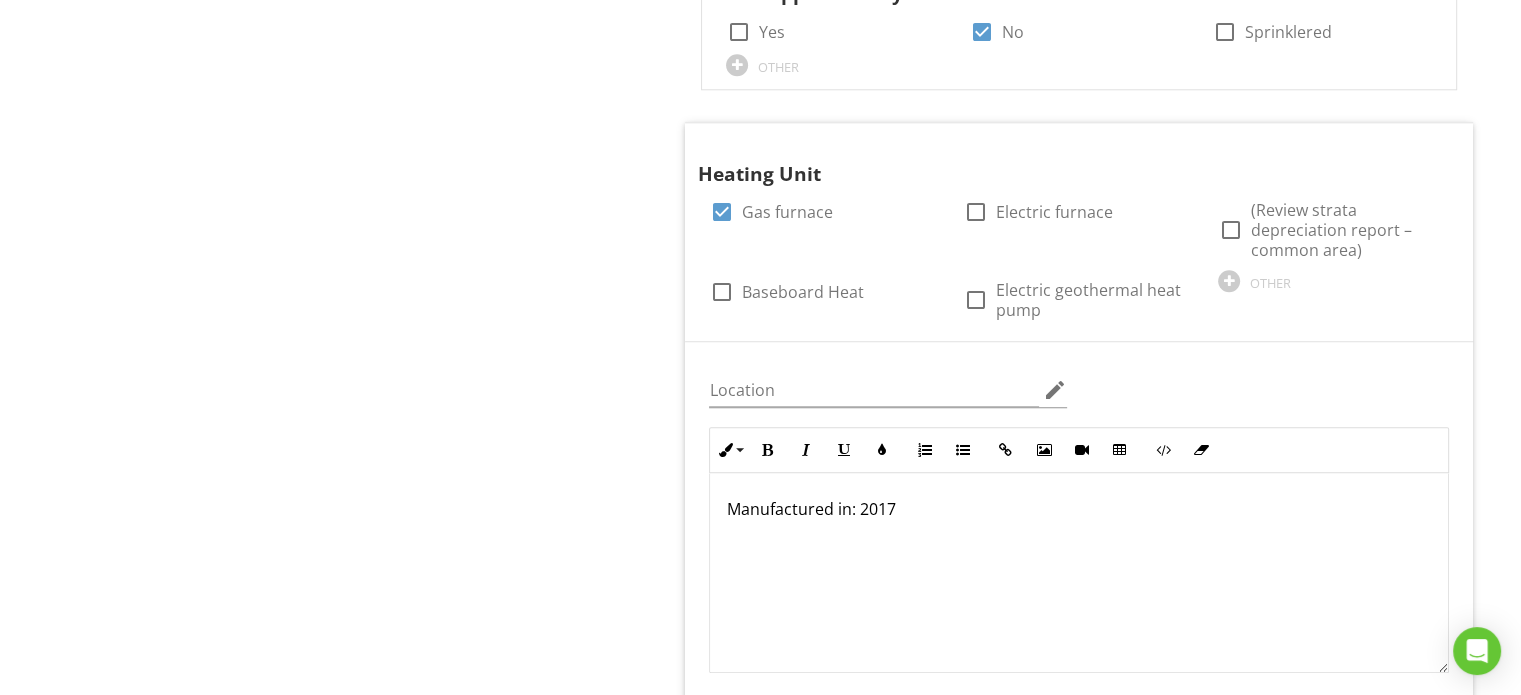click on "Insurance Information
Info
Information
(According to listing) Year the home was built:
2018         OTHER
(According to listing) Square feet:
2633         OTHER
(According to listing) Utilities:
check_box Municipal water   check_box Municipal sewage   check_box_outline_blank Well   check_box_outline_blank Septic   check_box_outline_blank Irrigation District         OTHER
Air Conditioning Unit
check_box Electric   check_box_outline_blank Gas   check_box_outline_blank (Review strata depreciation report – common area)   check_box_outline_blank Wall Mount   check_box_outline_blank Central         OTHER                   Location edit       Inline Style XLarge Large Normal Small Light" at bounding box center (1093, 717) 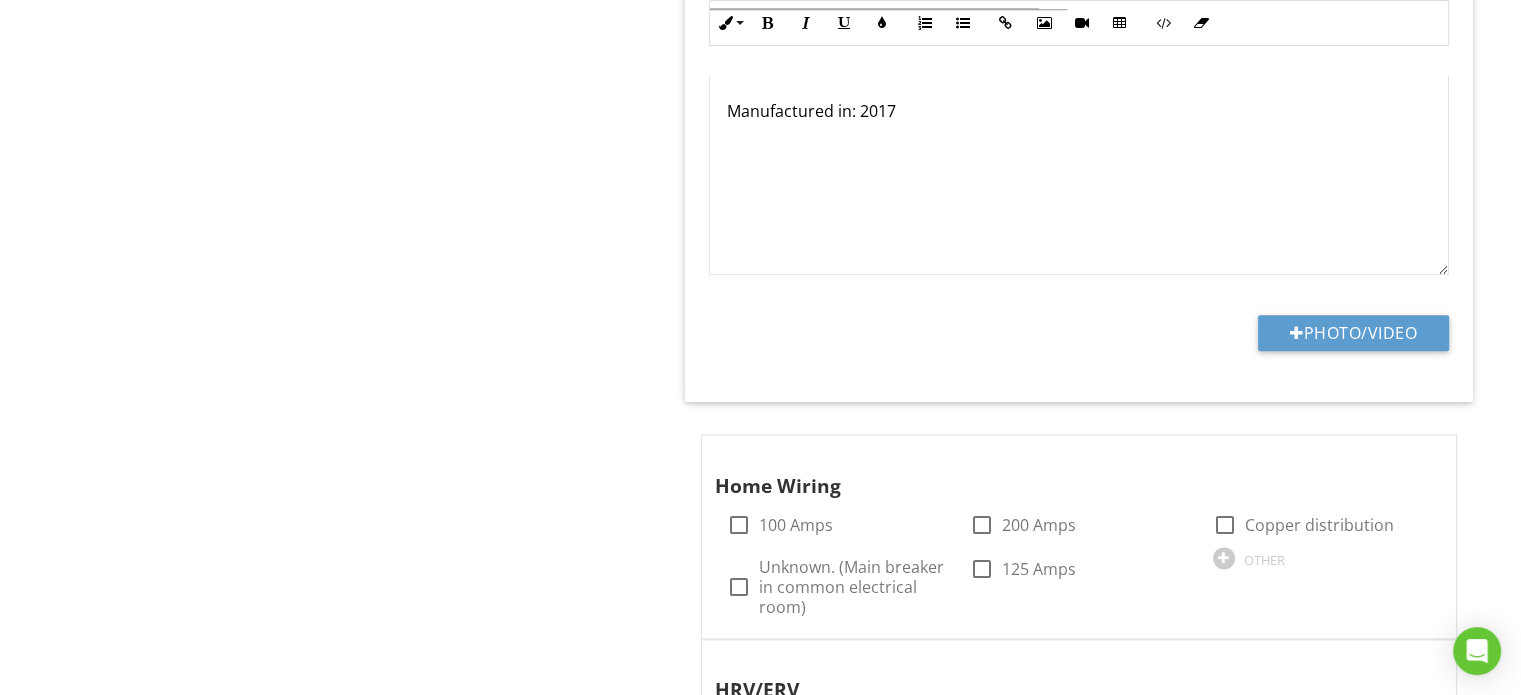 scroll, scrollTop: 2600, scrollLeft: 0, axis: vertical 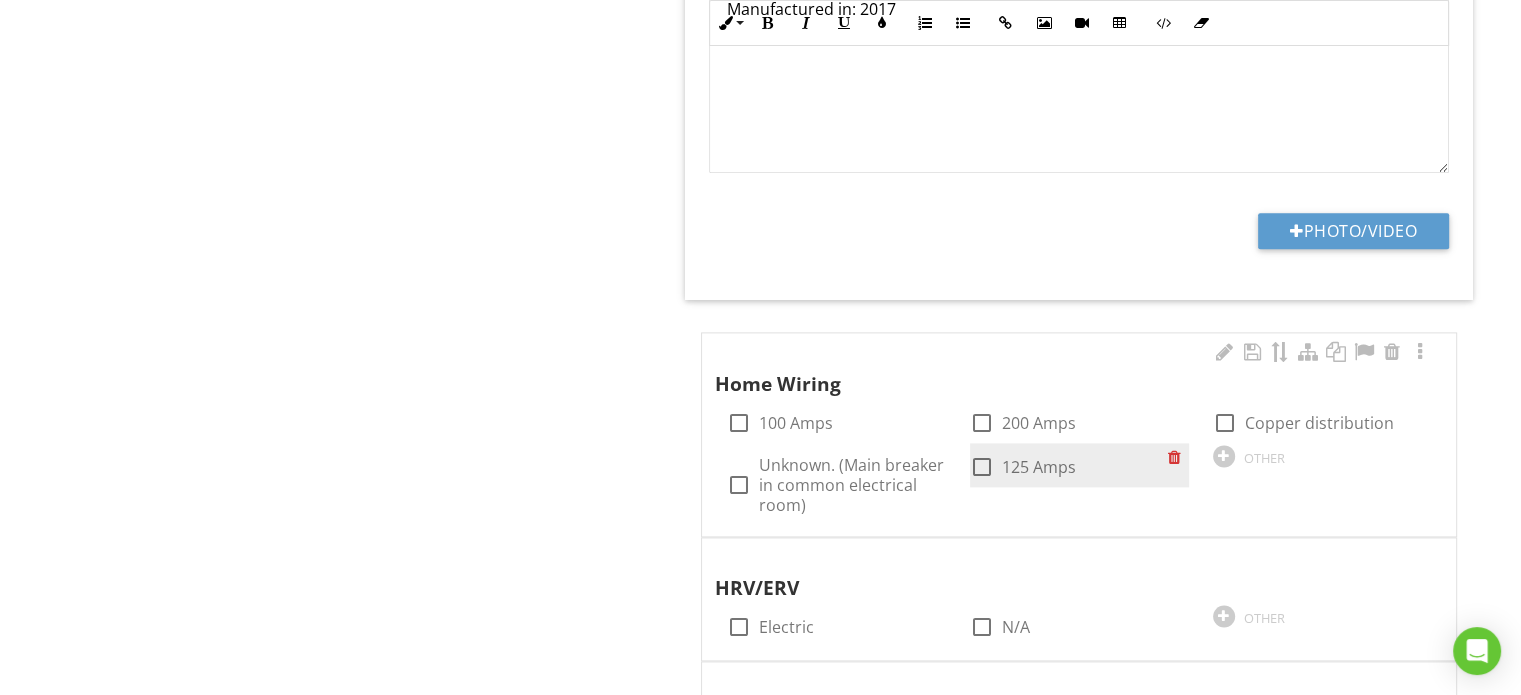 click on "check_box_outline_blank 125 Amps" at bounding box center [1069, 465] 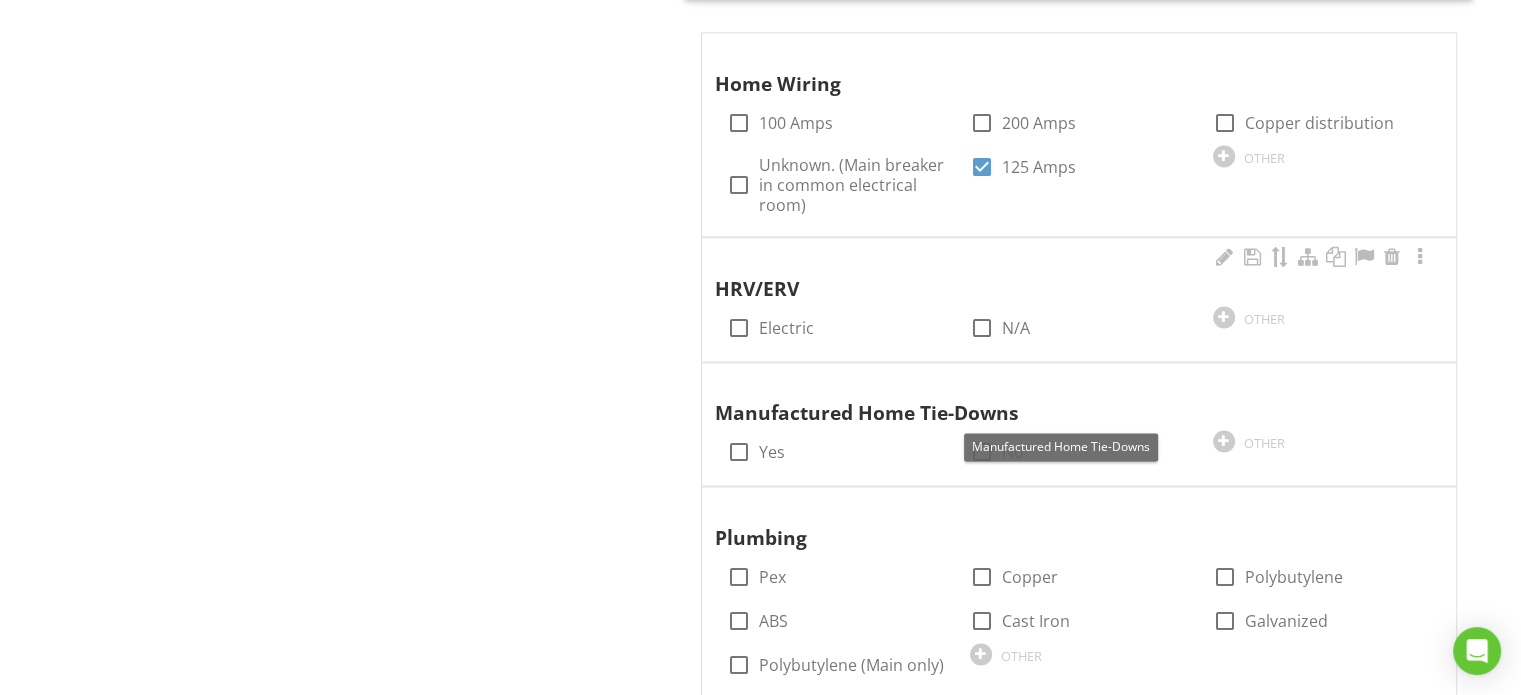 scroll, scrollTop: 2800, scrollLeft: 0, axis: vertical 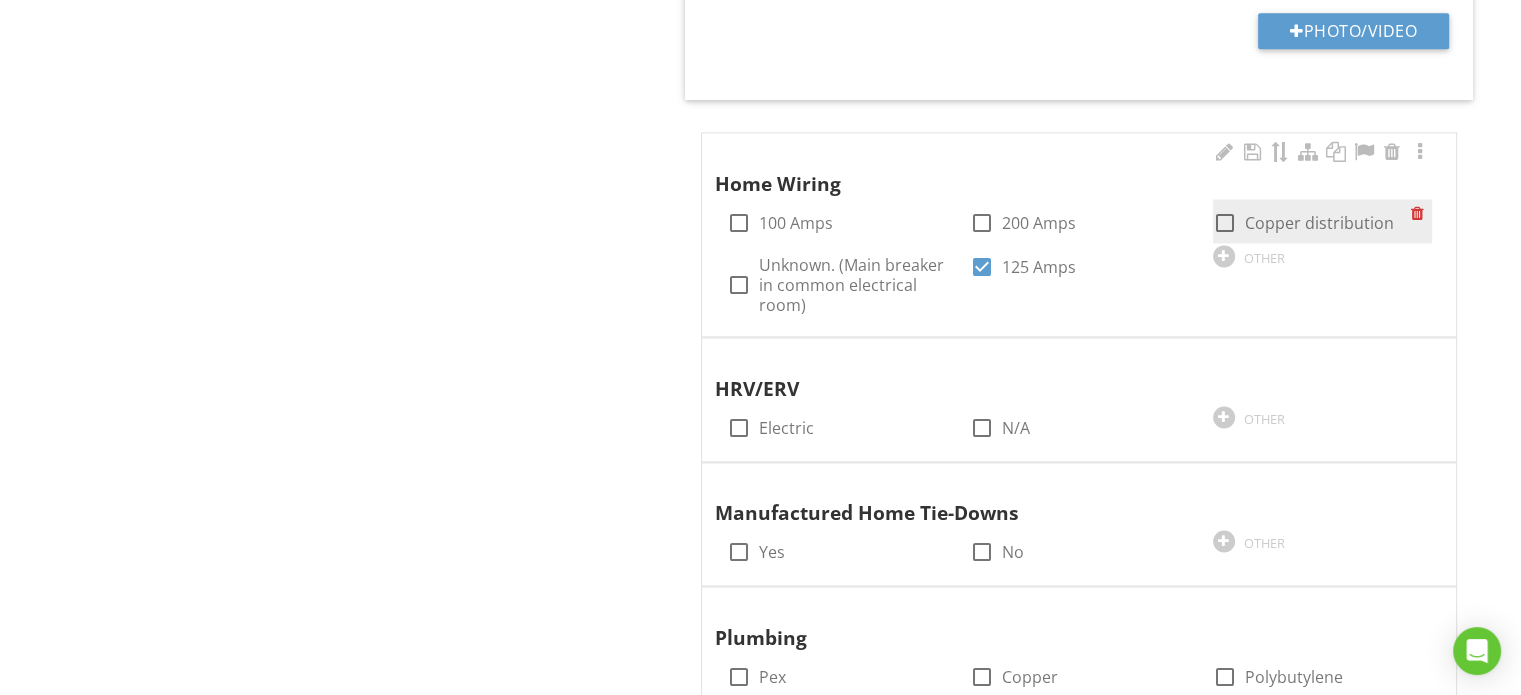 click on "Copper distribution" at bounding box center (1319, 223) 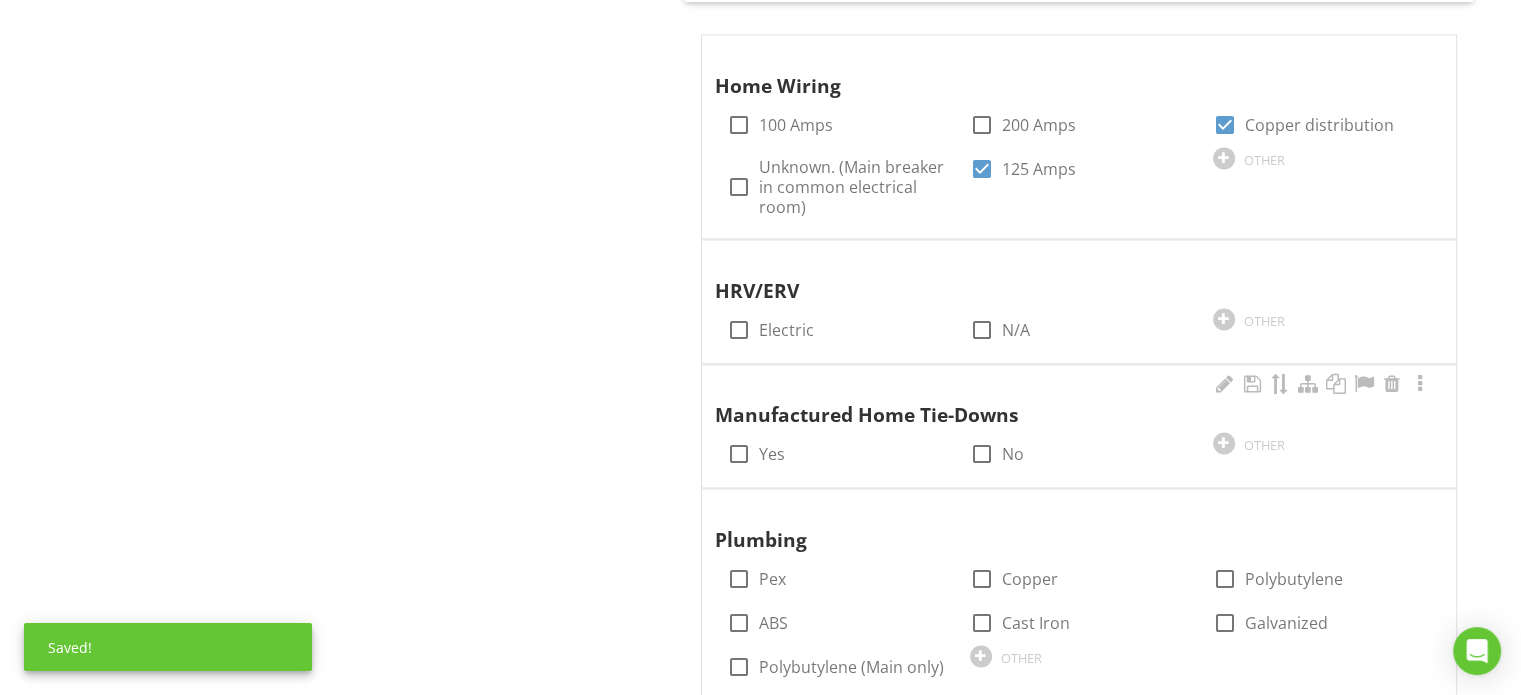 scroll, scrollTop: 3000, scrollLeft: 0, axis: vertical 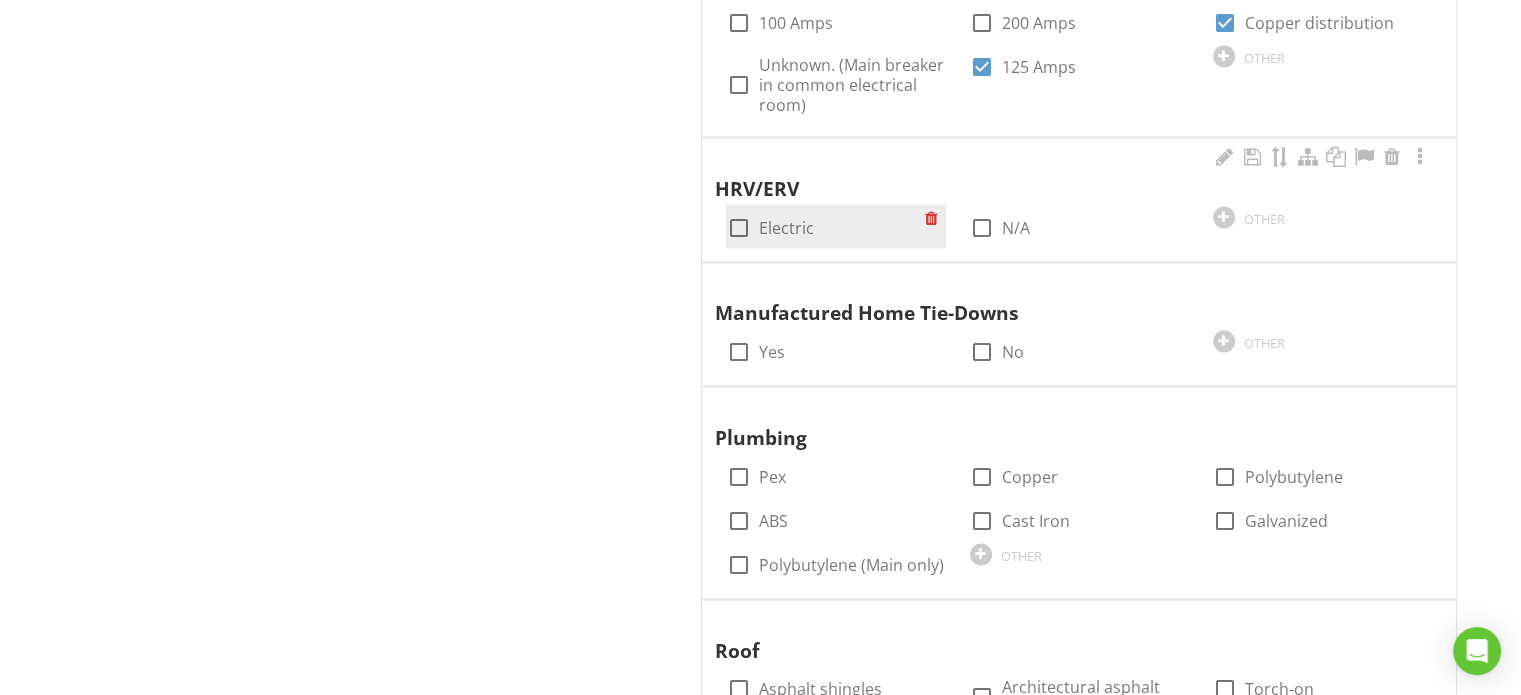 click at bounding box center (738, 228) 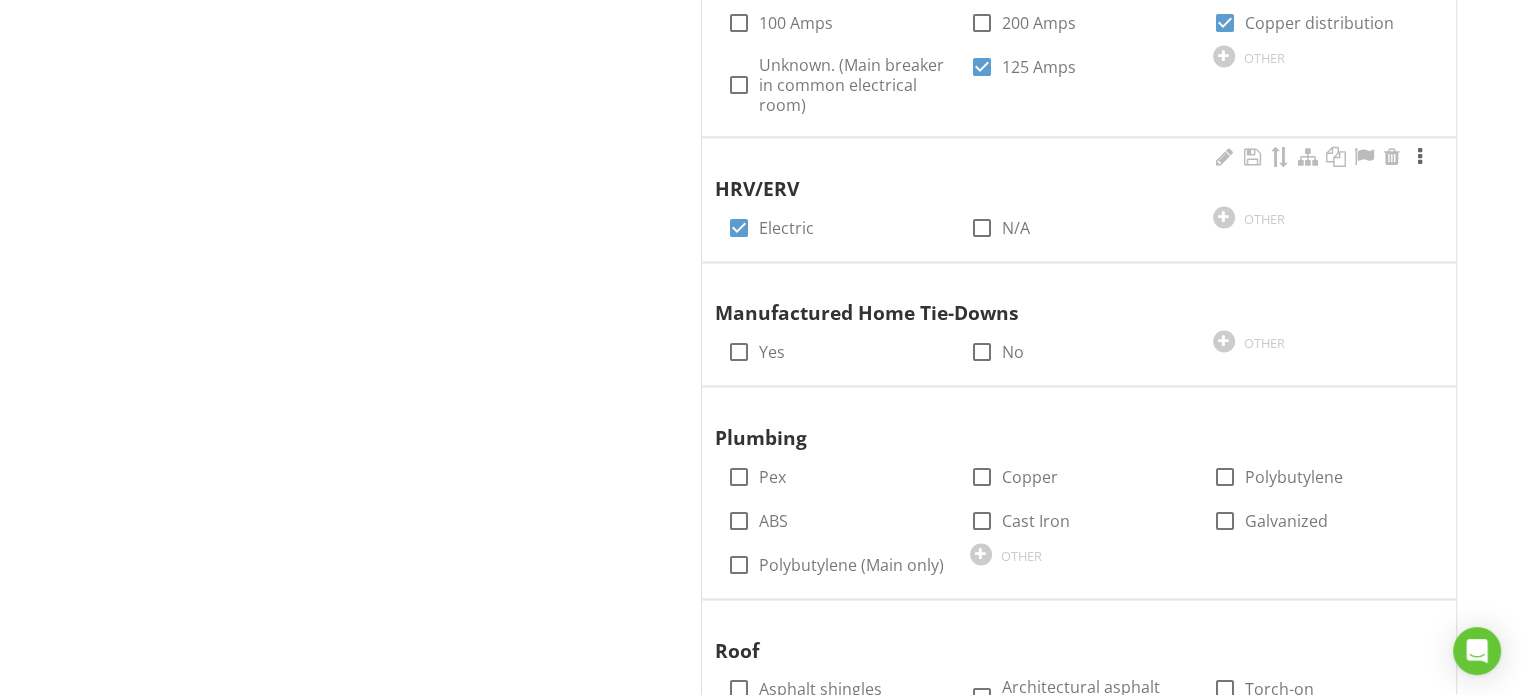 click at bounding box center (1420, 157) 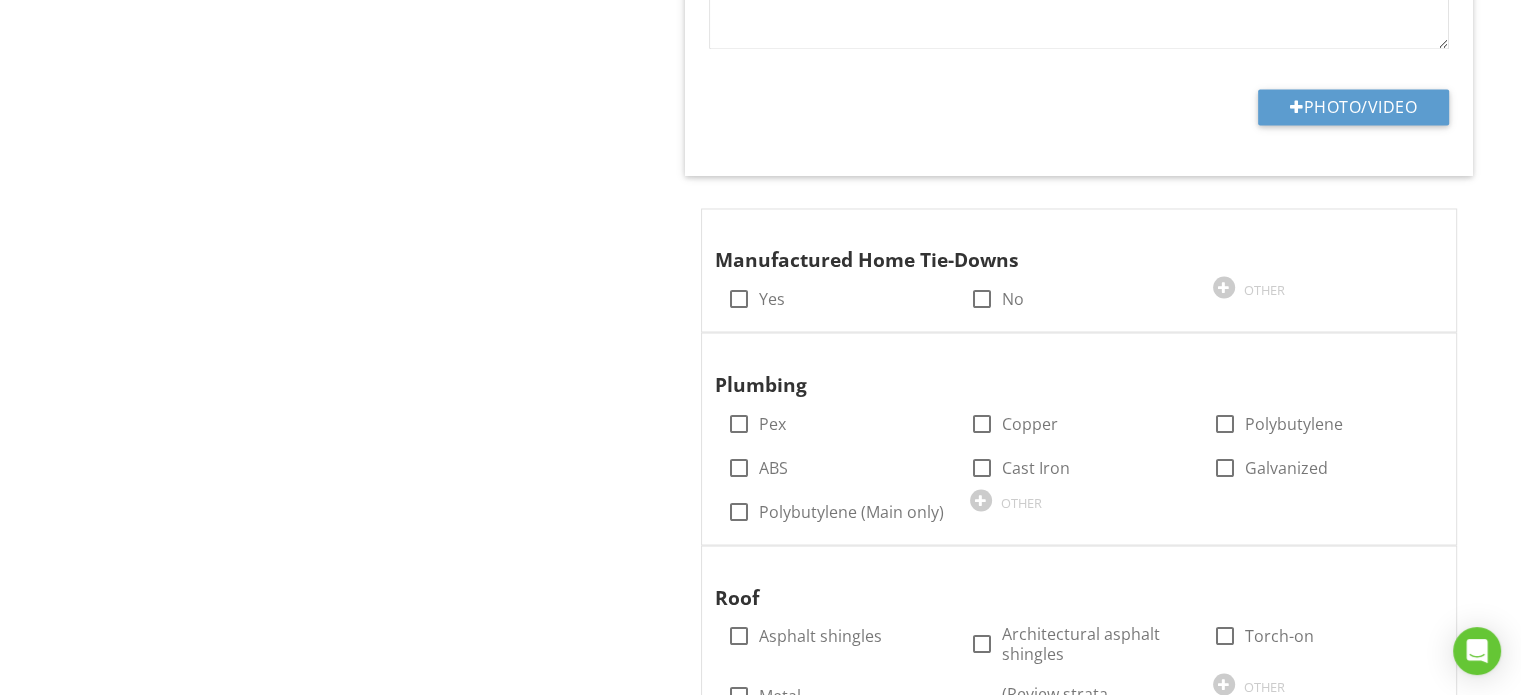 scroll, scrollTop: 3641, scrollLeft: 0, axis: vertical 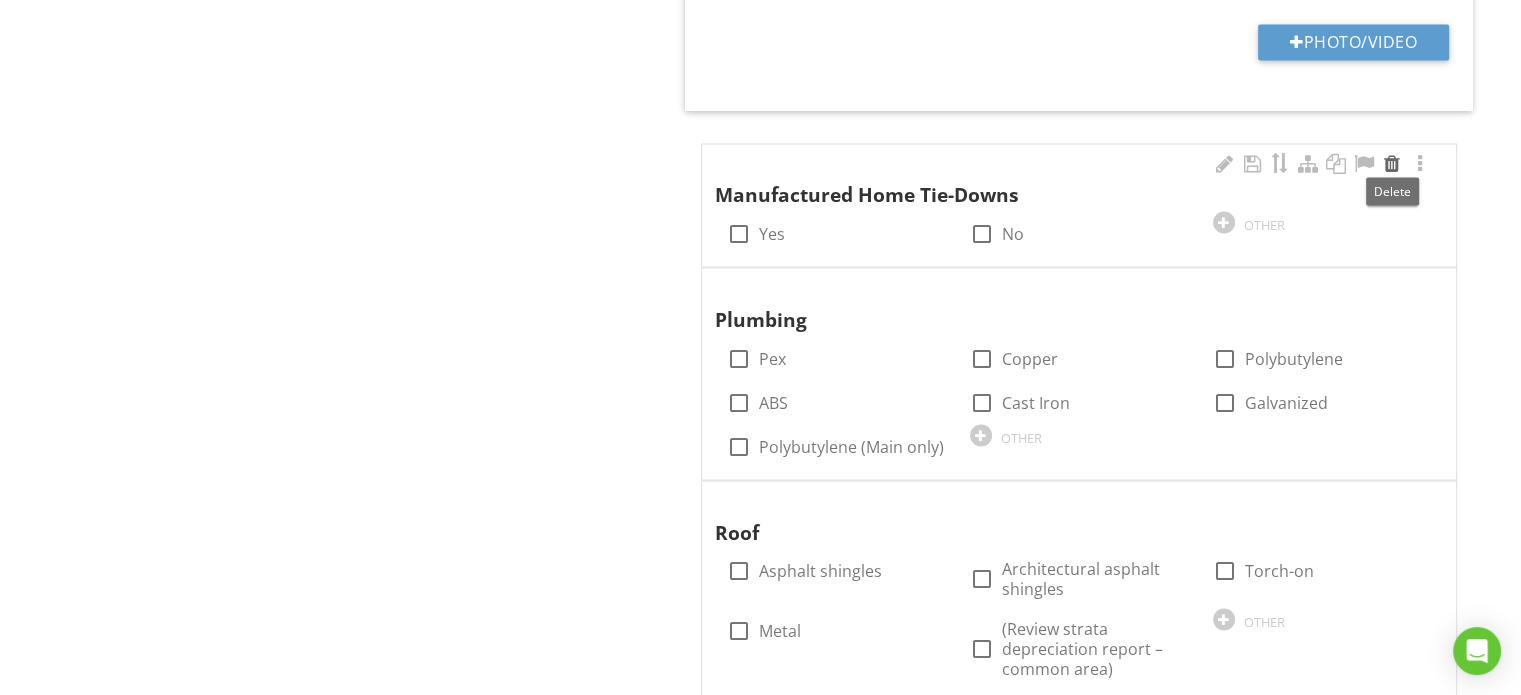 click at bounding box center (1392, 163) 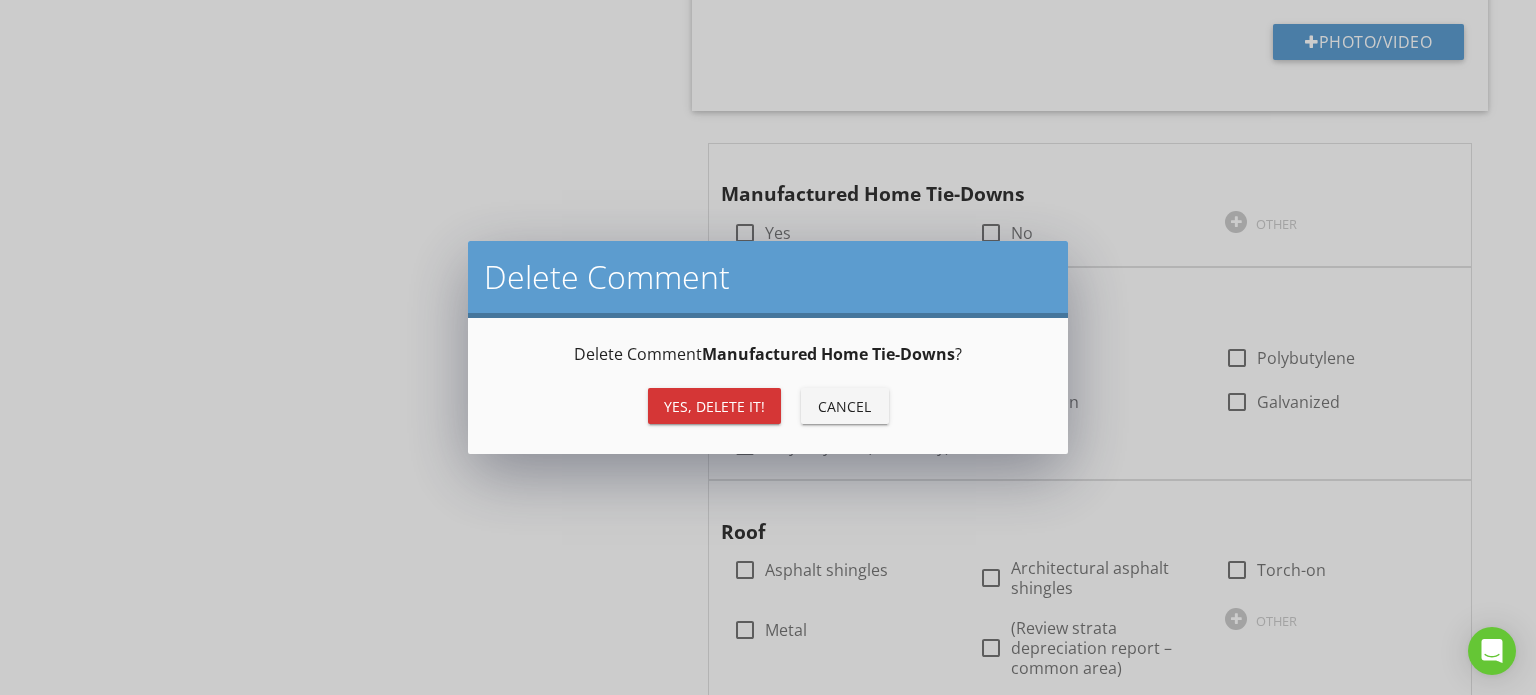 click on "Yes, Delete it!" at bounding box center (714, 406) 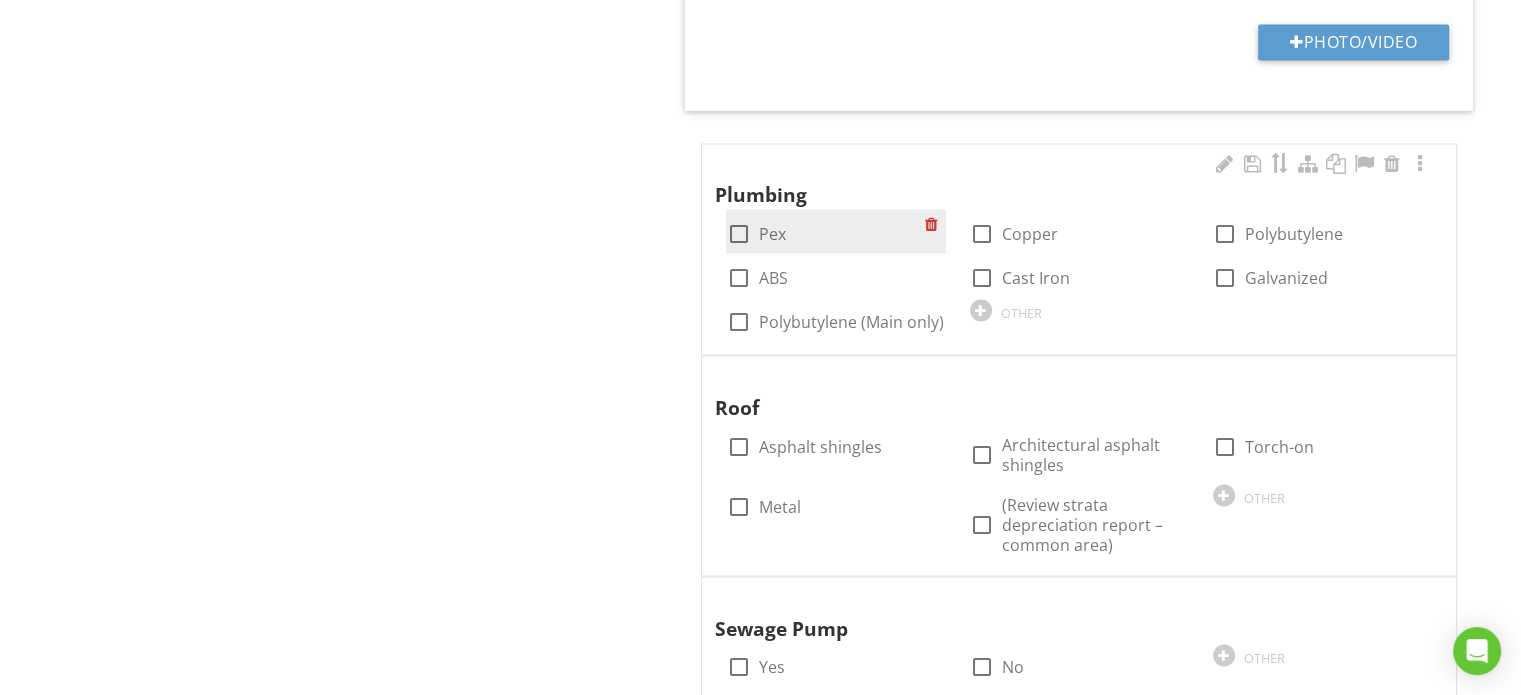 click on "Pex" at bounding box center (771, 233) 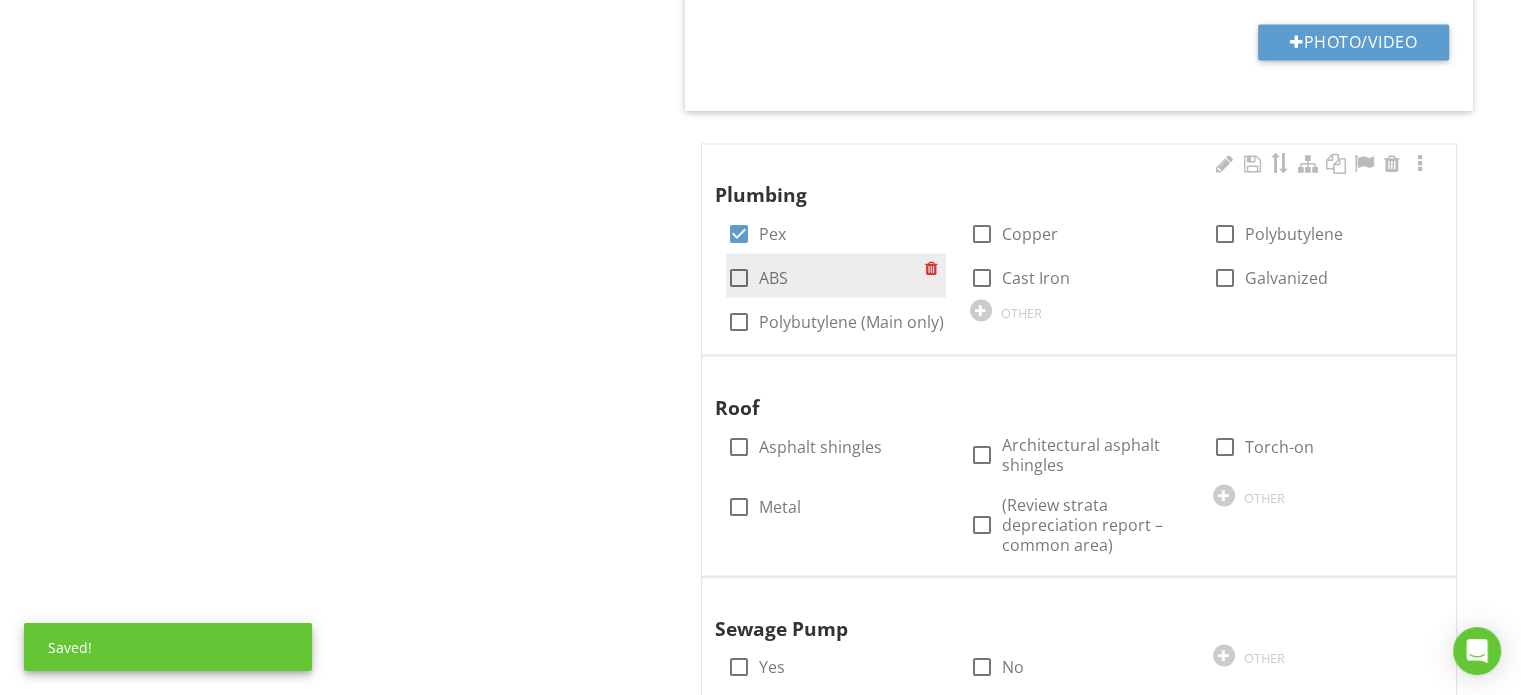 click on "ABS" at bounding box center (772, 277) 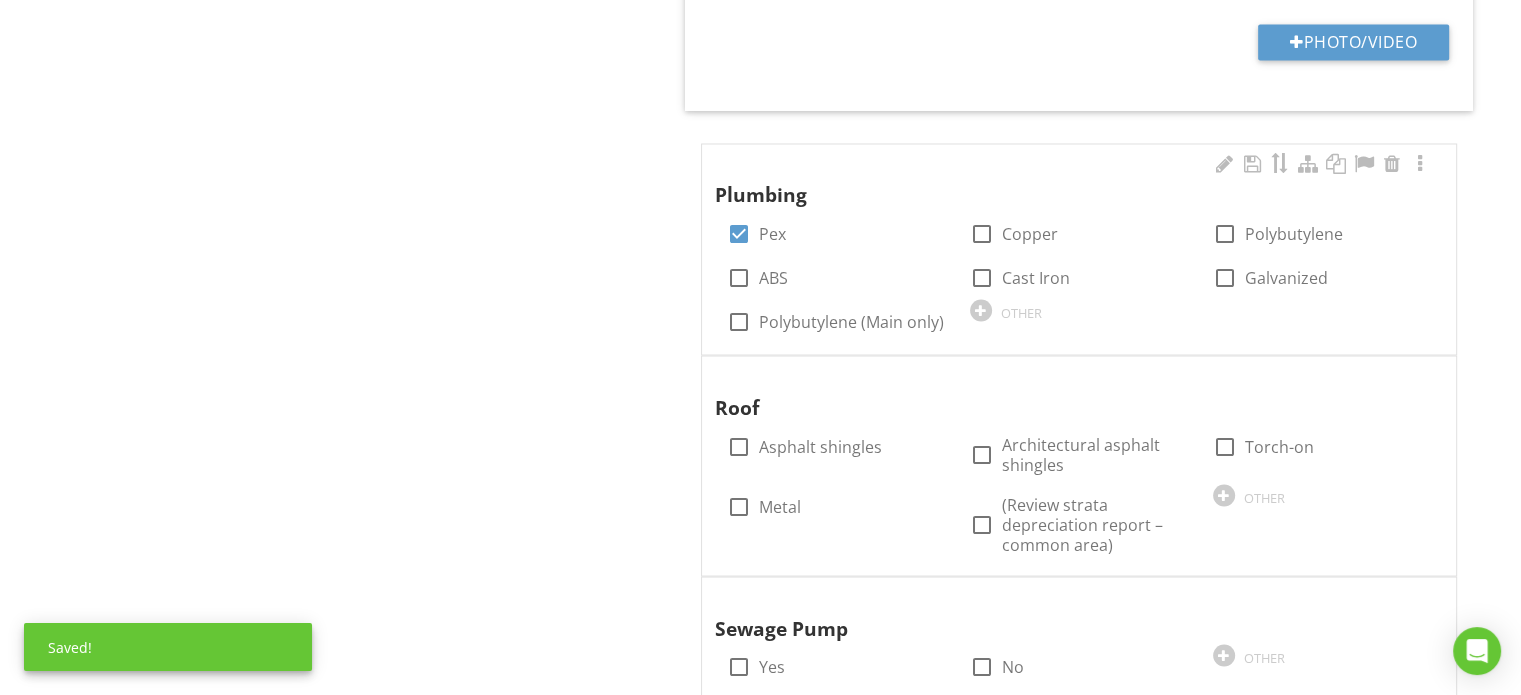checkbox on "true" 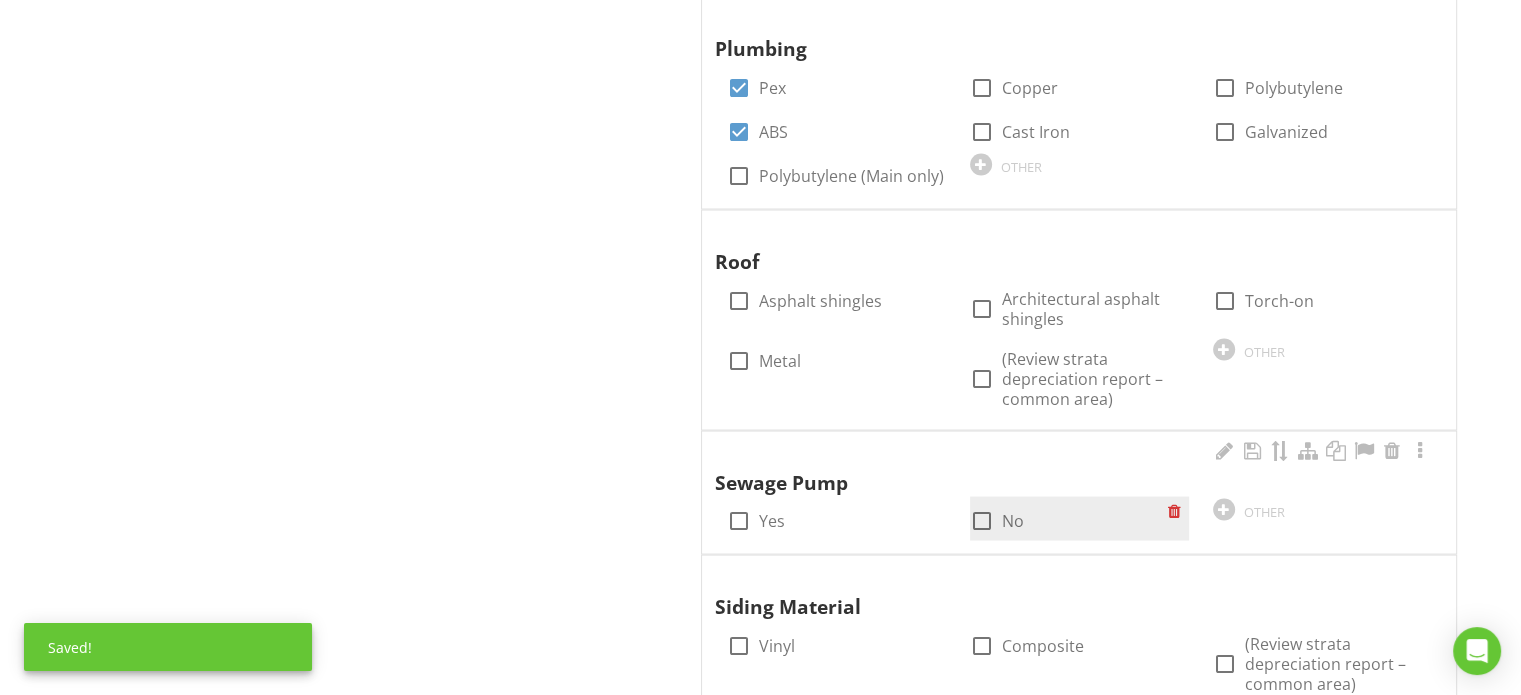 scroll, scrollTop: 3941, scrollLeft: 0, axis: vertical 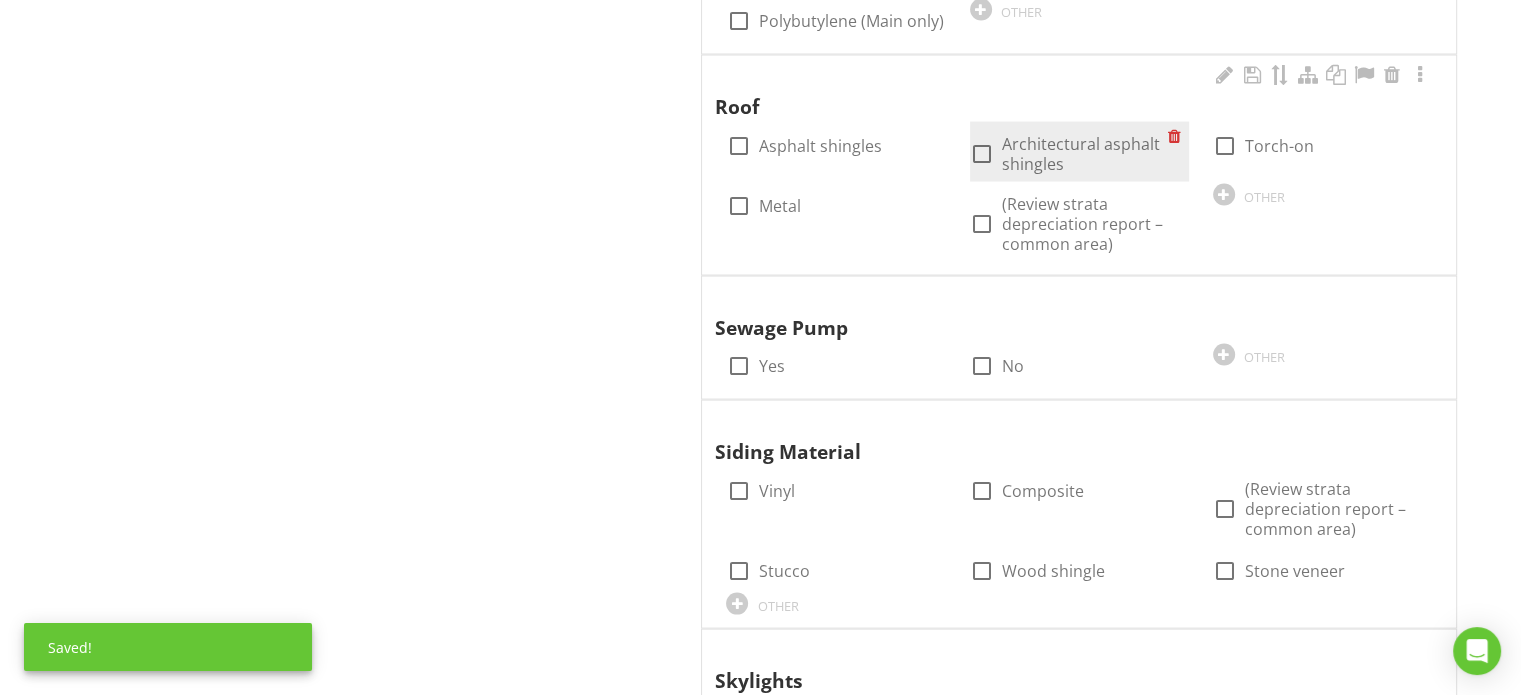 click on "Architectural asphalt shingles" at bounding box center [1085, 154] 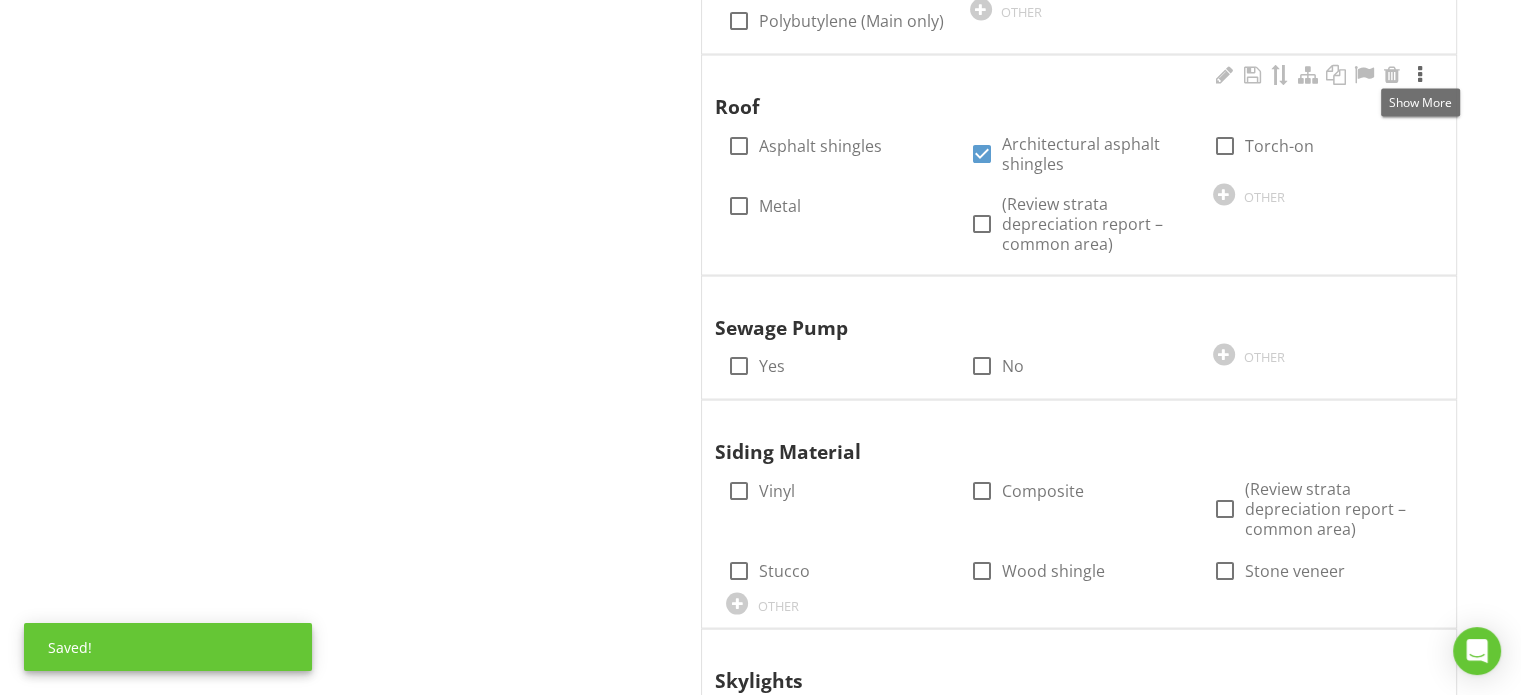 click at bounding box center [1420, 75] 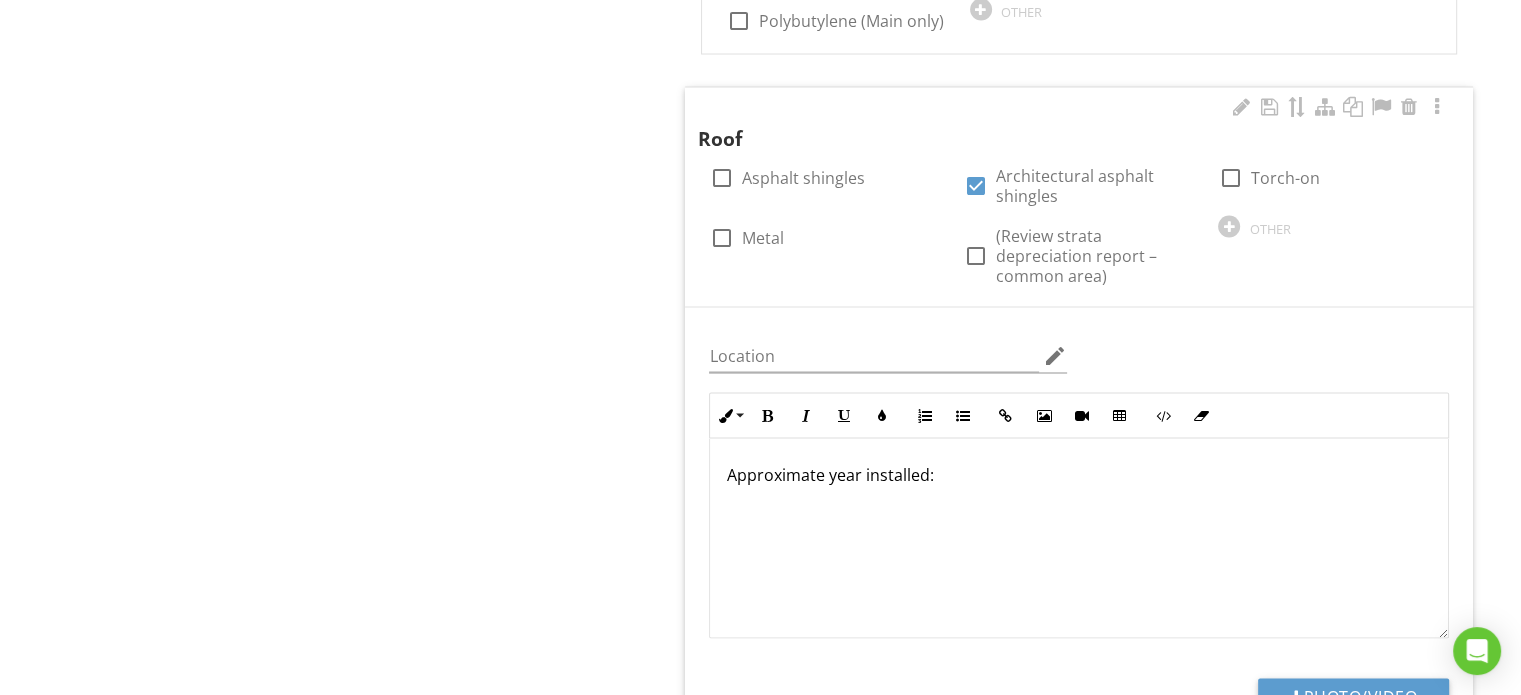 click on "Approximate year installed:" at bounding box center (1079, 475) 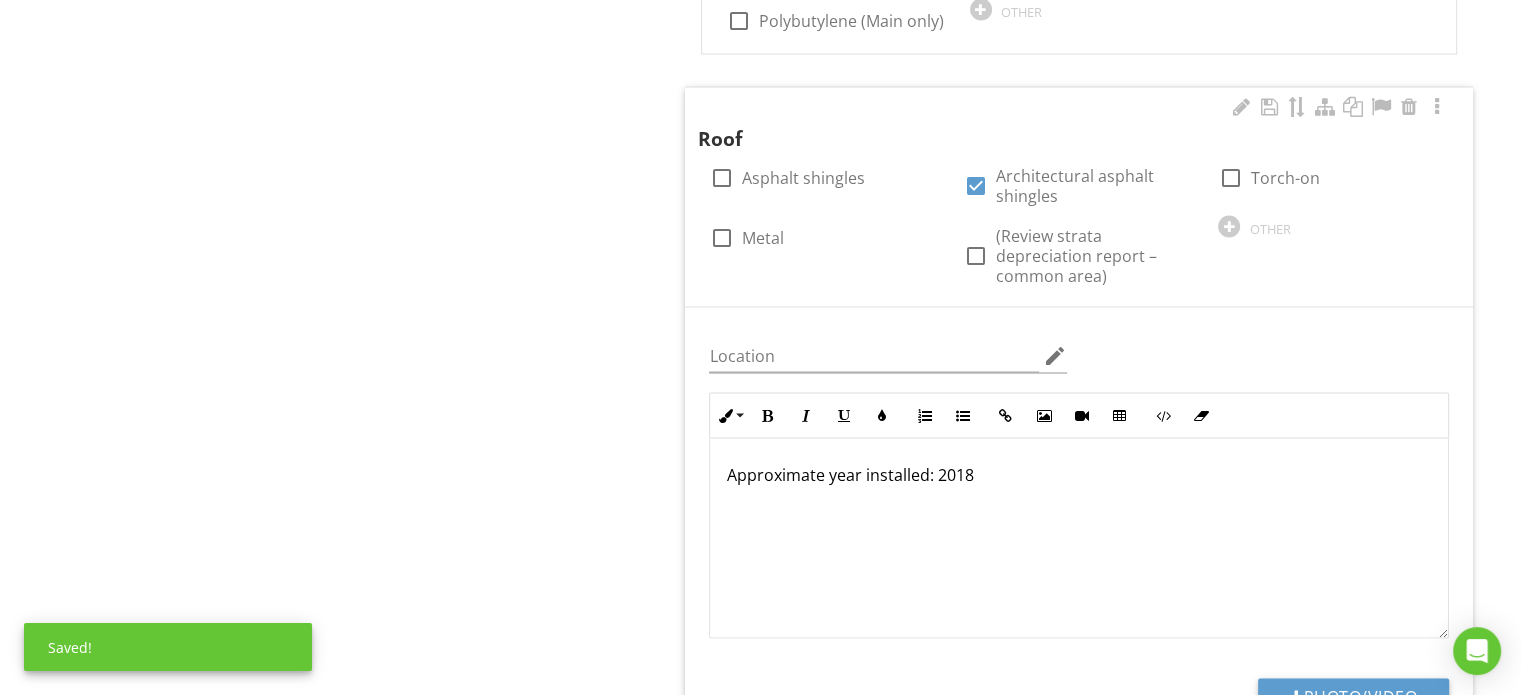 drag, startPoint x: 442, startPoint y: 451, endPoint x: 852, endPoint y: 321, distance: 430.11627 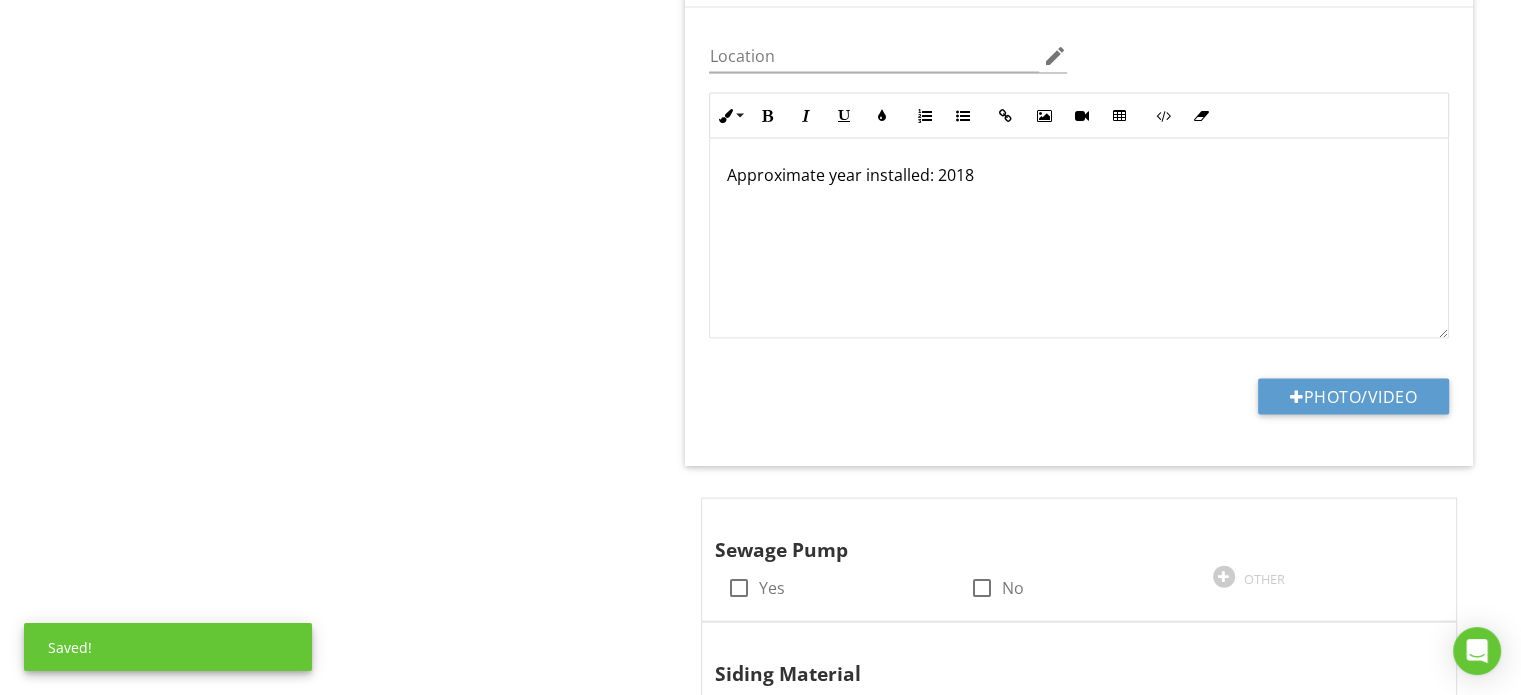 scroll, scrollTop: 0, scrollLeft: 0, axis: both 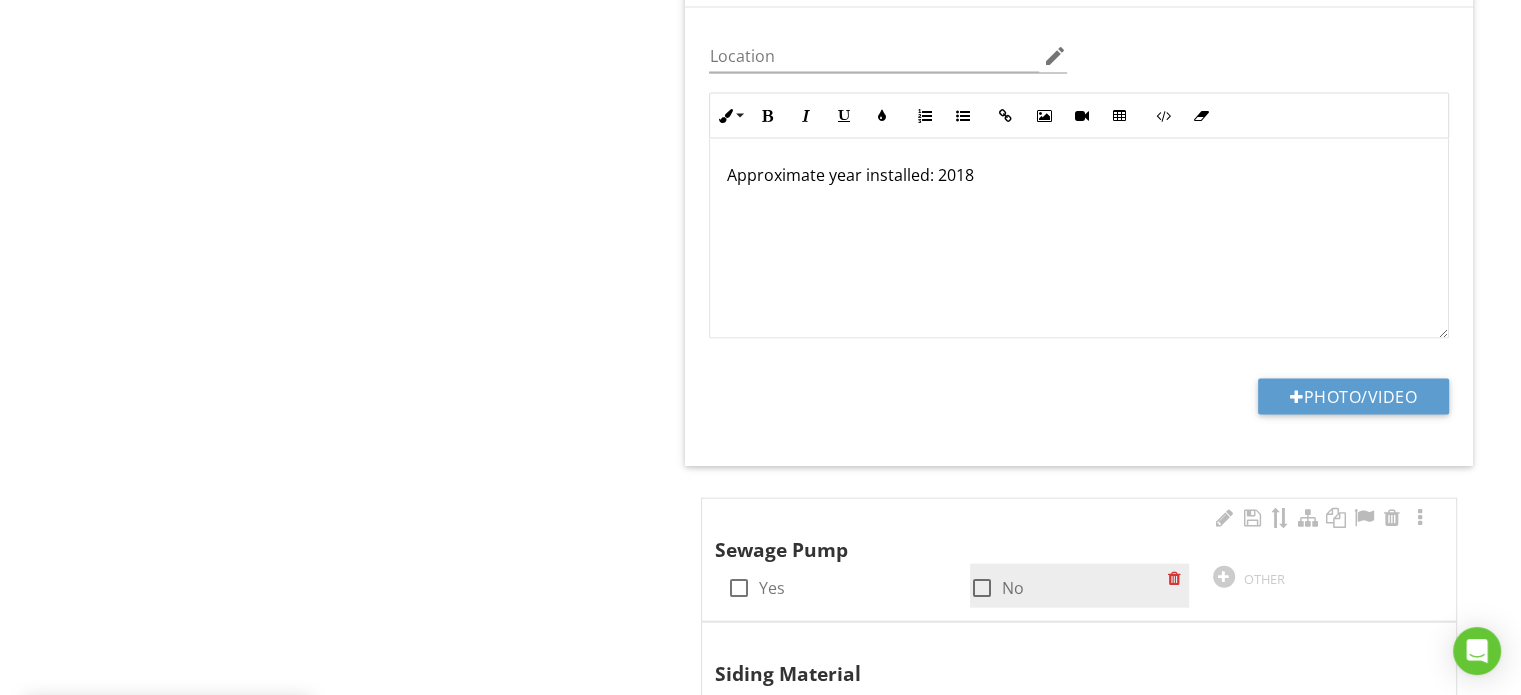 click on "check_box_outline_blank No" at bounding box center (1069, 586) 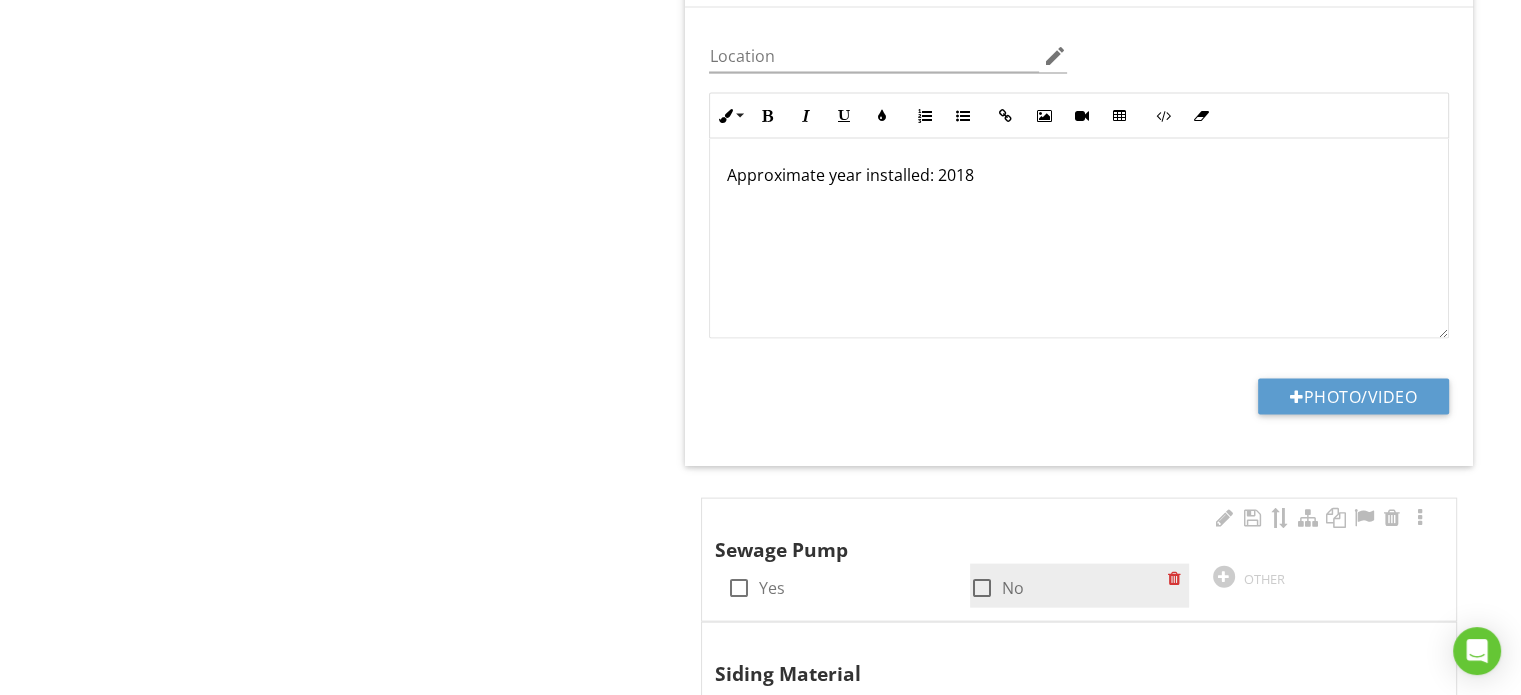 click on "check_box_outline_blank No" at bounding box center (1069, 586) 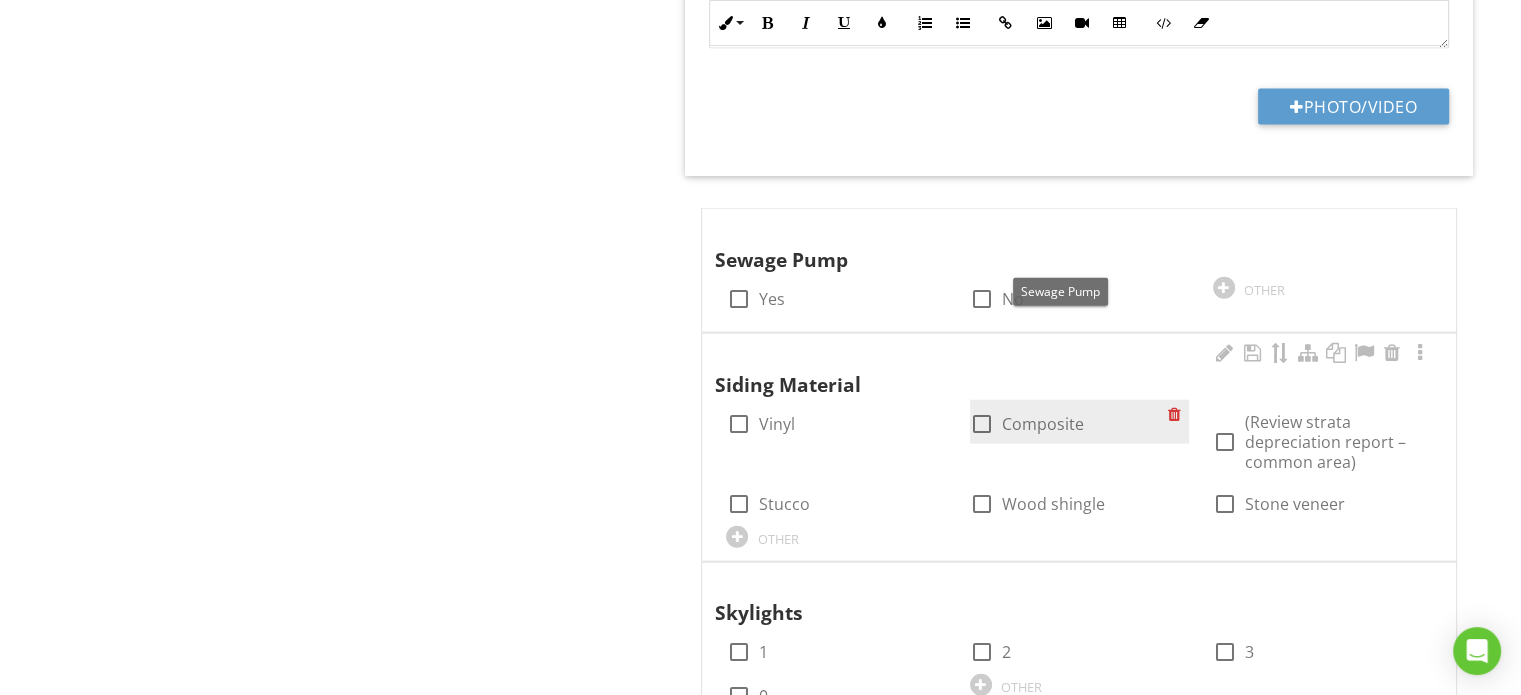 scroll, scrollTop: 4541, scrollLeft: 0, axis: vertical 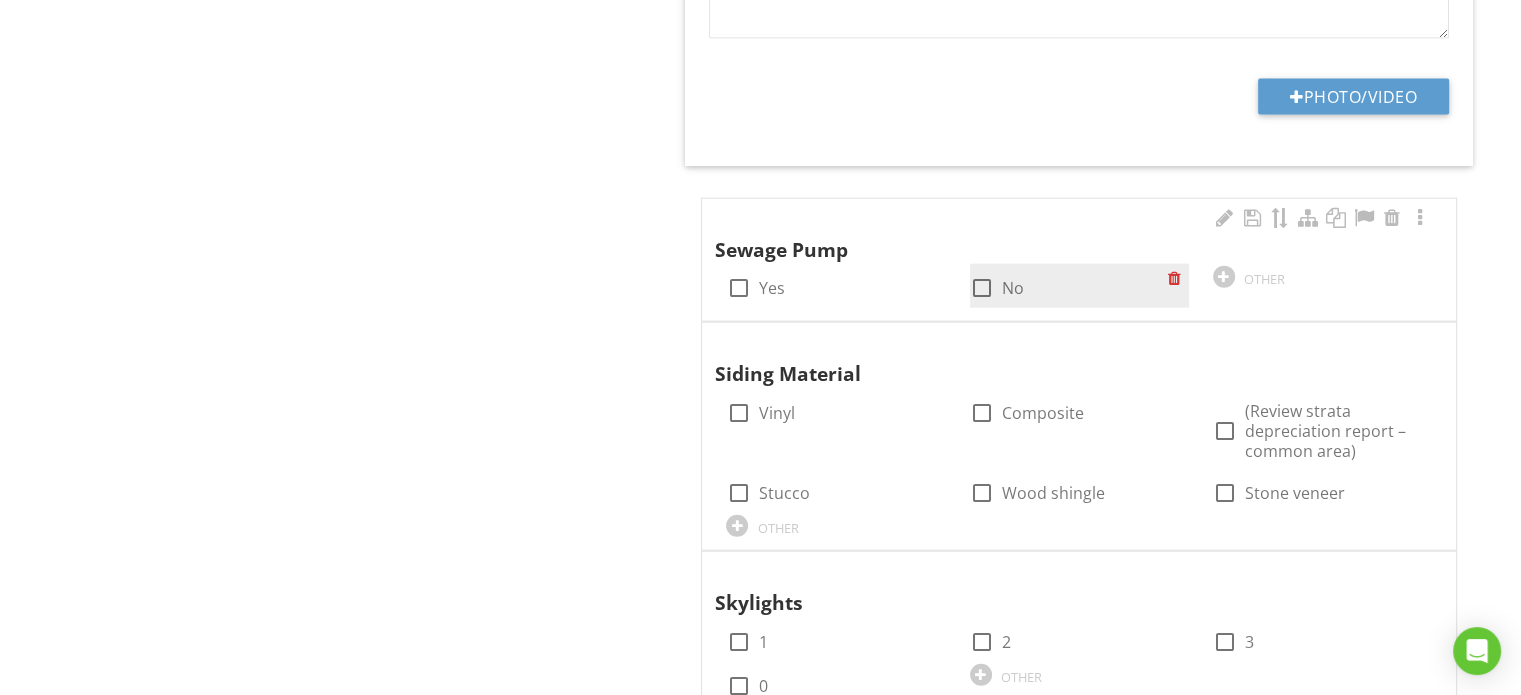 click at bounding box center [982, 288] 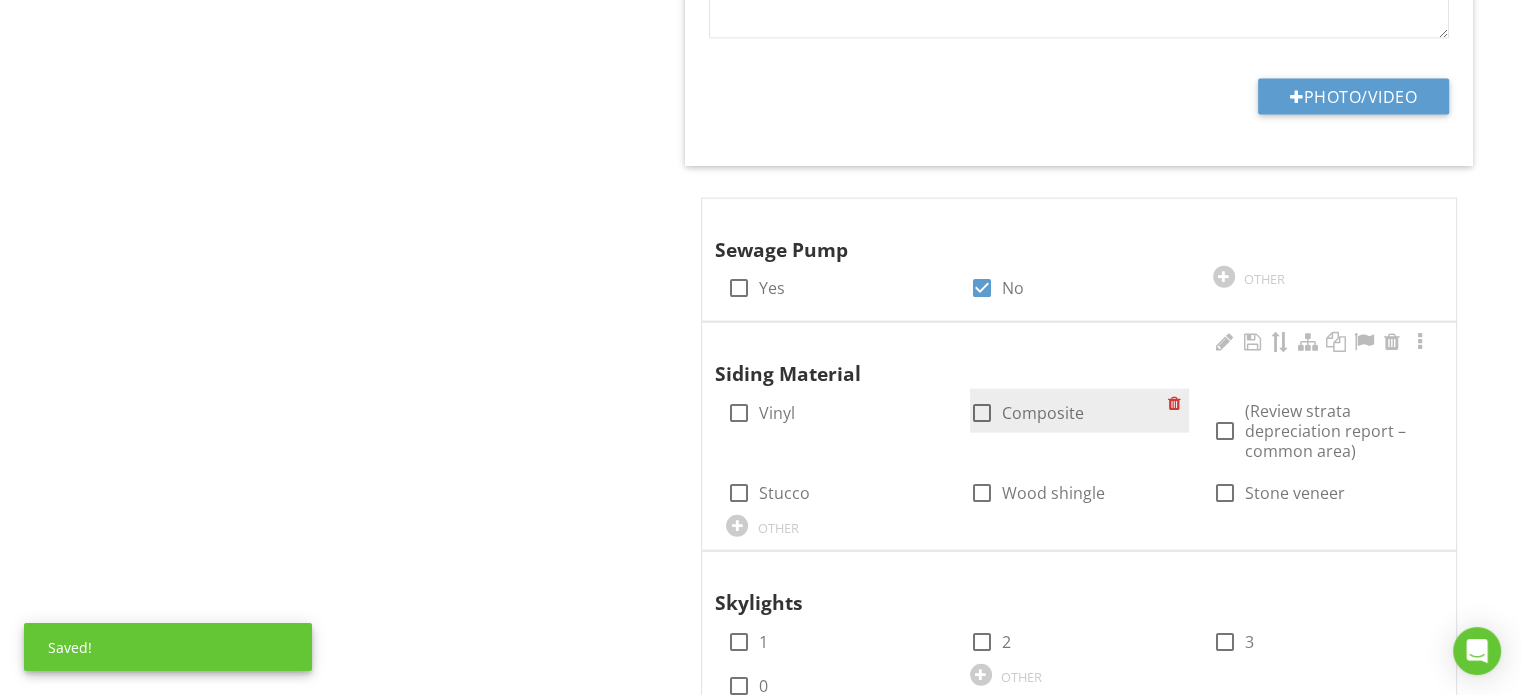 click on "Composite" at bounding box center (1043, 413) 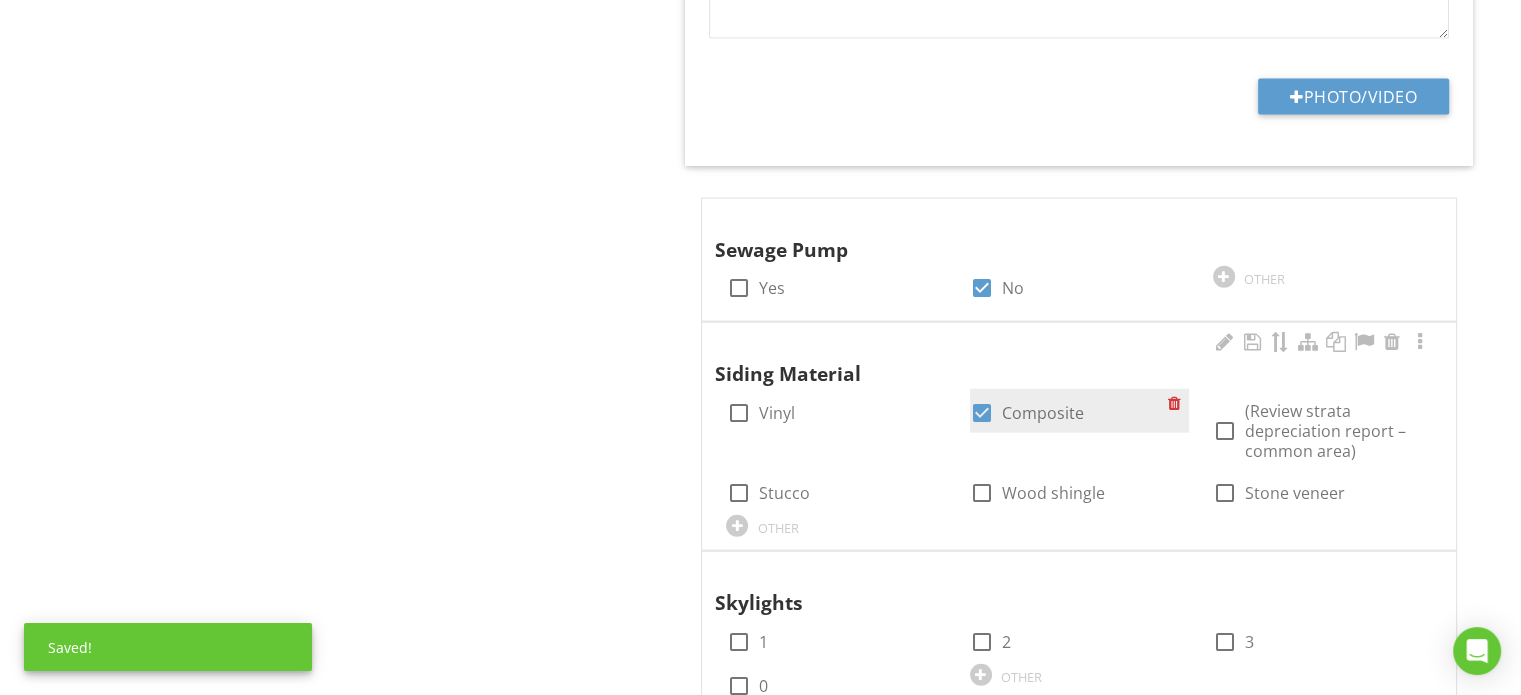 scroll, scrollTop: 4941, scrollLeft: 0, axis: vertical 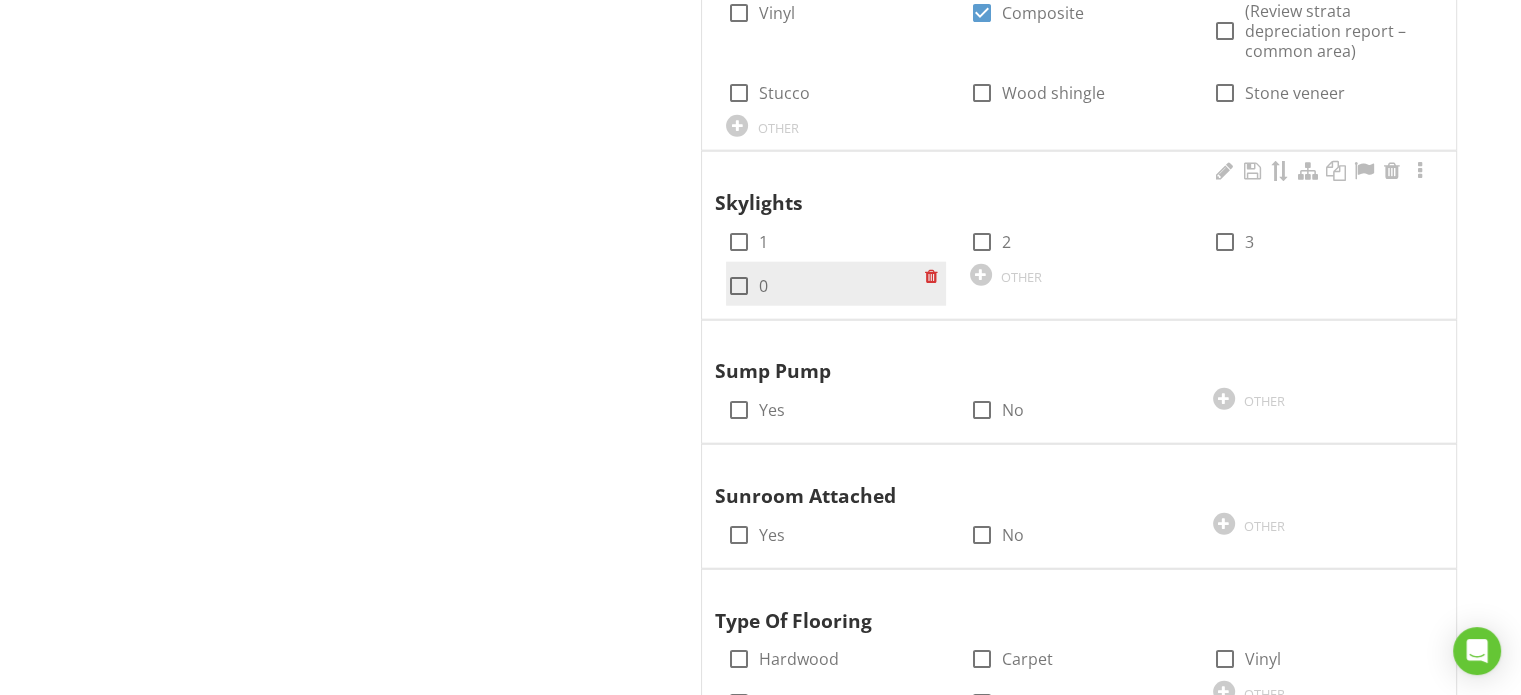 click on "0" at bounding box center (762, 286) 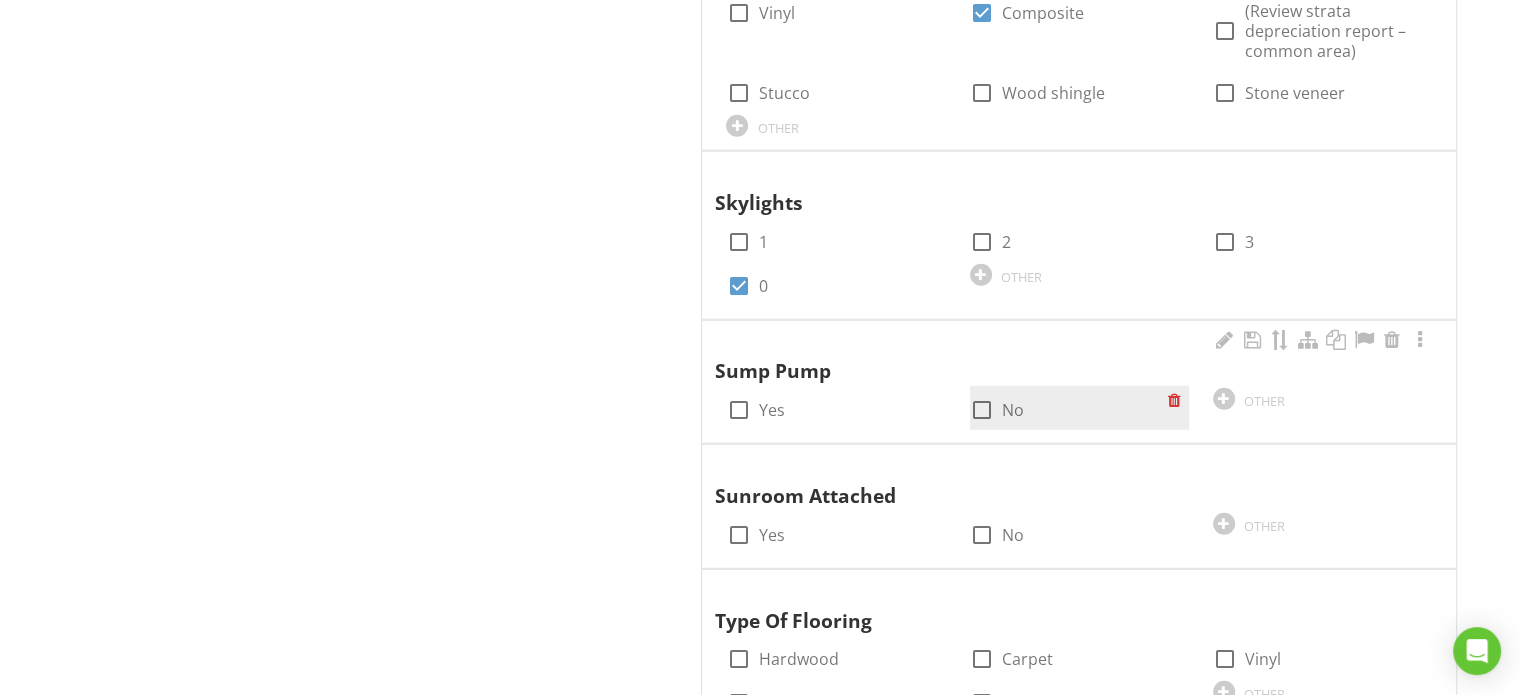 click at bounding box center [982, 410] 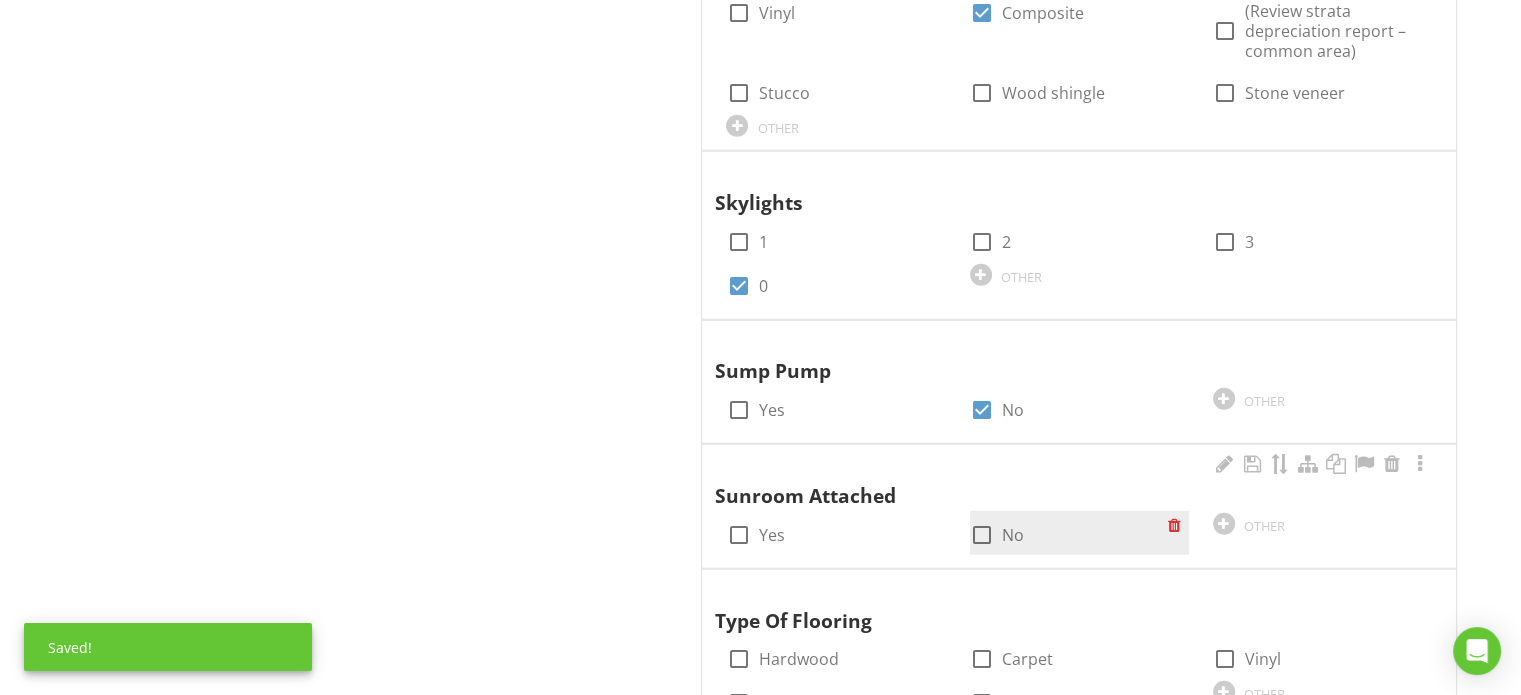 click at bounding box center (982, 535) 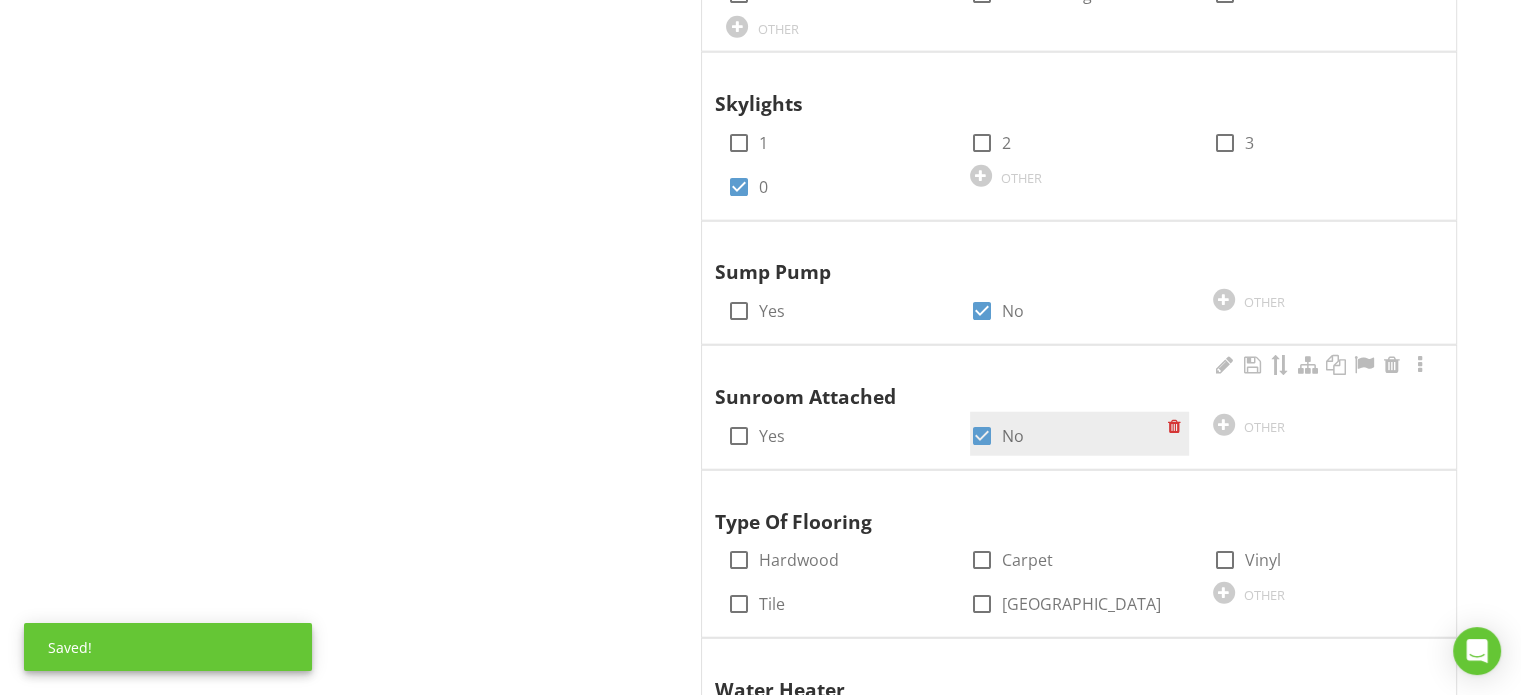 scroll, scrollTop: 5141, scrollLeft: 0, axis: vertical 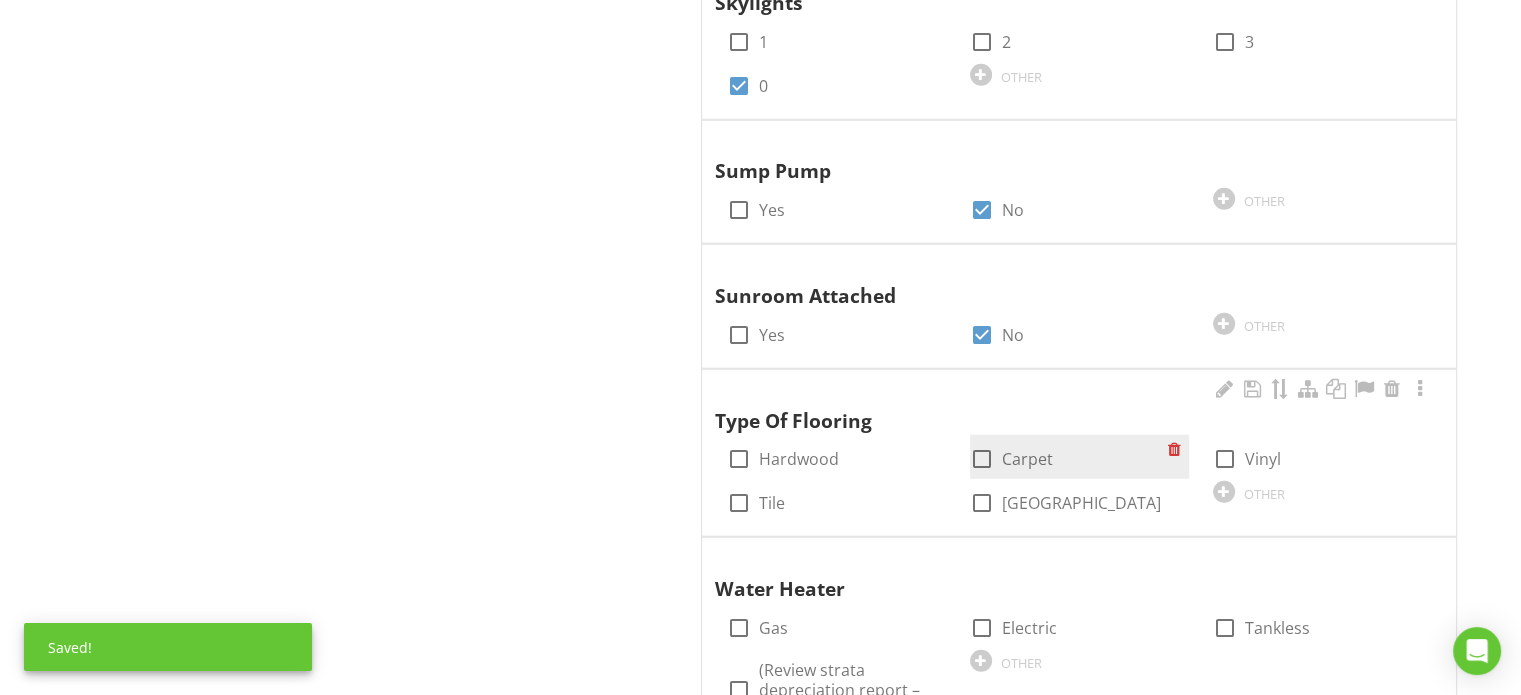 click at bounding box center [982, 459] 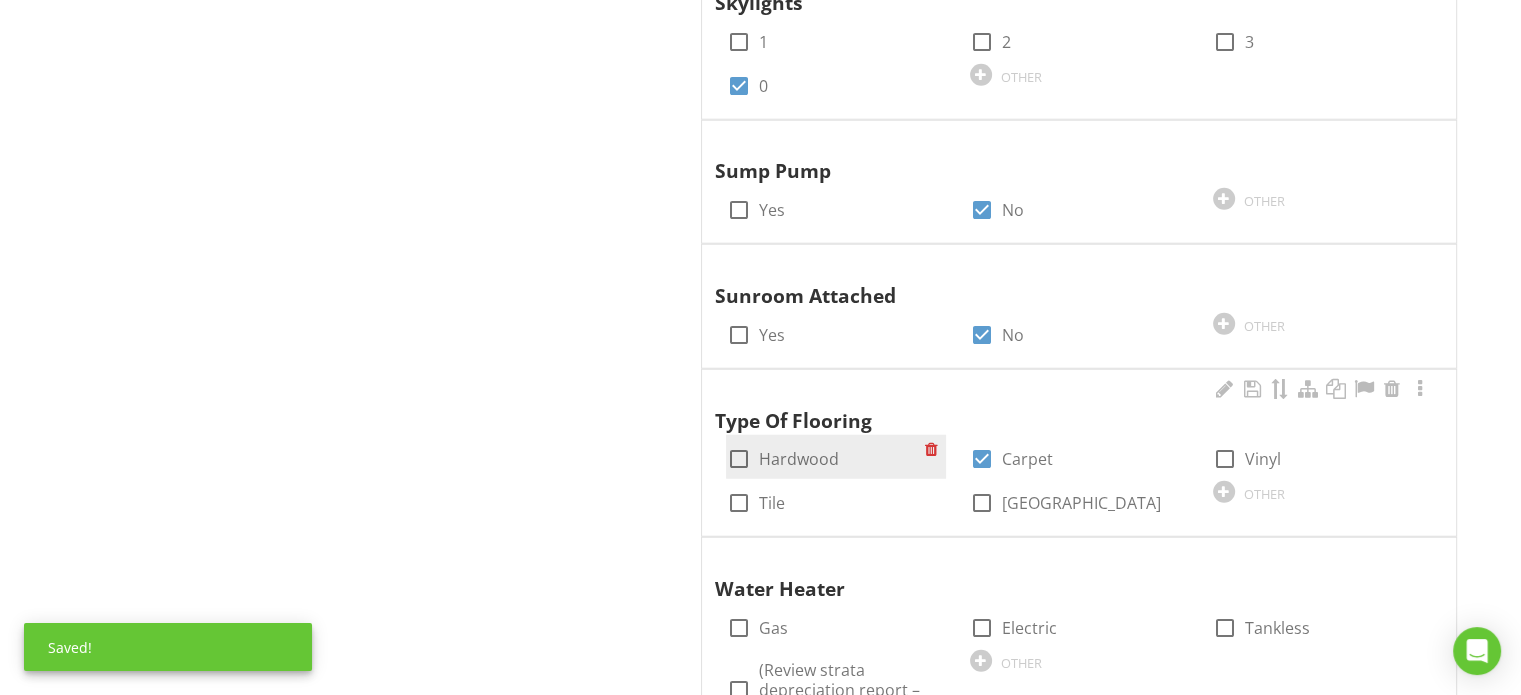 click on "Hardwood" at bounding box center [798, 459] 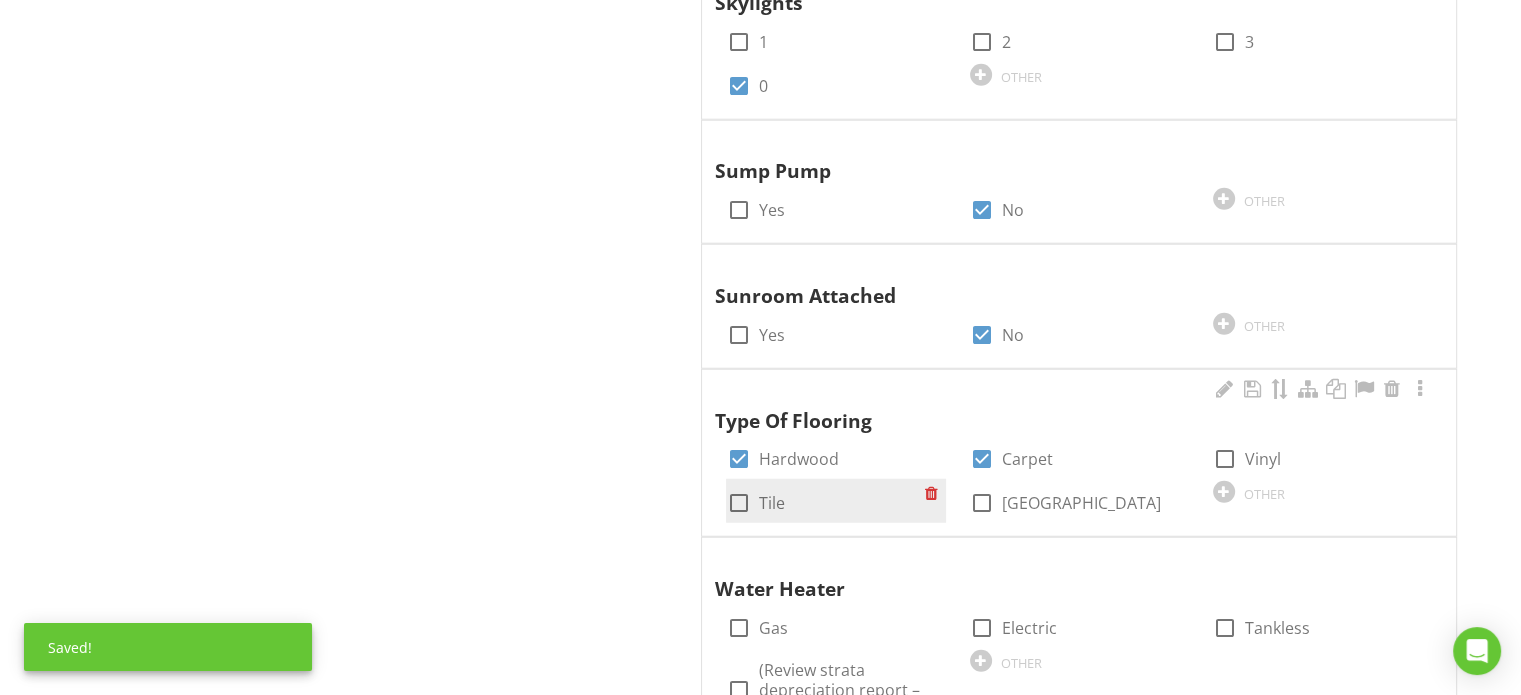 click on "Tile" at bounding box center (771, 503) 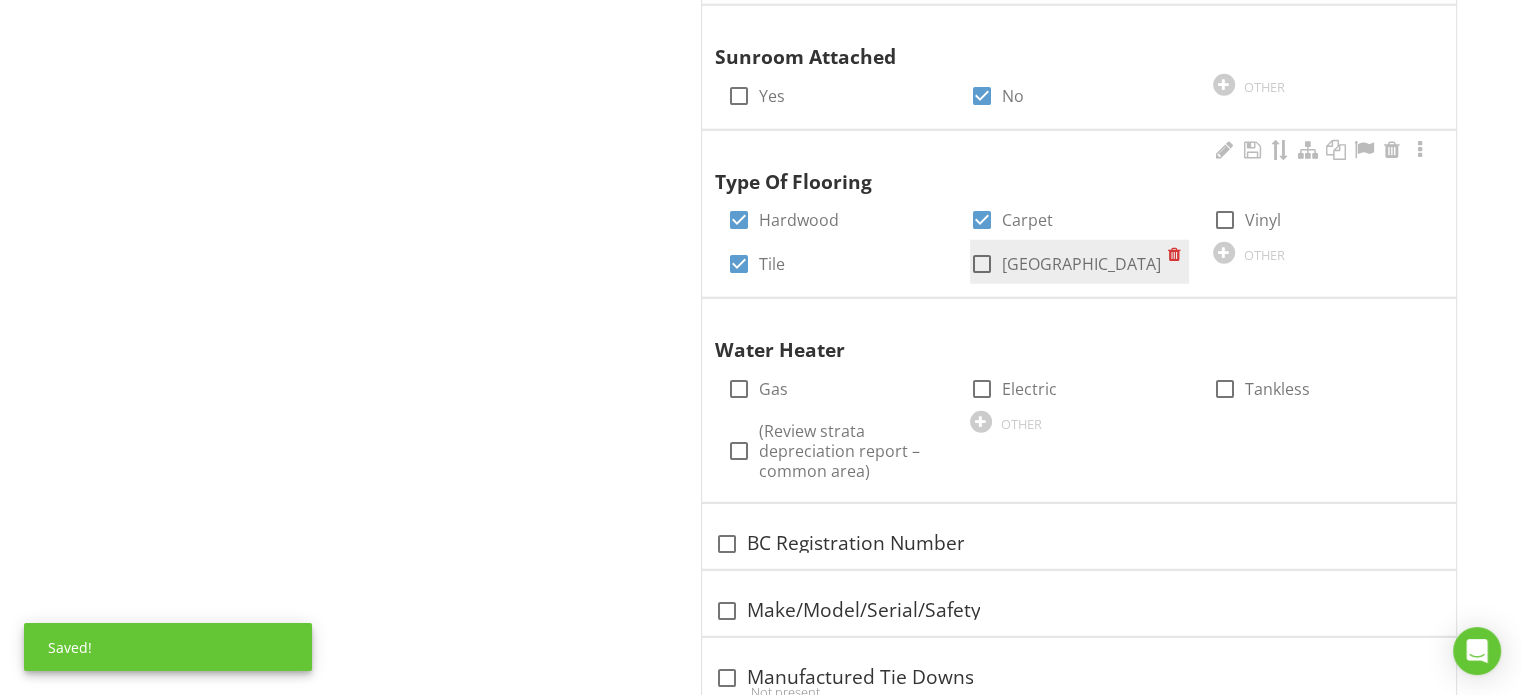 scroll, scrollTop: 5441, scrollLeft: 0, axis: vertical 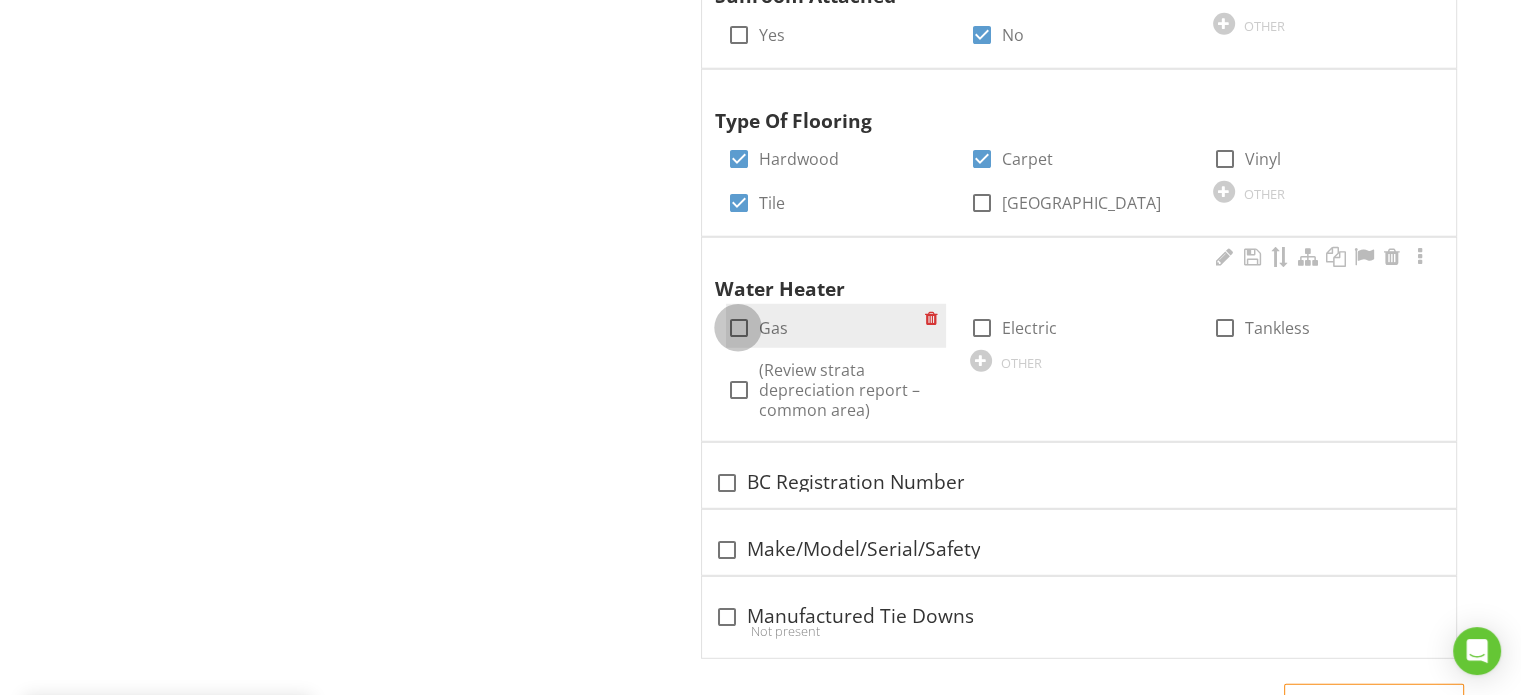 click at bounding box center [738, 328] 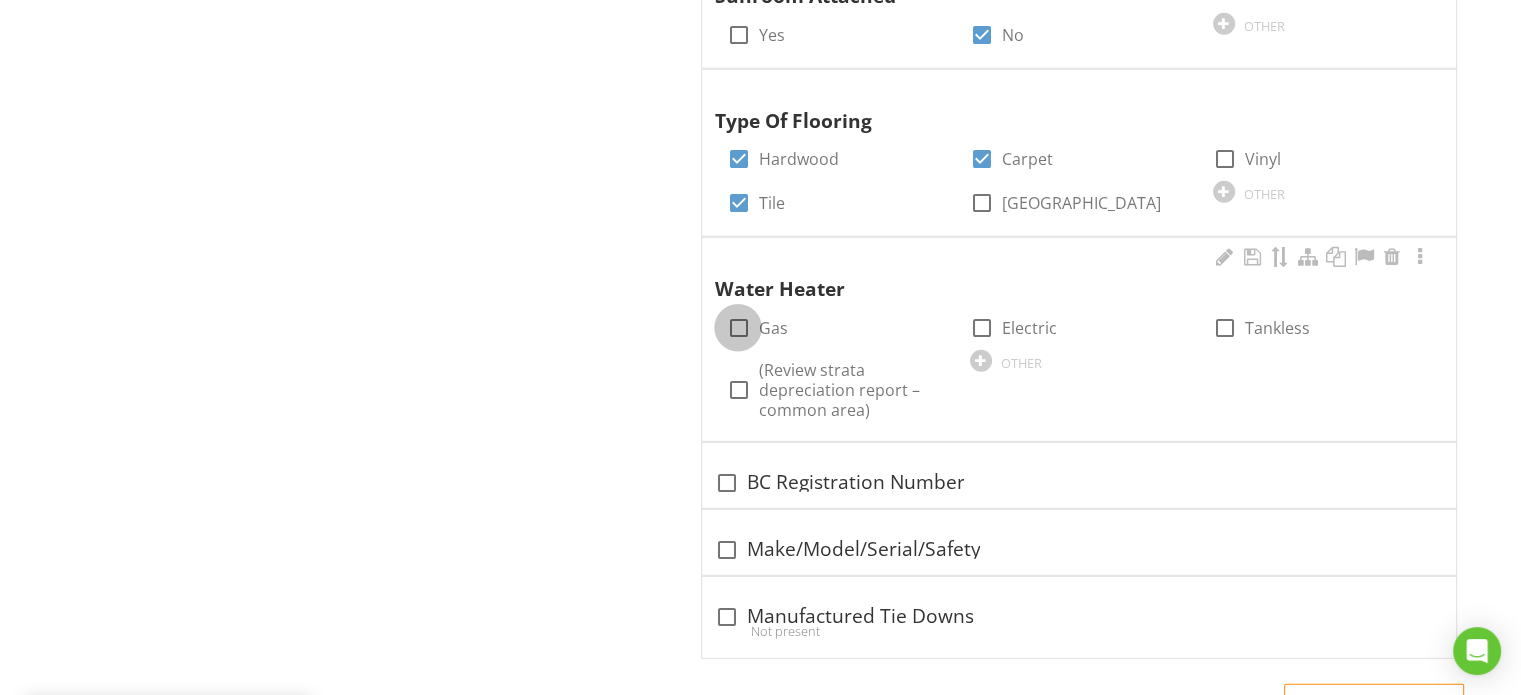 checkbox on "true" 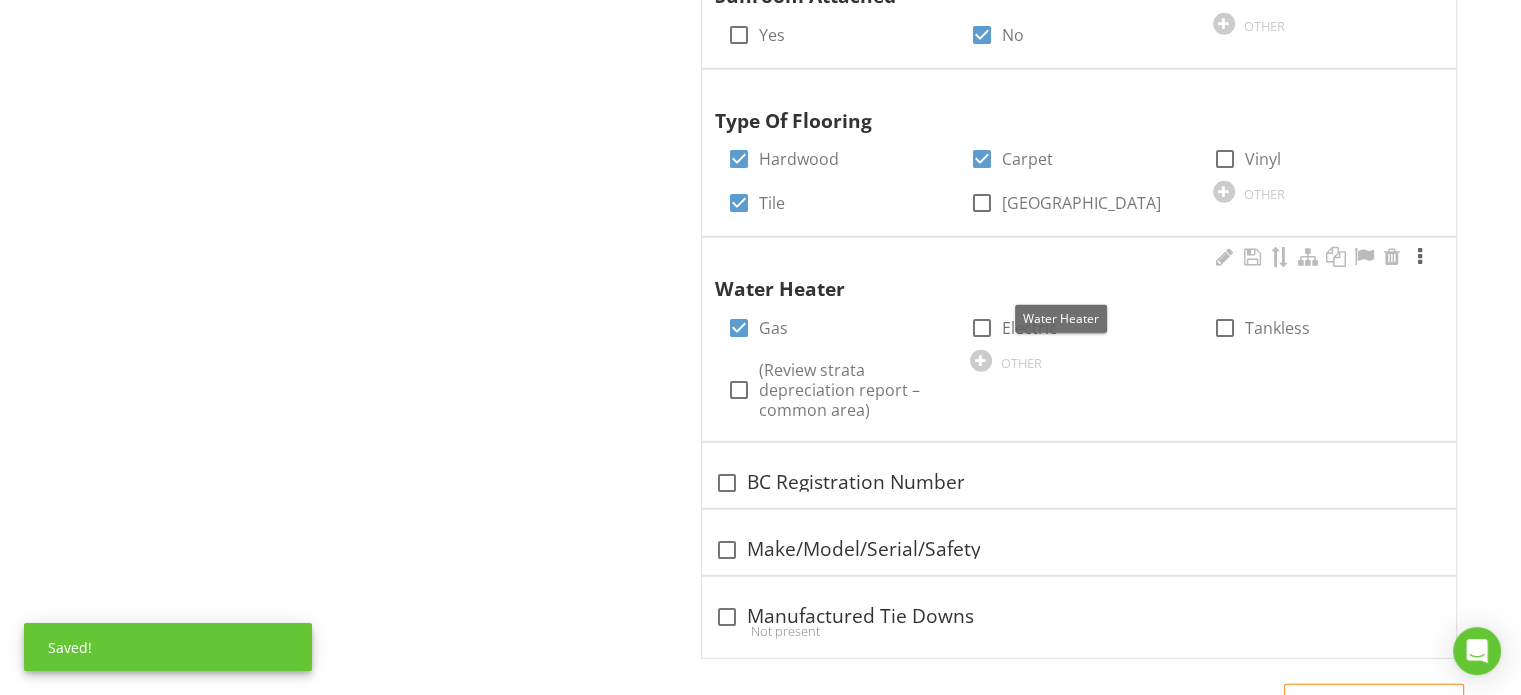 click at bounding box center [1420, 257] 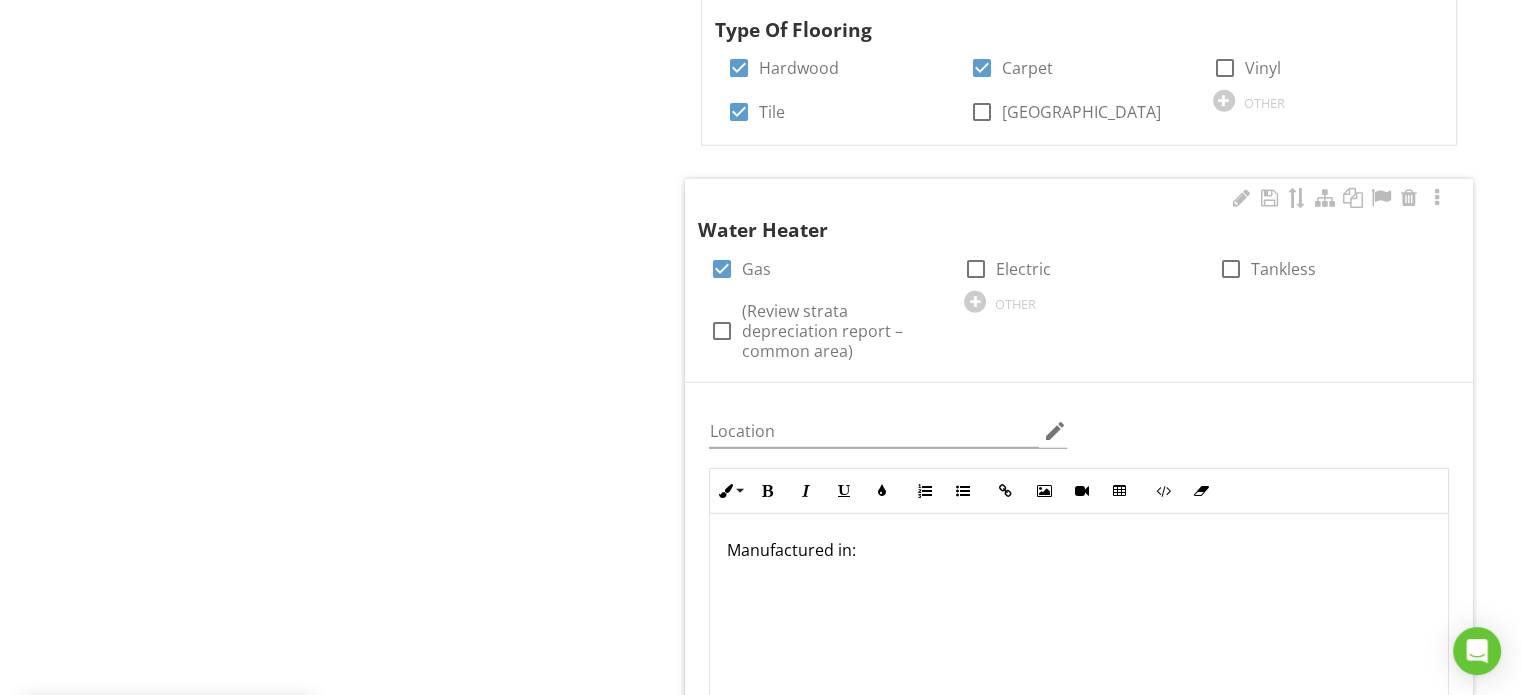 scroll, scrollTop: 5641, scrollLeft: 0, axis: vertical 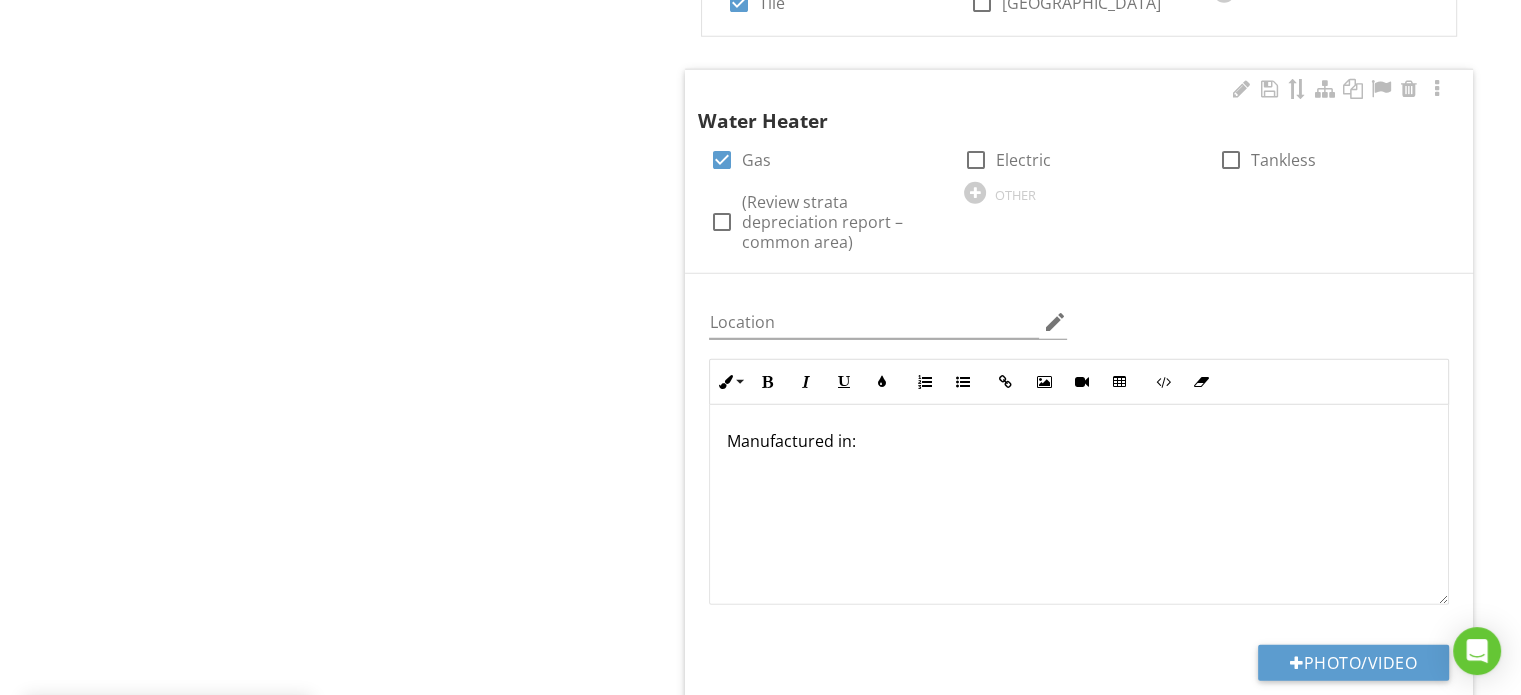 click on "Manufactured in:" at bounding box center (1079, 441) 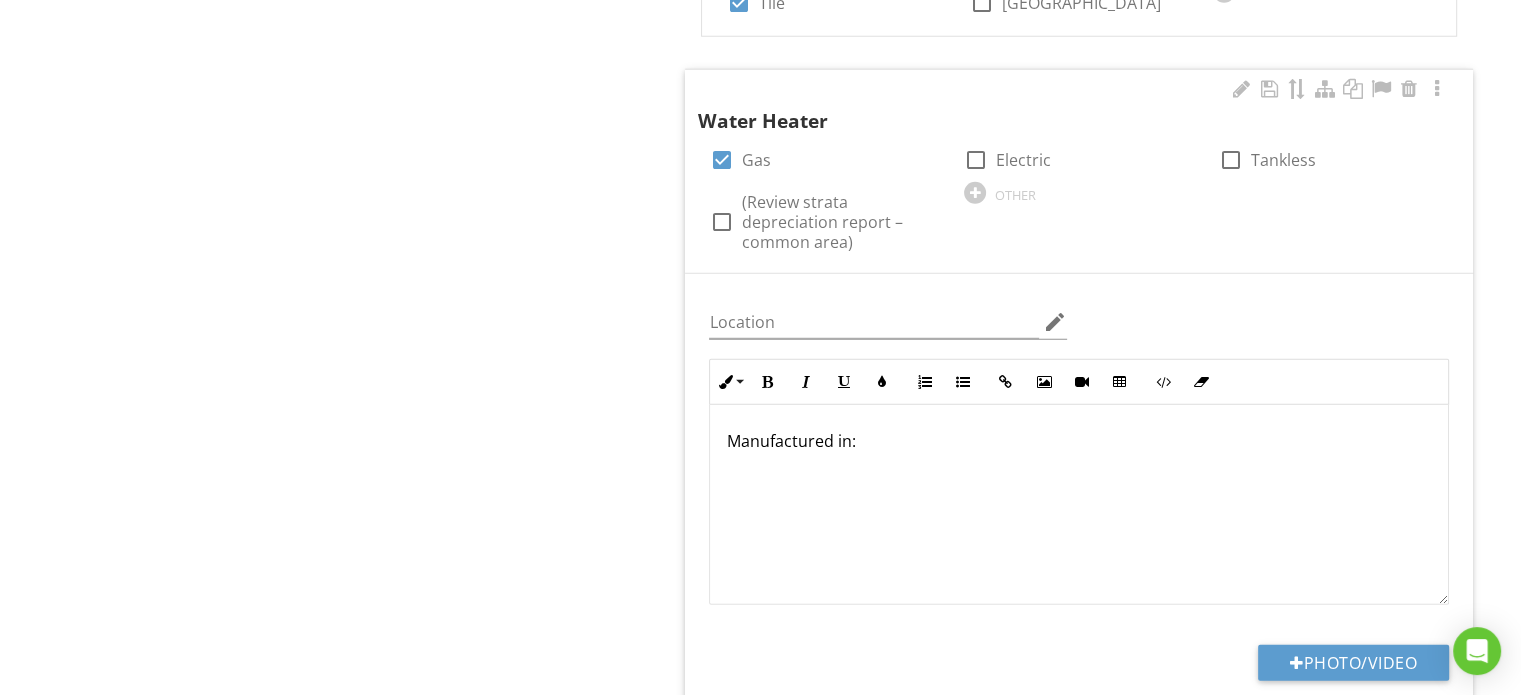 type 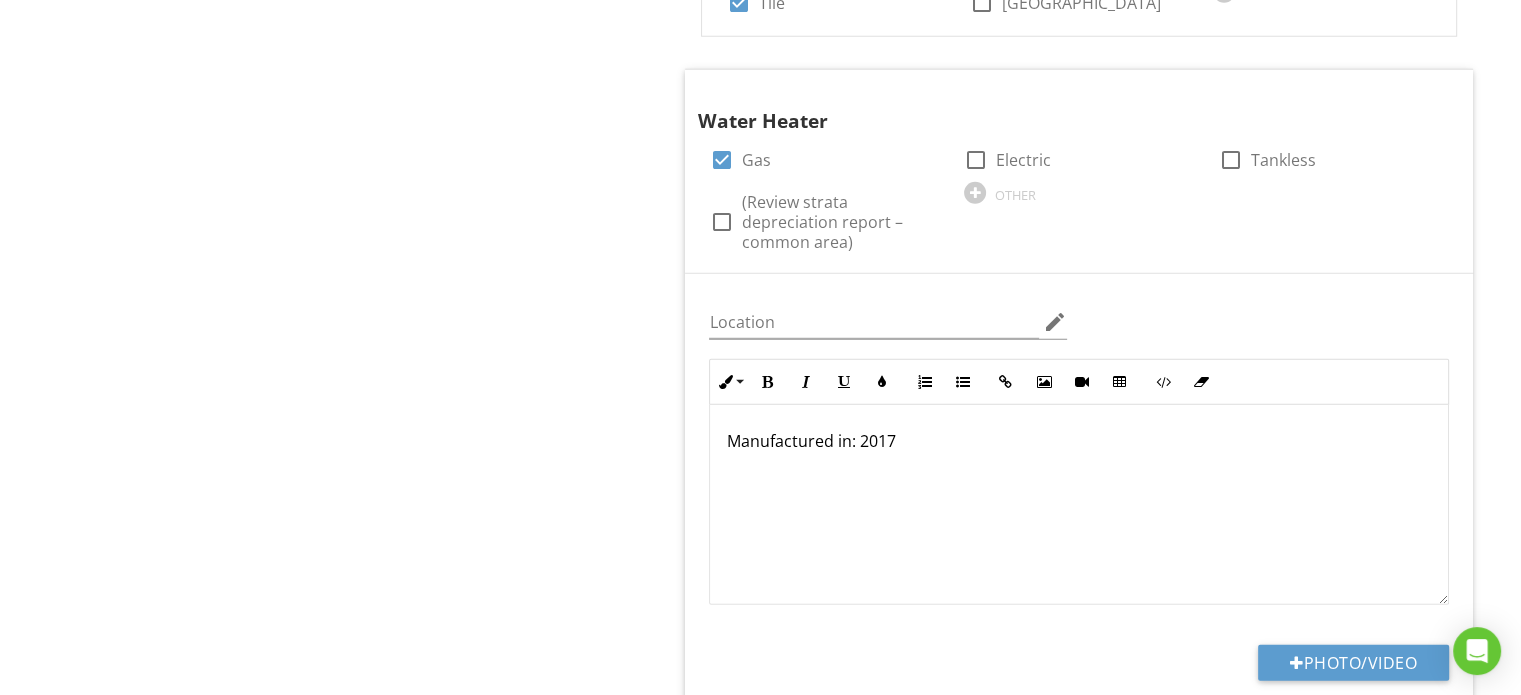click on "Insurance Information
Insurance Information
Item
Insurance Information
Info
Information
(According to listing) Year the home was built:
2018         OTHER
(According to listing) Square feet:
2633         OTHER
(According to listing) Utilities:
check_box Municipal water   check_box Municipal sewage   check_box_outline_blank Well   check_box_outline_blank Septic   check_box_outline_blank Irrigation District         OTHER
Air Conditioning Unit
check_box Electric   check_box_outline_blank Gas   check_box_outline_blank (Review strata depreciation report – common area)" at bounding box center (950, -2119) 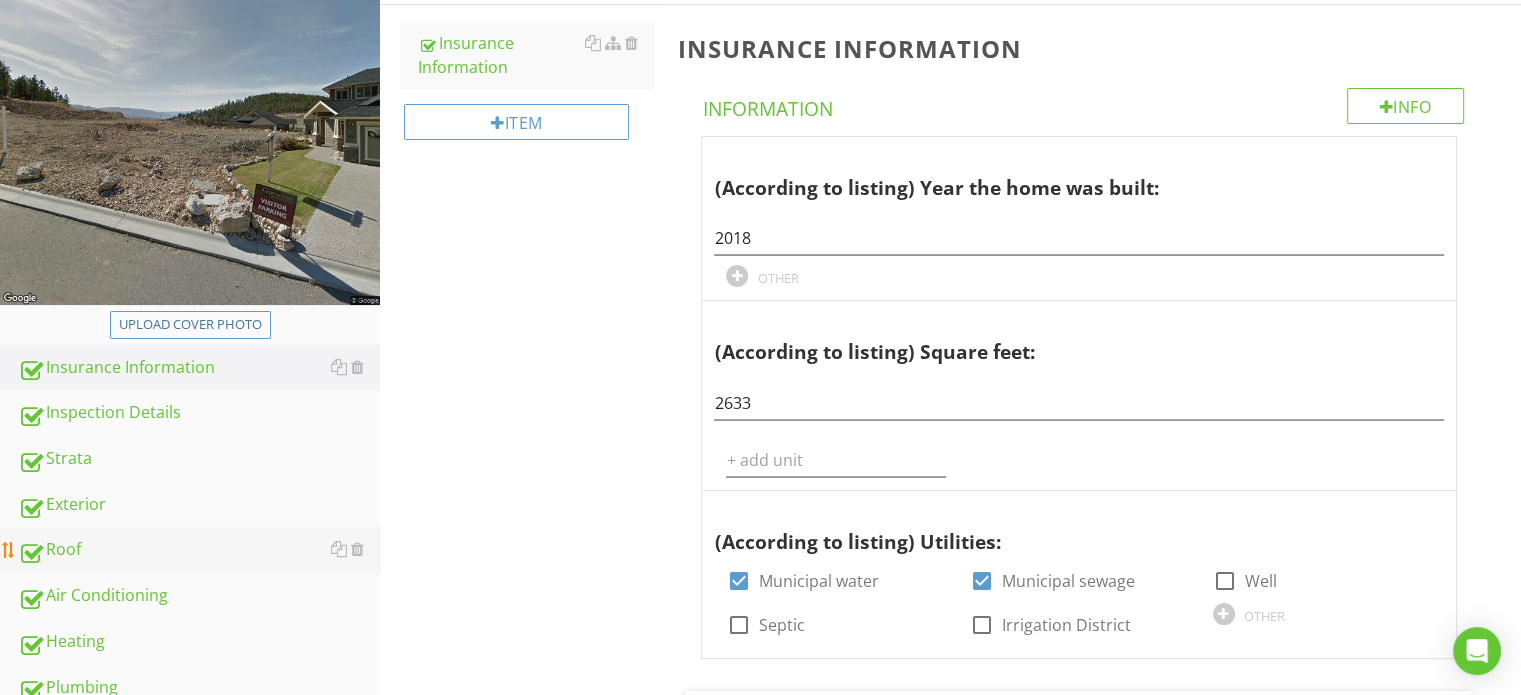 scroll, scrollTop: 400, scrollLeft: 0, axis: vertical 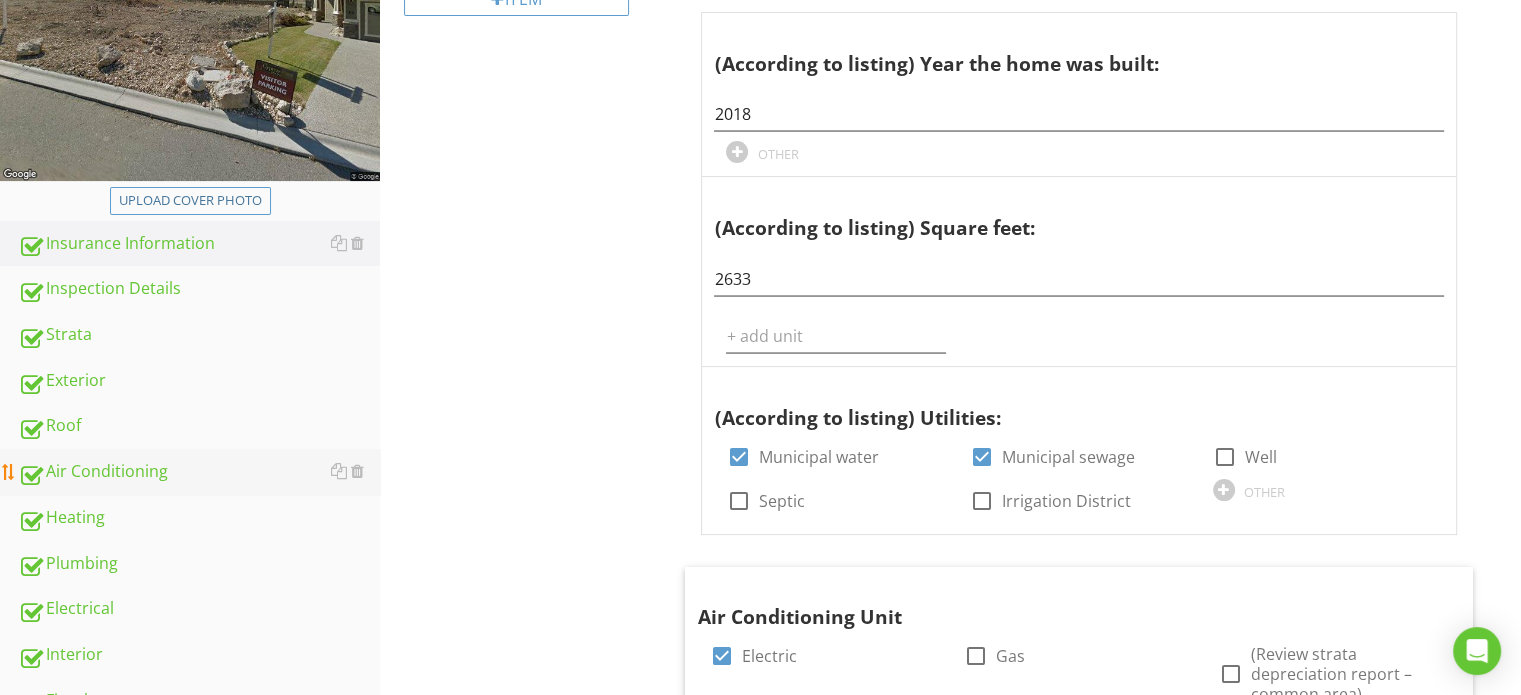 click on "Air Conditioning" at bounding box center (199, 472) 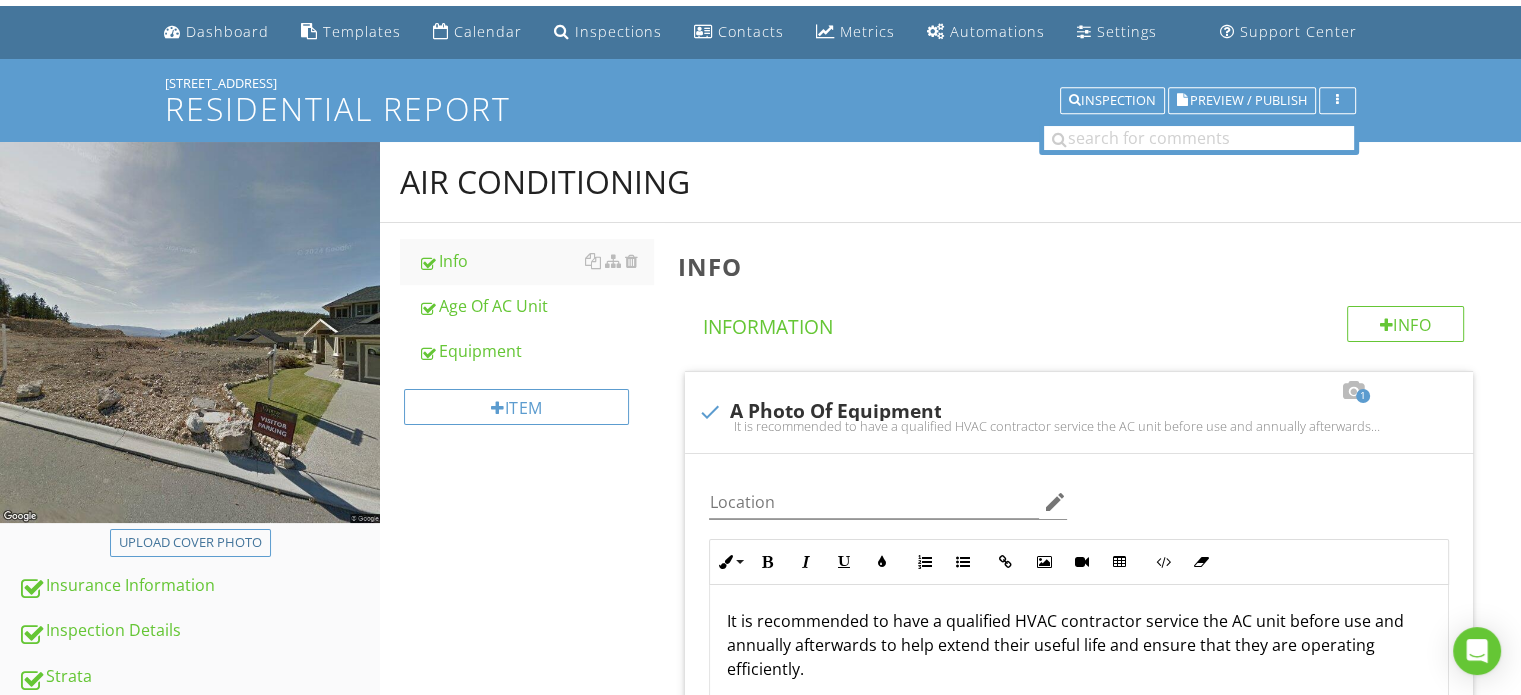 scroll, scrollTop: 0, scrollLeft: 0, axis: both 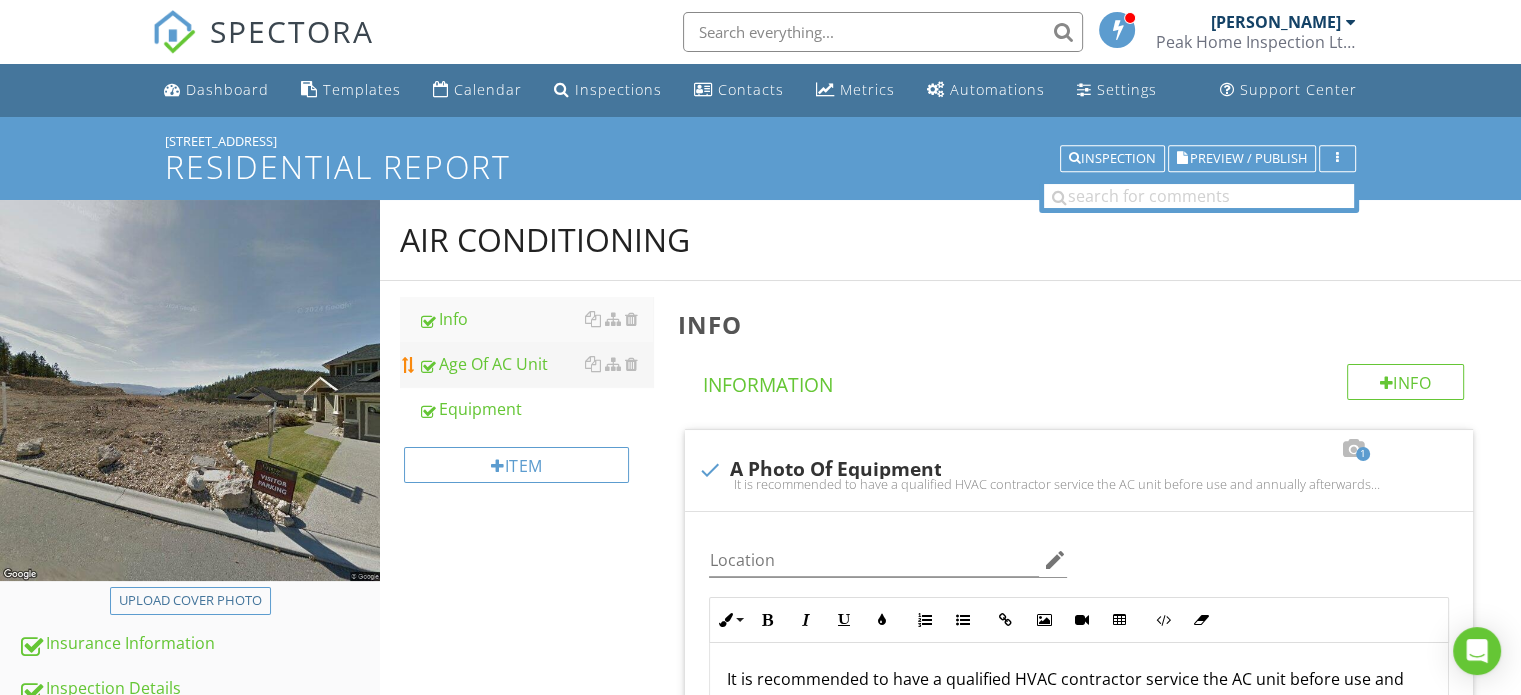 click on "Age Of AC Unit" at bounding box center (535, 364) 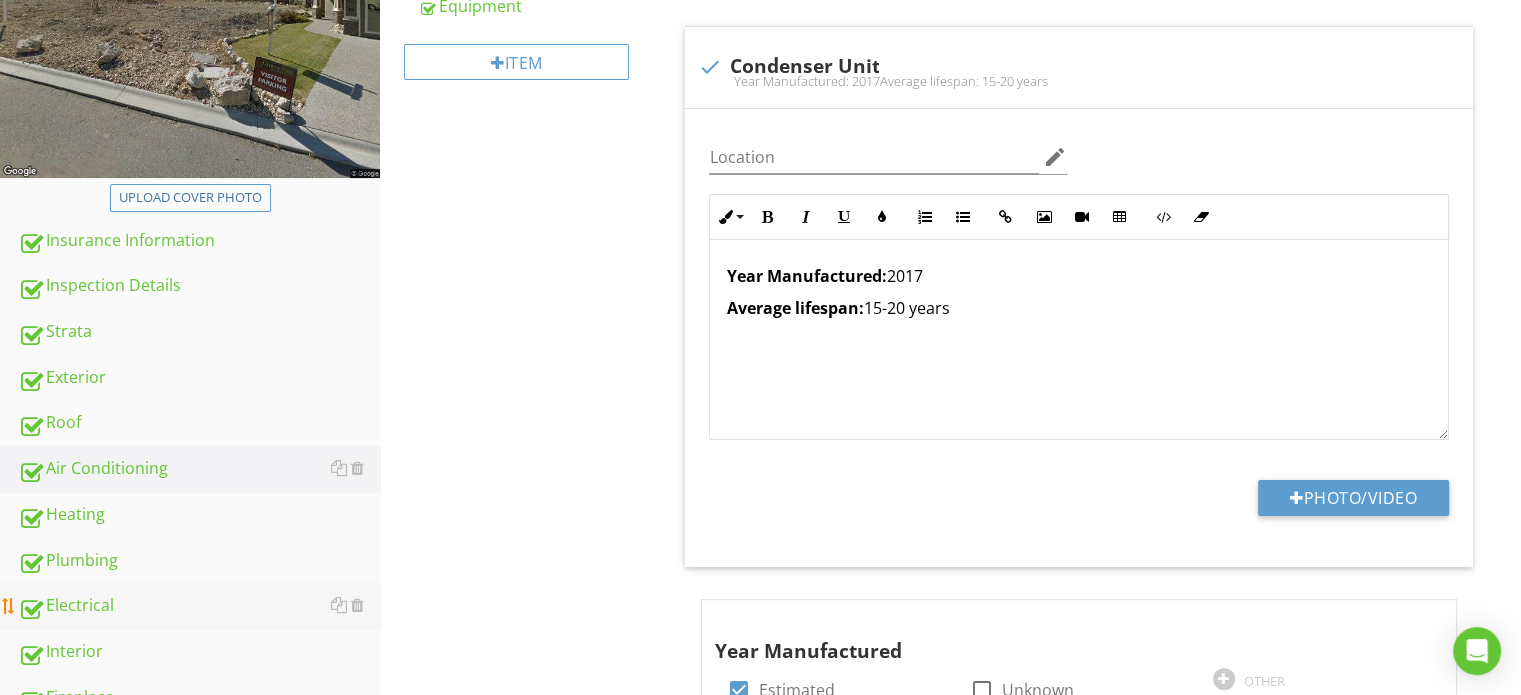 scroll, scrollTop: 500, scrollLeft: 0, axis: vertical 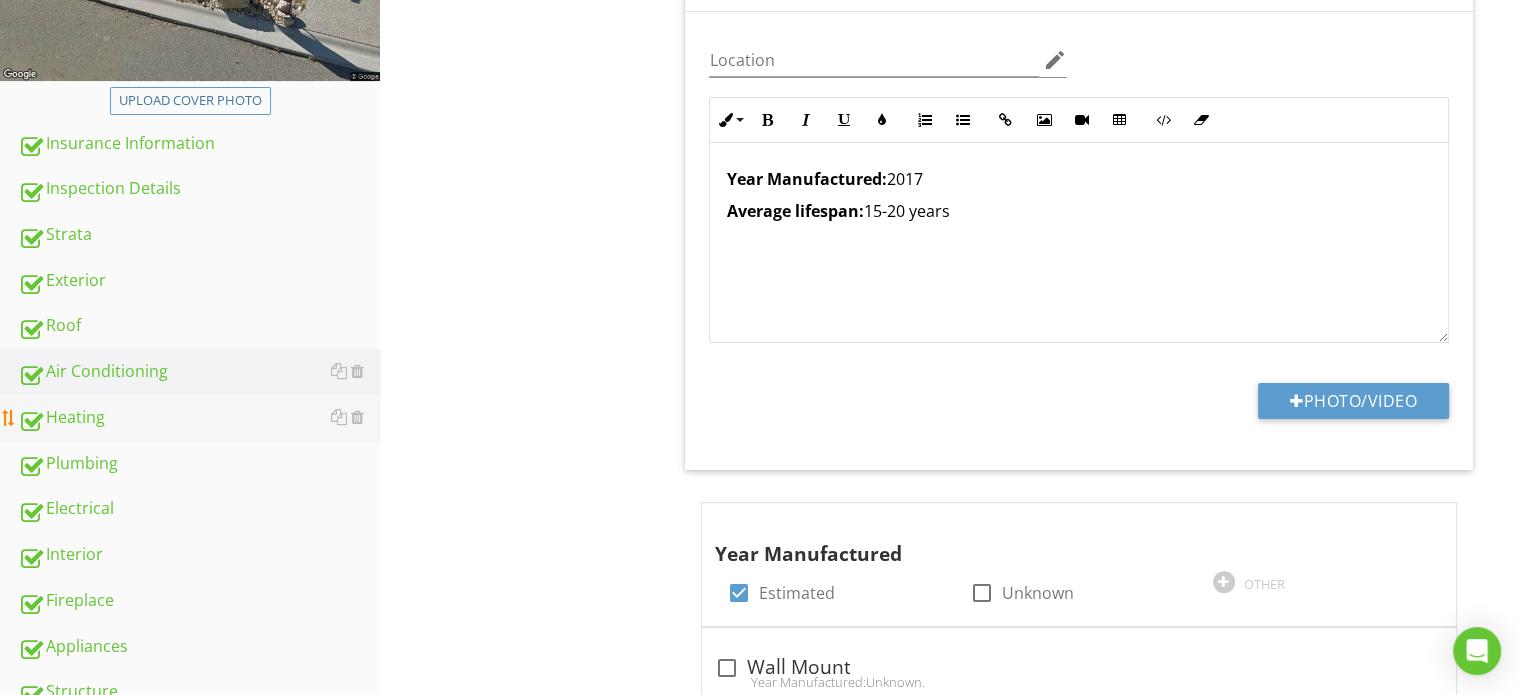 click on "Heating" at bounding box center [199, 418] 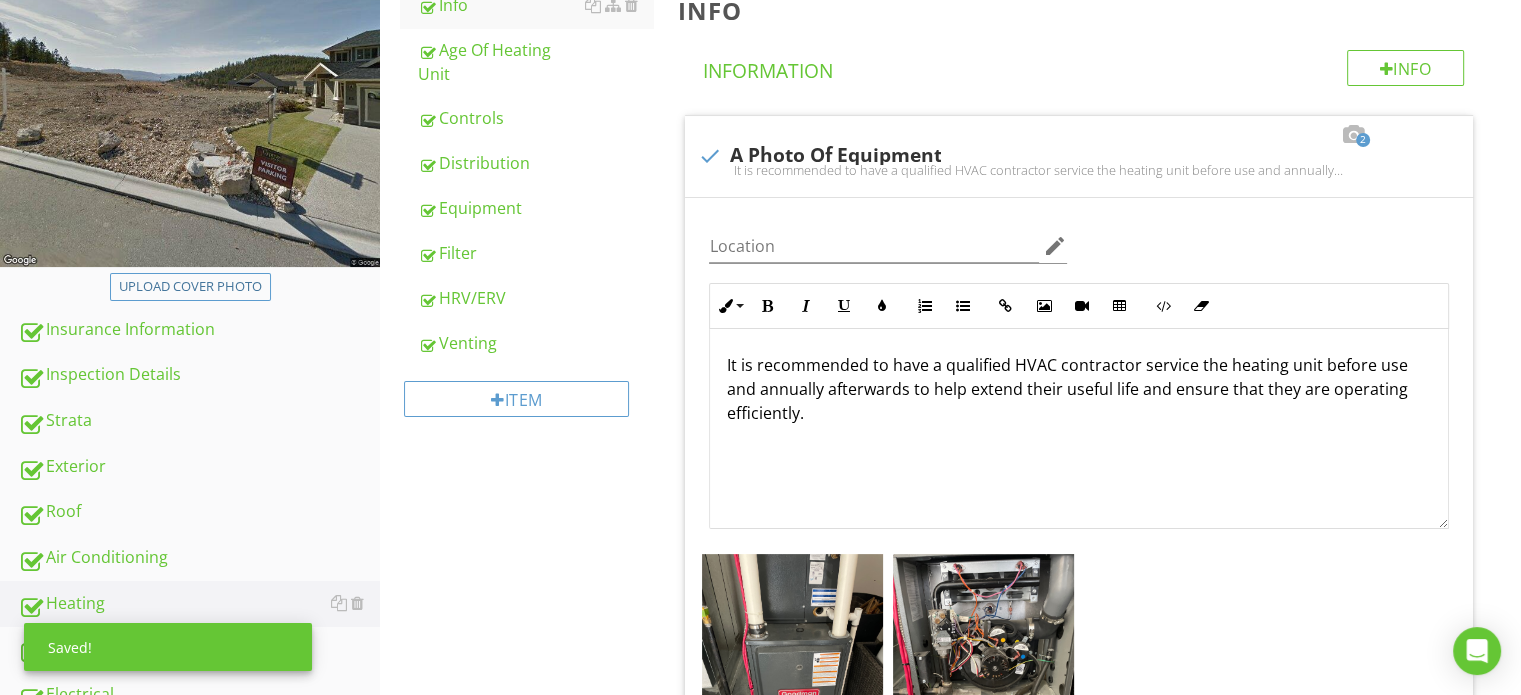 scroll, scrollTop: 200, scrollLeft: 0, axis: vertical 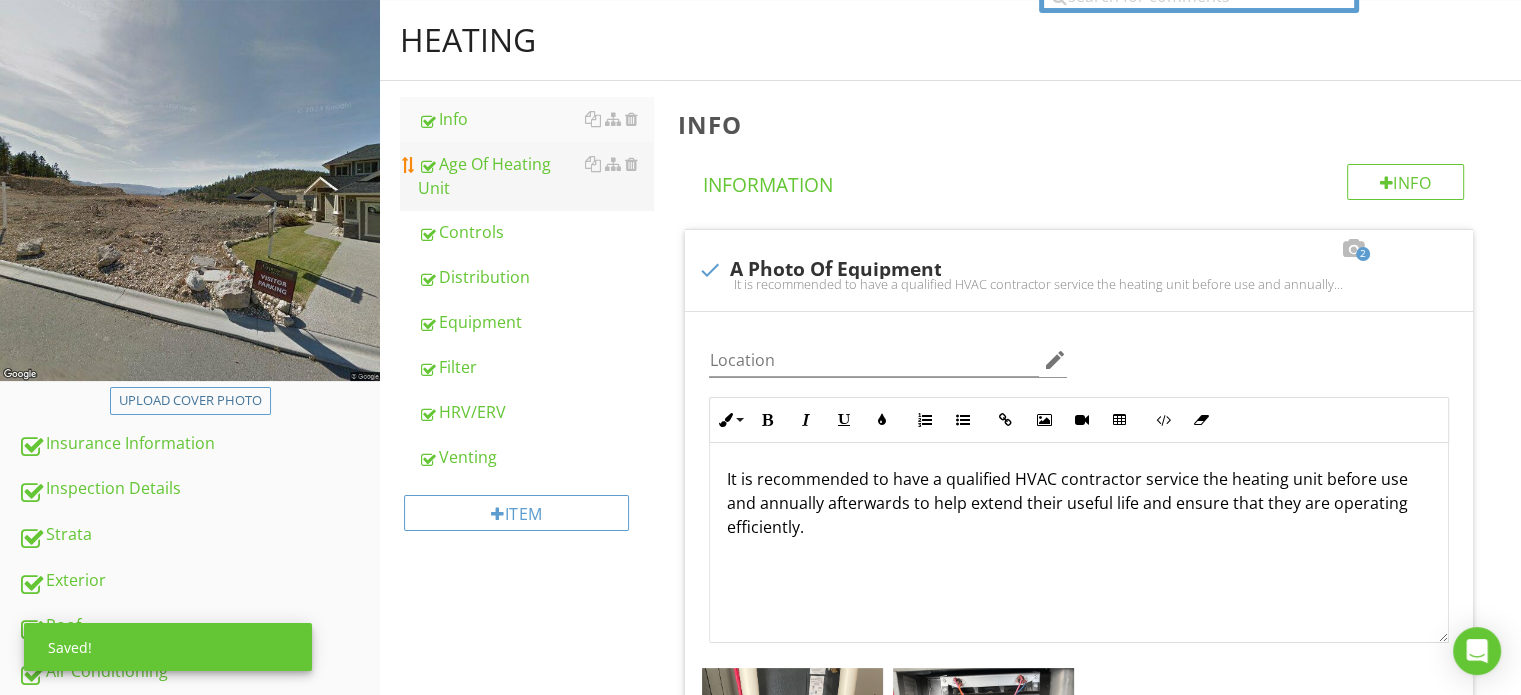 click on "Age Of Heating Unit" at bounding box center (535, 176) 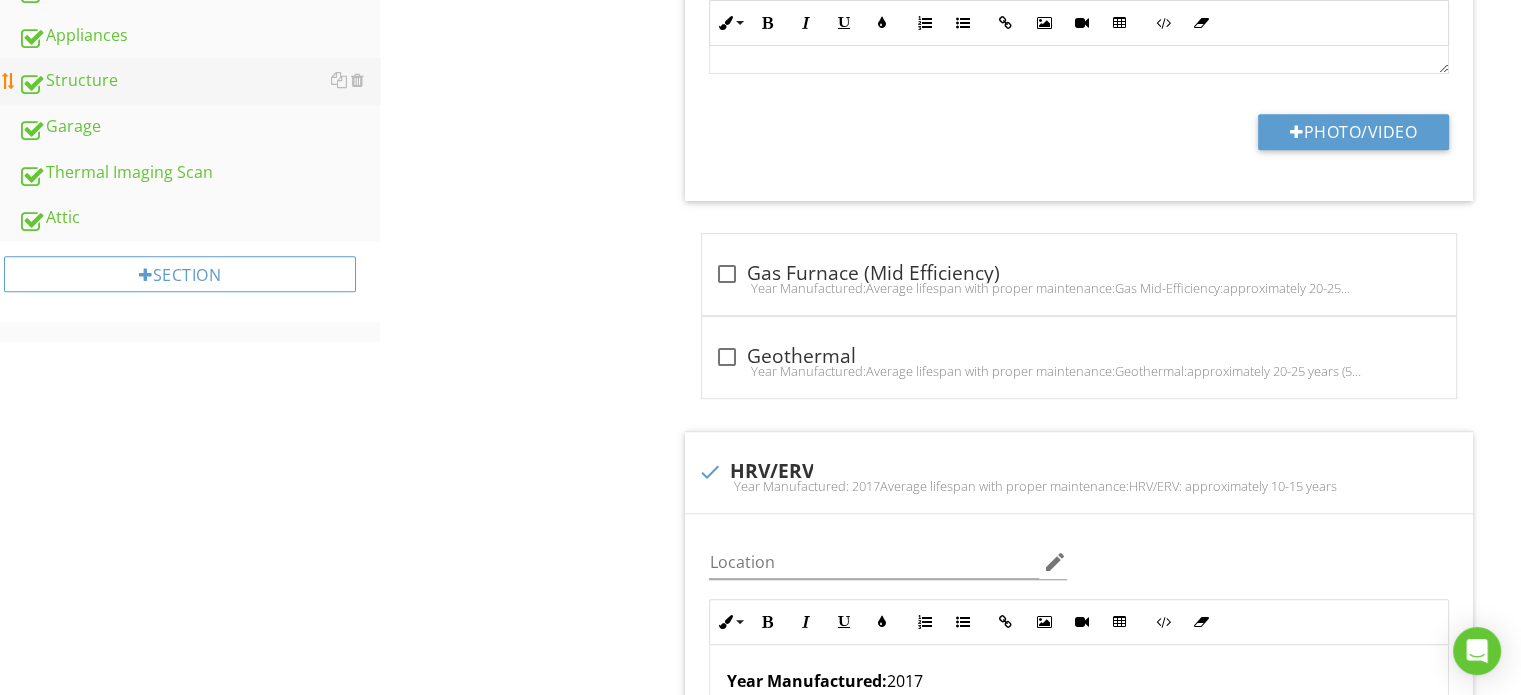 scroll, scrollTop: 700, scrollLeft: 0, axis: vertical 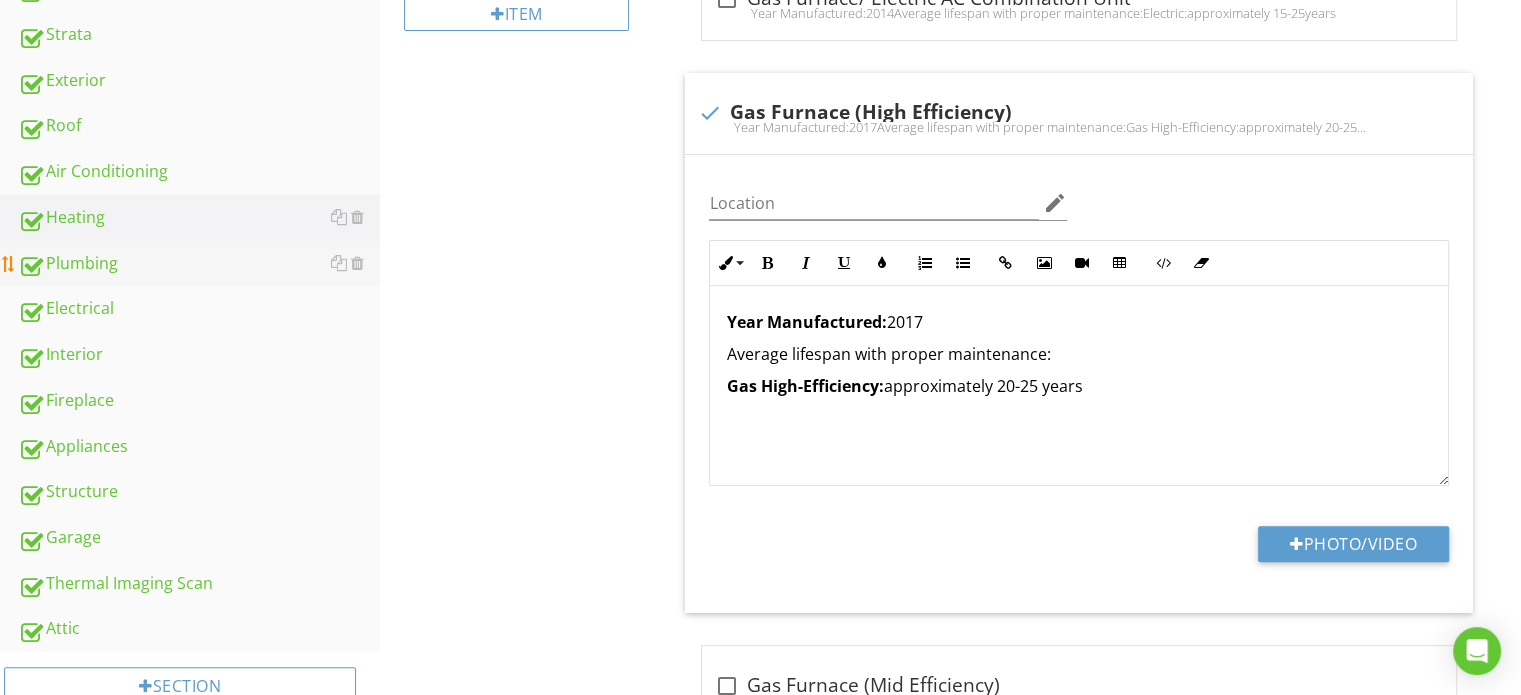 click on "Plumbing" at bounding box center (199, 264) 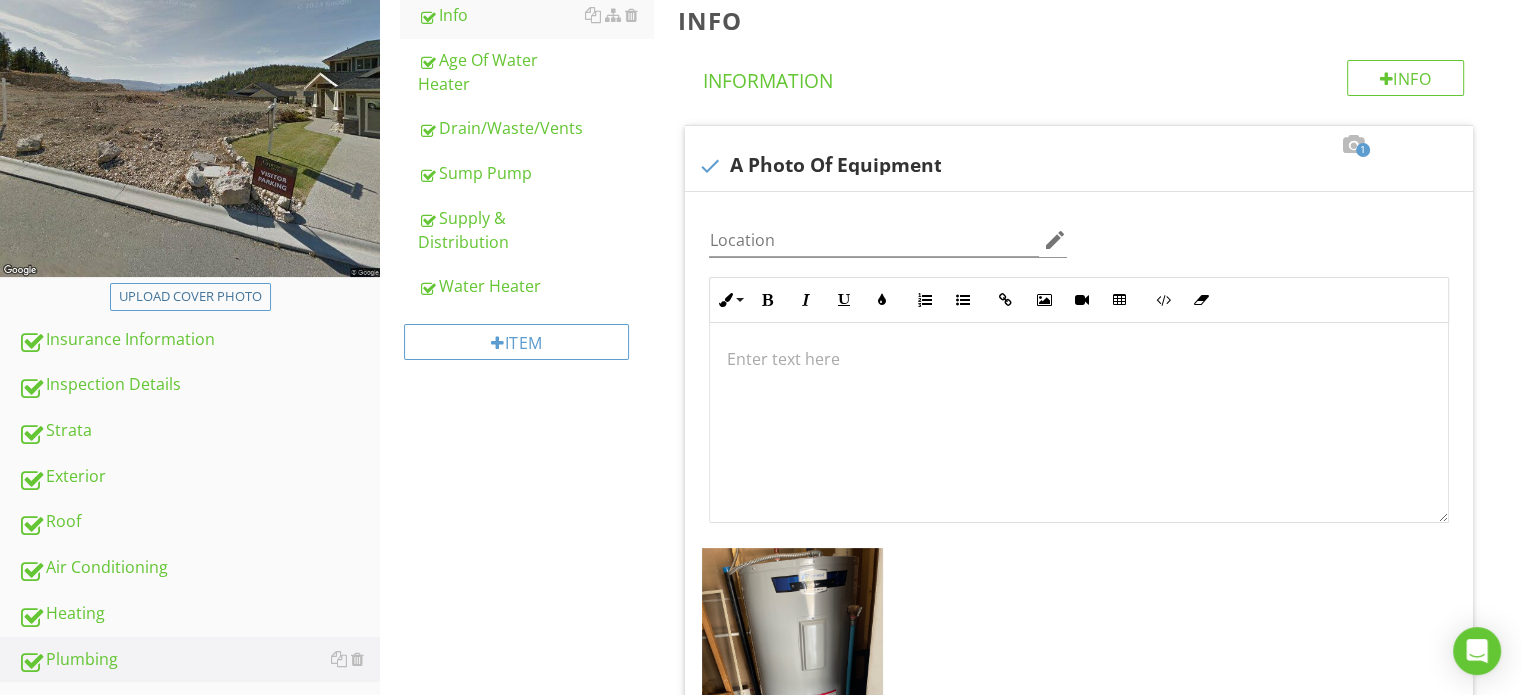 scroll, scrollTop: 300, scrollLeft: 0, axis: vertical 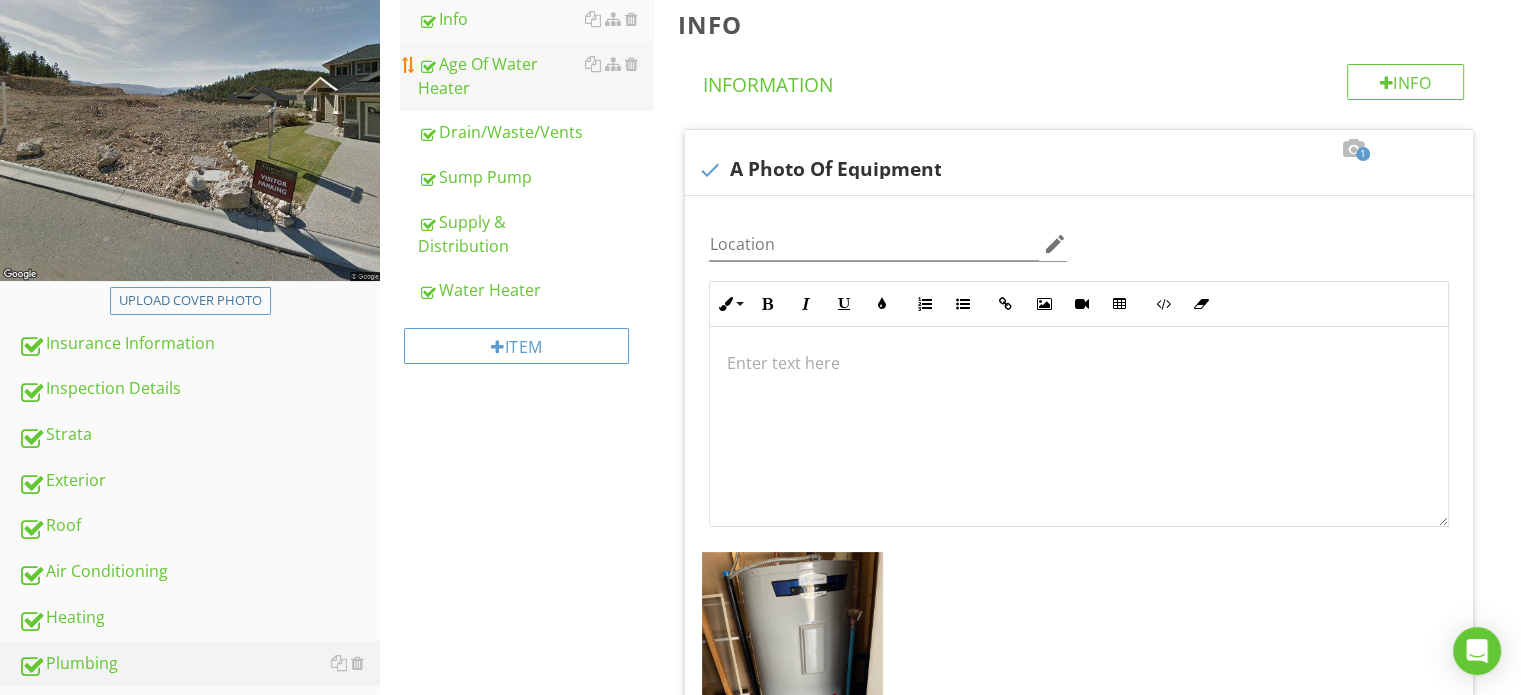 click on "Age Of Water Heater" at bounding box center (535, 76) 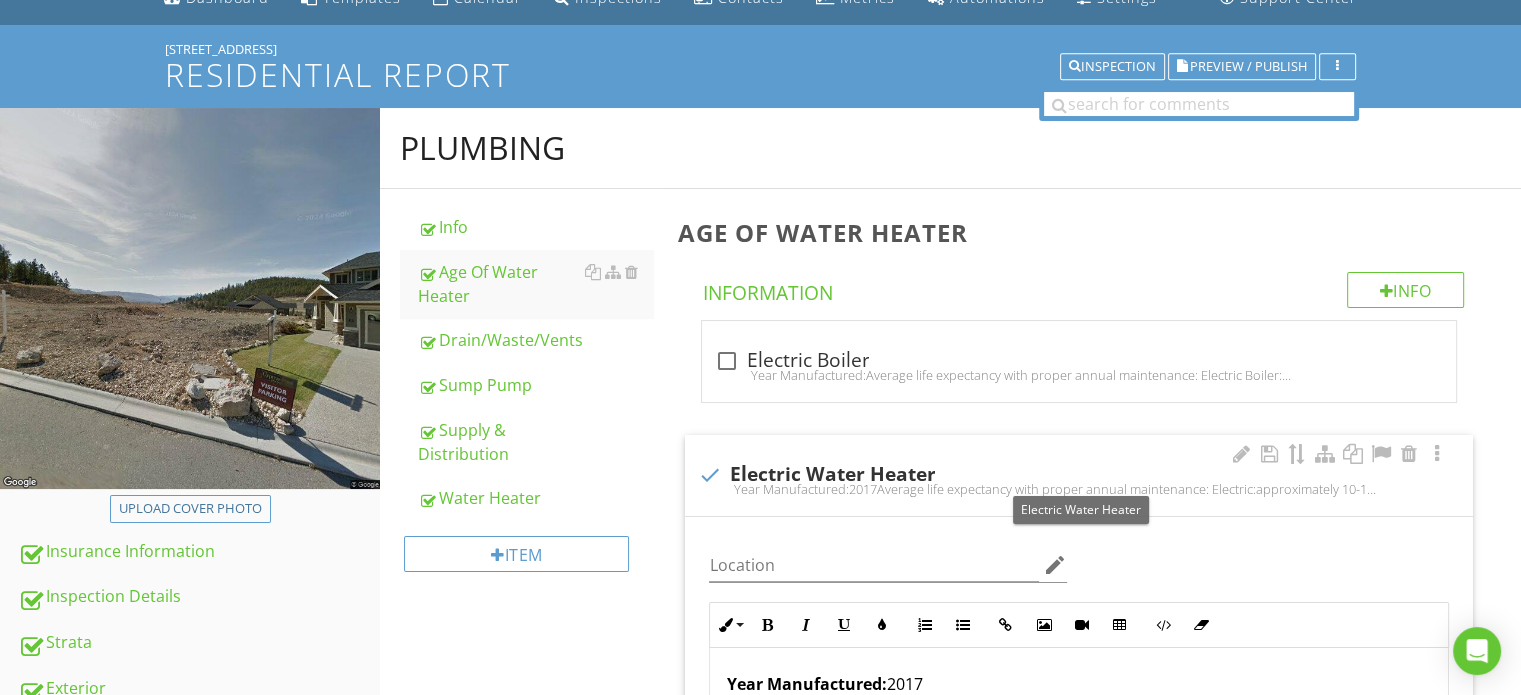 scroll, scrollTop: 0, scrollLeft: 0, axis: both 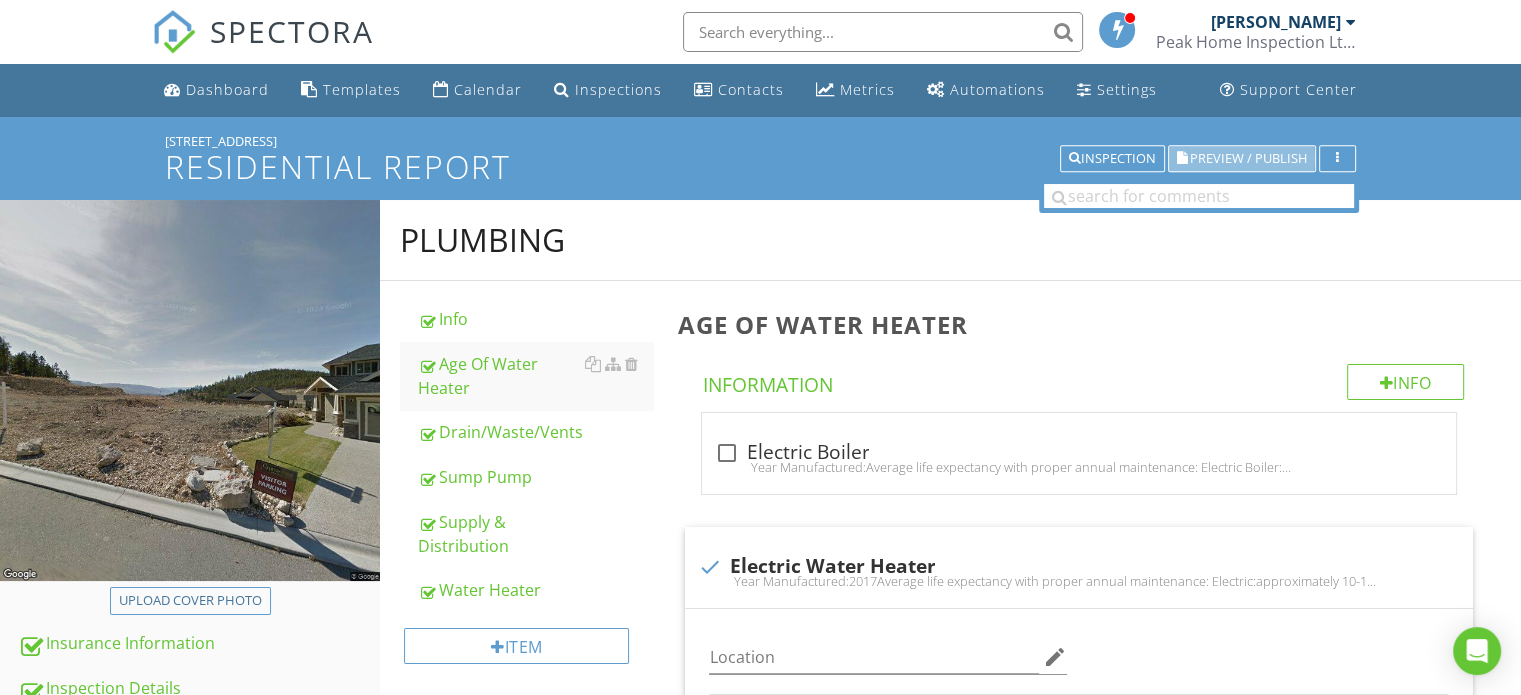 click on "Preview / Publish" at bounding box center [1248, 158] 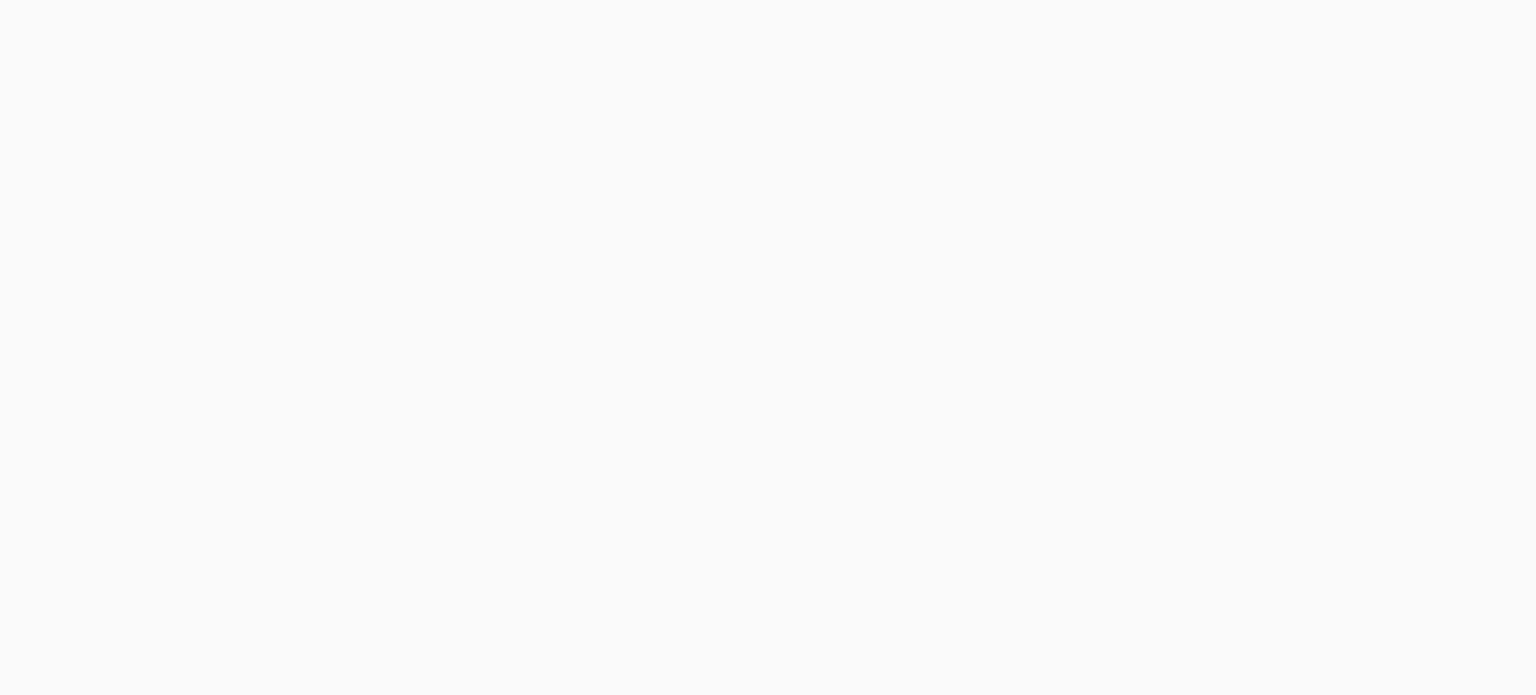 scroll, scrollTop: 0, scrollLeft: 0, axis: both 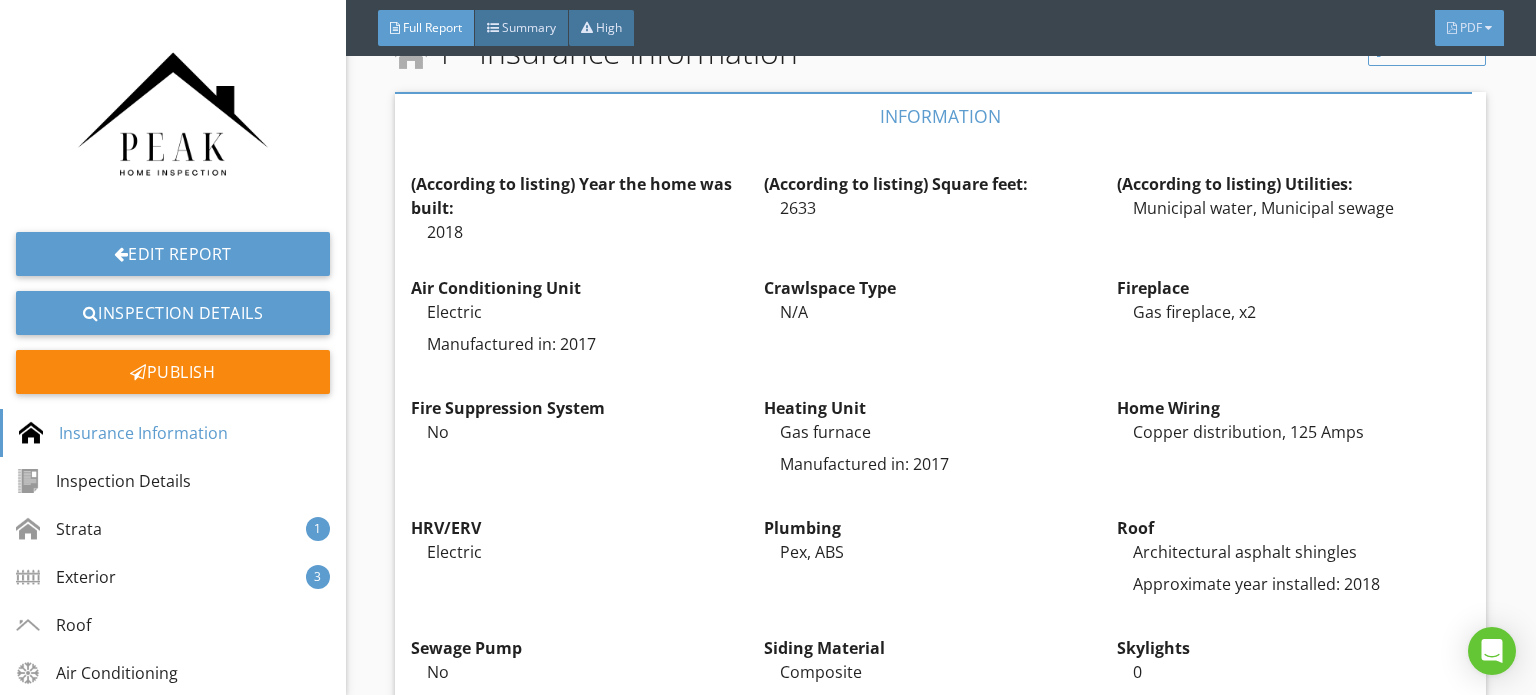 click on "PDF" at bounding box center [1469, 28] 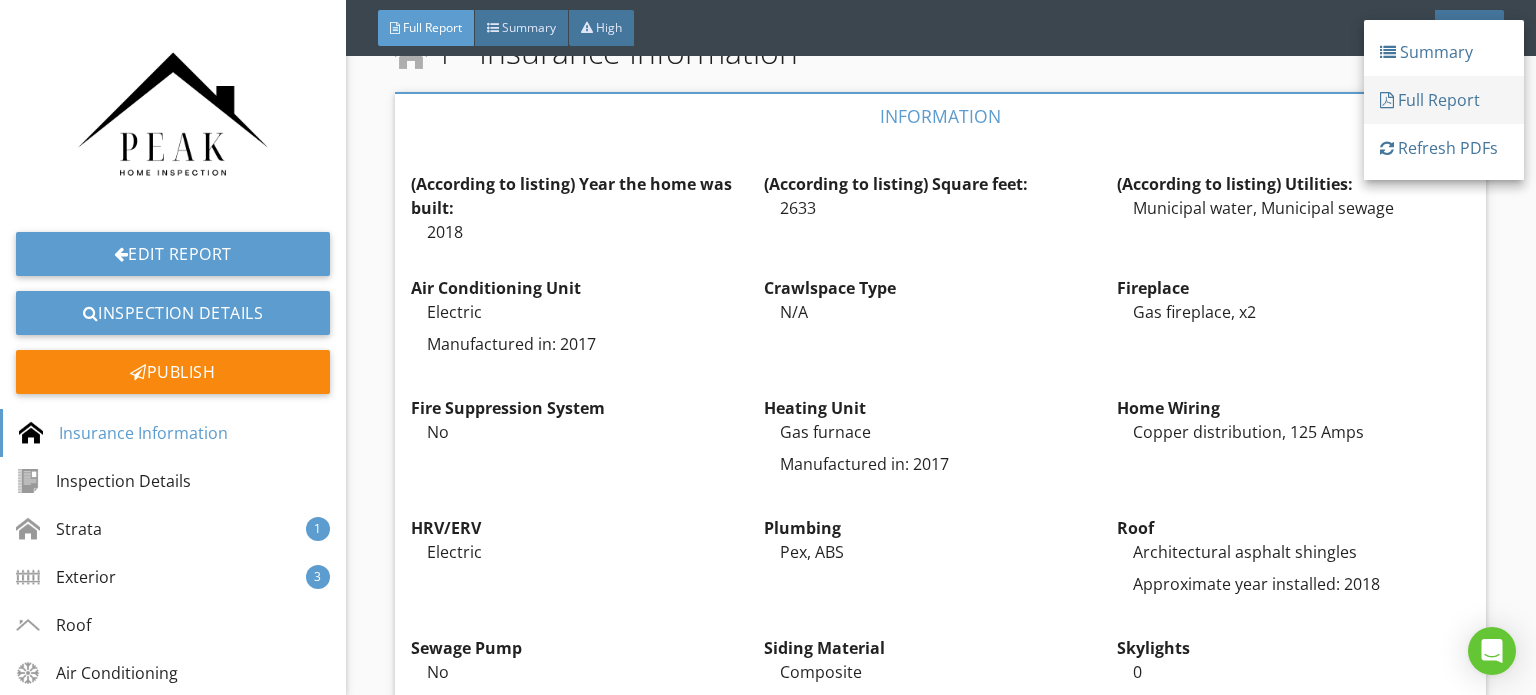 click on "Full Report" at bounding box center [1444, 100] 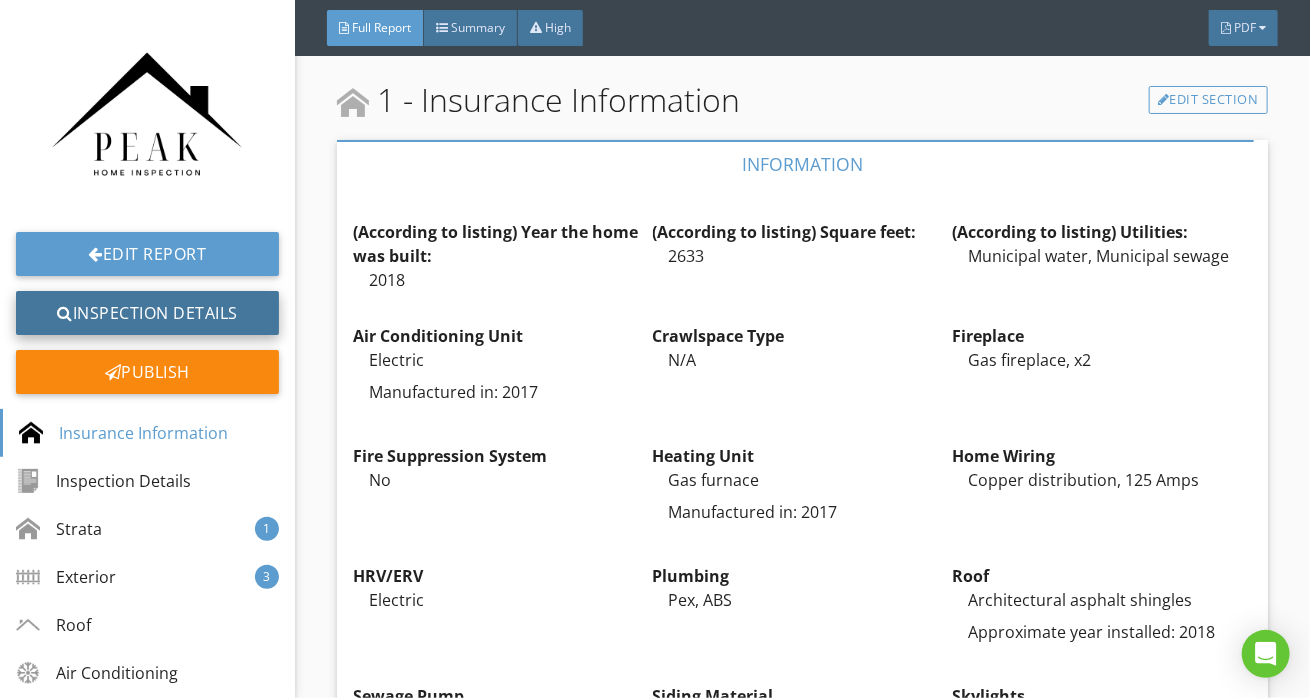 click on "Inspection Details" at bounding box center [147, 313] 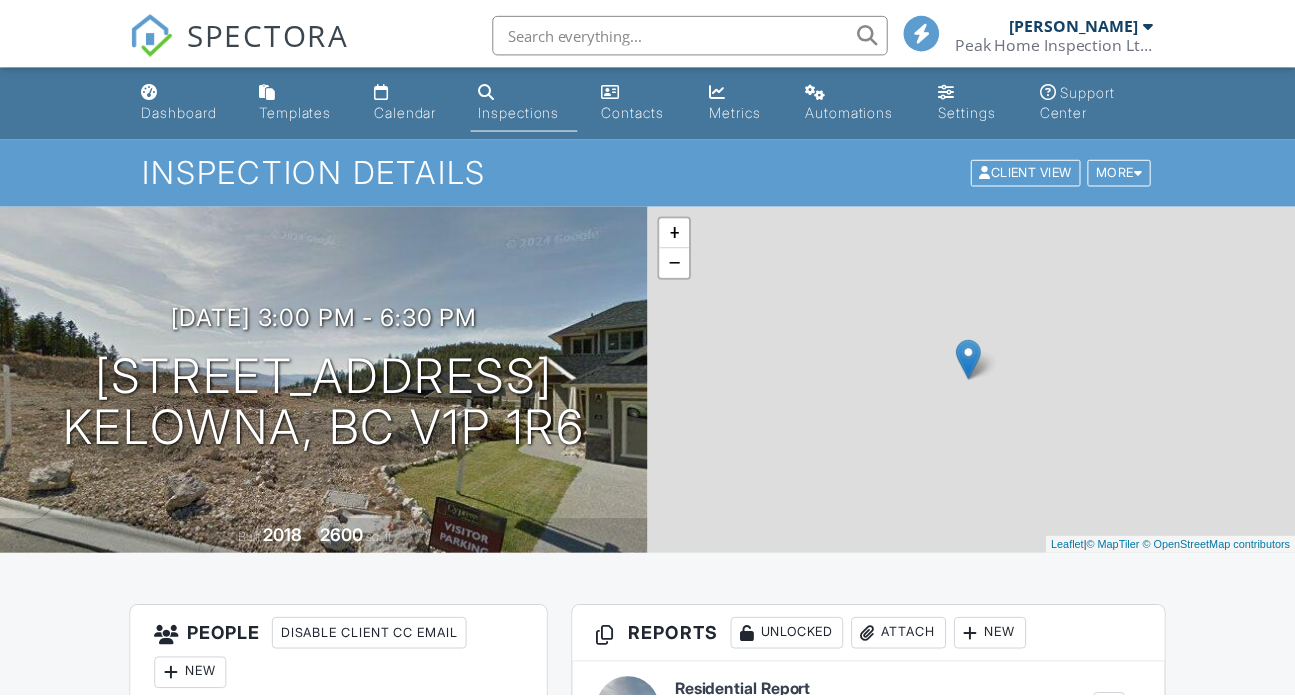 scroll, scrollTop: 0, scrollLeft: 0, axis: both 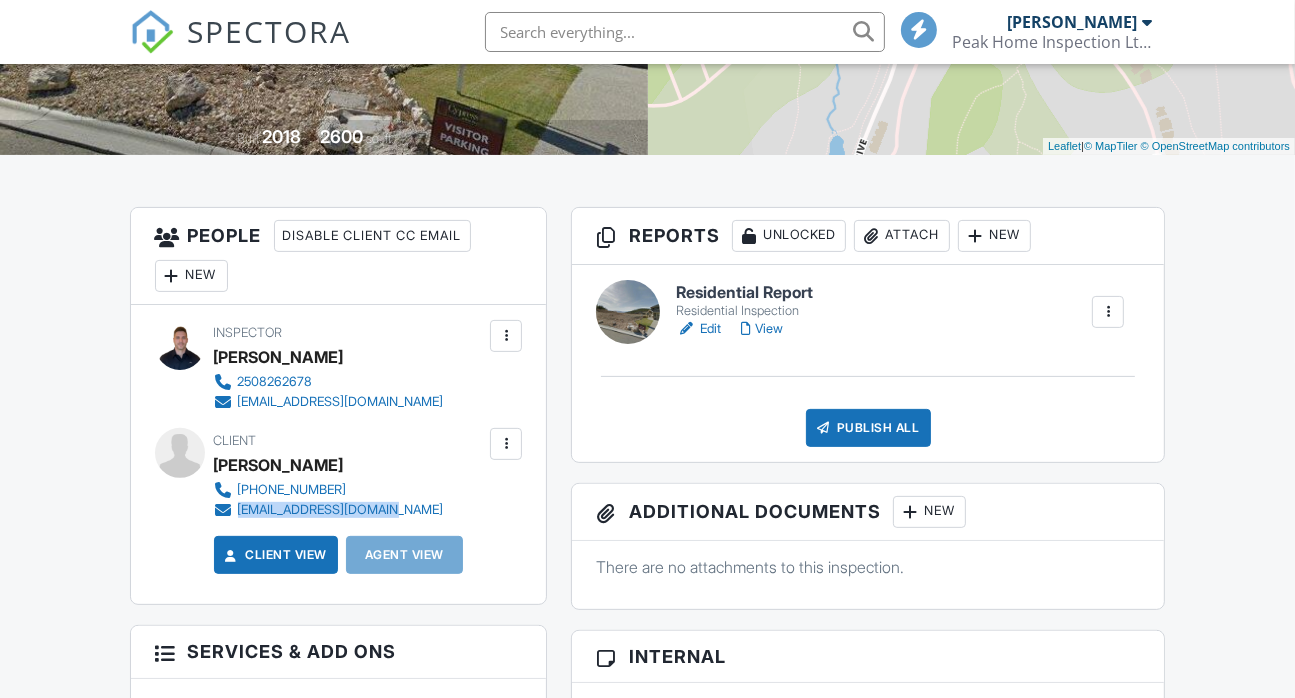 drag, startPoint x: 394, startPoint y: 509, endPoint x: 235, endPoint y: 507, distance: 159.01257 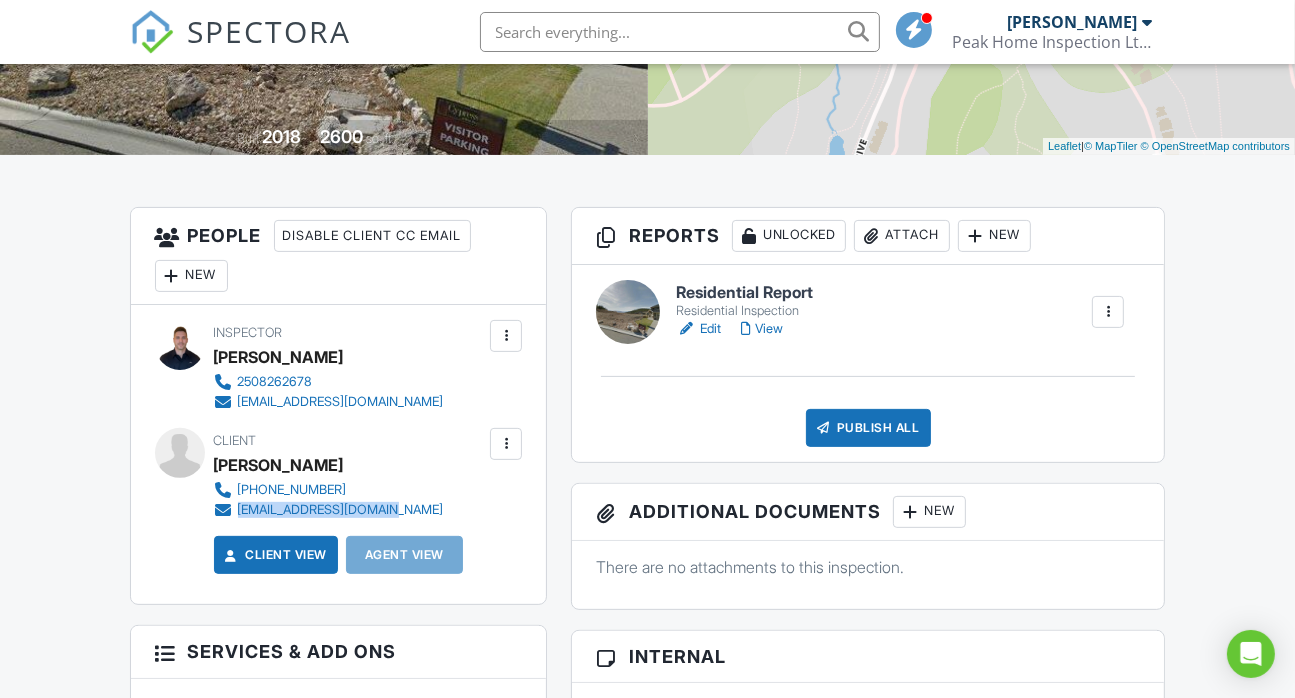 click on "Edit" at bounding box center [698, 329] 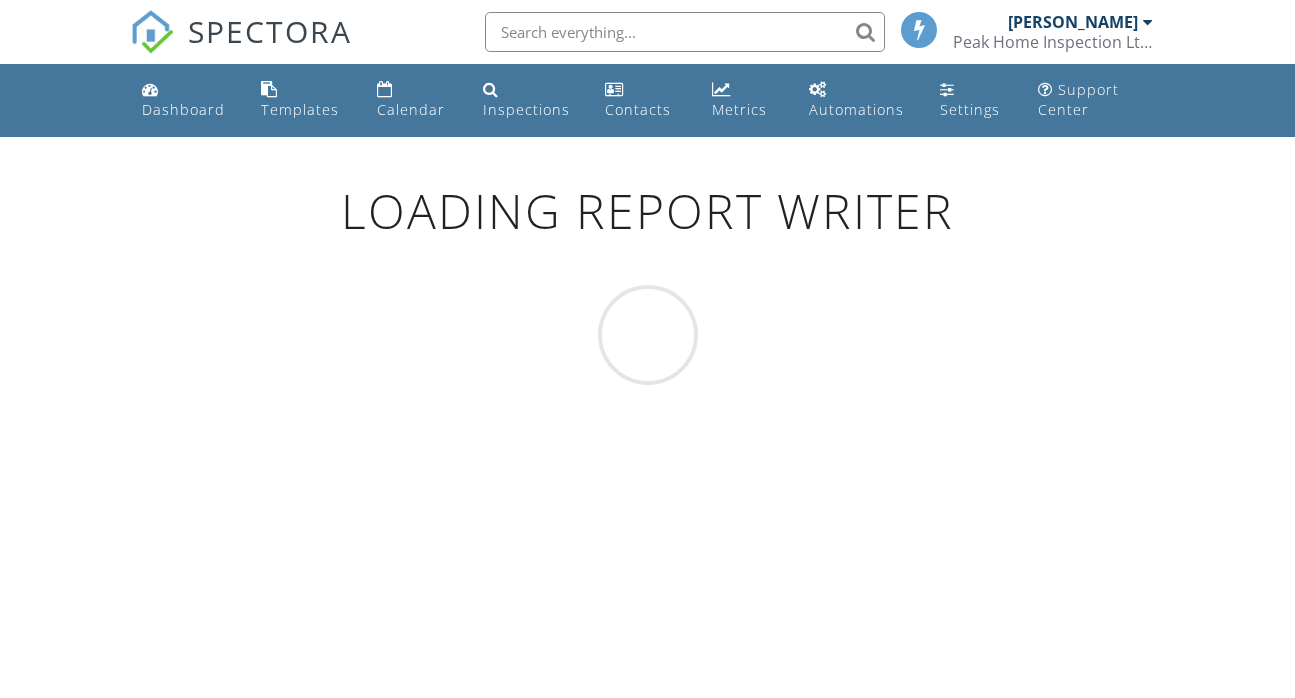 scroll, scrollTop: 0, scrollLeft: 0, axis: both 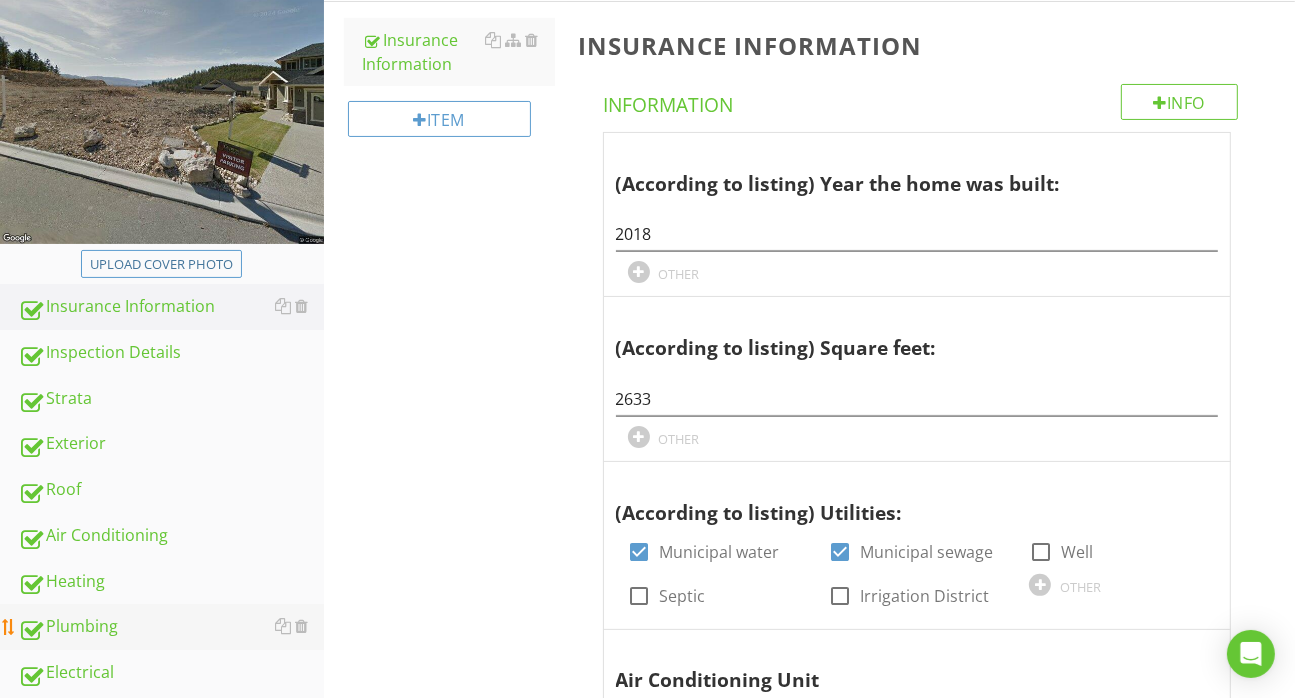 click on "Plumbing" at bounding box center [171, 627] 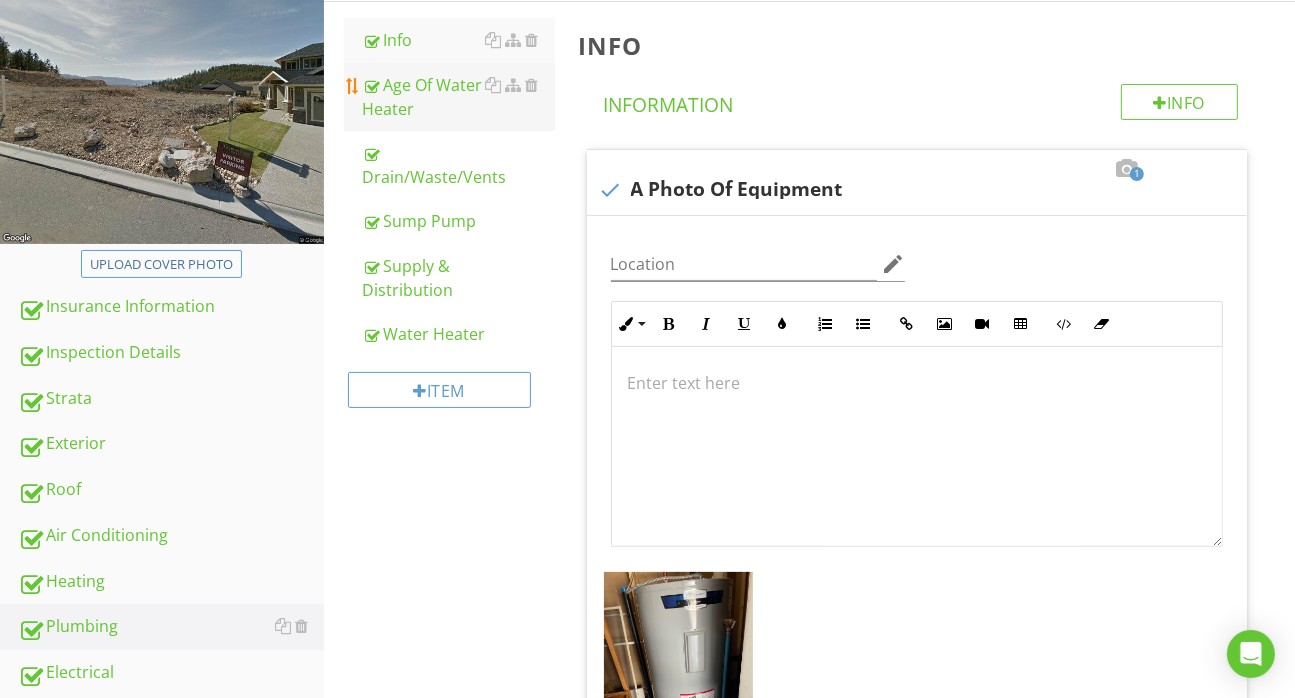 click on "Age Of Water Heater" at bounding box center (458, 97) 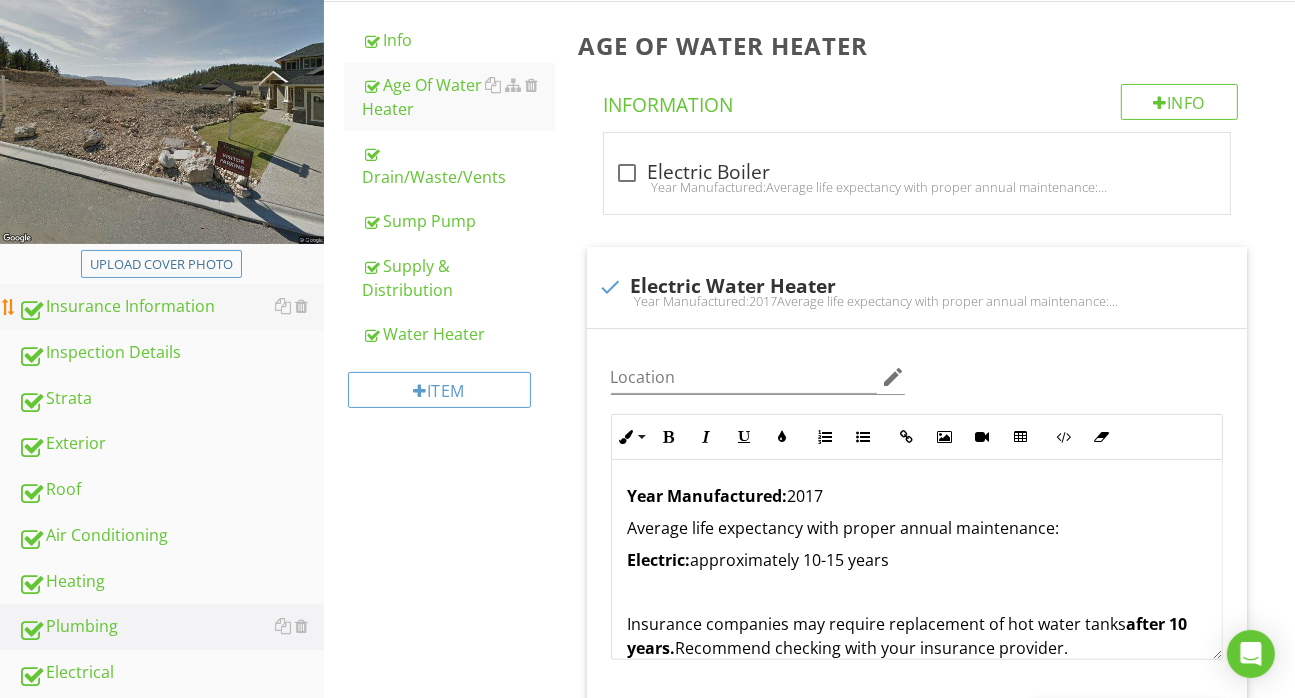 click on "Insurance Information" at bounding box center [171, 307] 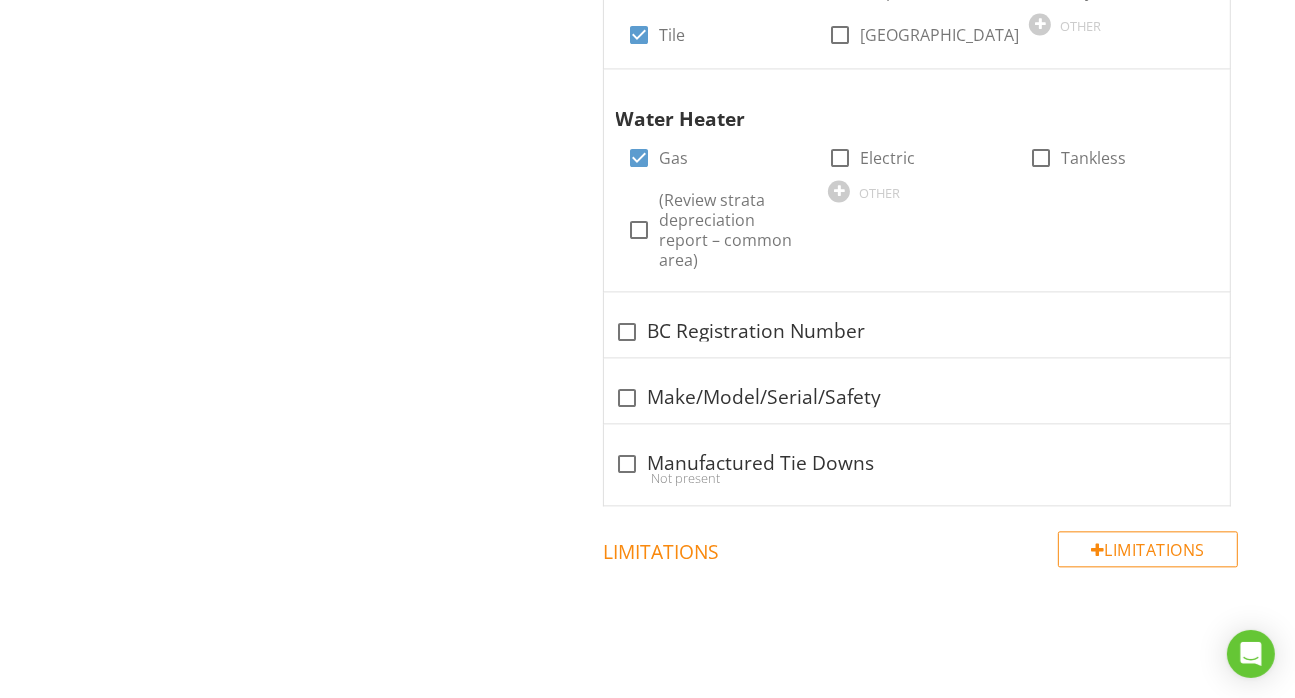 scroll, scrollTop: 3677, scrollLeft: 0, axis: vertical 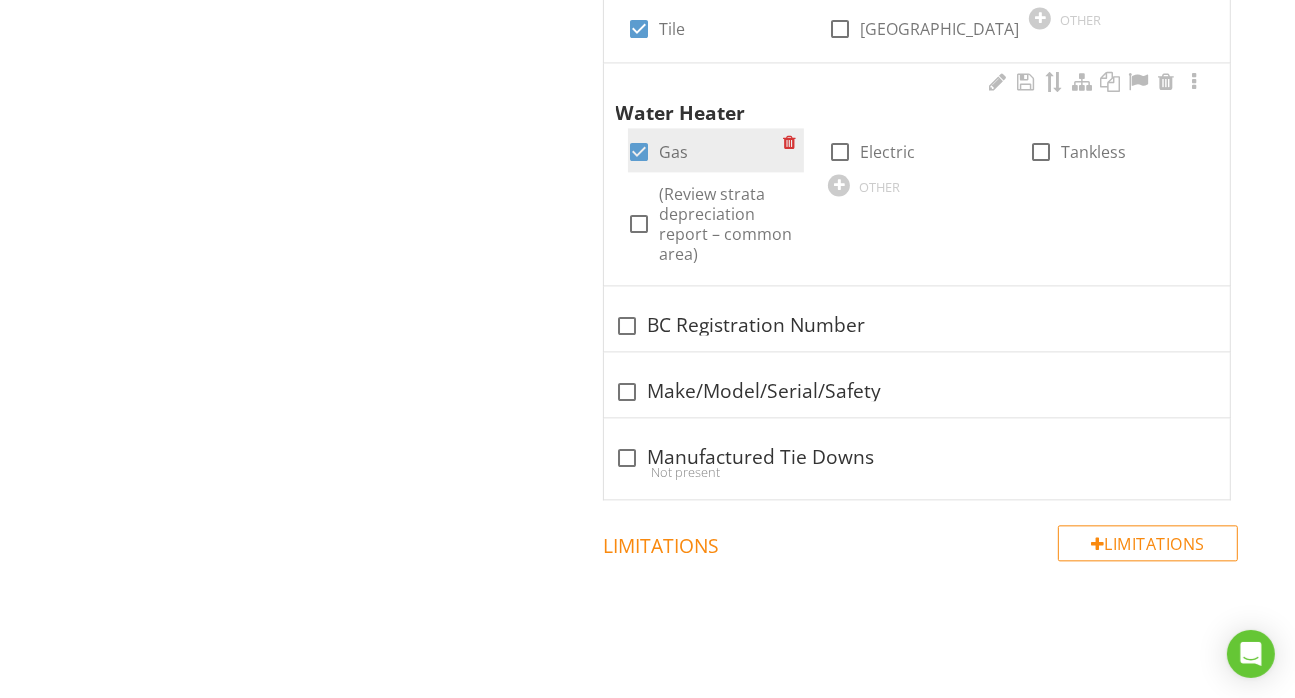 click at bounding box center [640, 152] 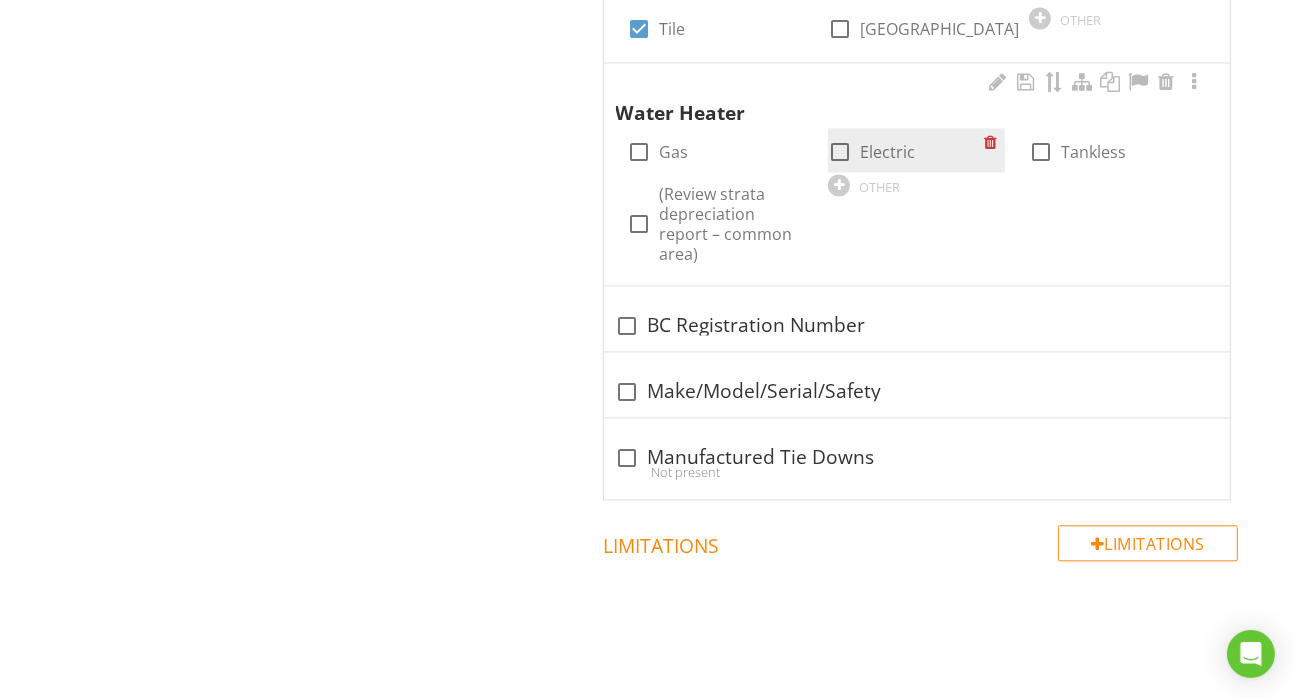 click at bounding box center (840, 152) 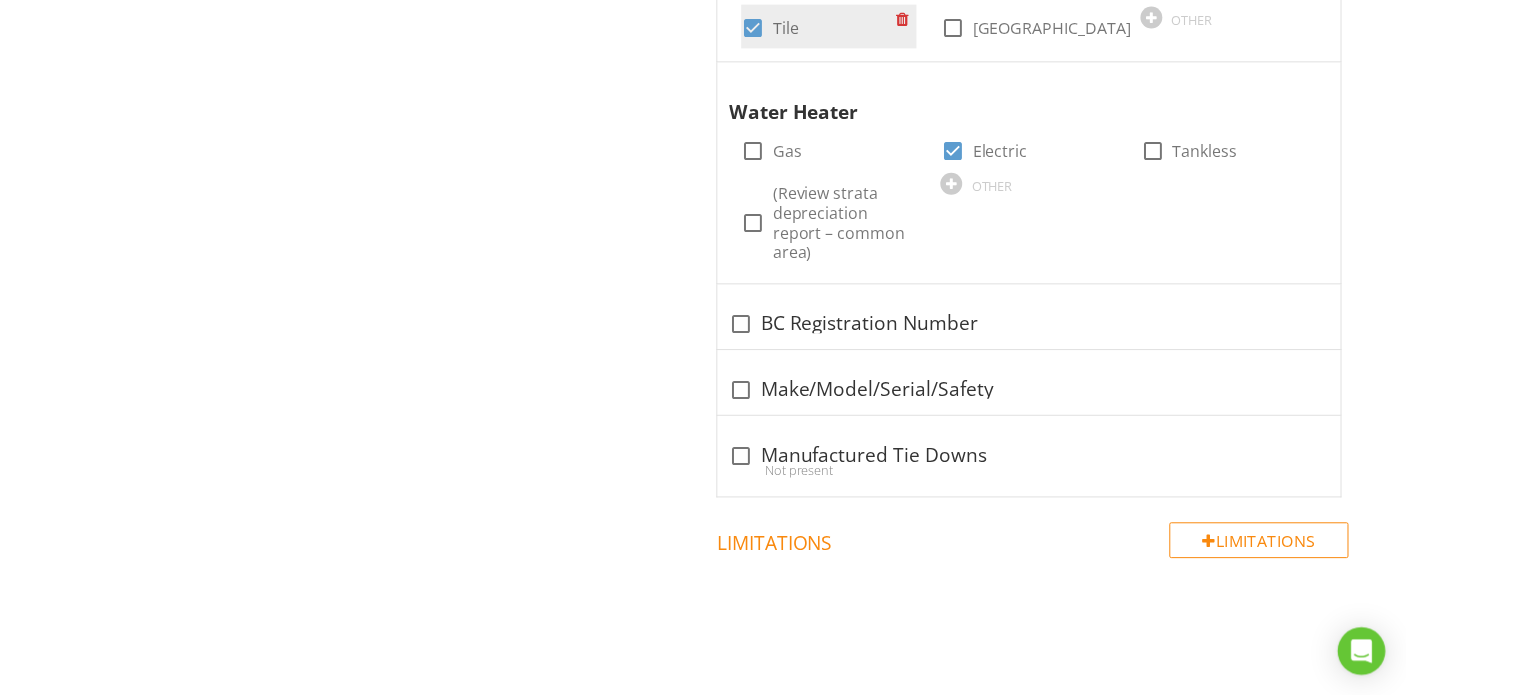scroll, scrollTop: 3492, scrollLeft: 0, axis: vertical 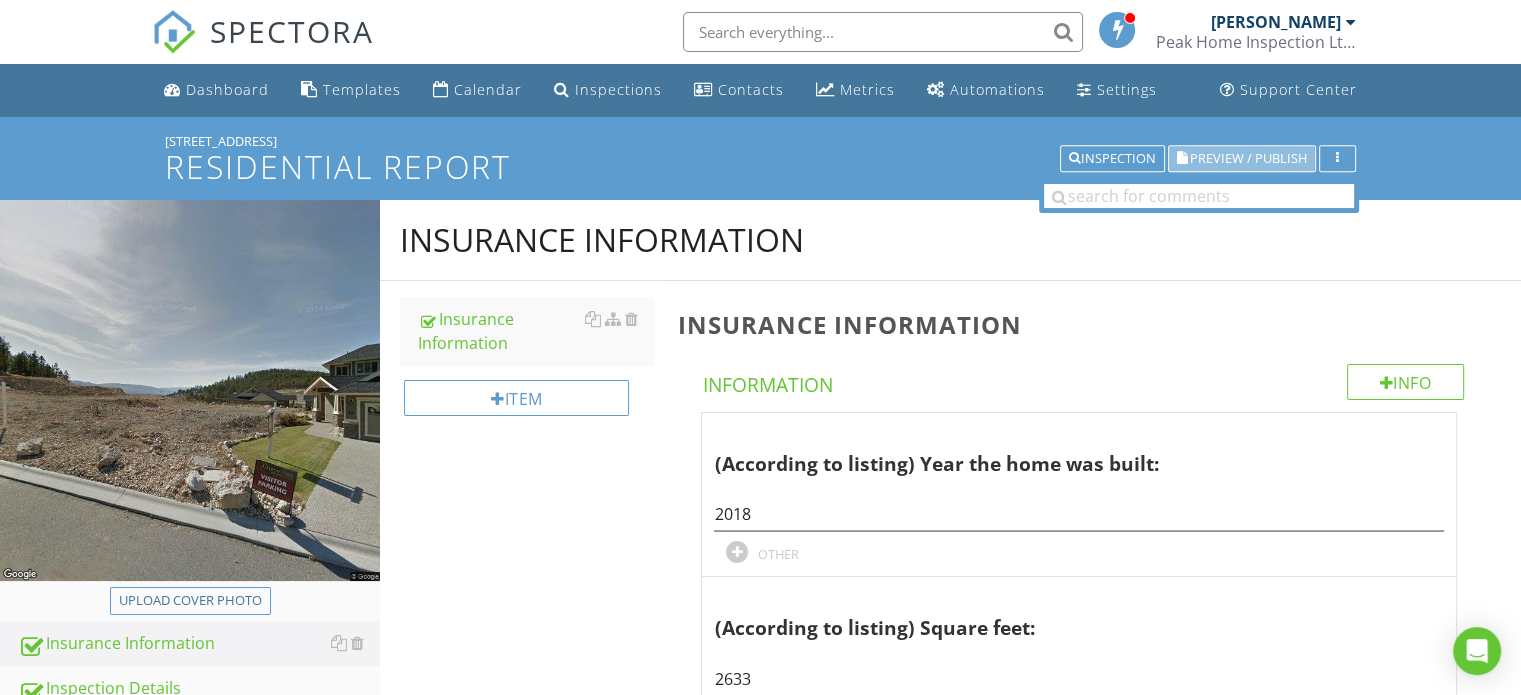 click on "Preview / Publish" at bounding box center [1248, 158] 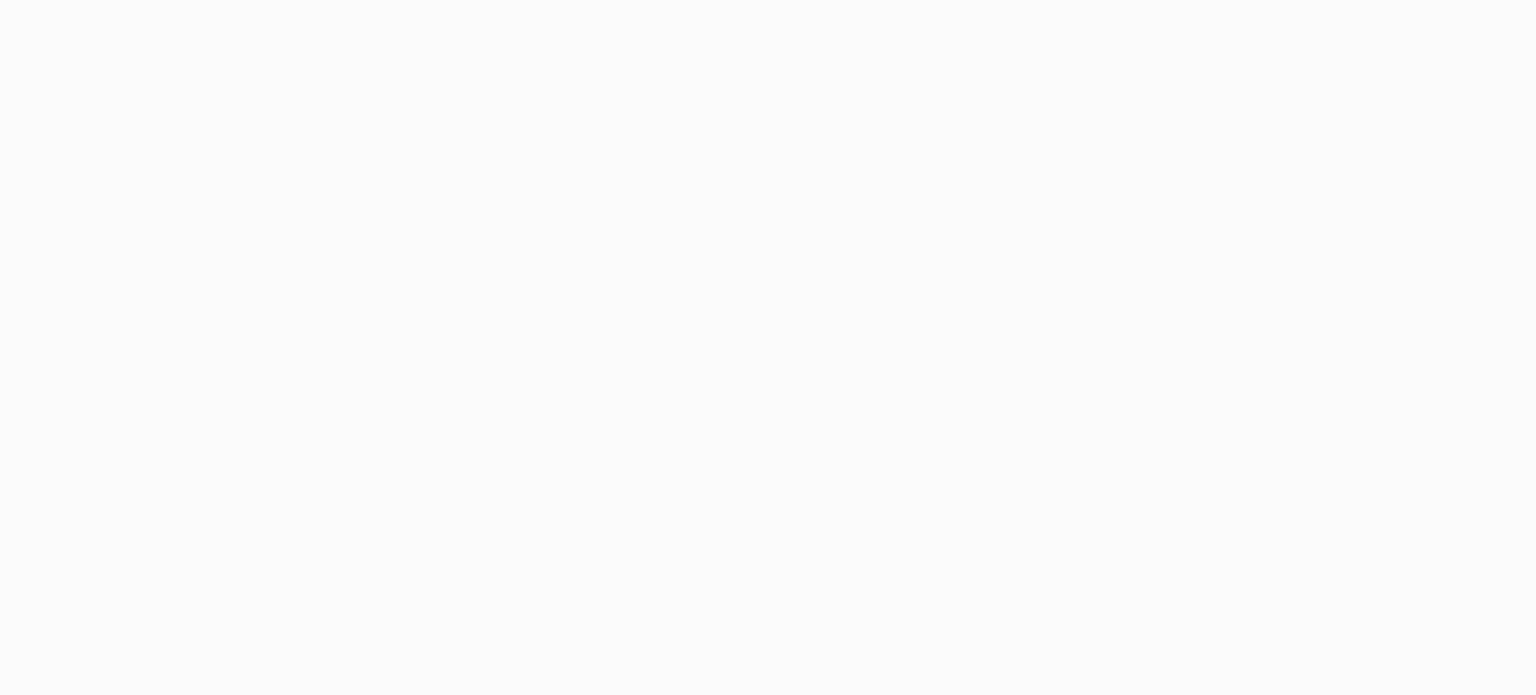 scroll, scrollTop: 0, scrollLeft: 0, axis: both 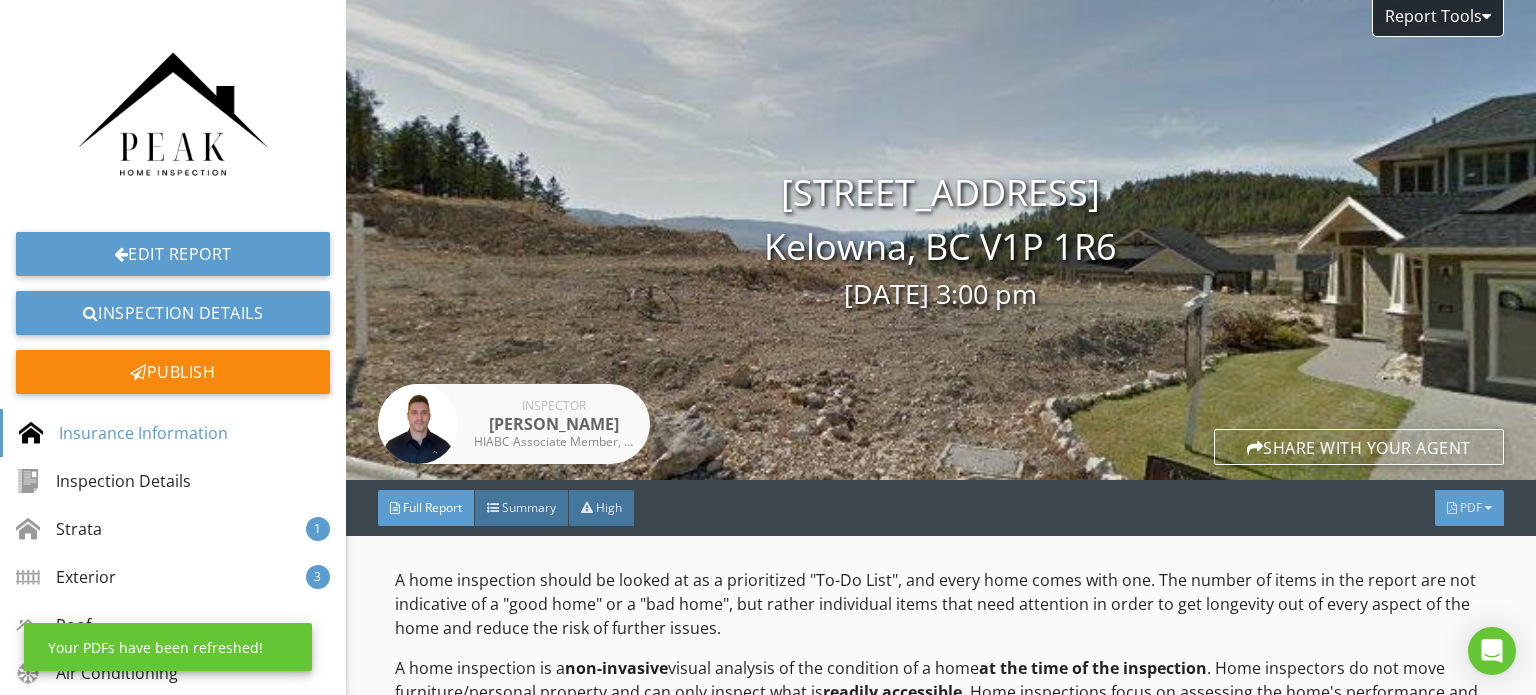 click on "PDF" at bounding box center [1469, 508] 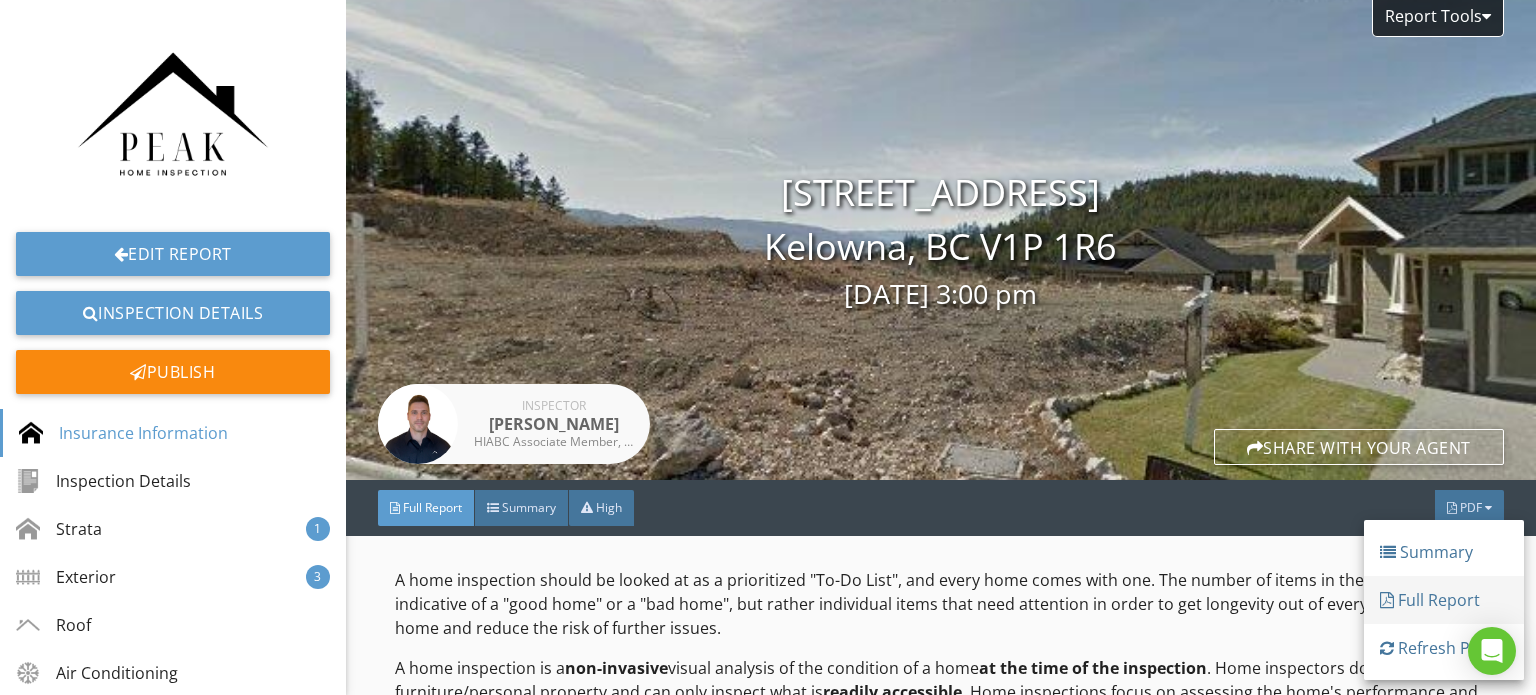 click on "Full Report" at bounding box center (1444, 600) 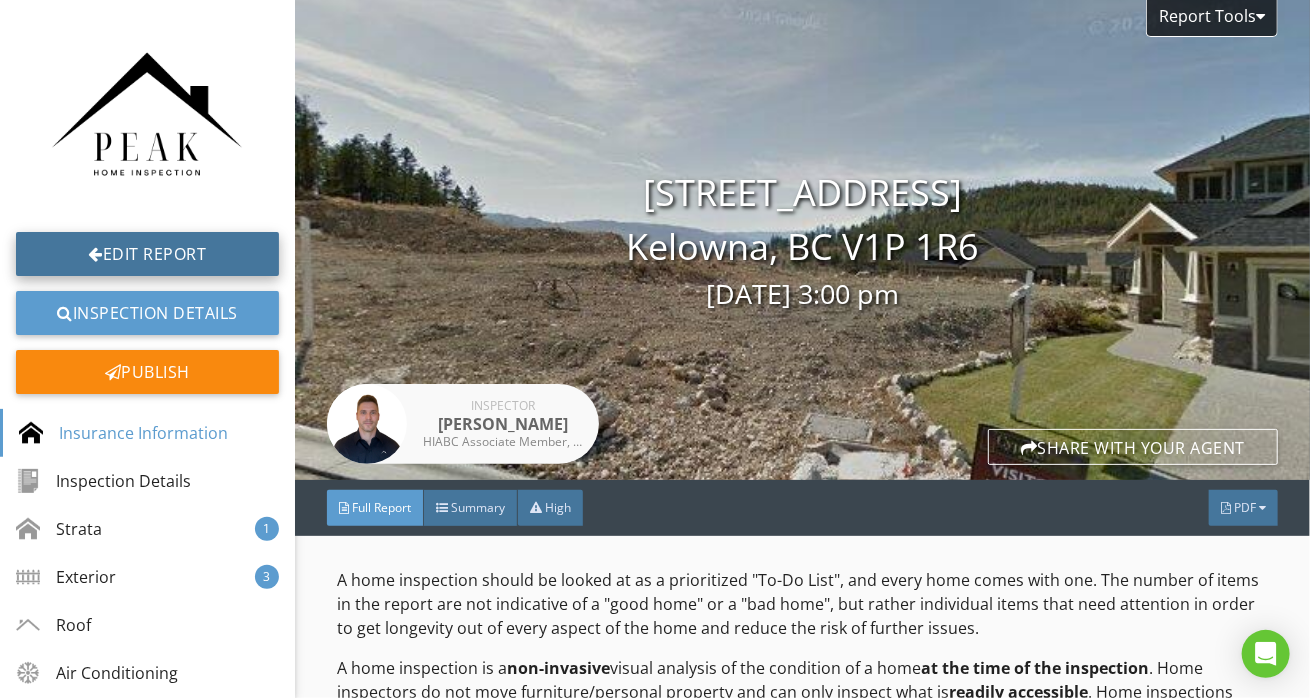click on "Edit Report" at bounding box center [147, 254] 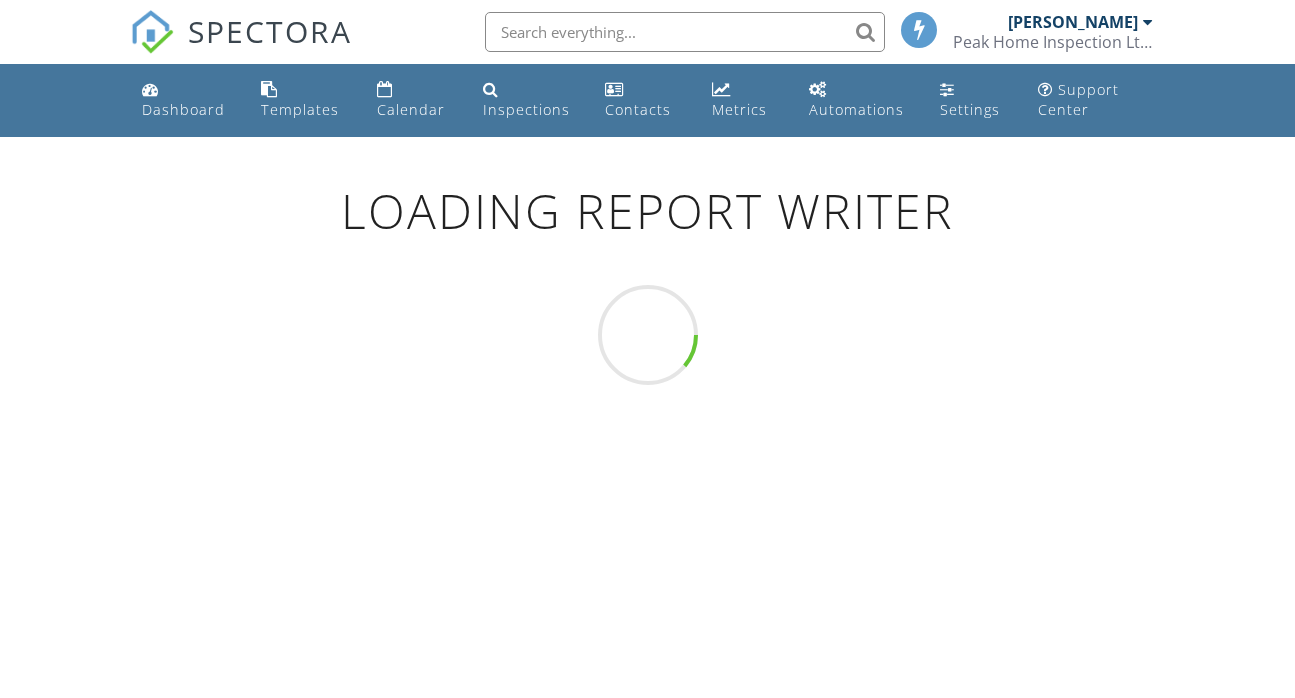 scroll, scrollTop: 0, scrollLeft: 0, axis: both 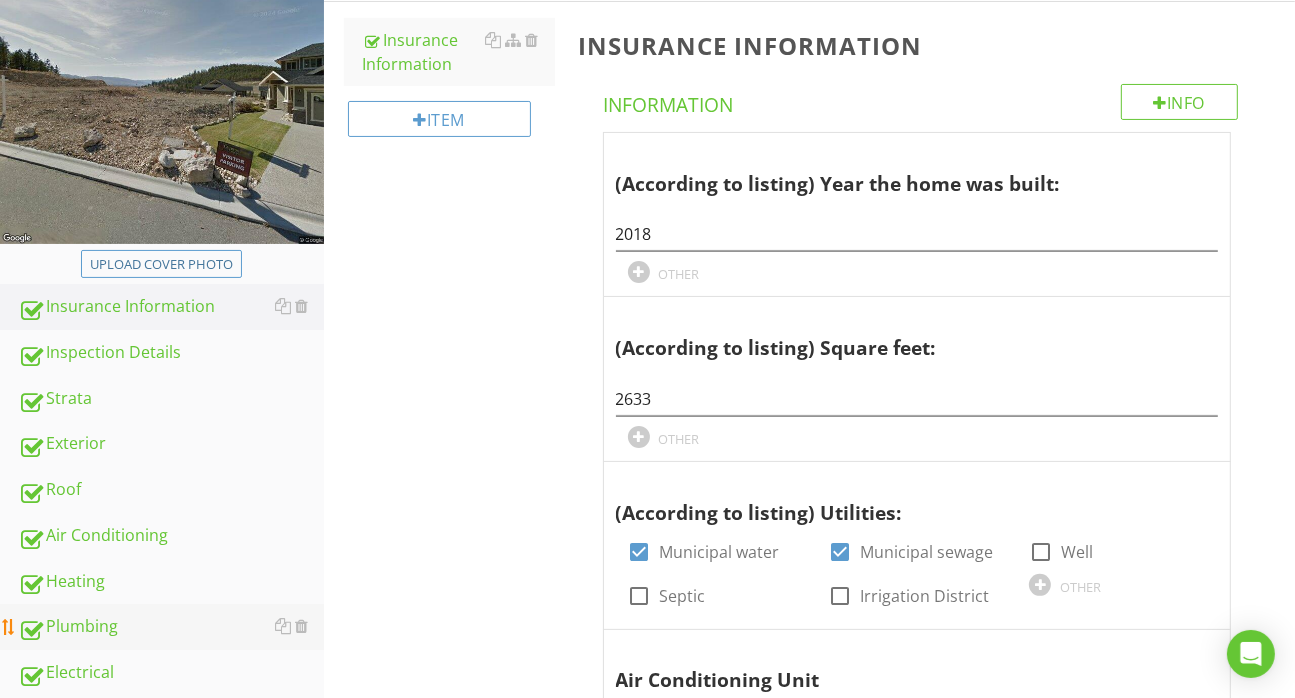 click on "Plumbing" at bounding box center [171, 627] 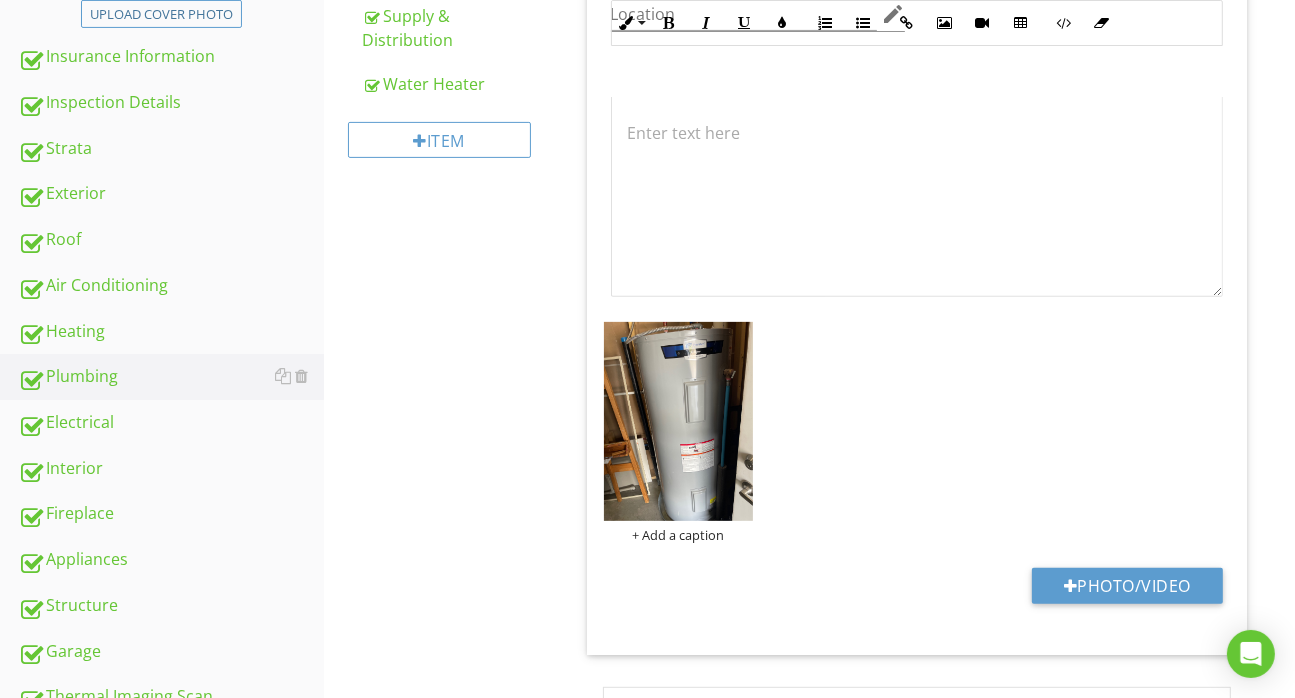 scroll, scrollTop: 700, scrollLeft: 0, axis: vertical 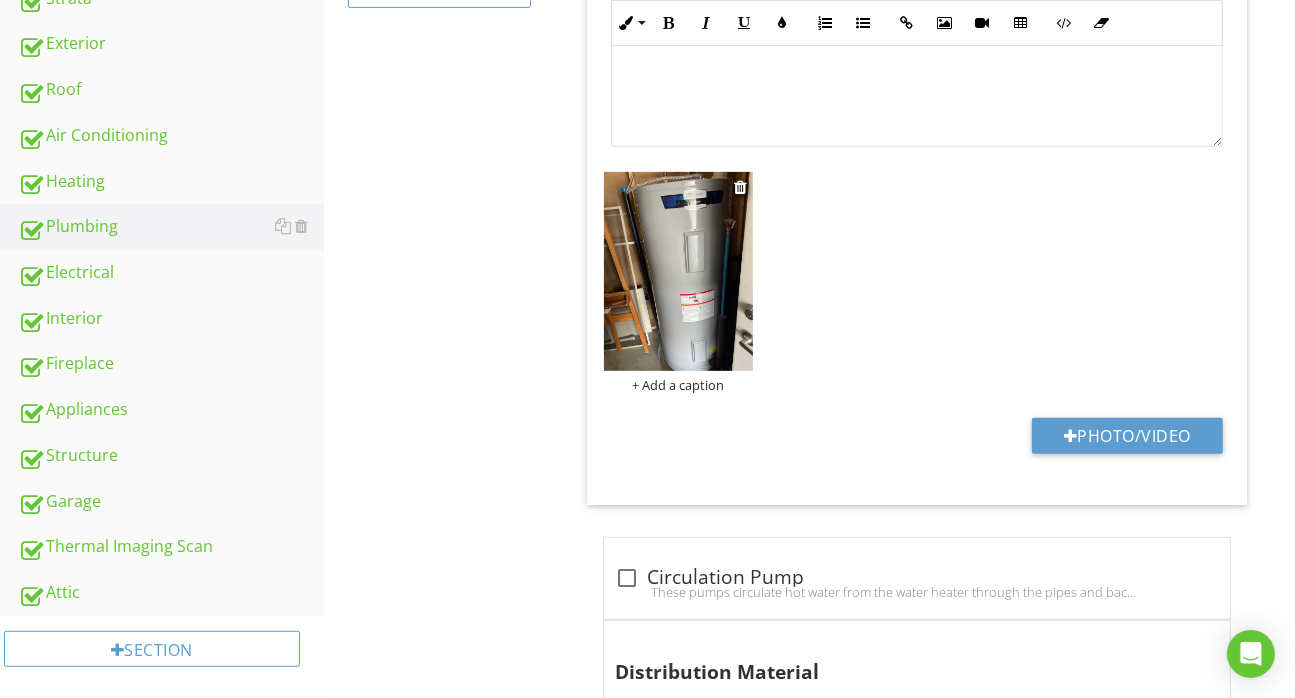 click at bounding box center [678, 271] 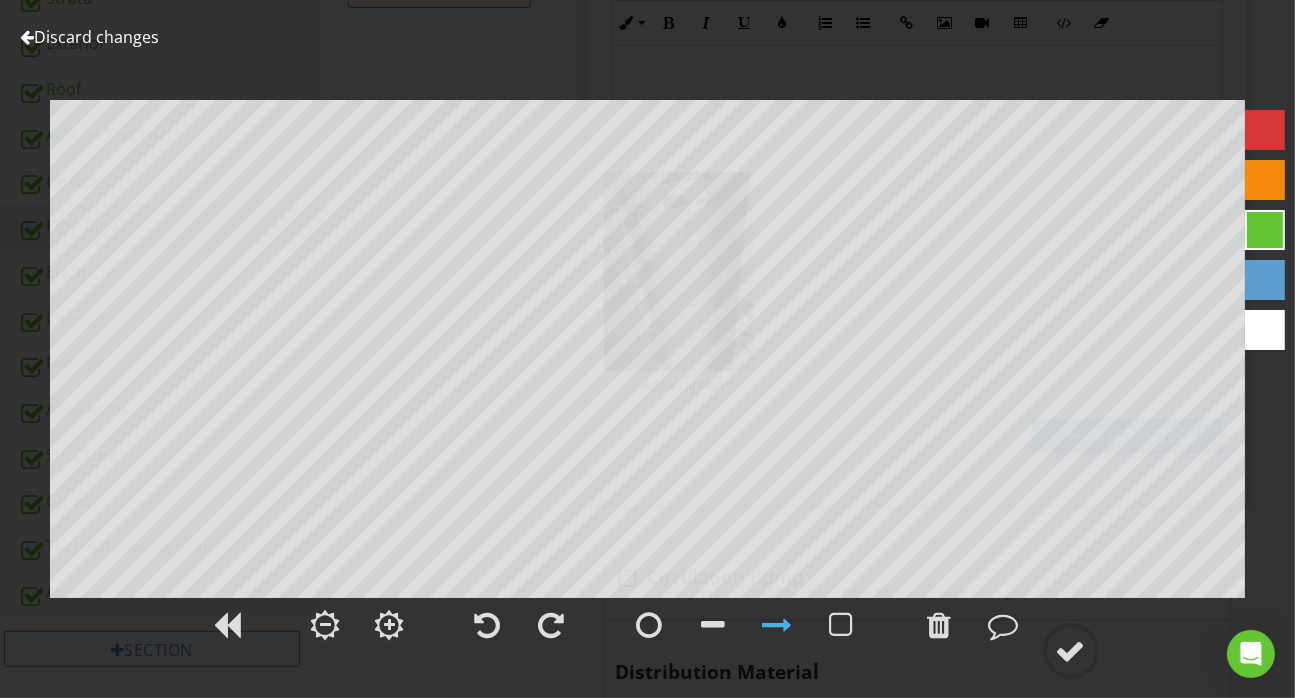 click on "Discard changes" at bounding box center (89, 37) 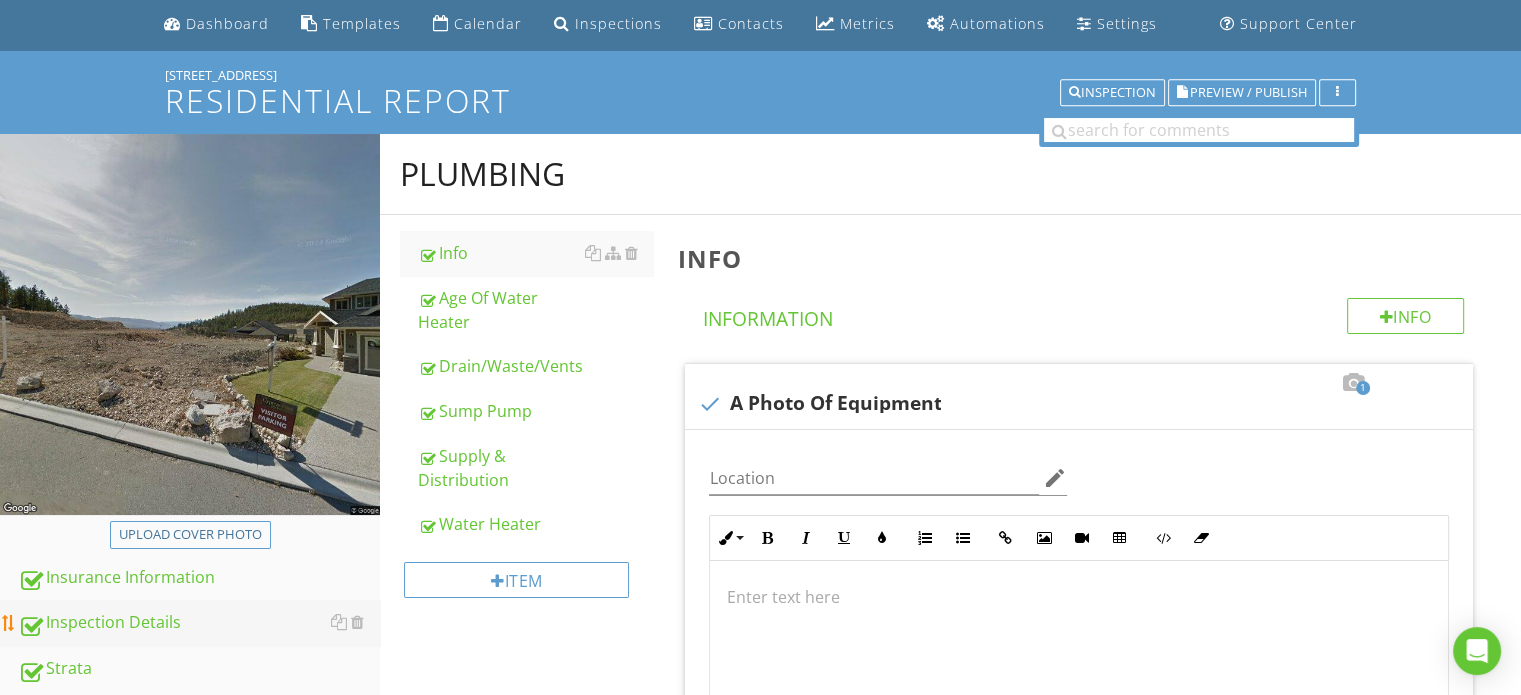 scroll, scrollTop: 100, scrollLeft: 0, axis: vertical 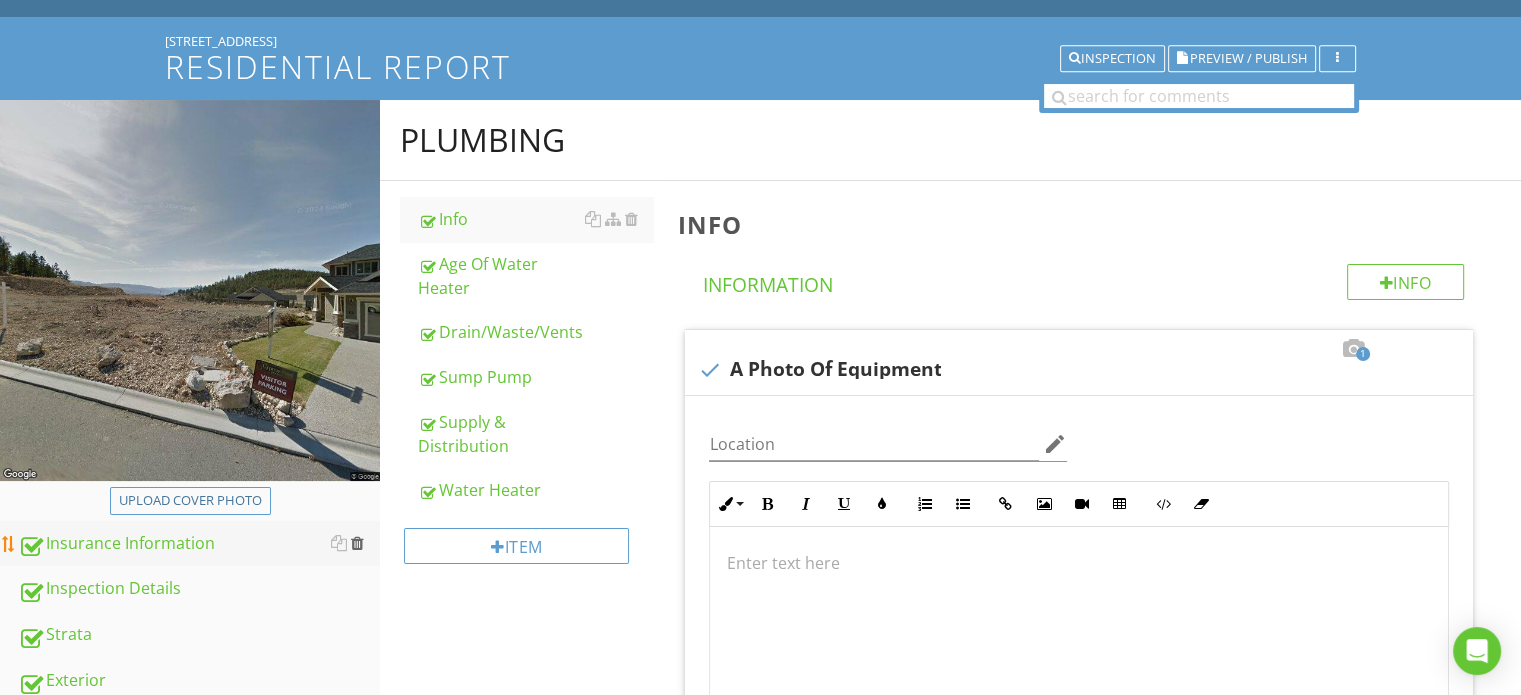 click at bounding box center [357, 543] 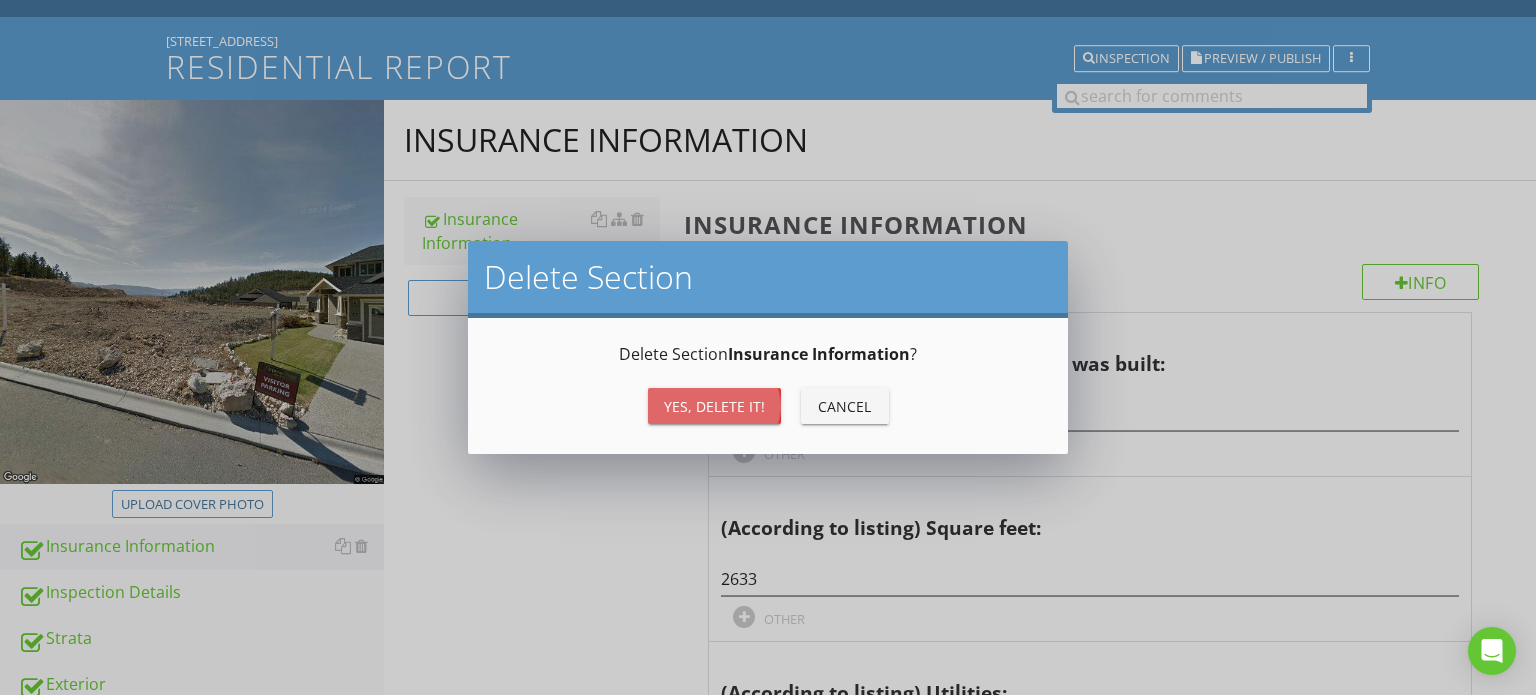 click on "Yes, Delete it!" at bounding box center [714, 406] 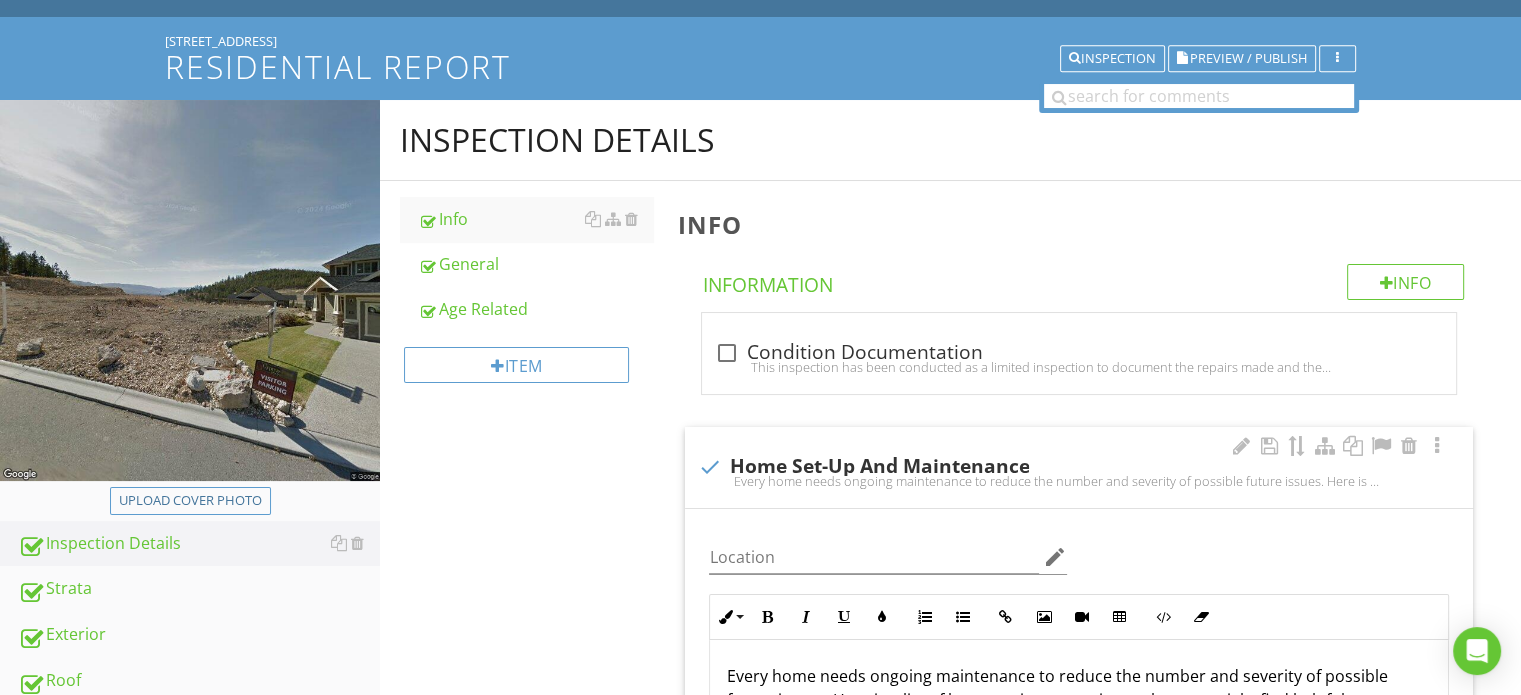 click on "Exterior" at bounding box center (199, 635) 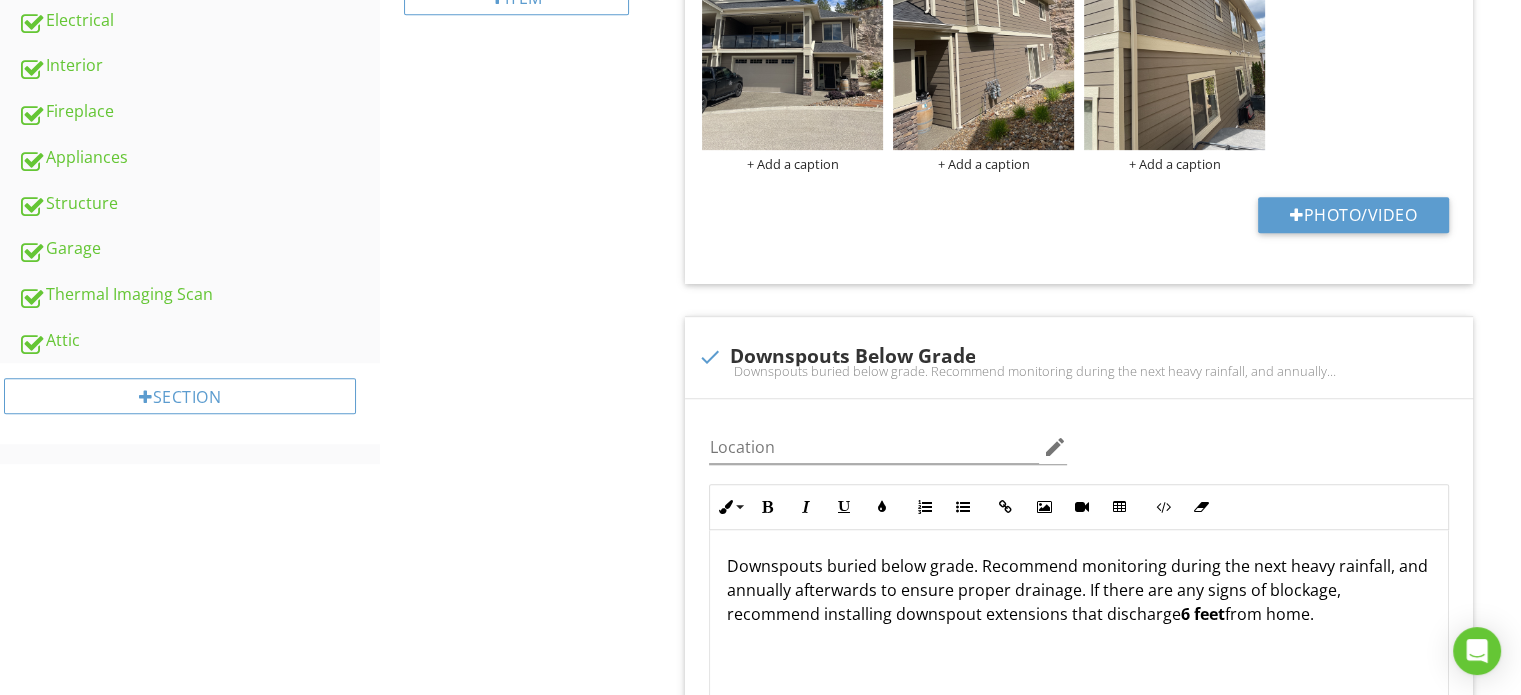 scroll, scrollTop: 1200, scrollLeft: 0, axis: vertical 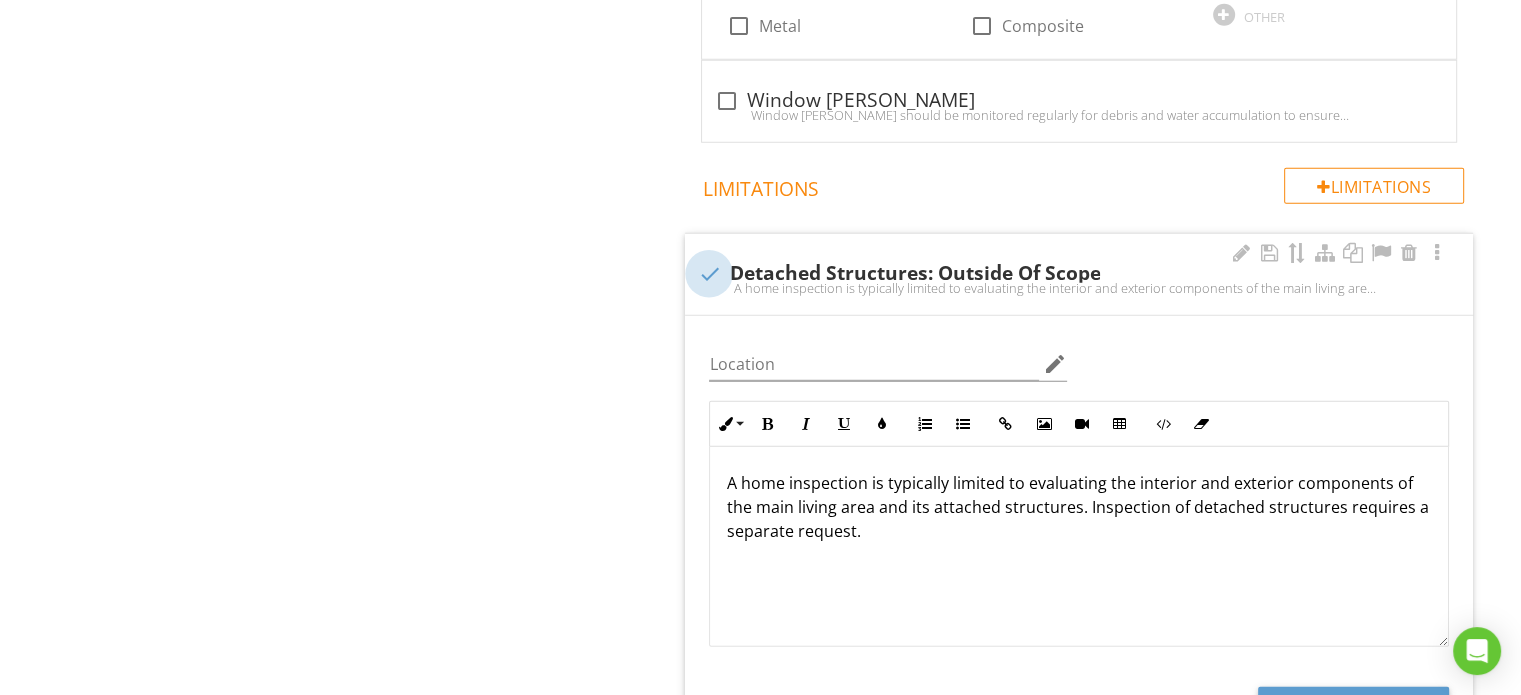 click at bounding box center (709, 274) 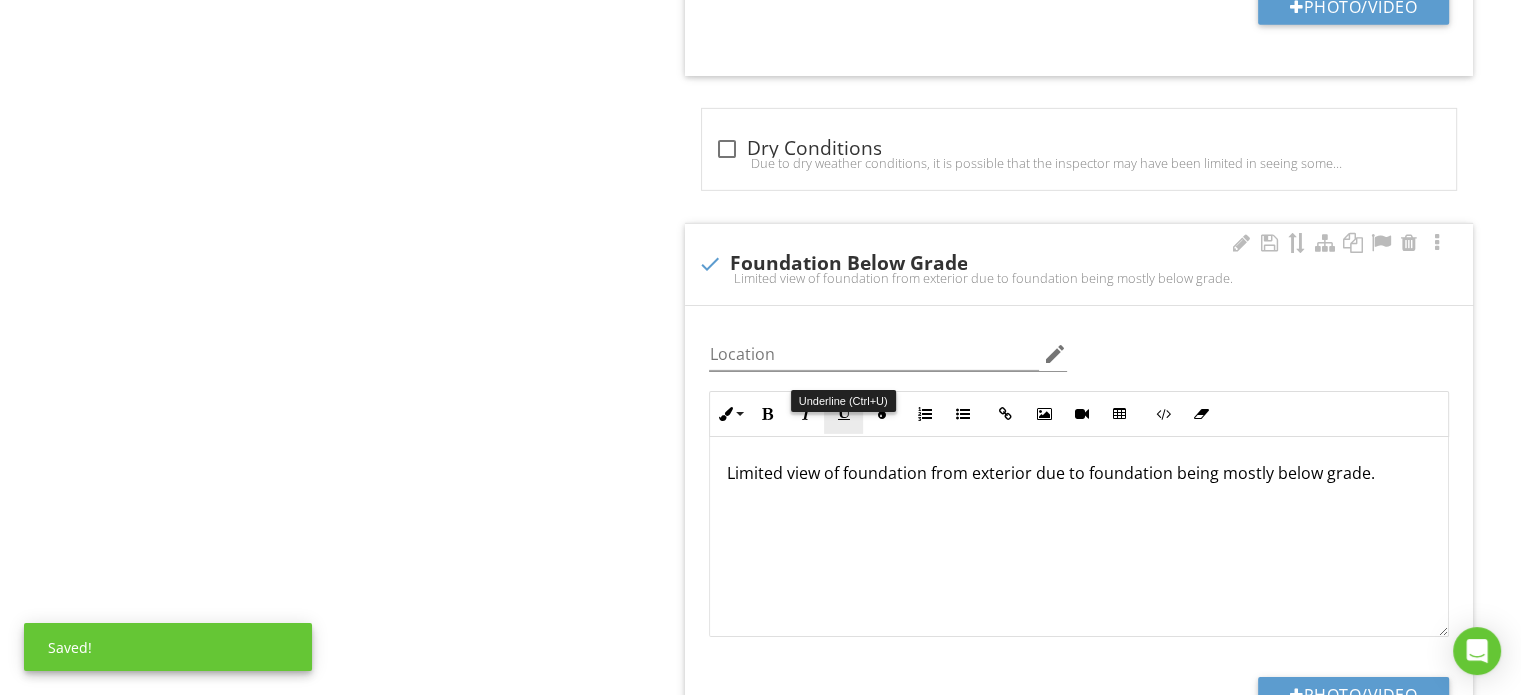 scroll, scrollTop: 6400, scrollLeft: 0, axis: vertical 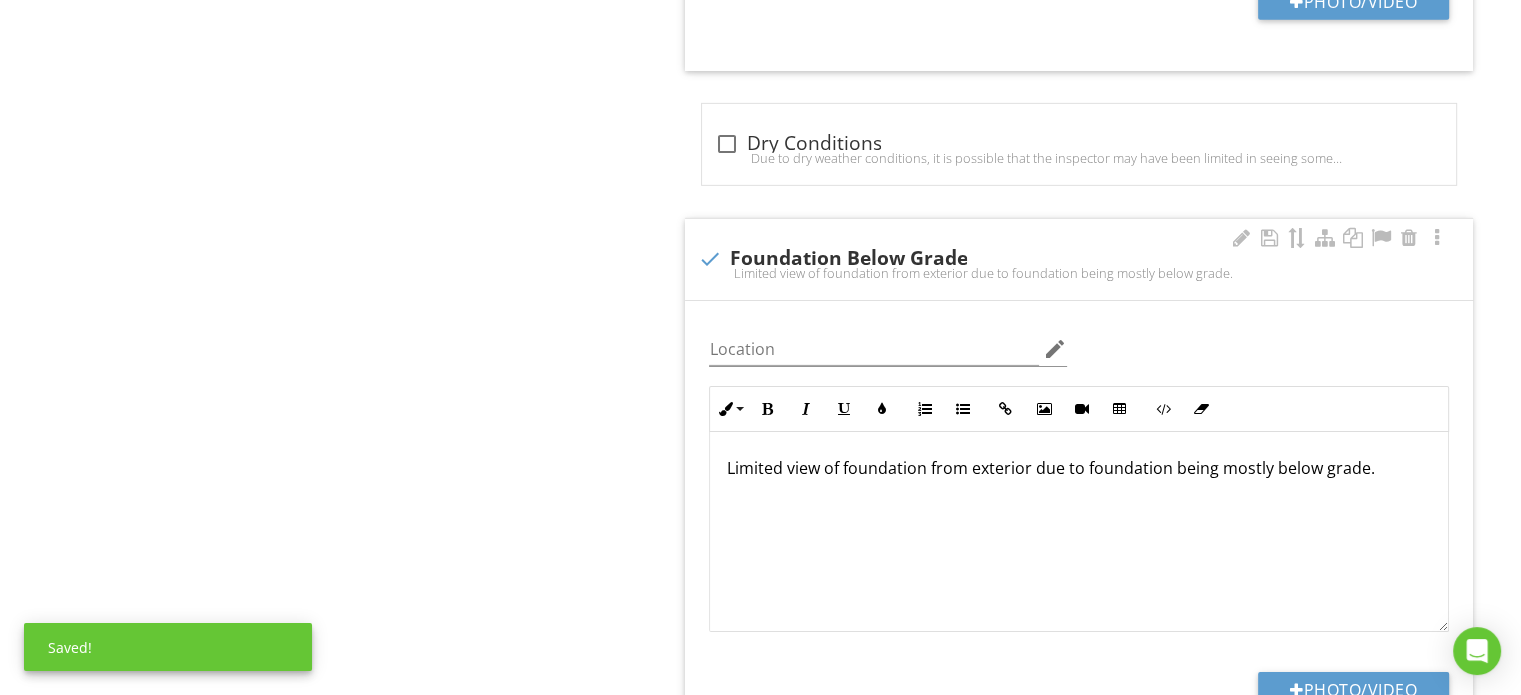 click at bounding box center [709, 259] 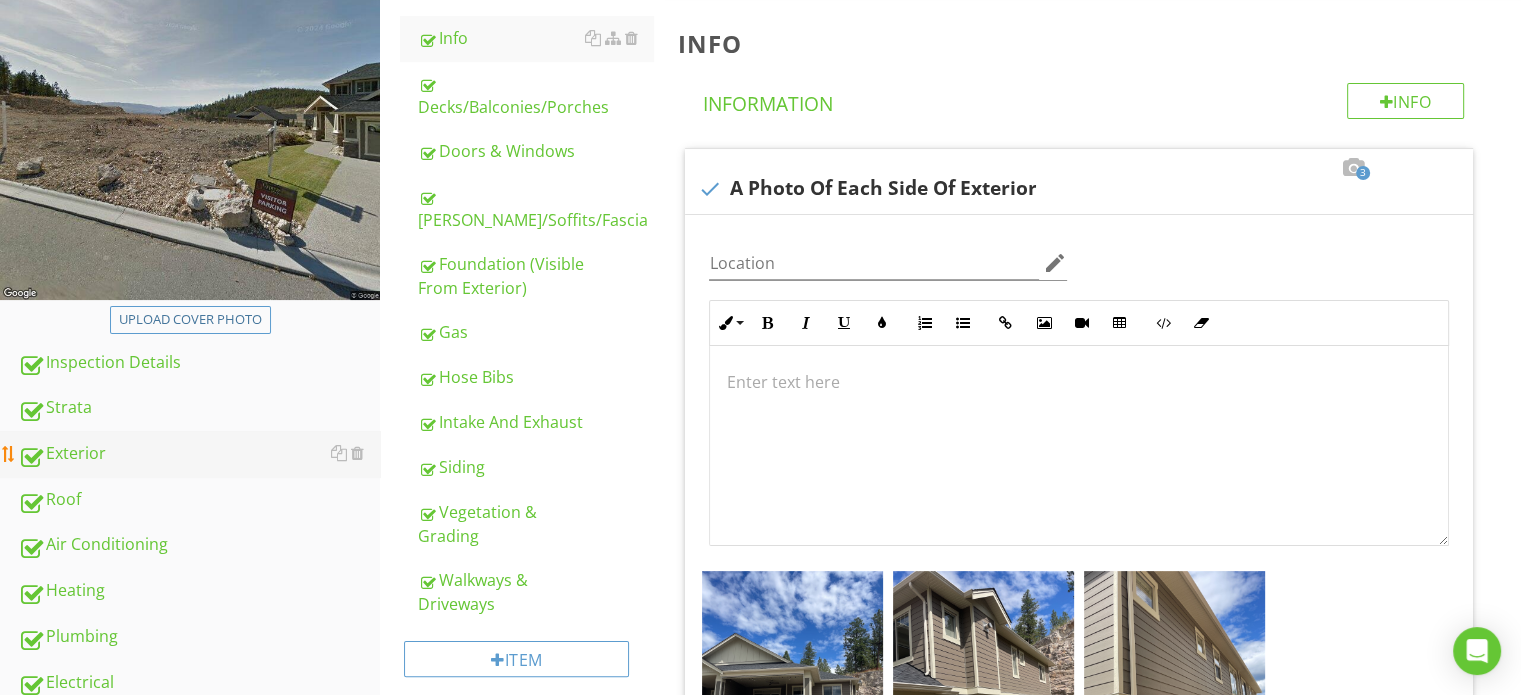 scroll, scrollTop: 400, scrollLeft: 0, axis: vertical 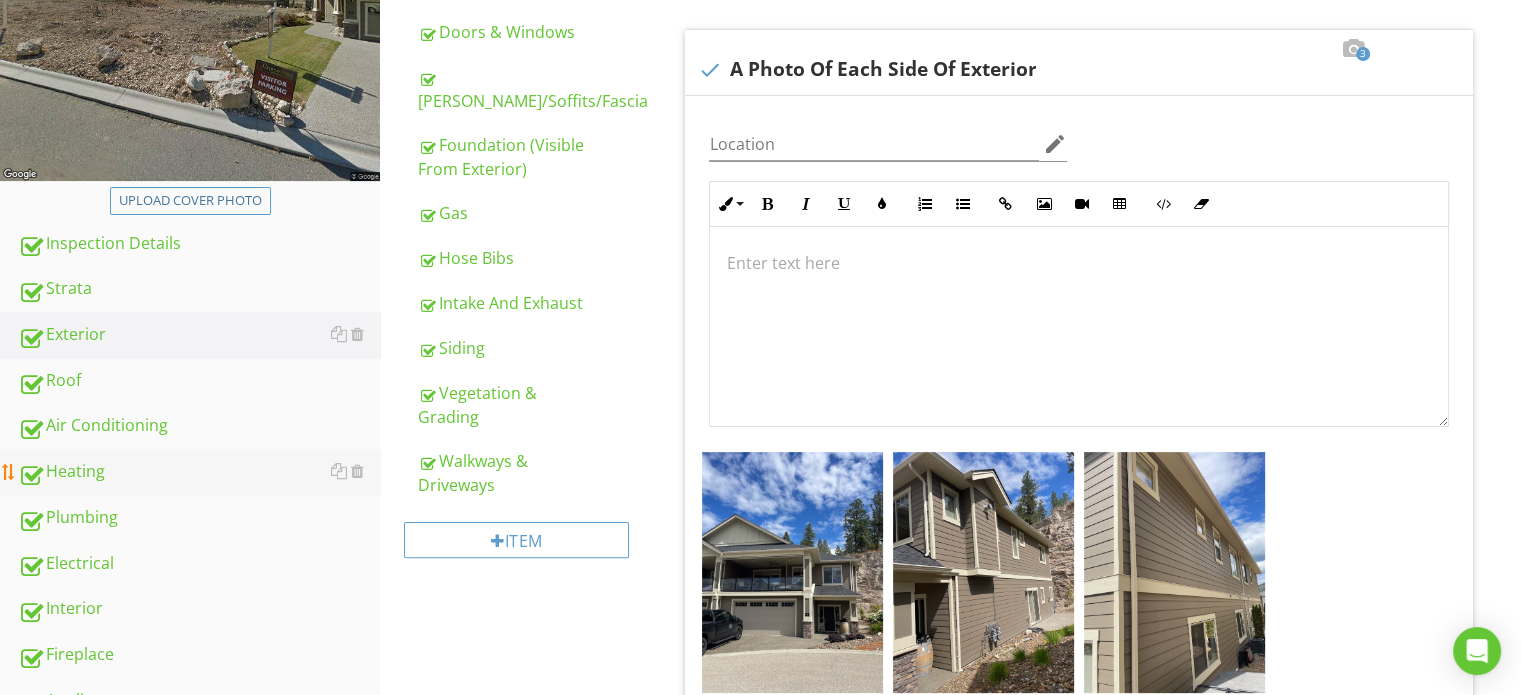 click on "Heating" at bounding box center (199, 472) 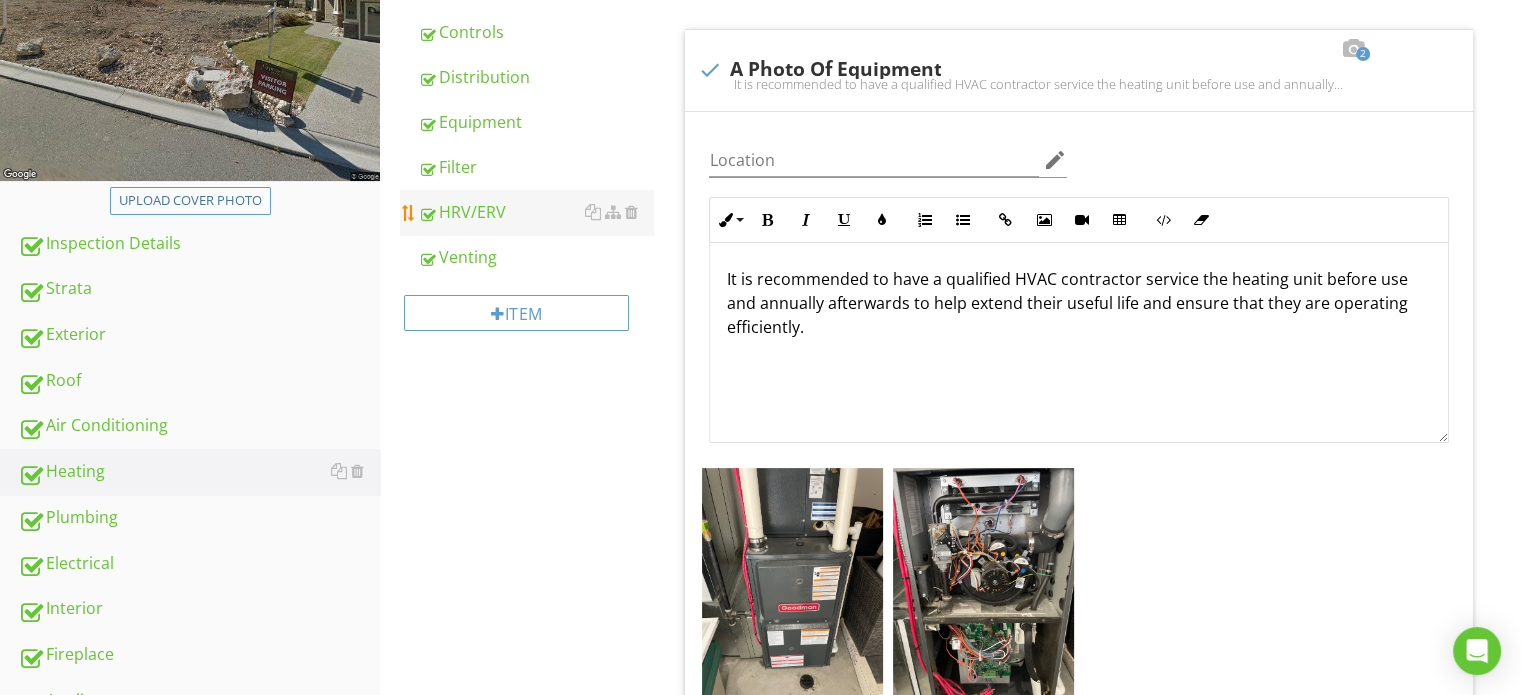 click on "HRV/ERV" at bounding box center (535, 212) 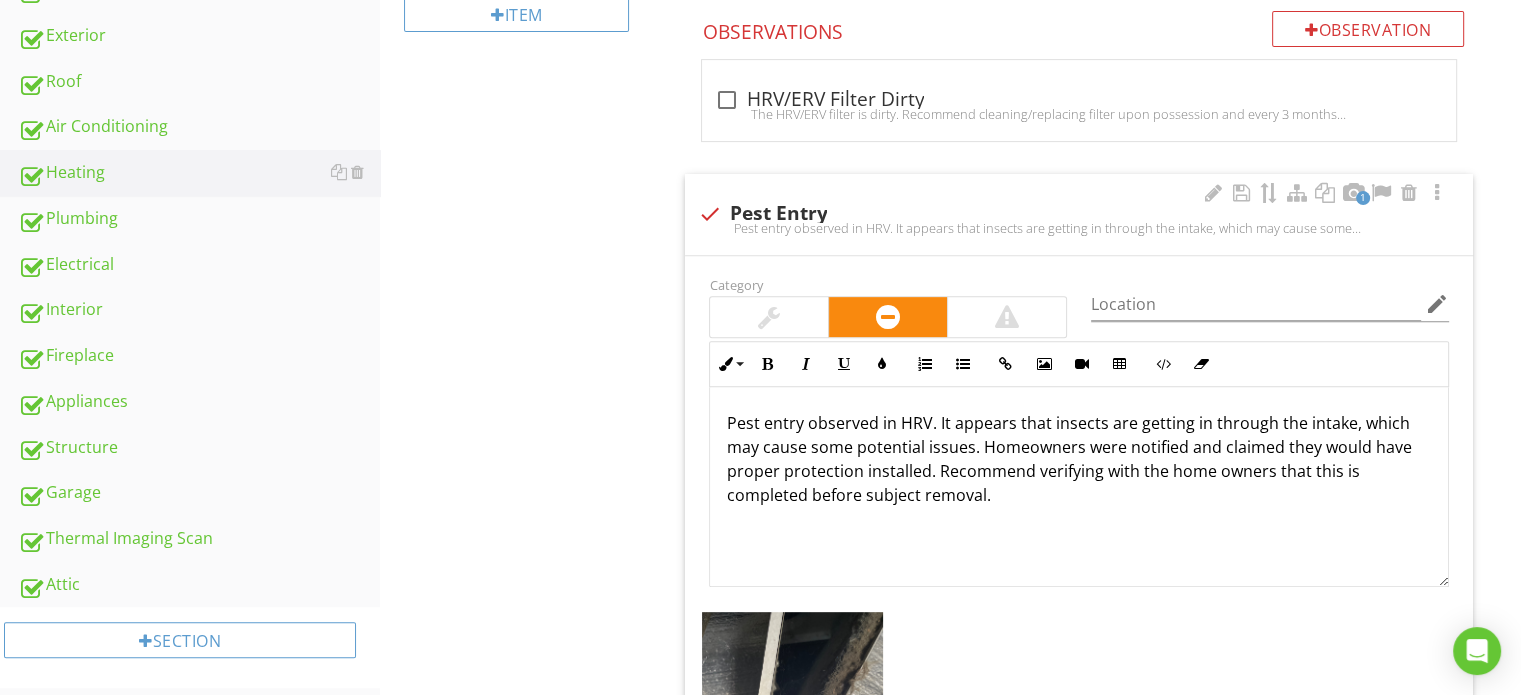 scroll, scrollTop: 900, scrollLeft: 0, axis: vertical 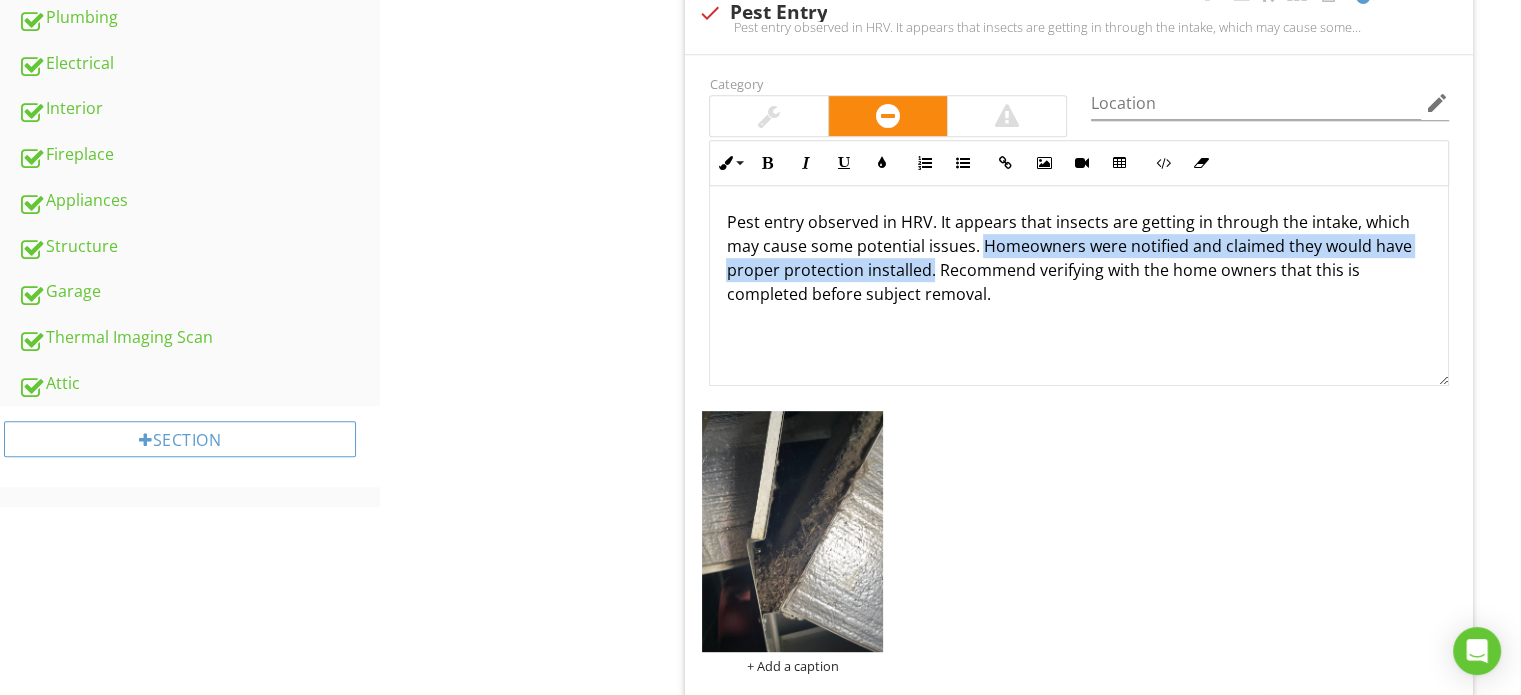 drag, startPoint x: 931, startPoint y: 270, endPoint x: 981, endPoint y: 246, distance: 55.461697 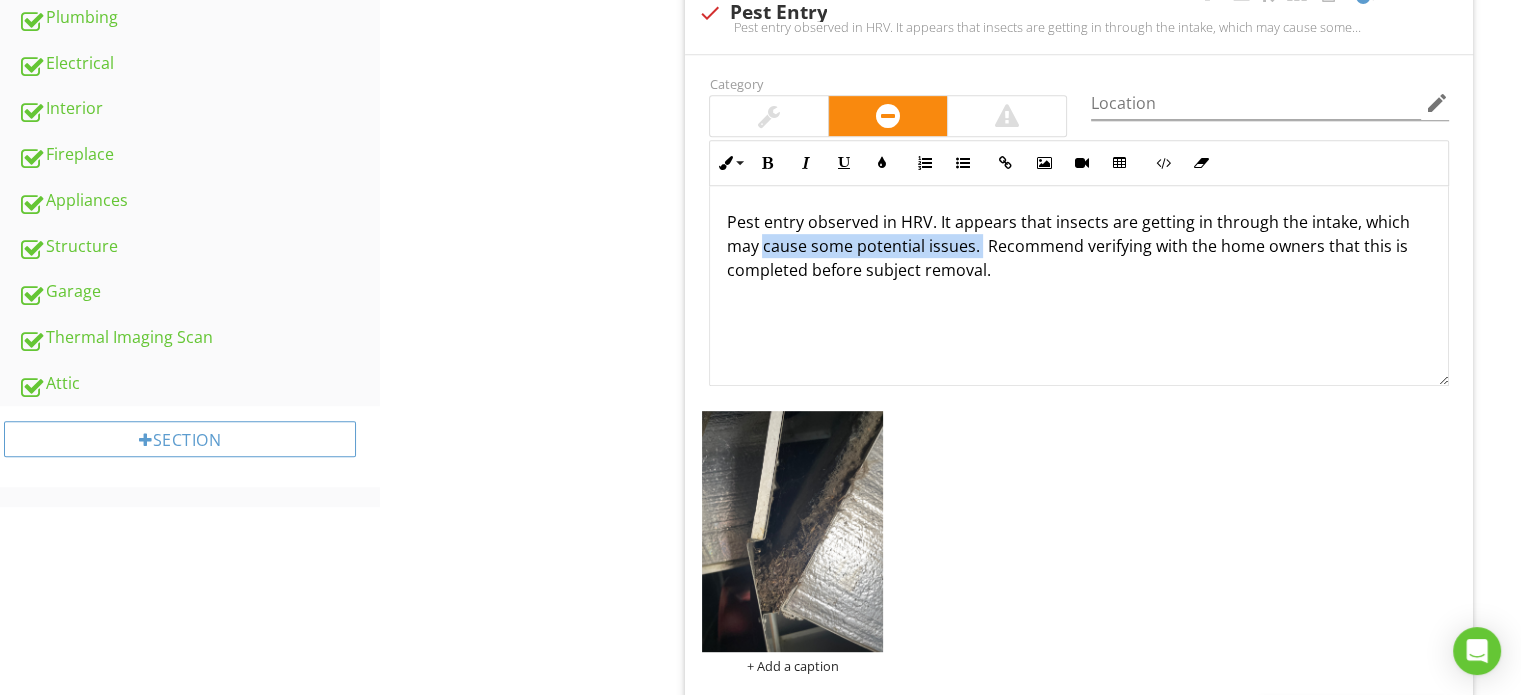 drag, startPoint x: 765, startPoint y: 245, endPoint x: 978, endPoint y: 252, distance: 213.11499 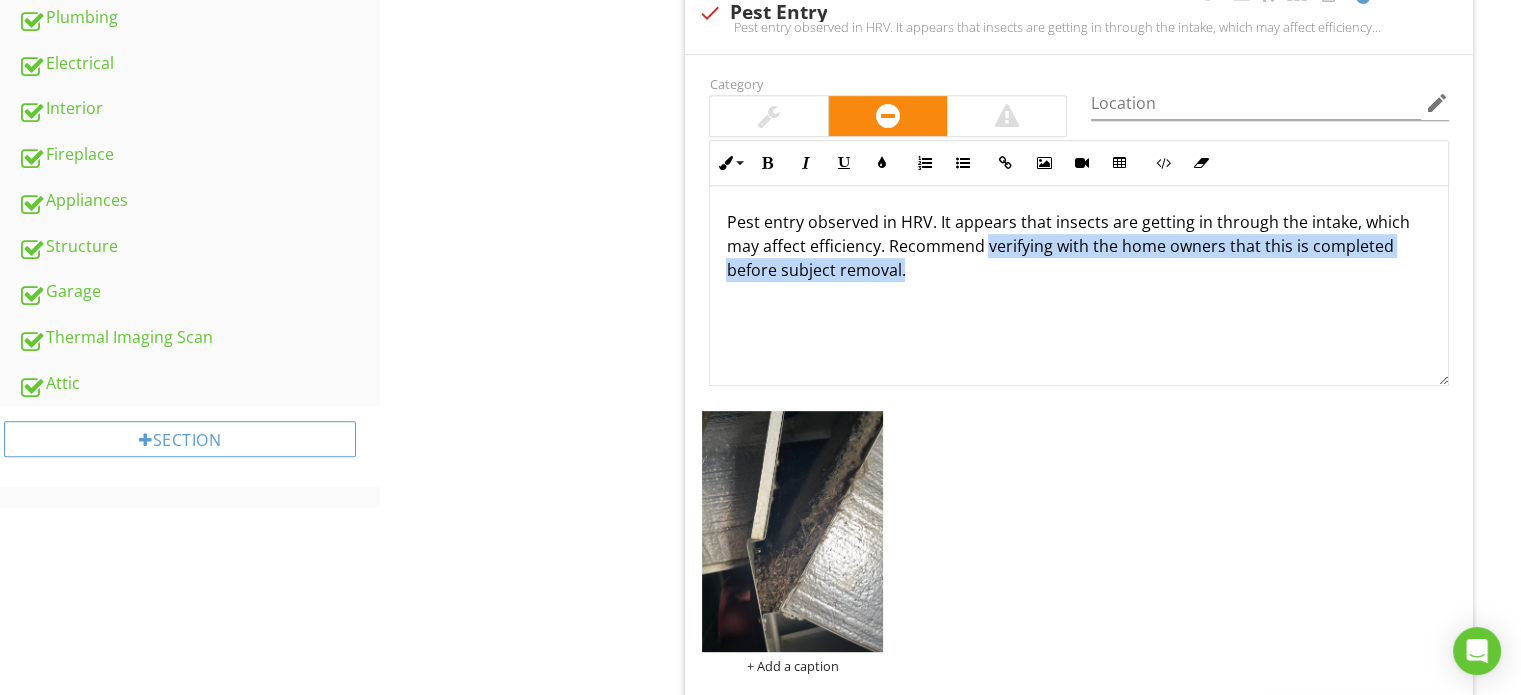 drag, startPoint x: 992, startPoint y: 272, endPoint x: 984, endPoint y: 251, distance: 22.472204 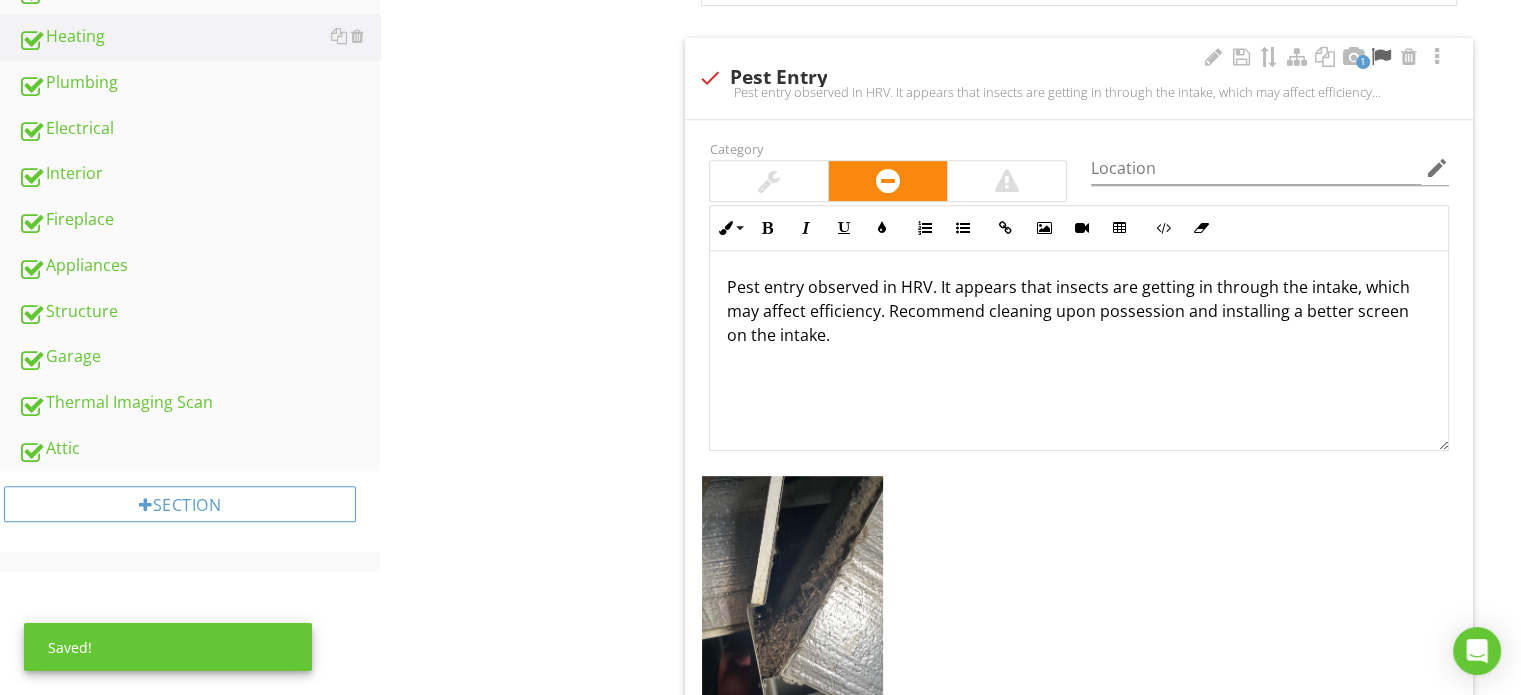 scroll, scrollTop: 800, scrollLeft: 0, axis: vertical 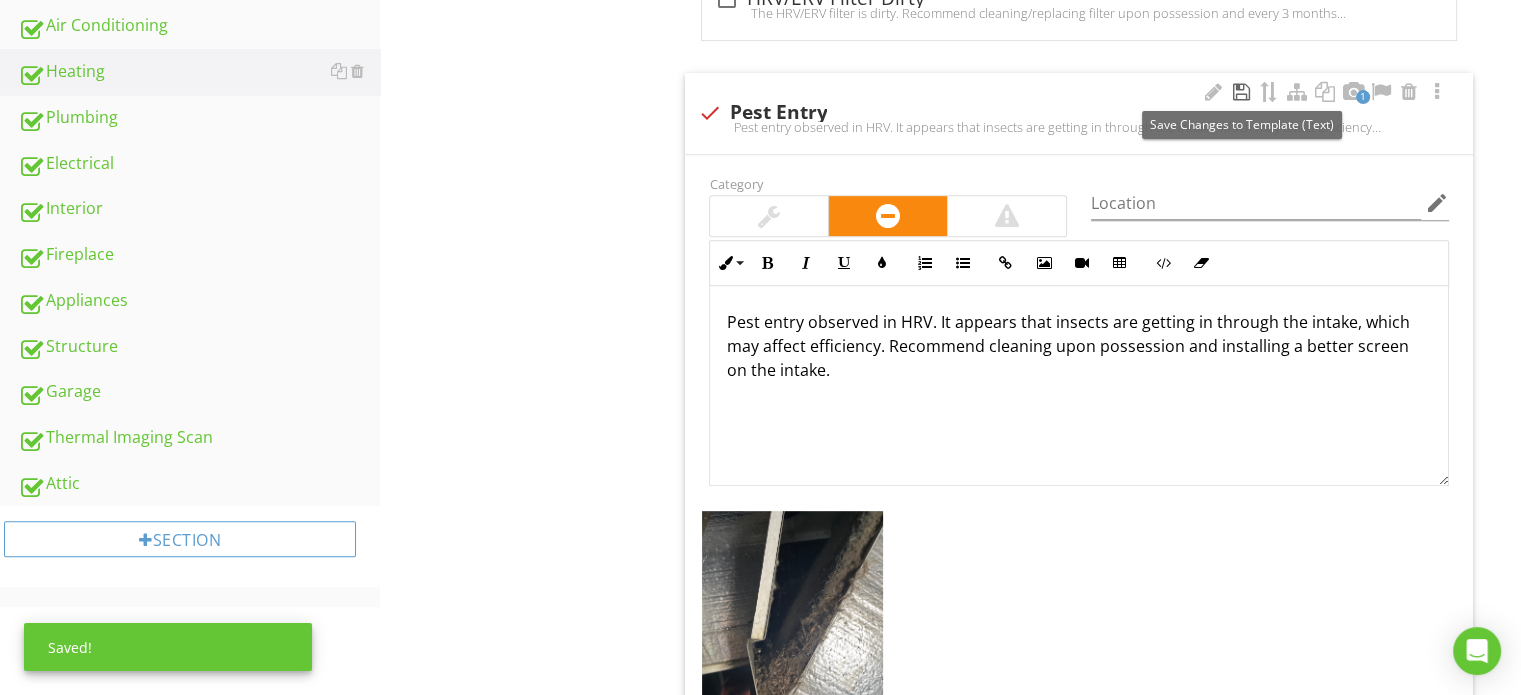 click at bounding box center [1241, 92] 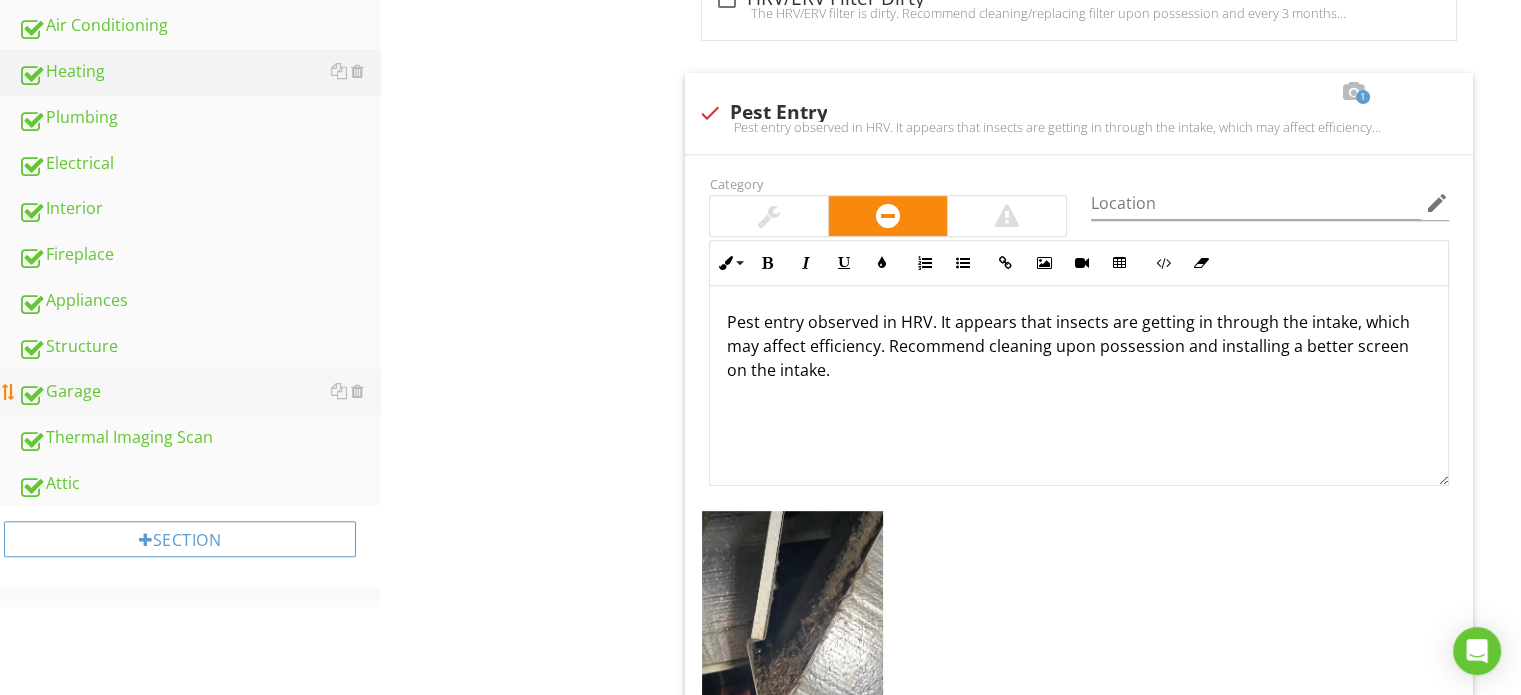 click on "Garage" at bounding box center (199, 392) 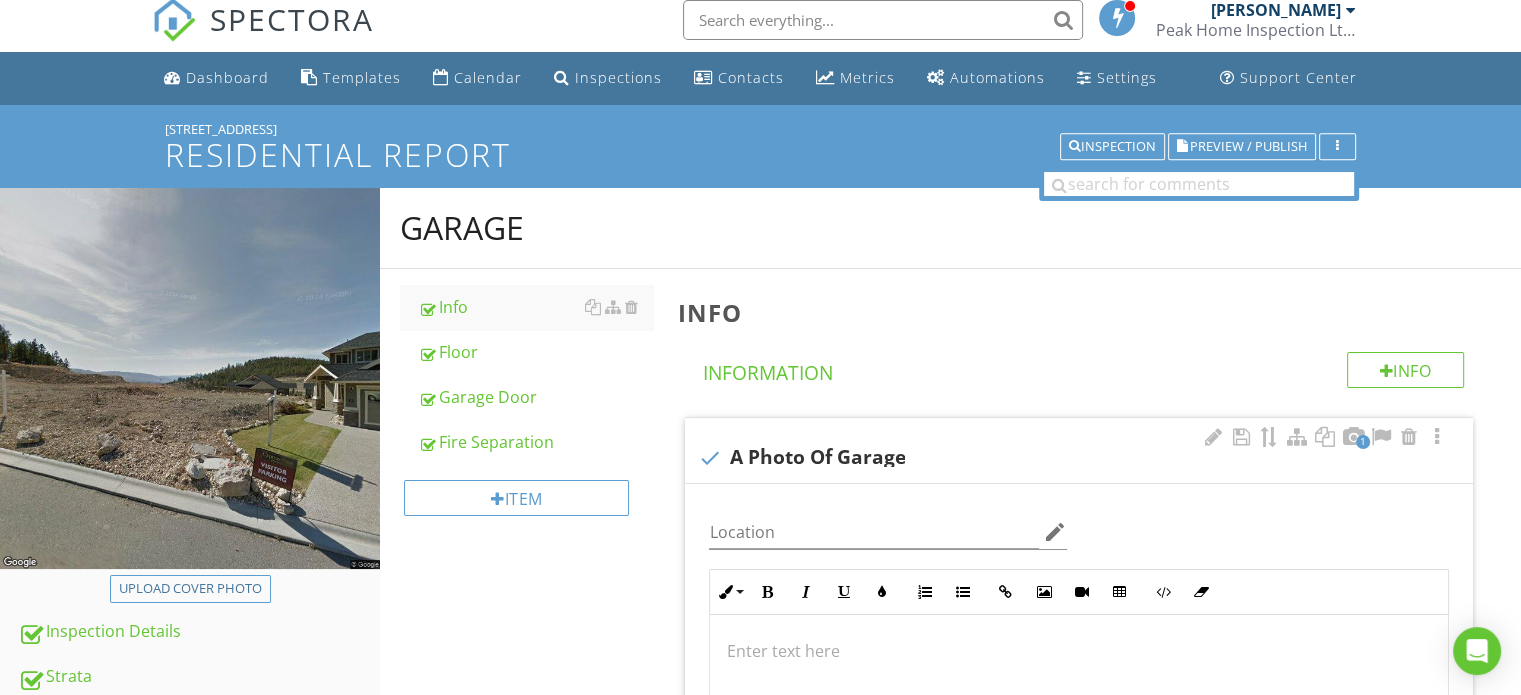 scroll, scrollTop: 0, scrollLeft: 0, axis: both 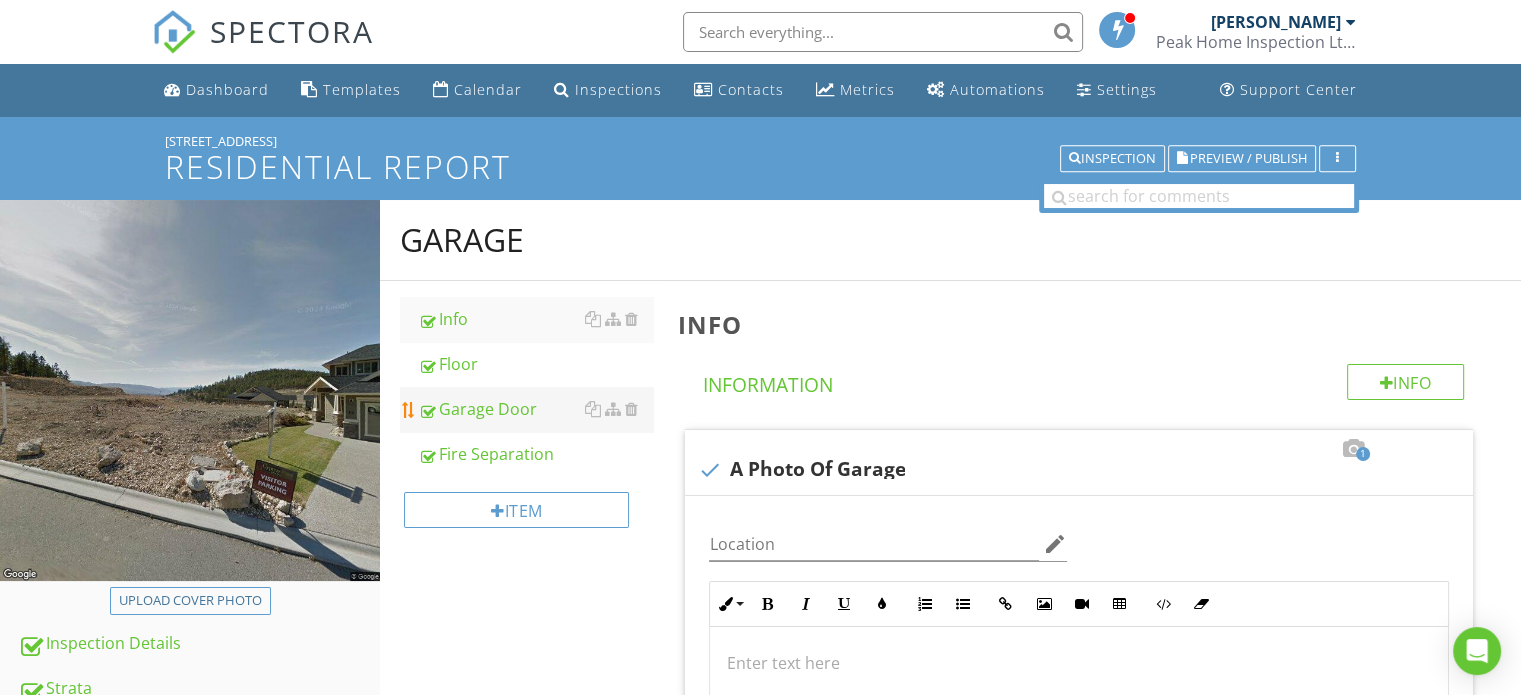 click on "Garage Door" at bounding box center [535, 409] 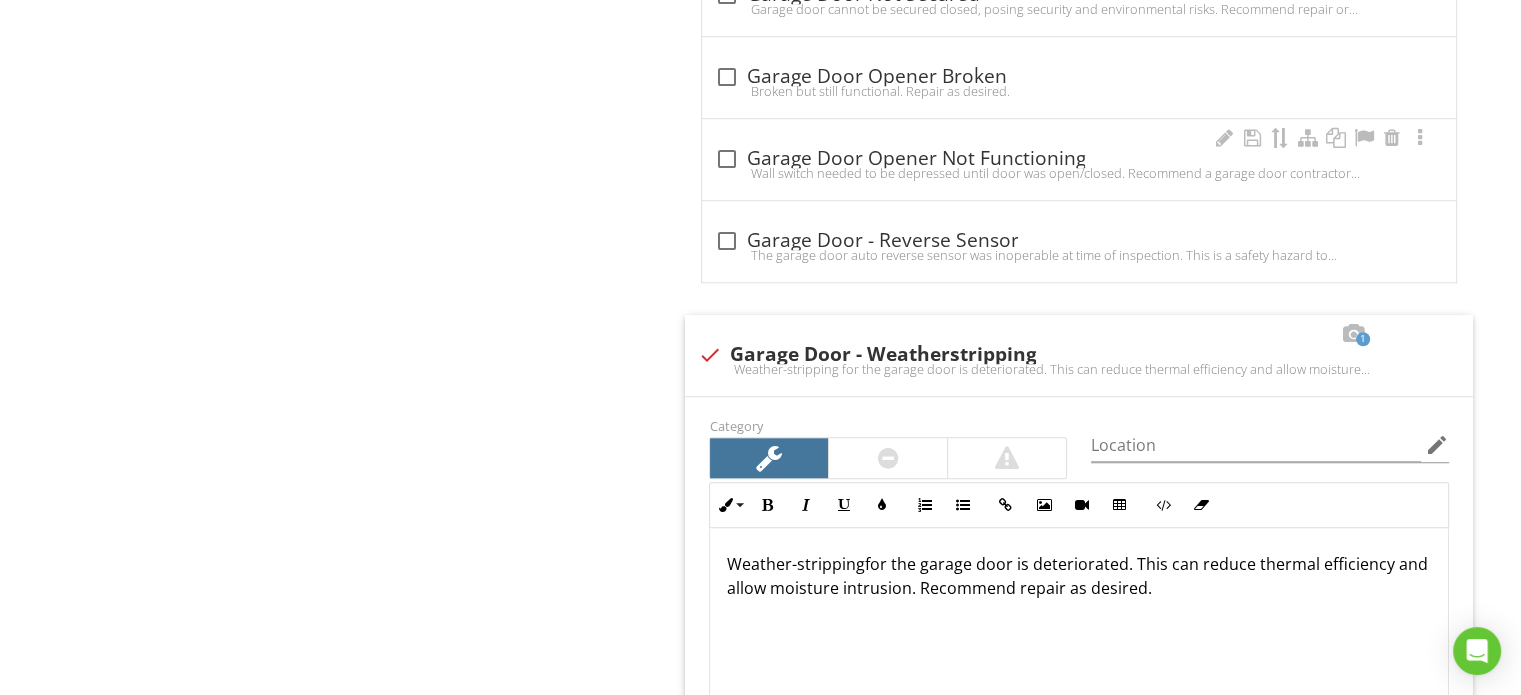 scroll, scrollTop: 2000, scrollLeft: 0, axis: vertical 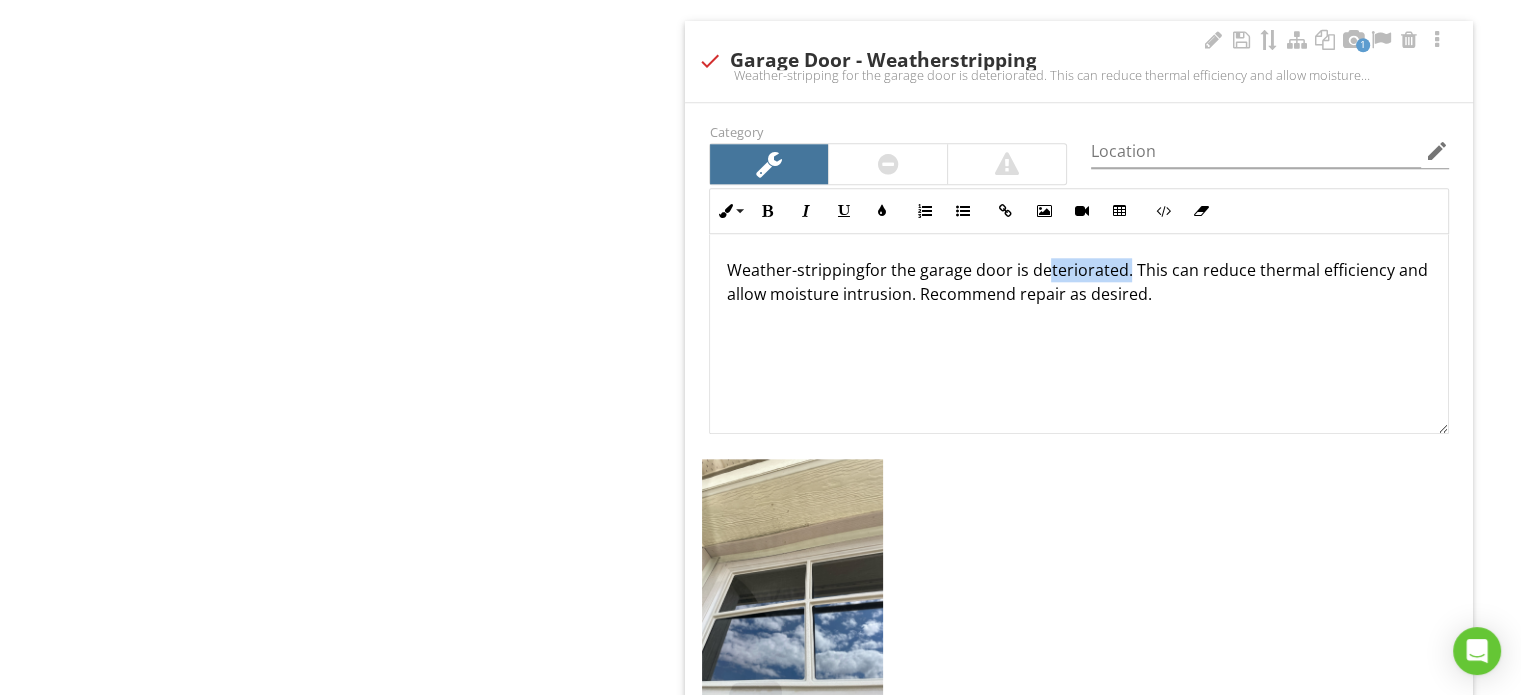 drag, startPoint x: 1124, startPoint y: 266, endPoint x: 1035, endPoint y: 273, distance: 89.27486 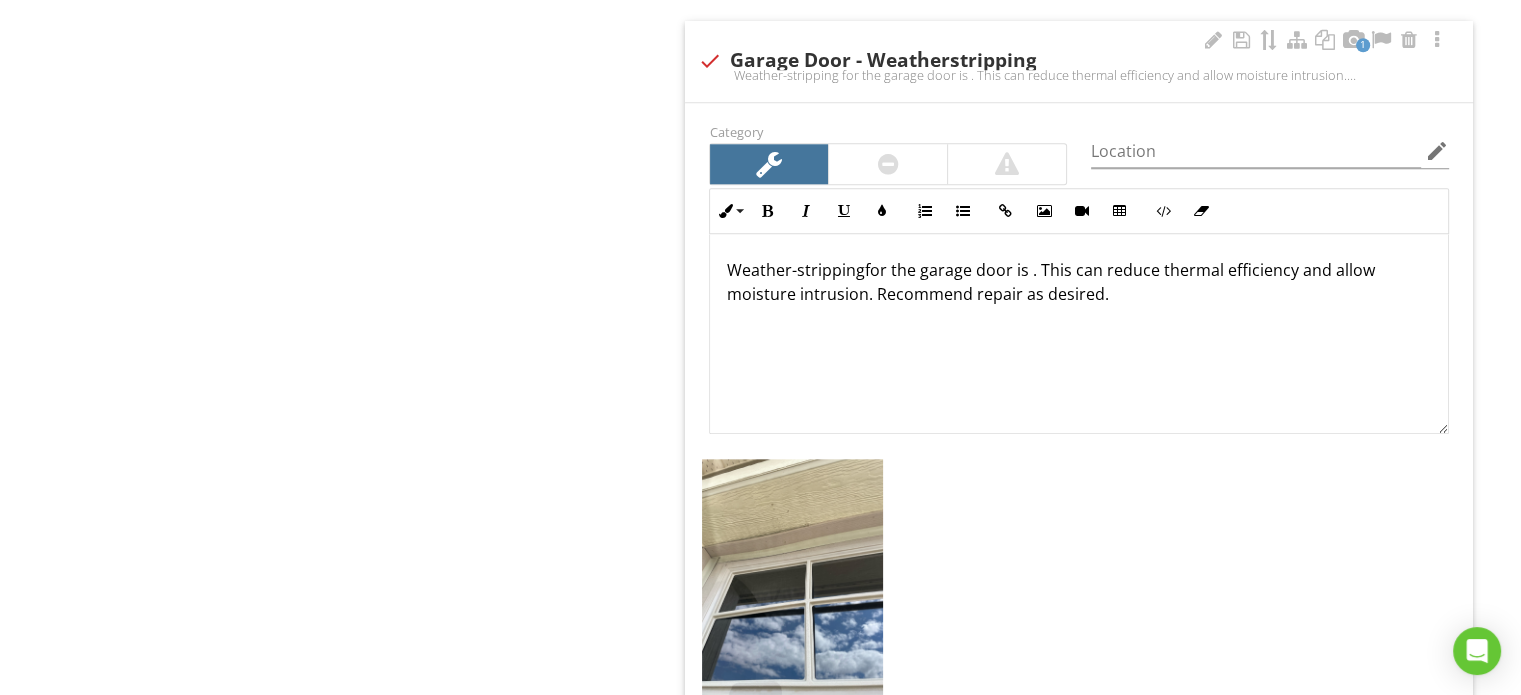 type 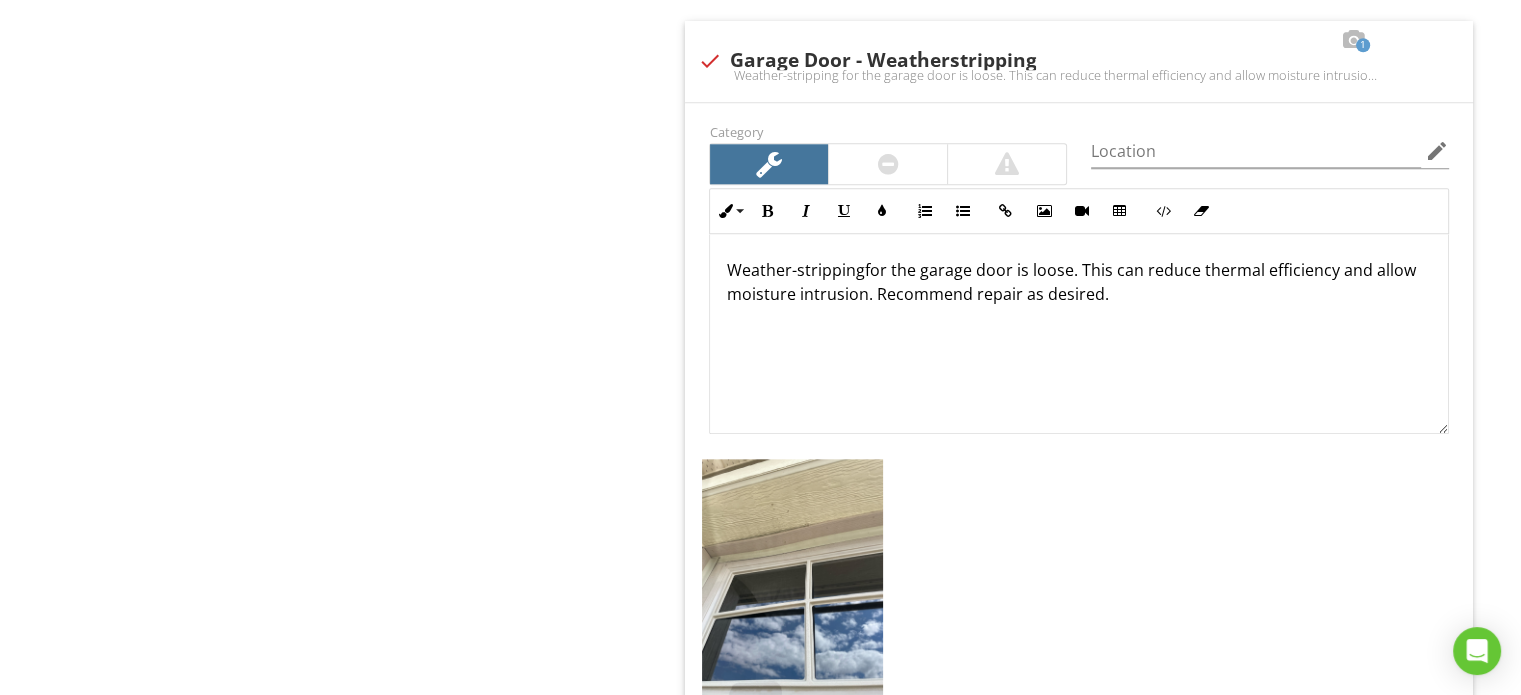 drag, startPoint x: 1517, startPoint y: 425, endPoint x: 1516, endPoint y: 245, distance: 180.00278 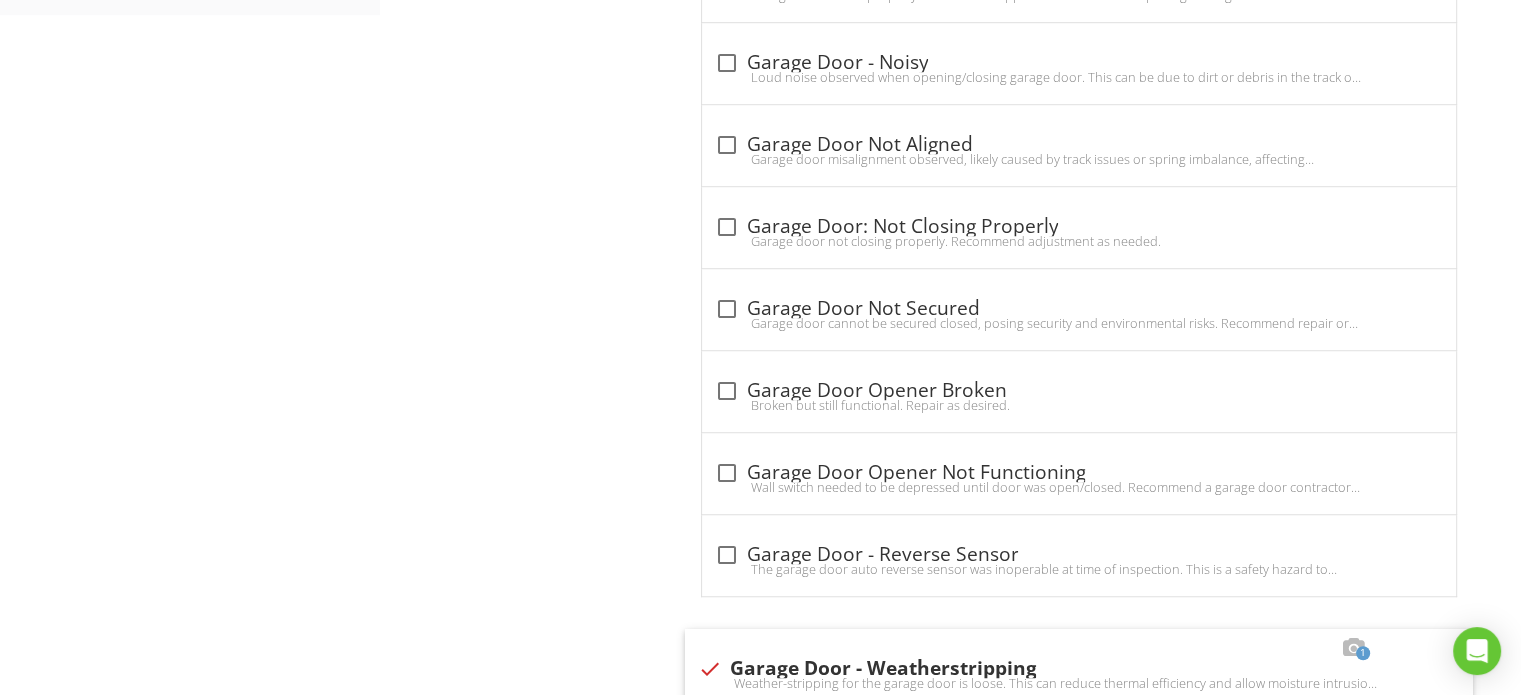 scroll, scrollTop: 0, scrollLeft: 0, axis: both 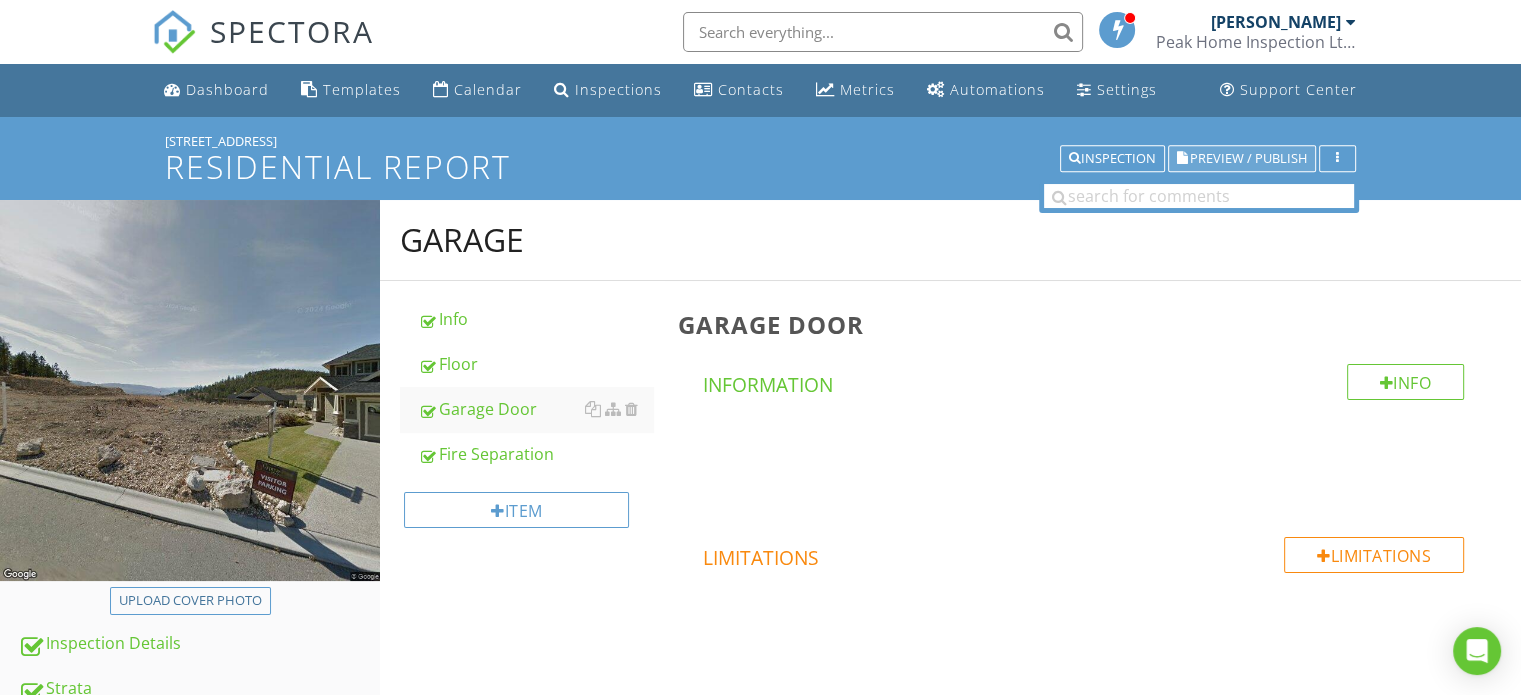 click on "Preview / Publish" at bounding box center [1248, 158] 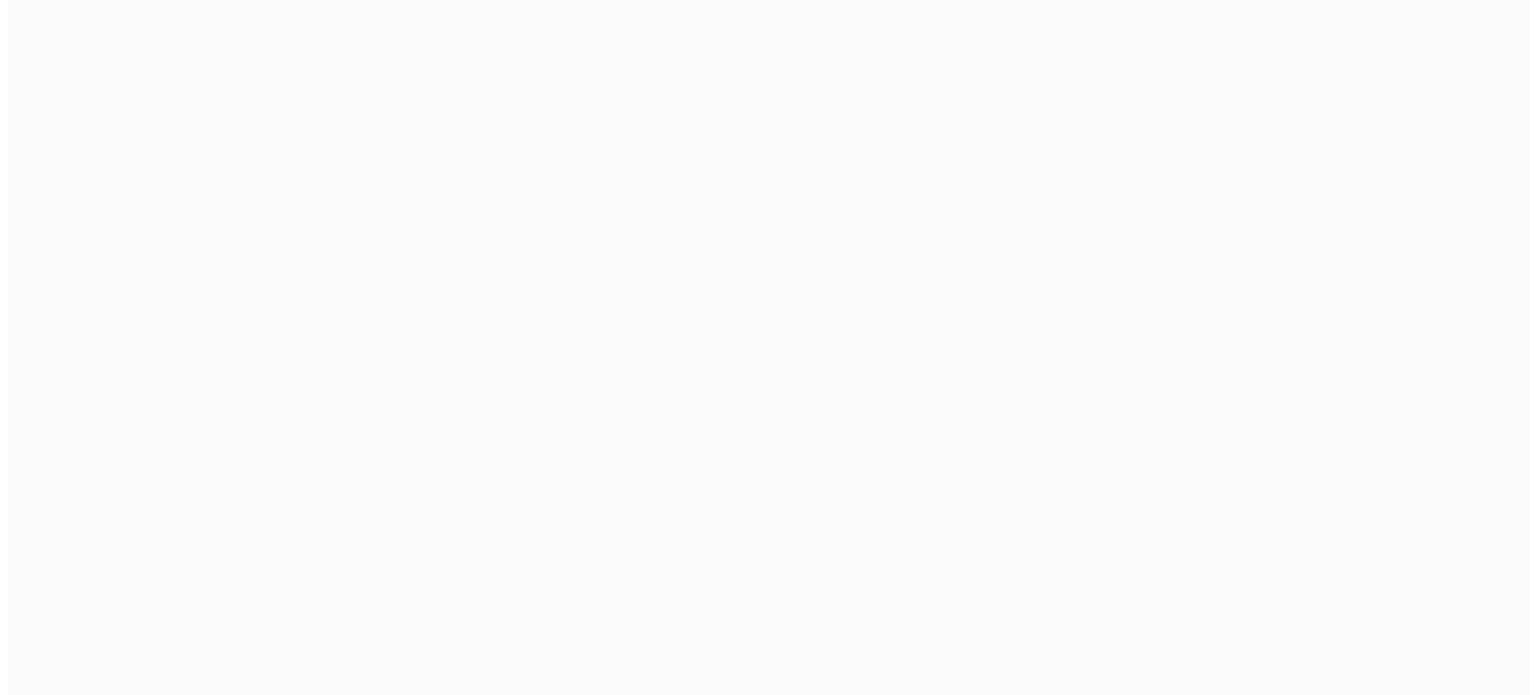 scroll, scrollTop: 0, scrollLeft: 0, axis: both 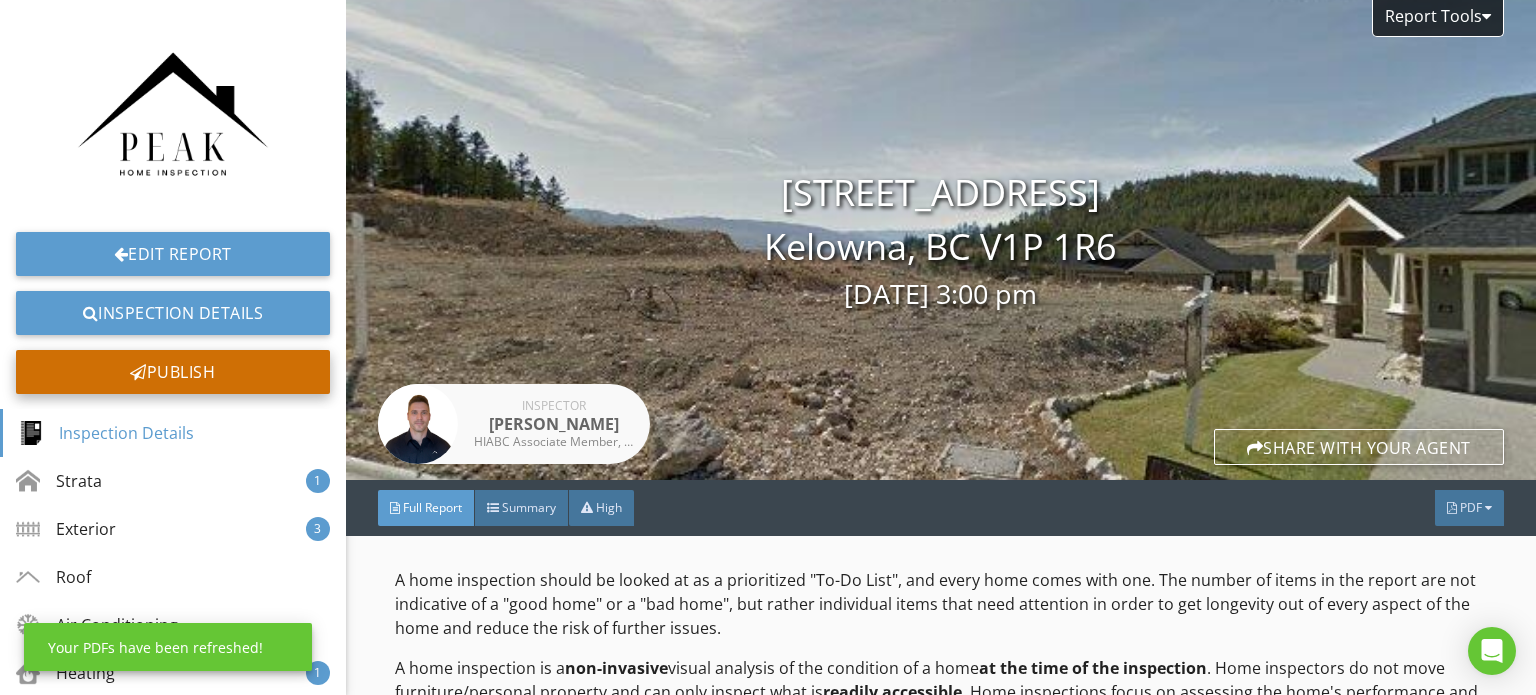 click on "Publish" at bounding box center (173, 372) 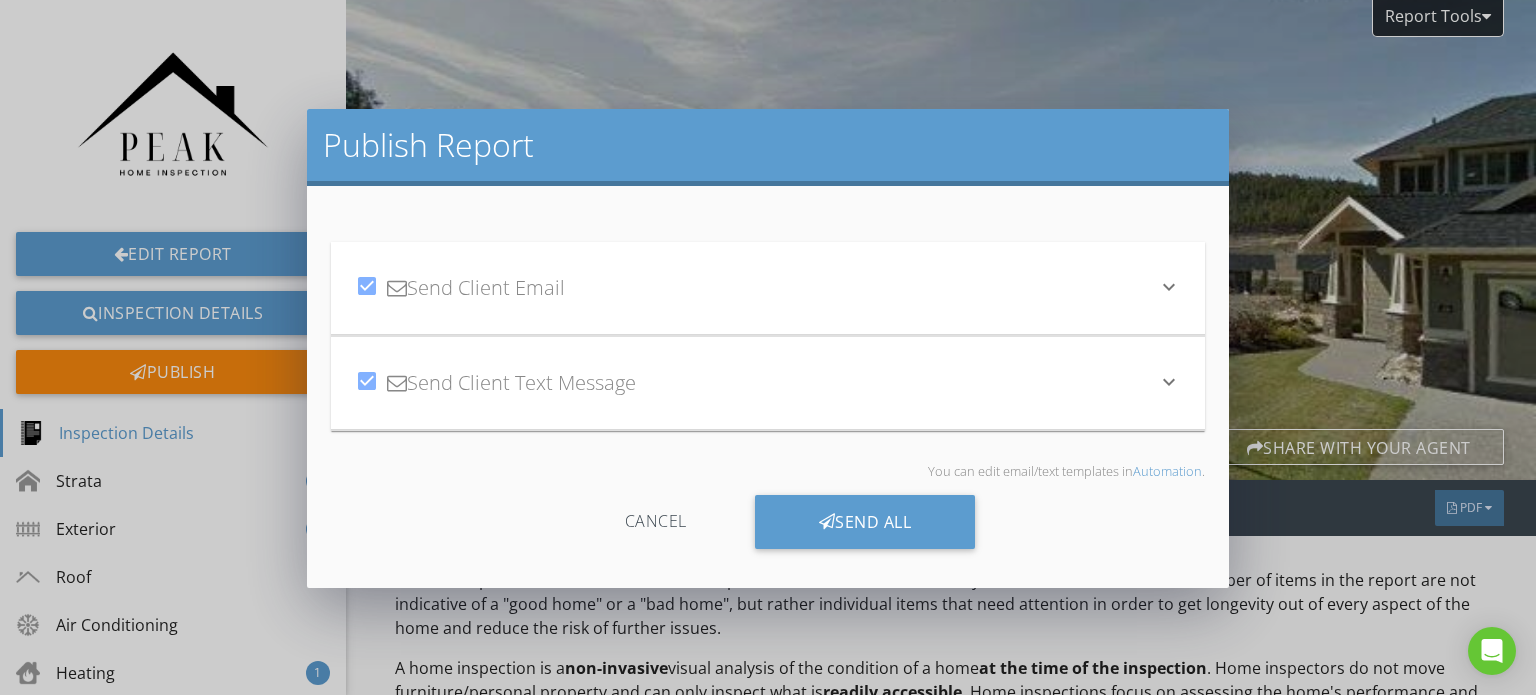 click at bounding box center [367, 381] 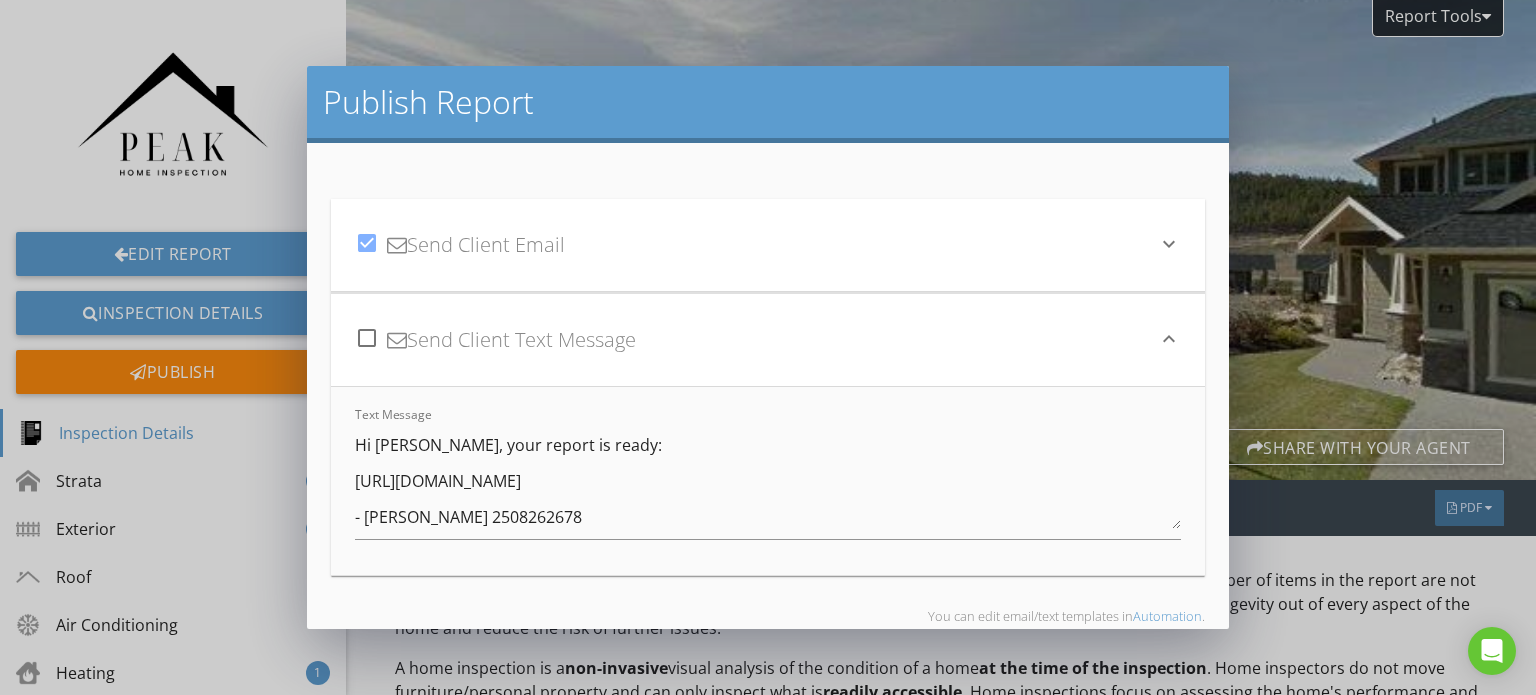 scroll, scrollTop: 101, scrollLeft: 0, axis: vertical 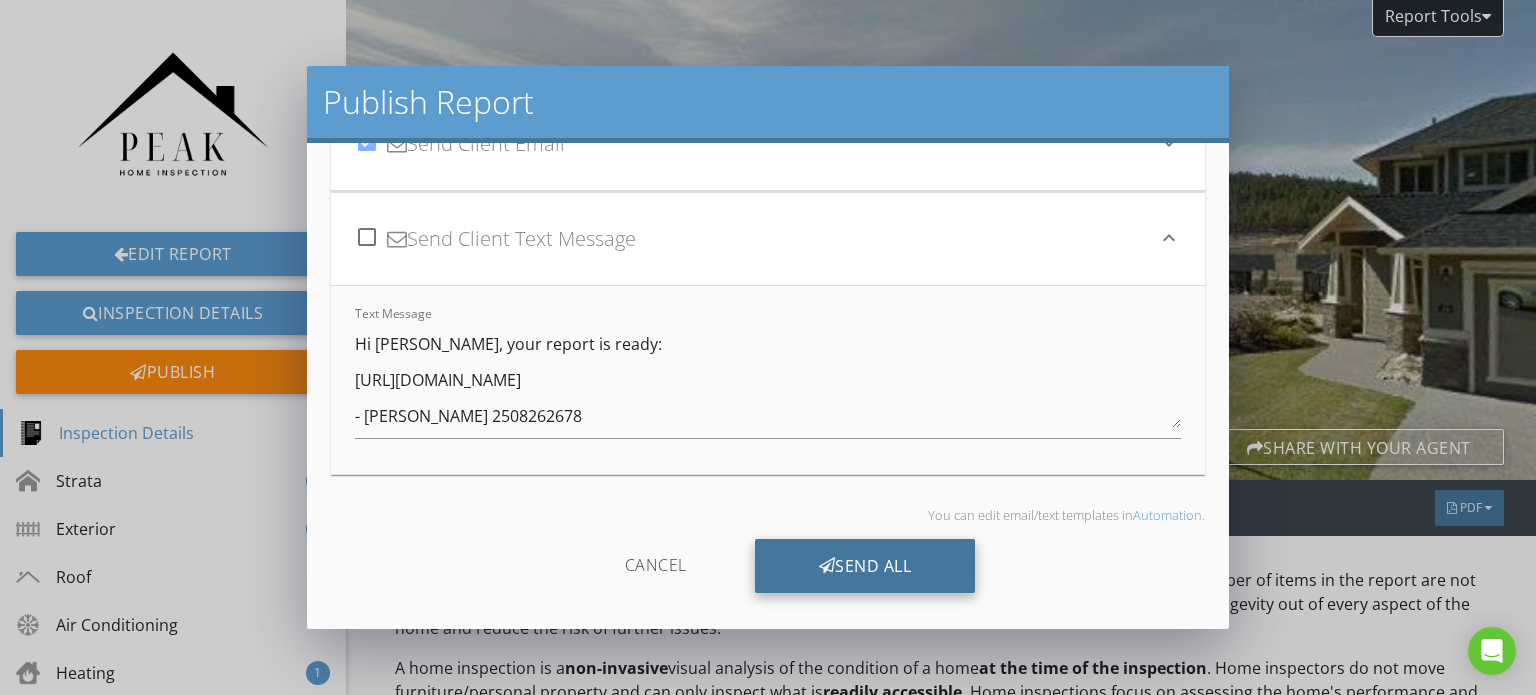 click on "Send All" at bounding box center (865, 566) 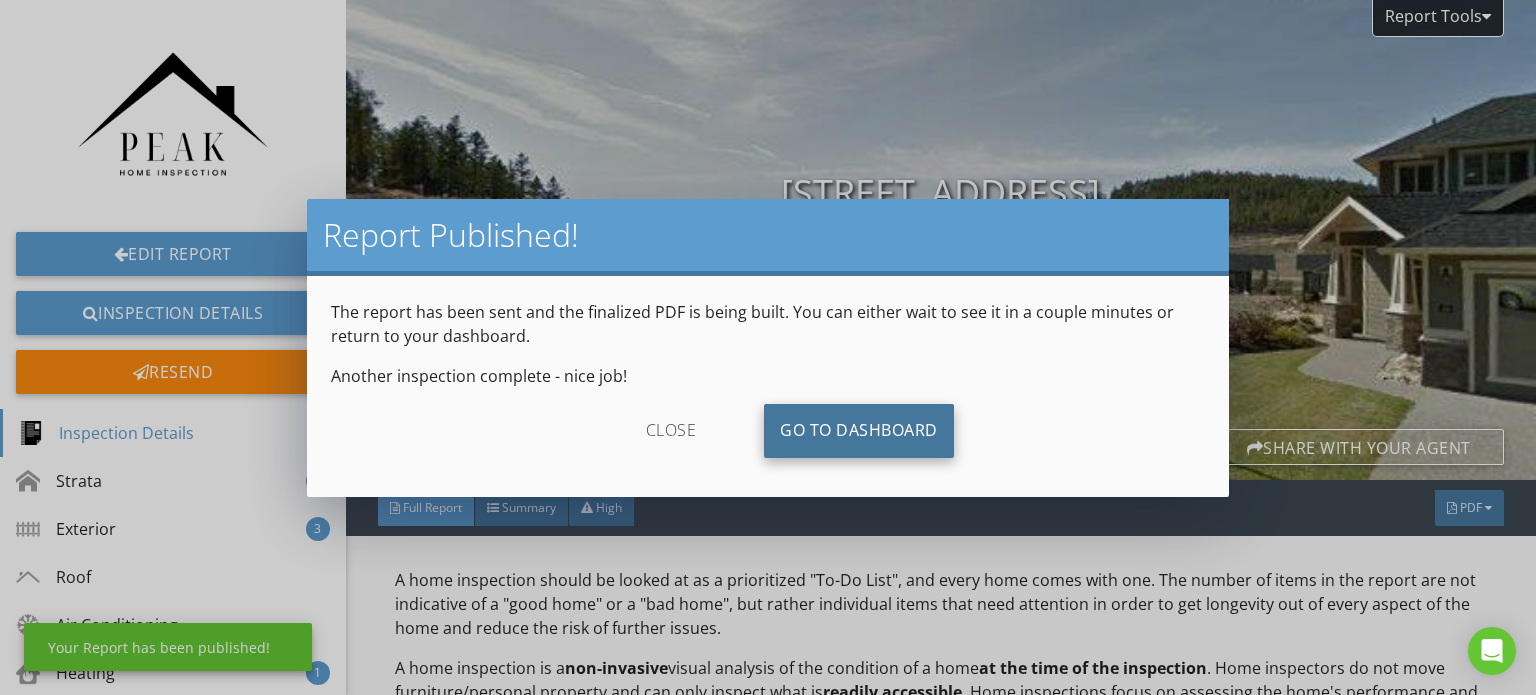 click on "Go To Dashboard" at bounding box center (859, 431) 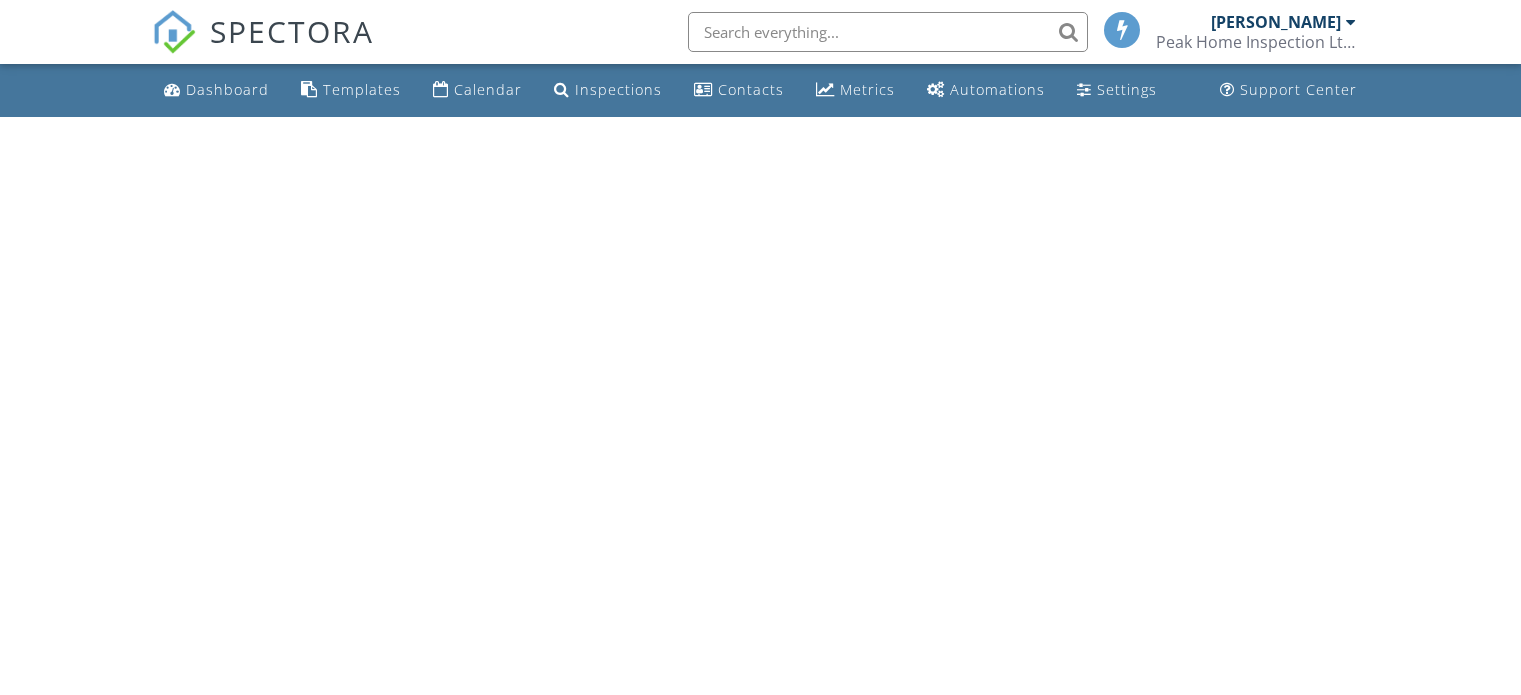 scroll, scrollTop: 0, scrollLeft: 0, axis: both 